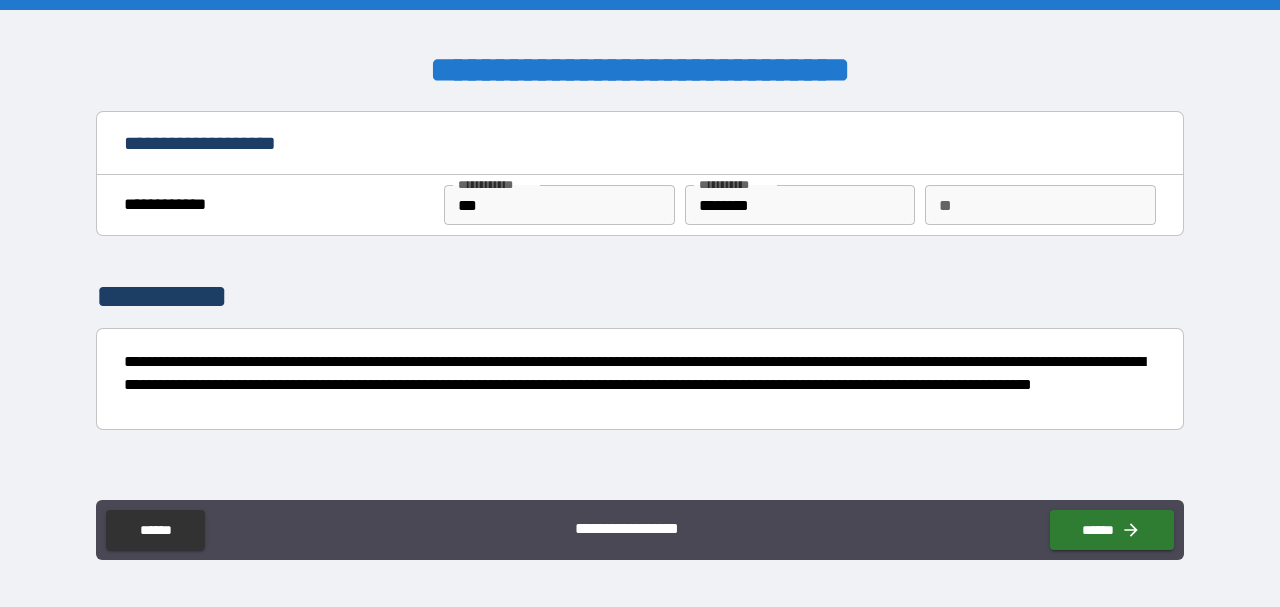scroll, scrollTop: 0, scrollLeft: 0, axis: both 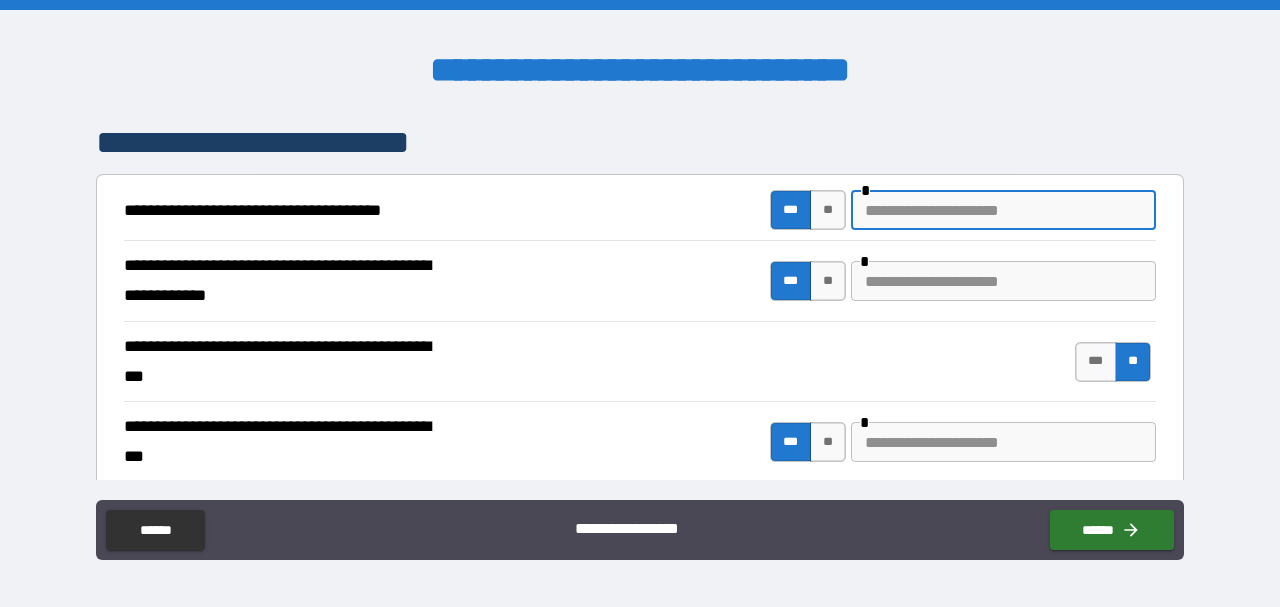 click at bounding box center [1003, 210] 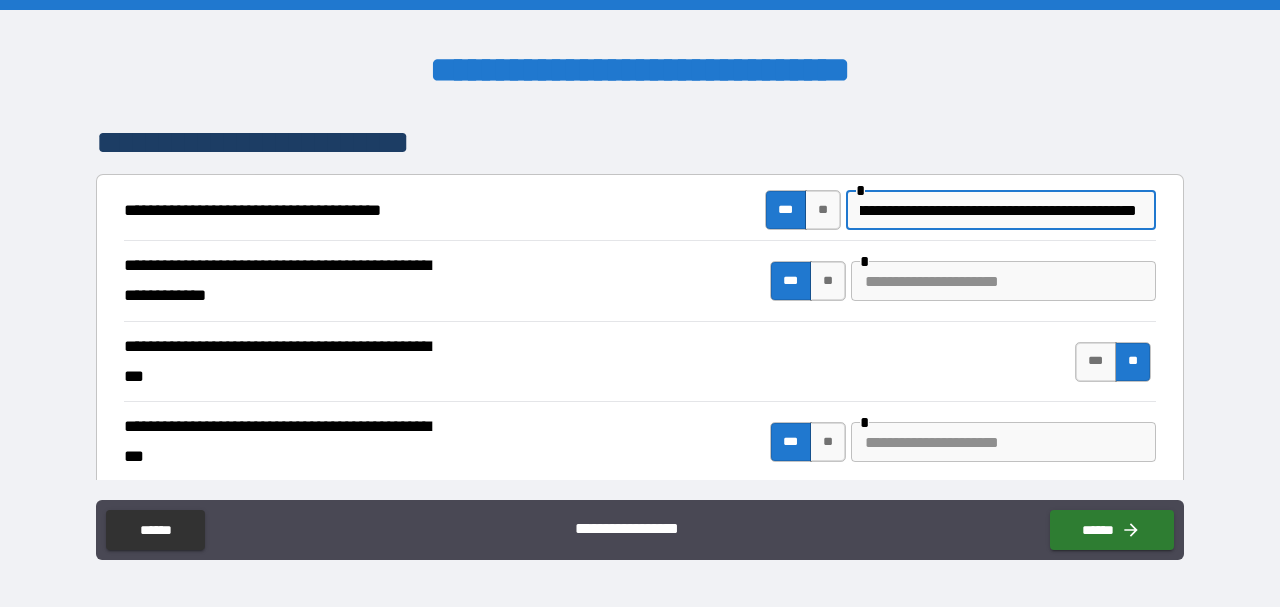scroll, scrollTop: 0, scrollLeft: 210, axis: horizontal 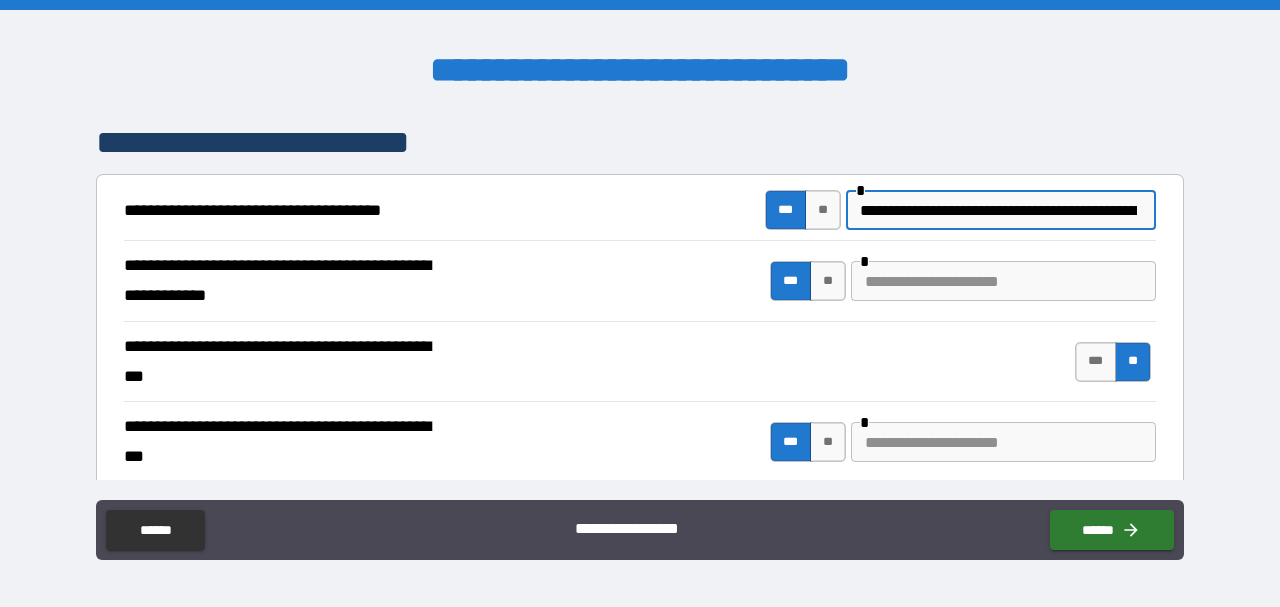paste on "**********" 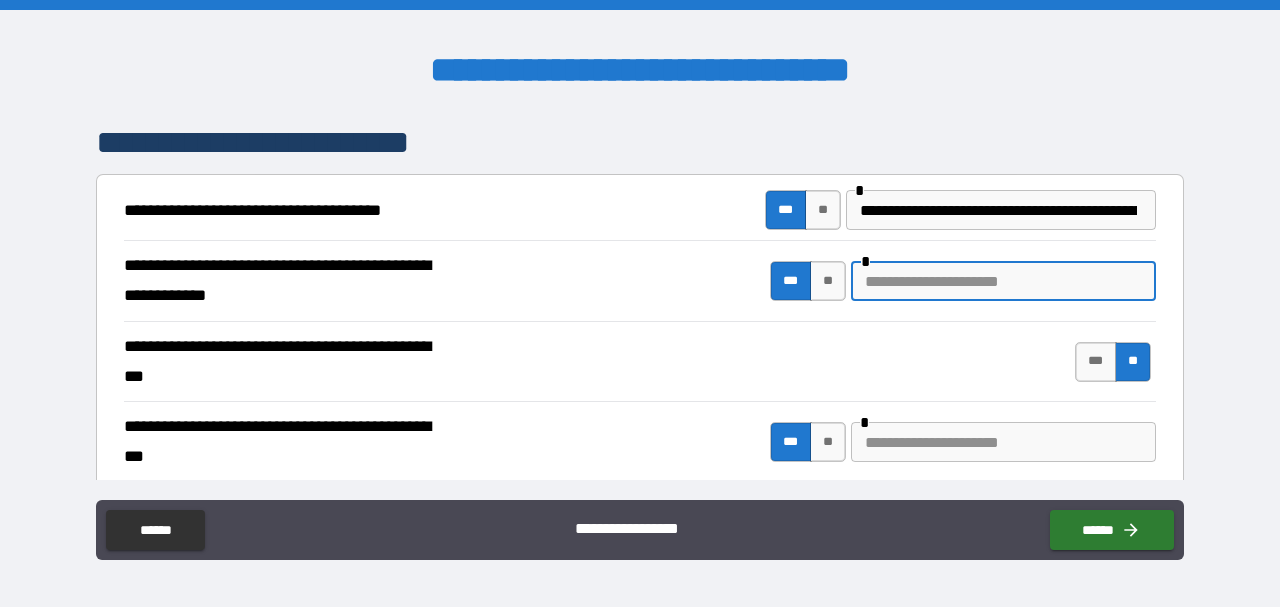 click at bounding box center (1003, 281) 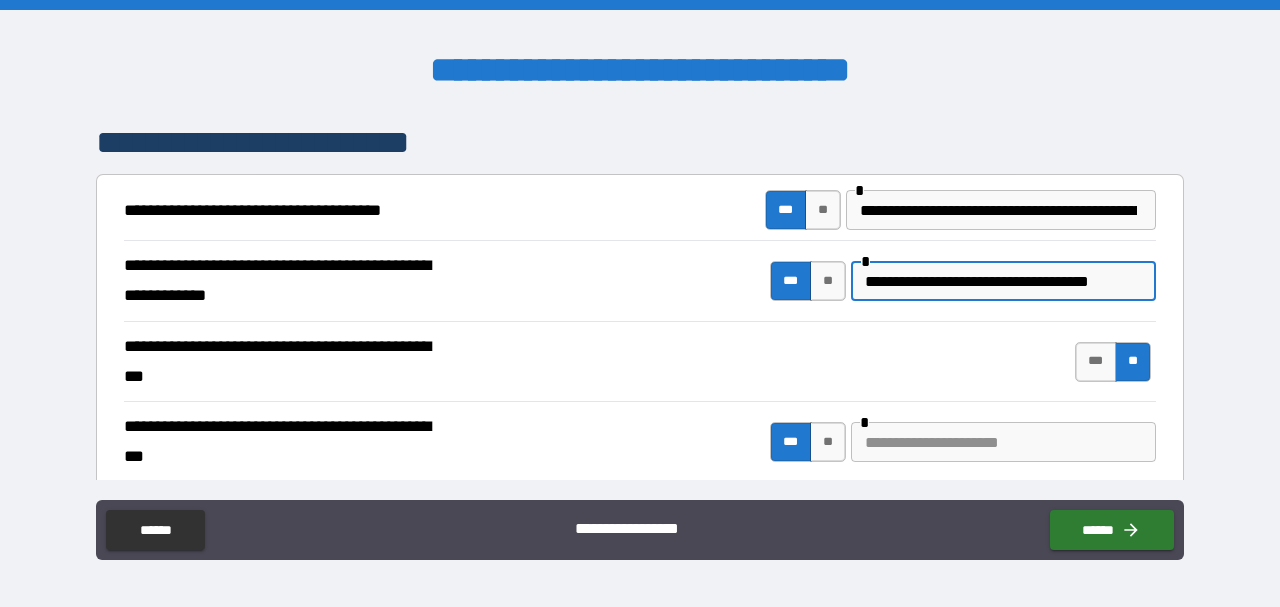 scroll, scrollTop: 0, scrollLeft: 1, axis: horizontal 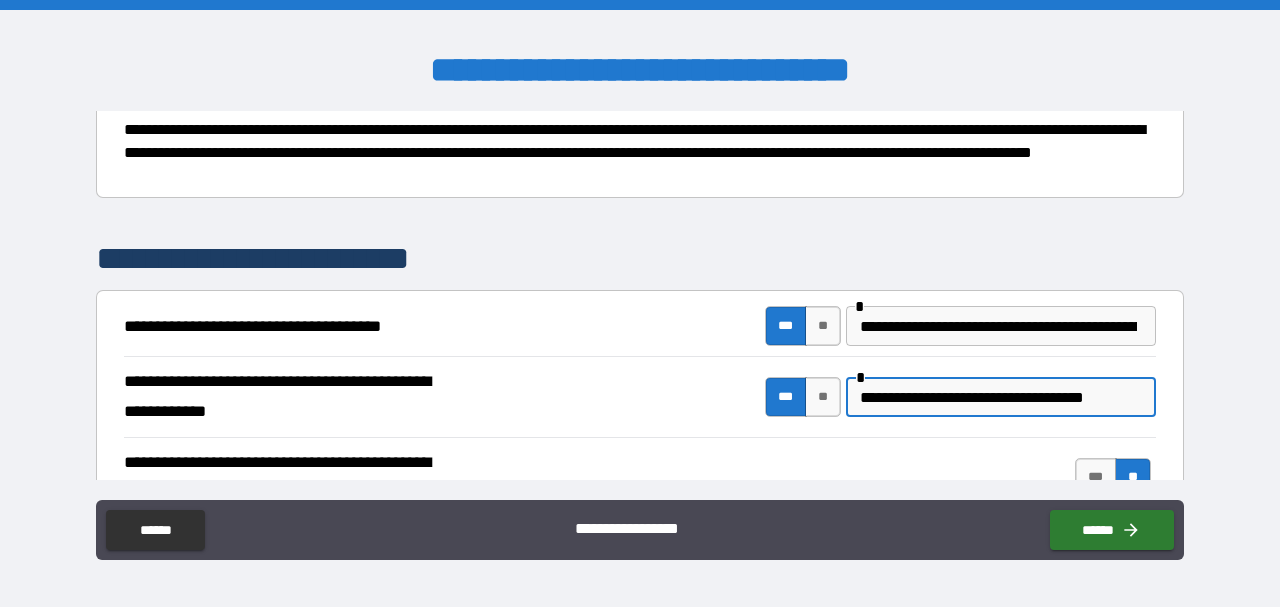 type on "**********" 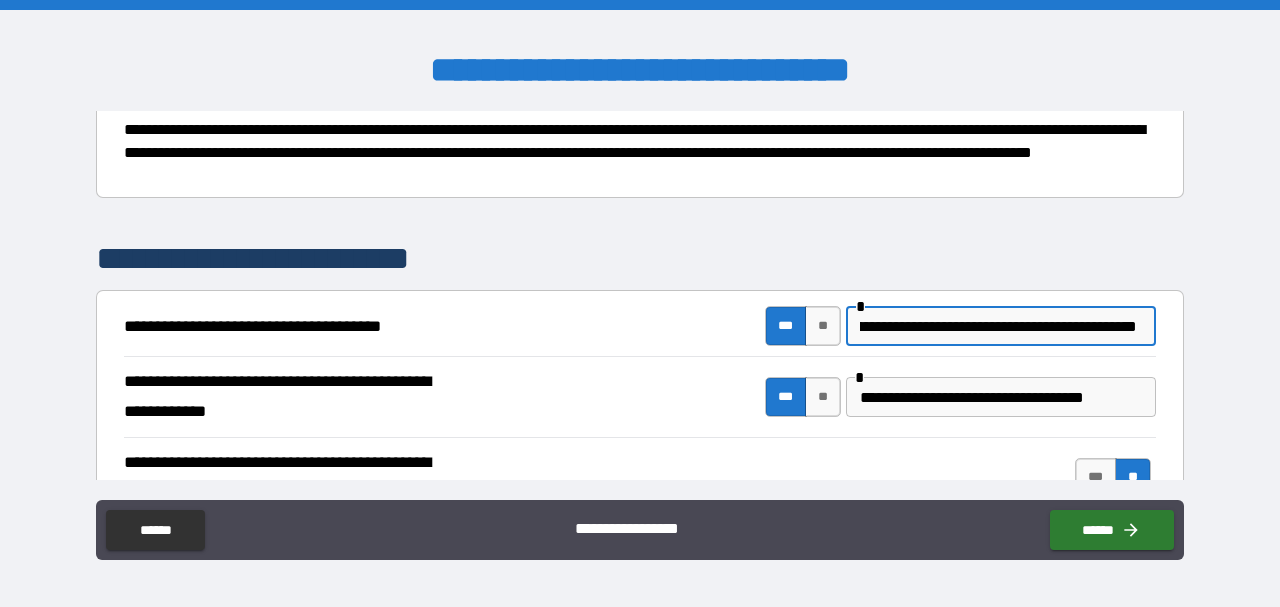 scroll, scrollTop: 0, scrollLeft: 574, axis: horizontal 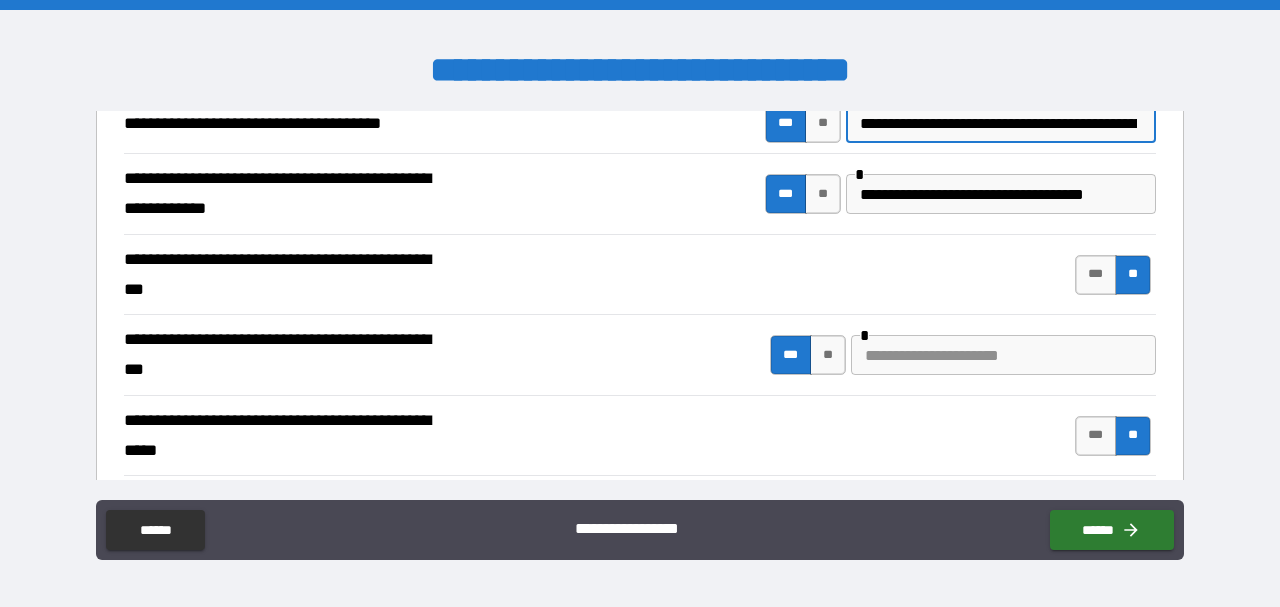 type on "**********" 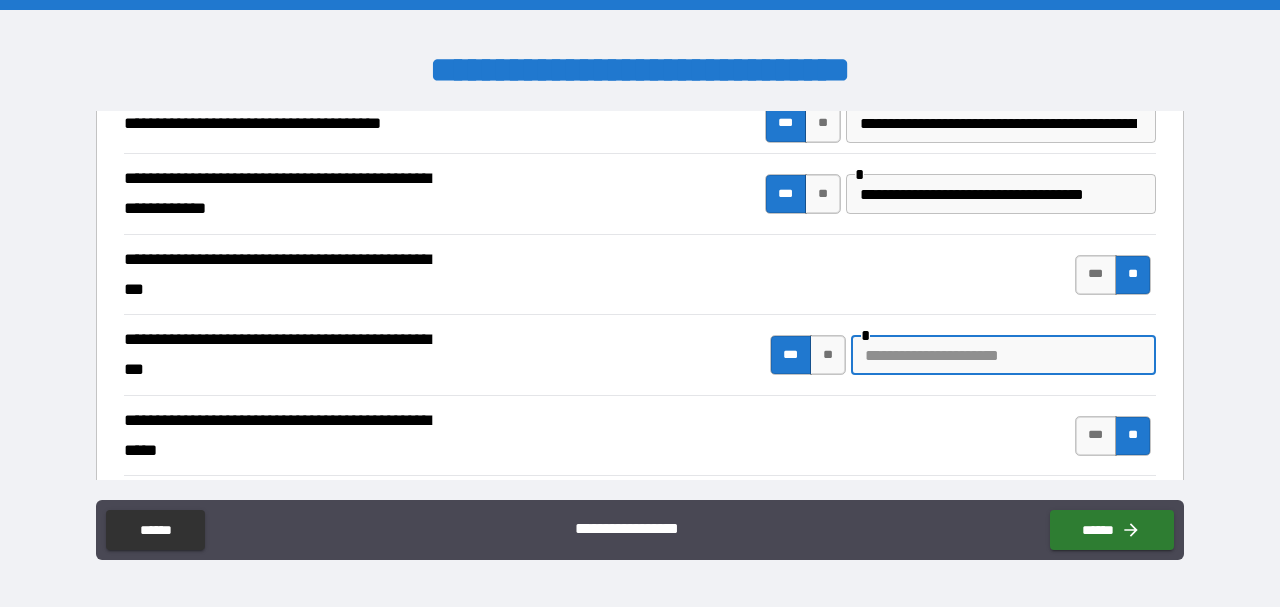 click at bounding box center (1003, 355) 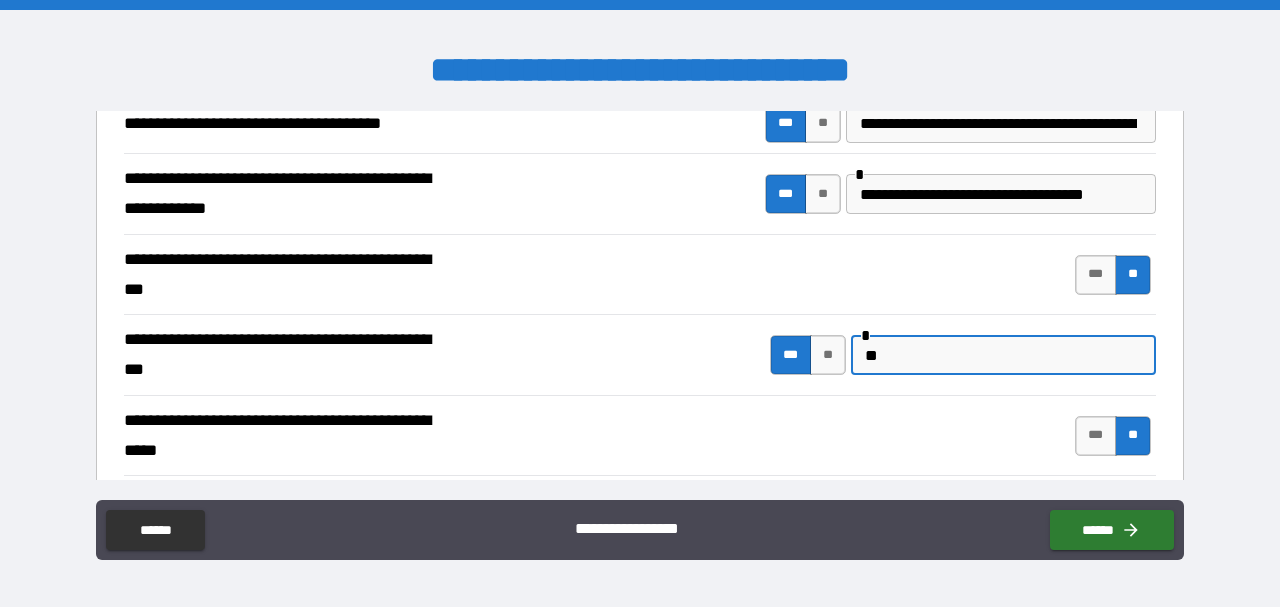 type on "*" 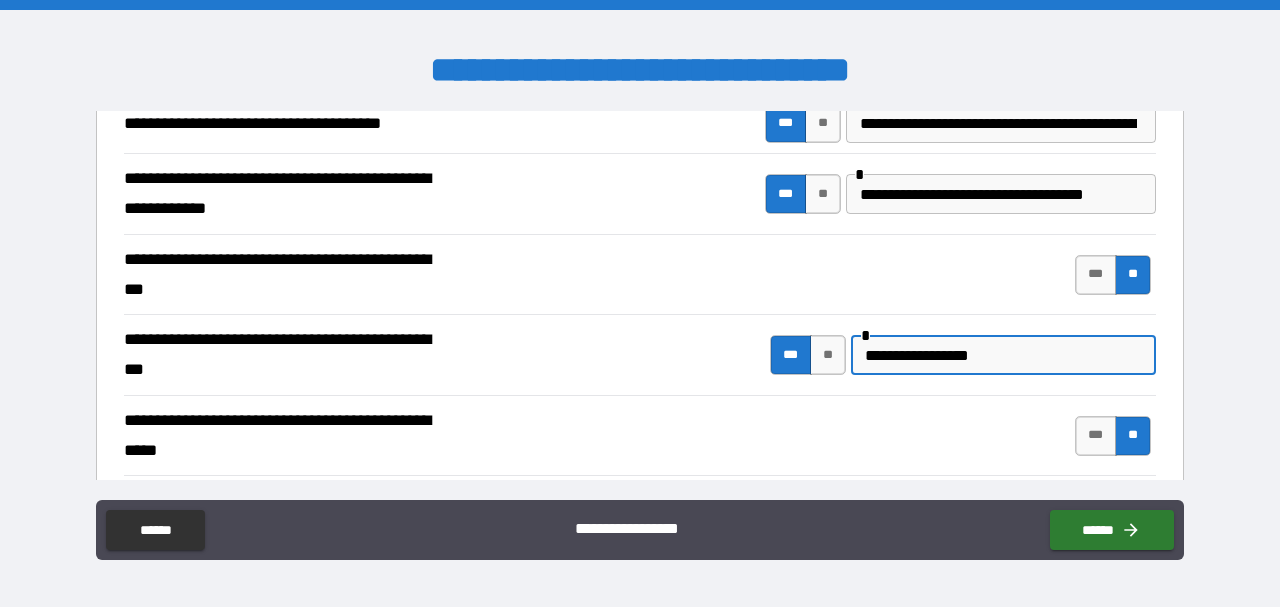 scroll, scrollTop: 666, scrollLeft: 0, axis: vertical 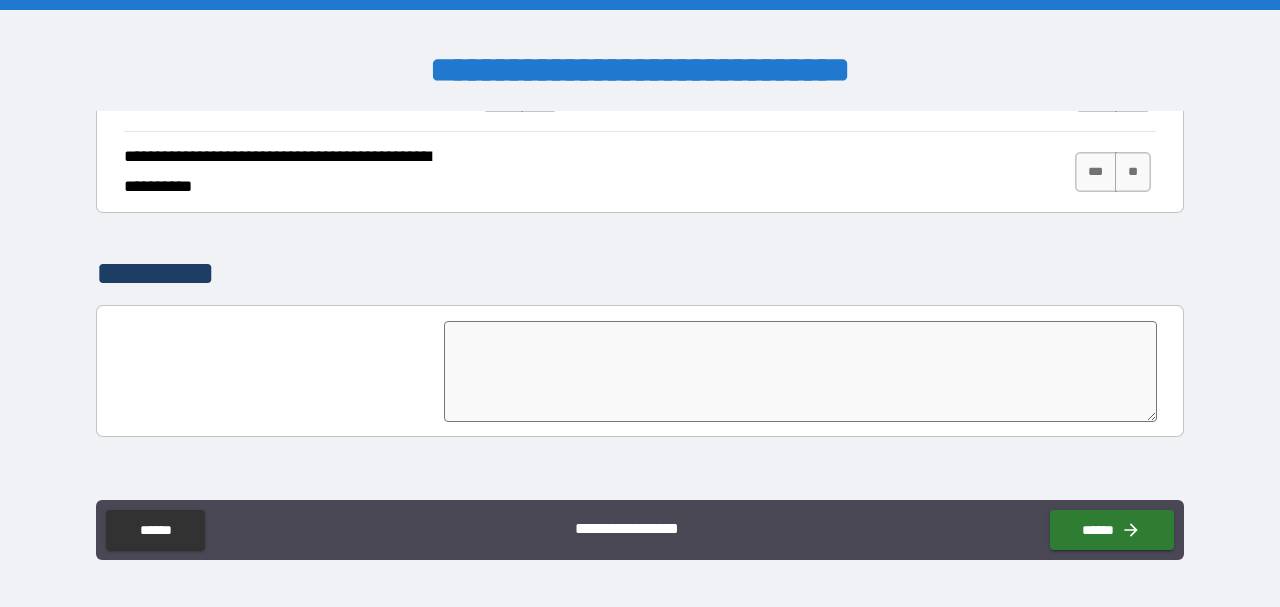 click at bounding box center [800, 371] 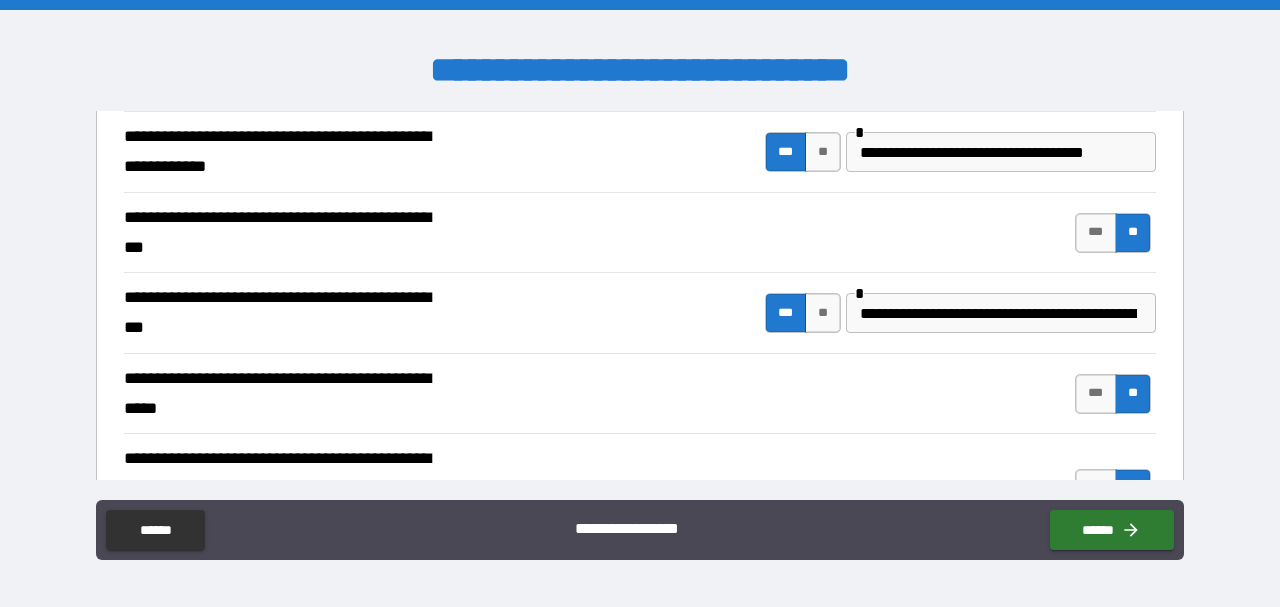 scroll, scrollTop: 478, scrollLeft: 0, axis: vertical 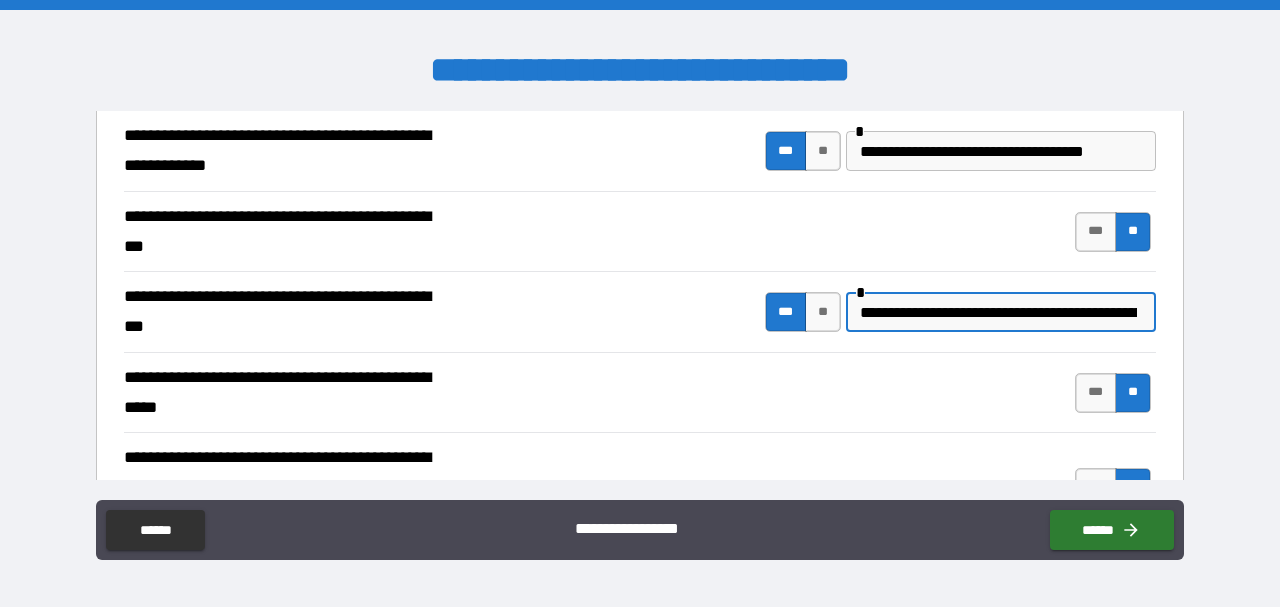 click on "**********" at bounding box center (998, 312) 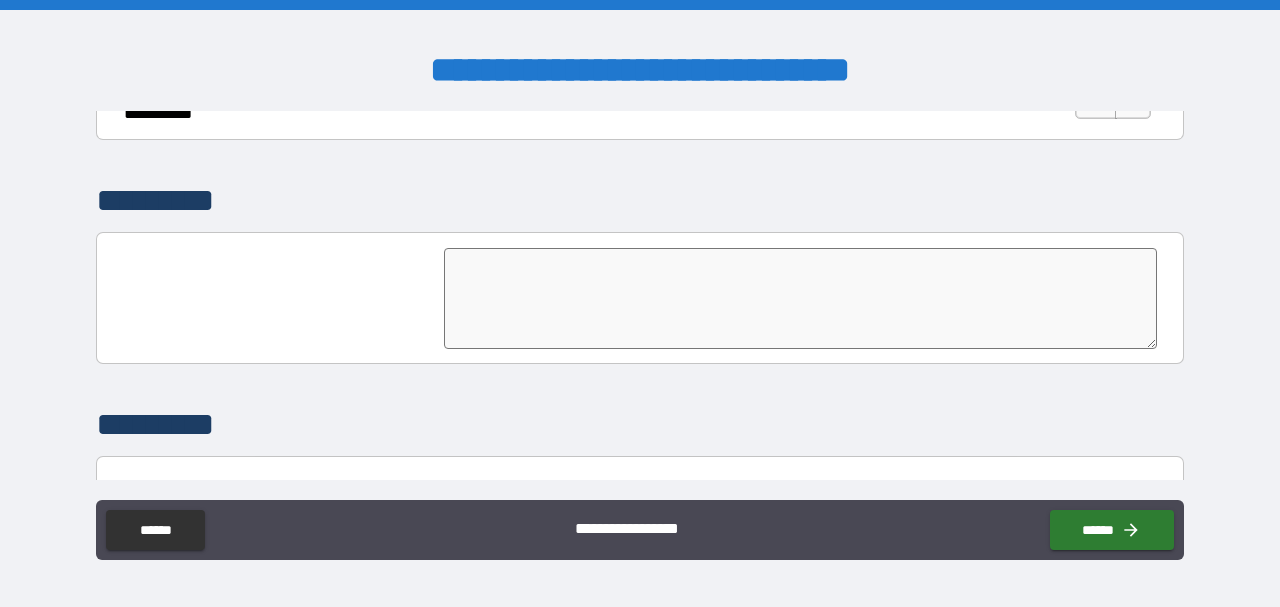 scroll, scrollTop: 4910, scrollLeft: 0, axis: vertical 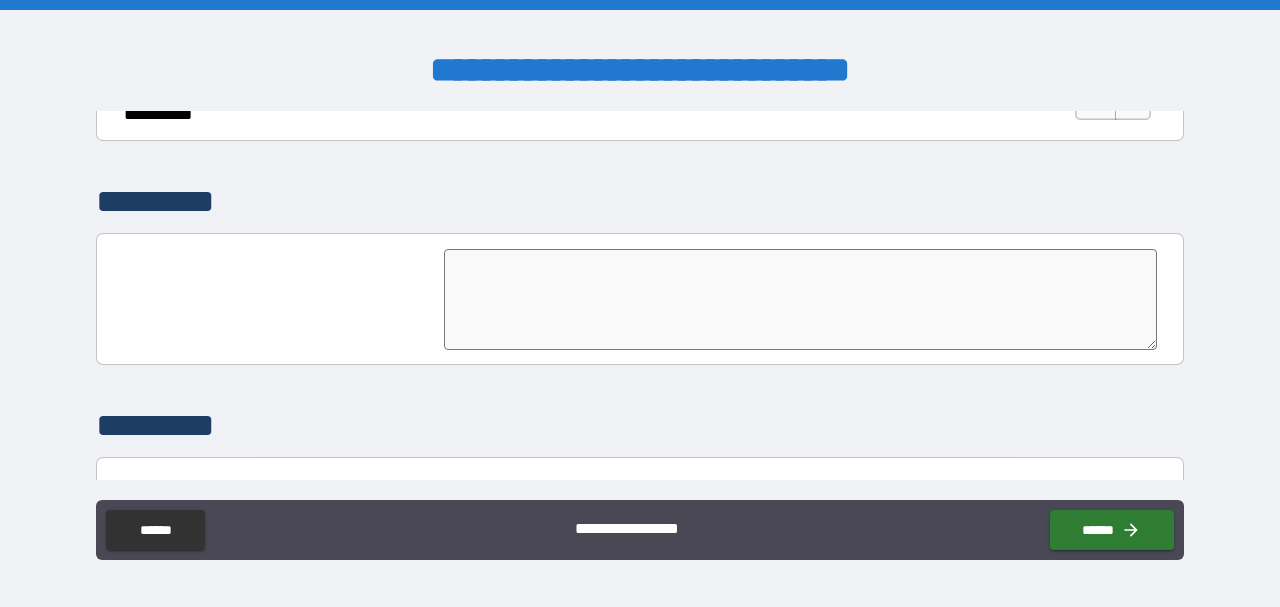 type on "**********" 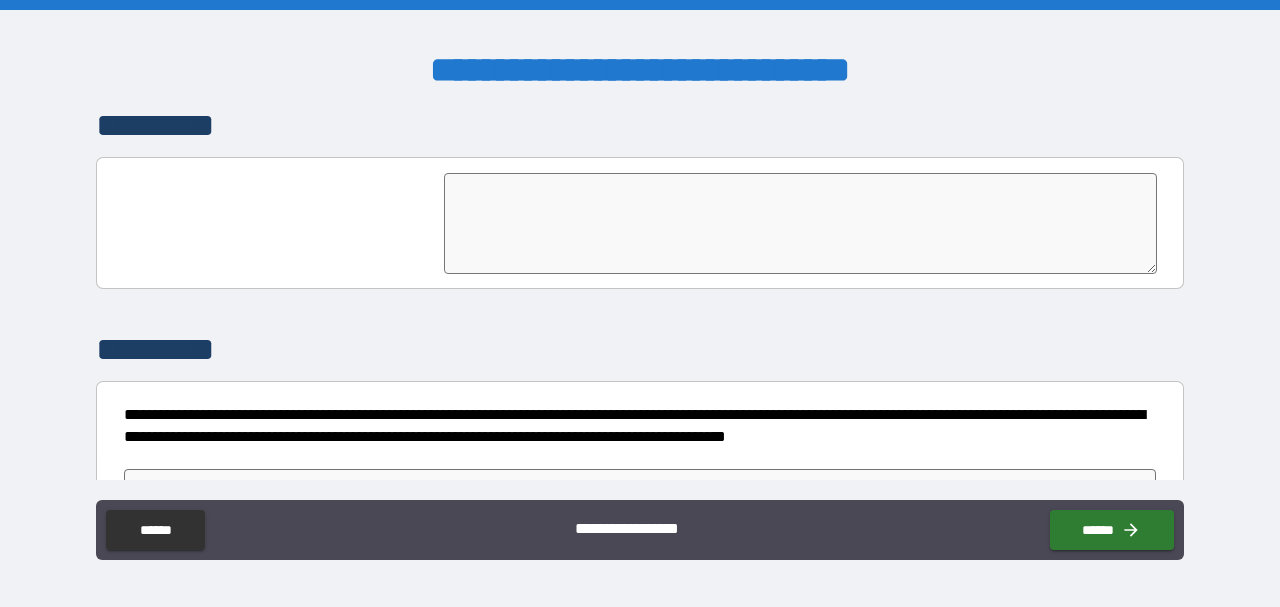 scroll, scrollTop: 5022, scrollLeft: 0, axis: vertical 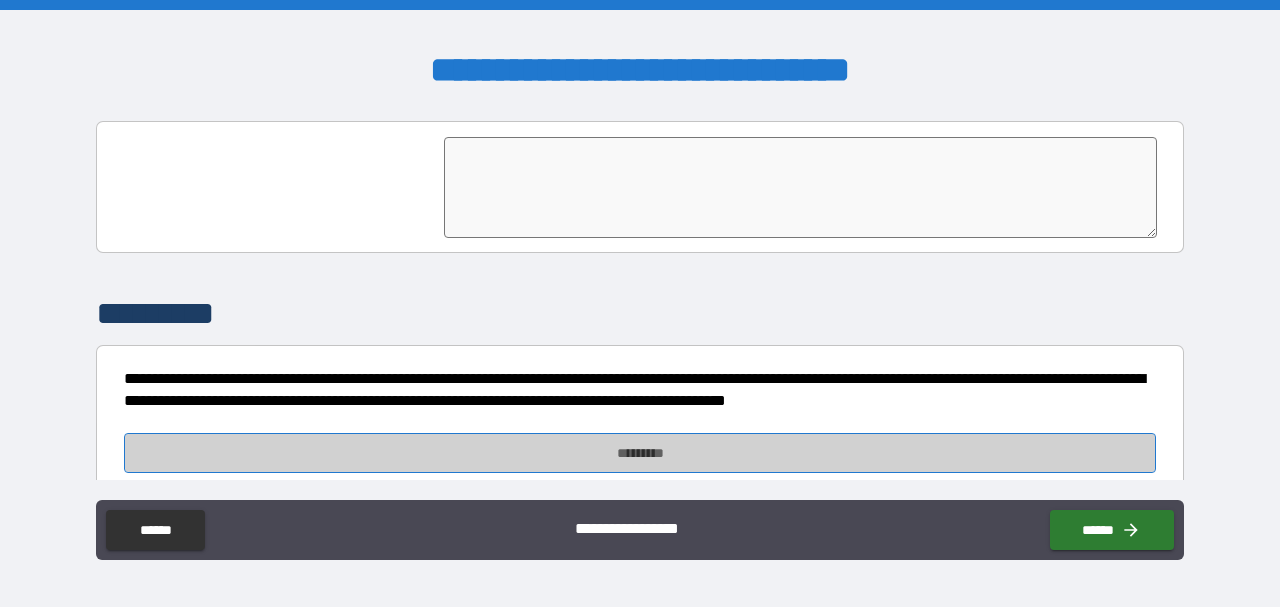 click on "*********" at bounding box center (640, 453) 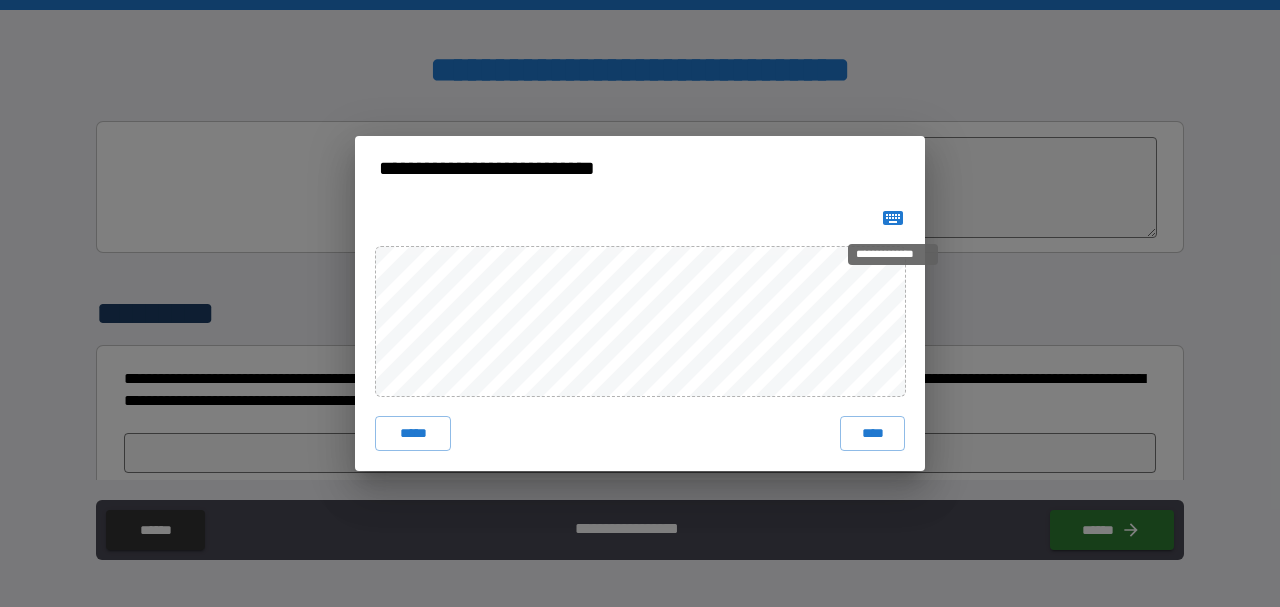 click 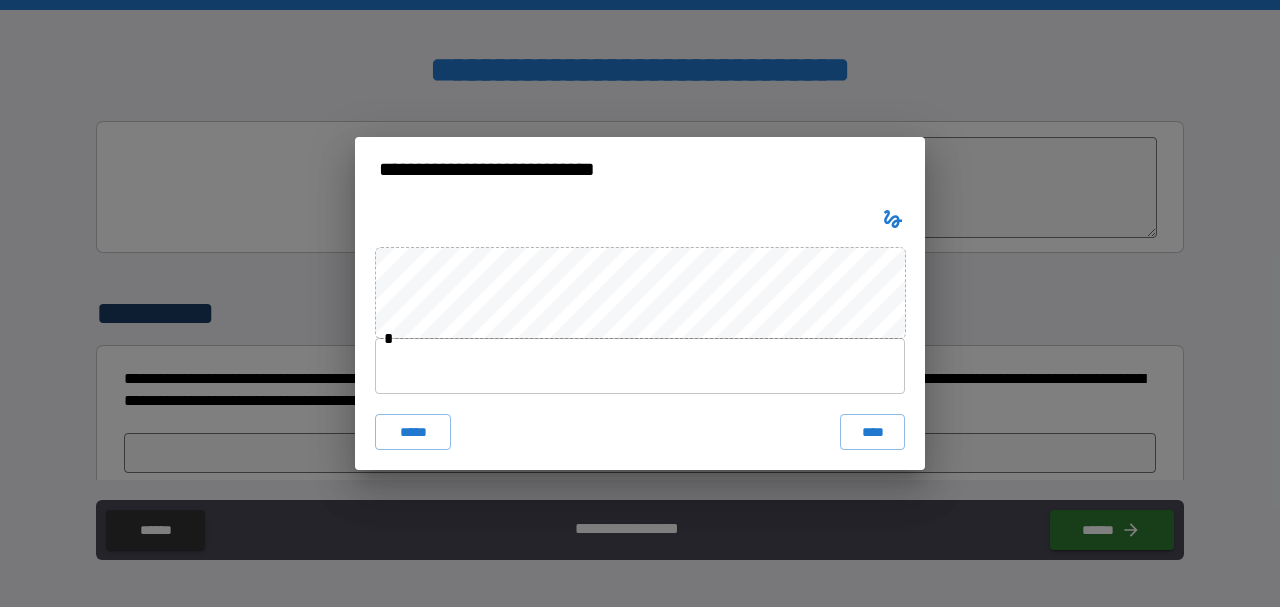 type 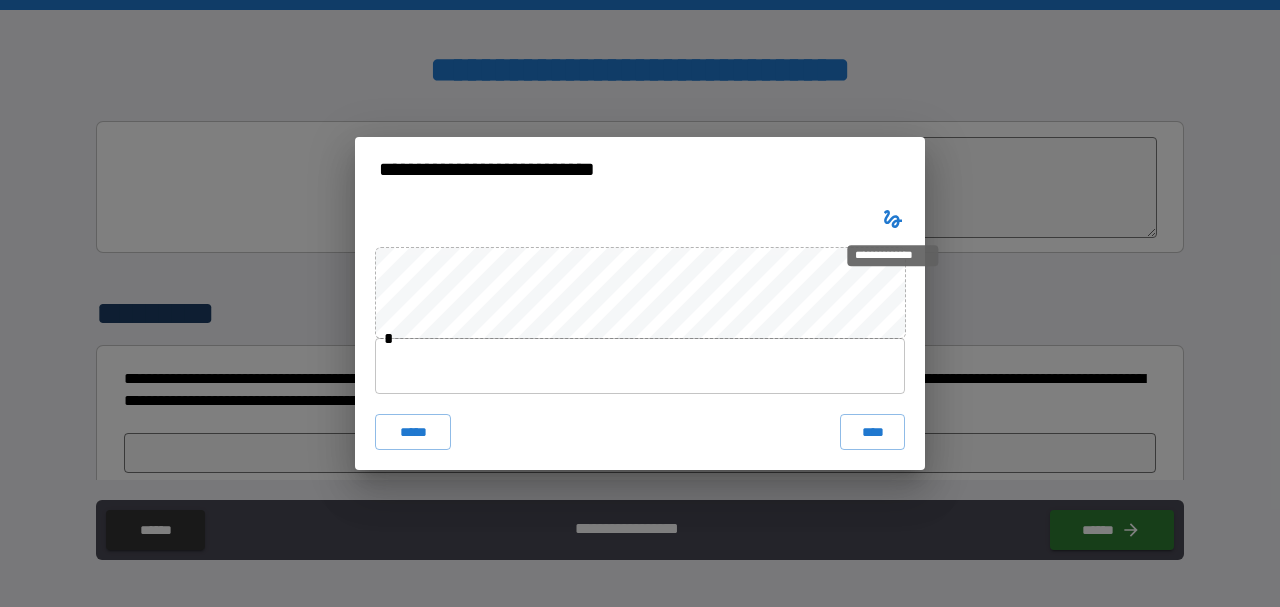 scroll, scrollTop: 5022, scrollLeft: 0, axis: vertical 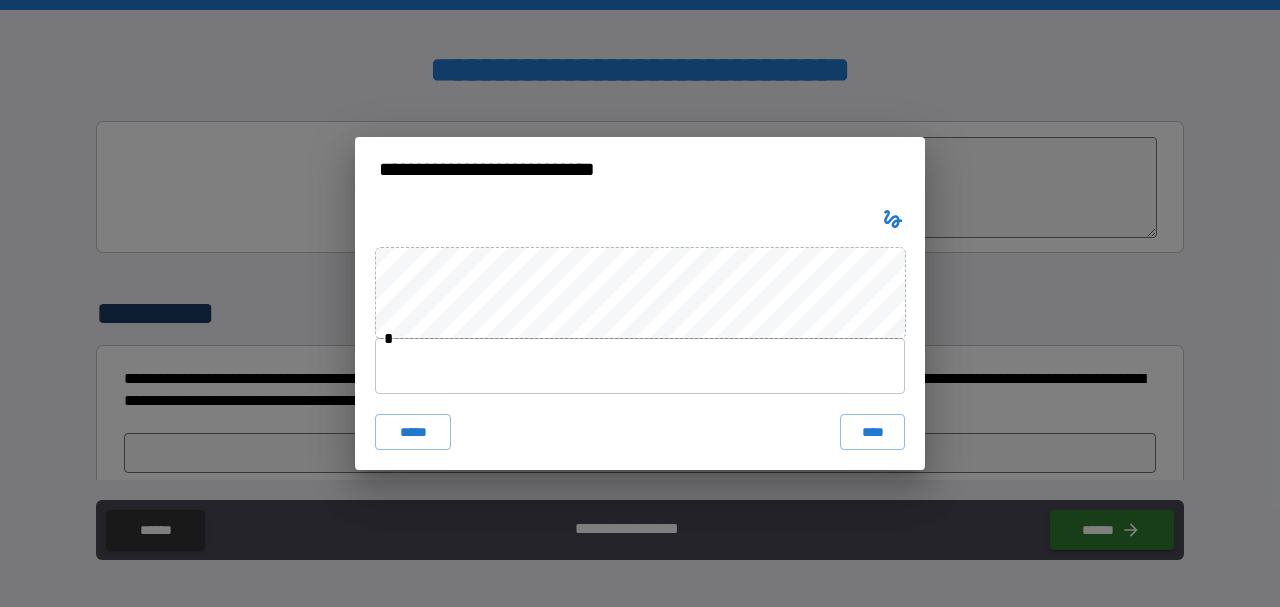 click at bounding box center [893, 219] 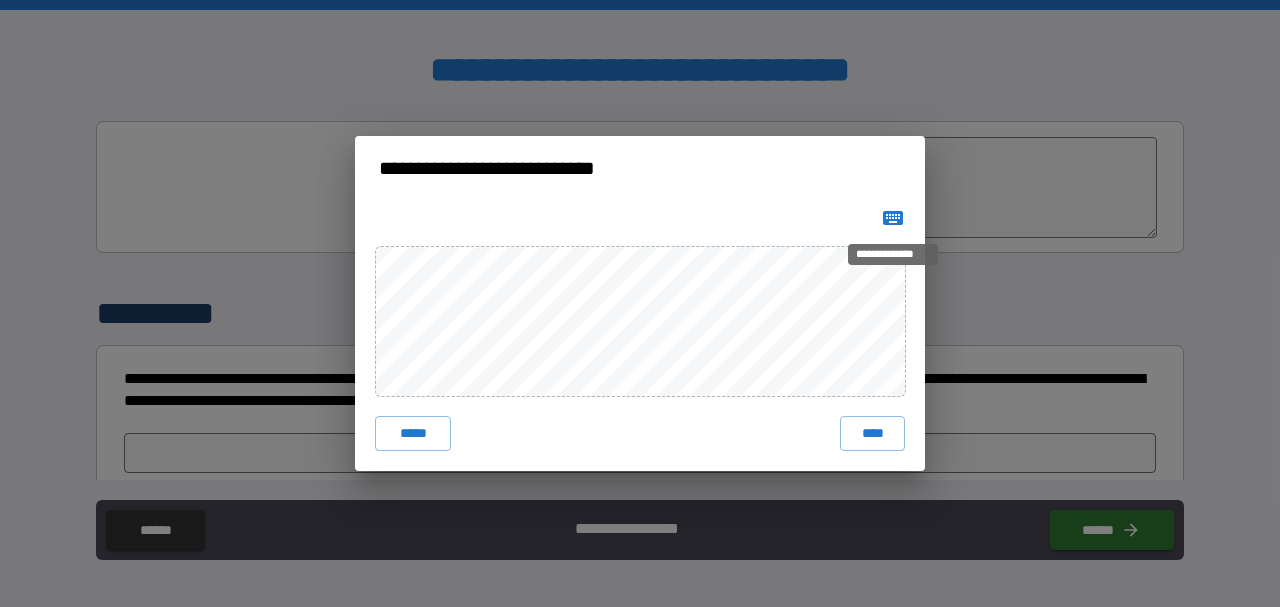 click 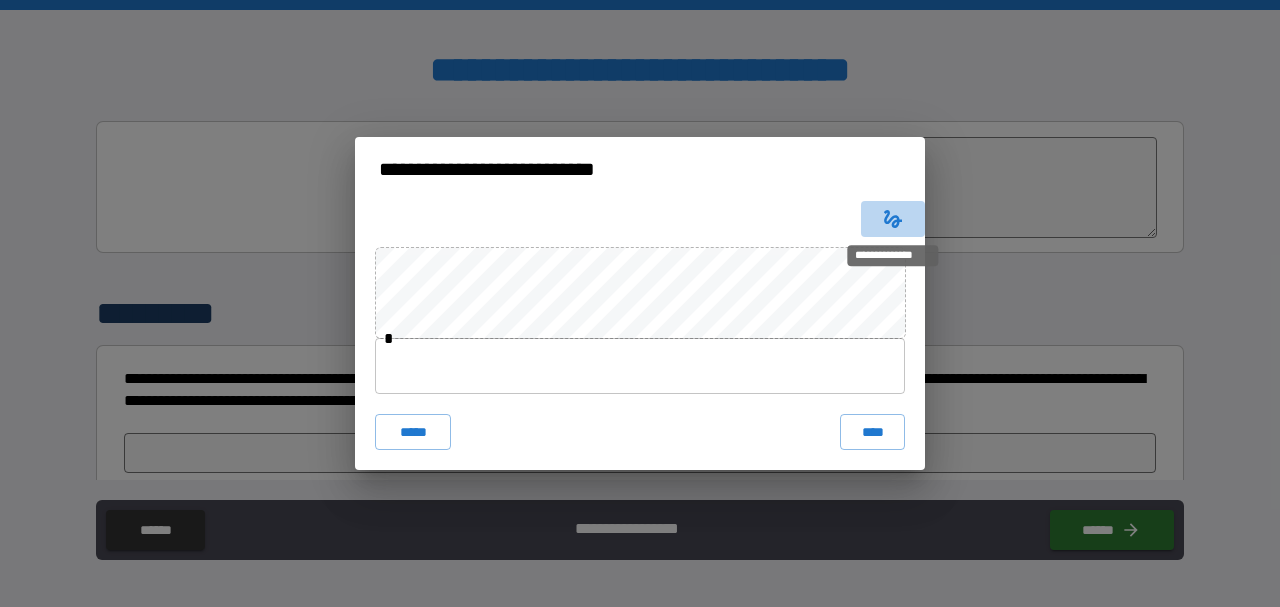 click 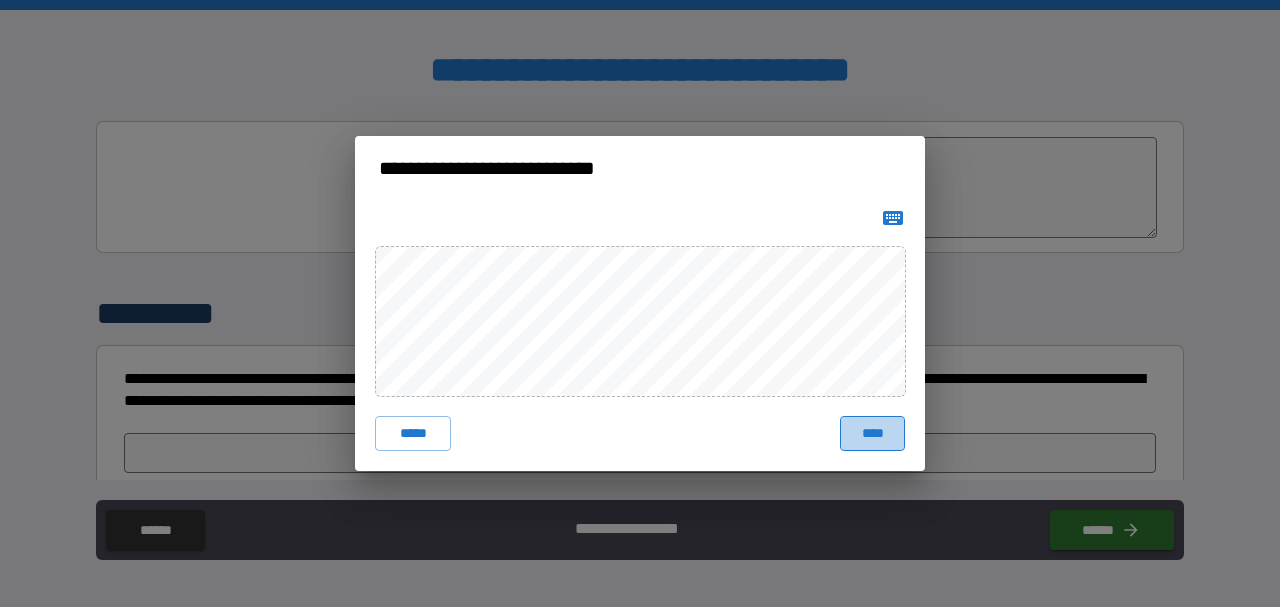 click on "****" at bounding box center [872, 434] 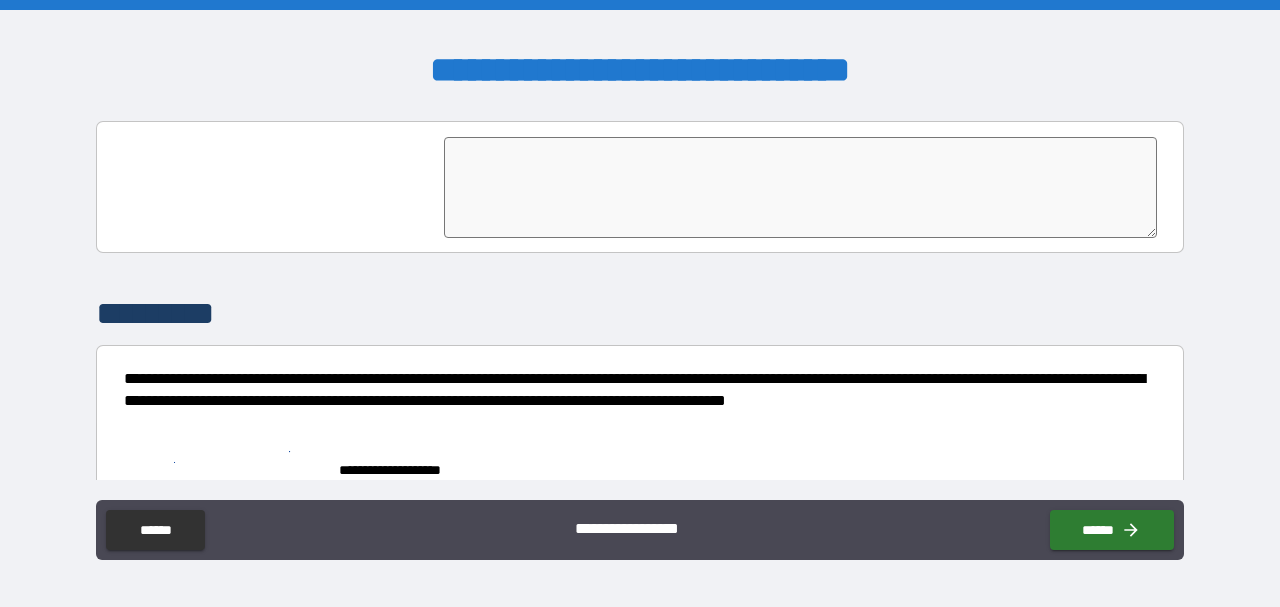 scroll, scrollTop: 5013, scrollLeft: 0, axis: vertical 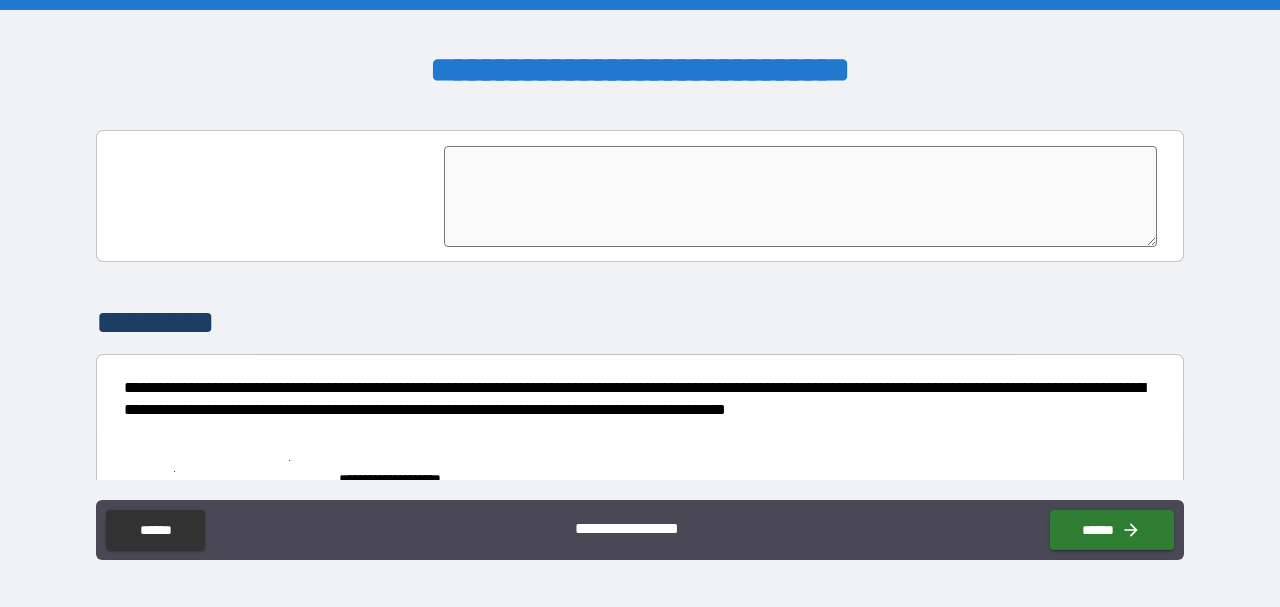 click at bounding box center (800, 196) 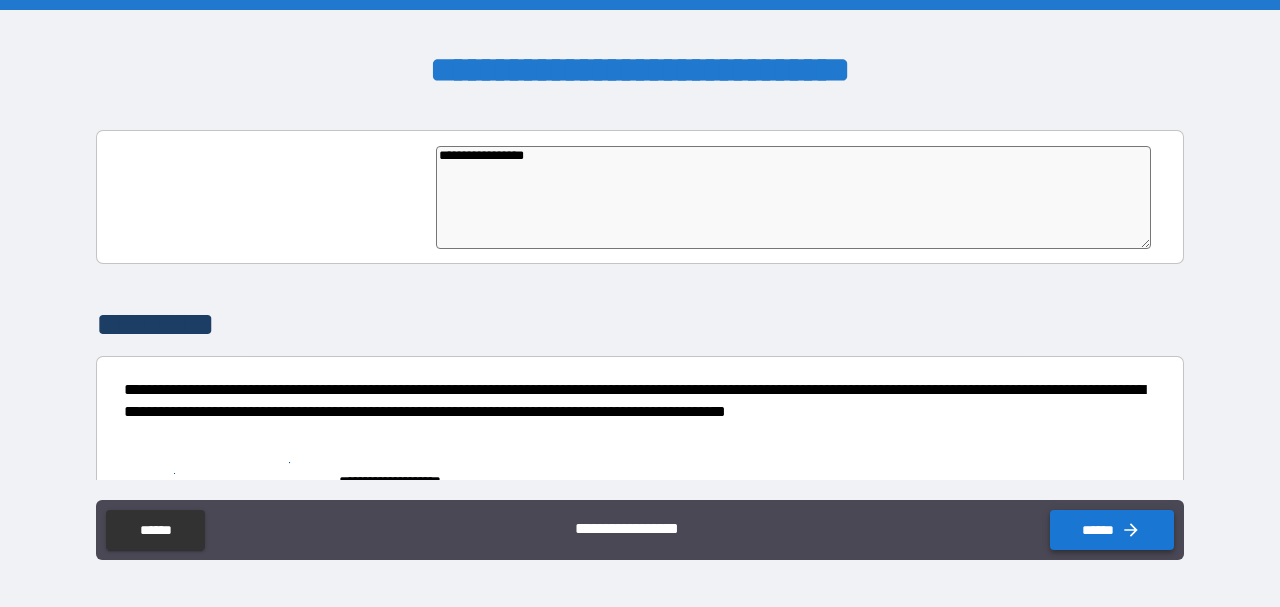type on "**********" 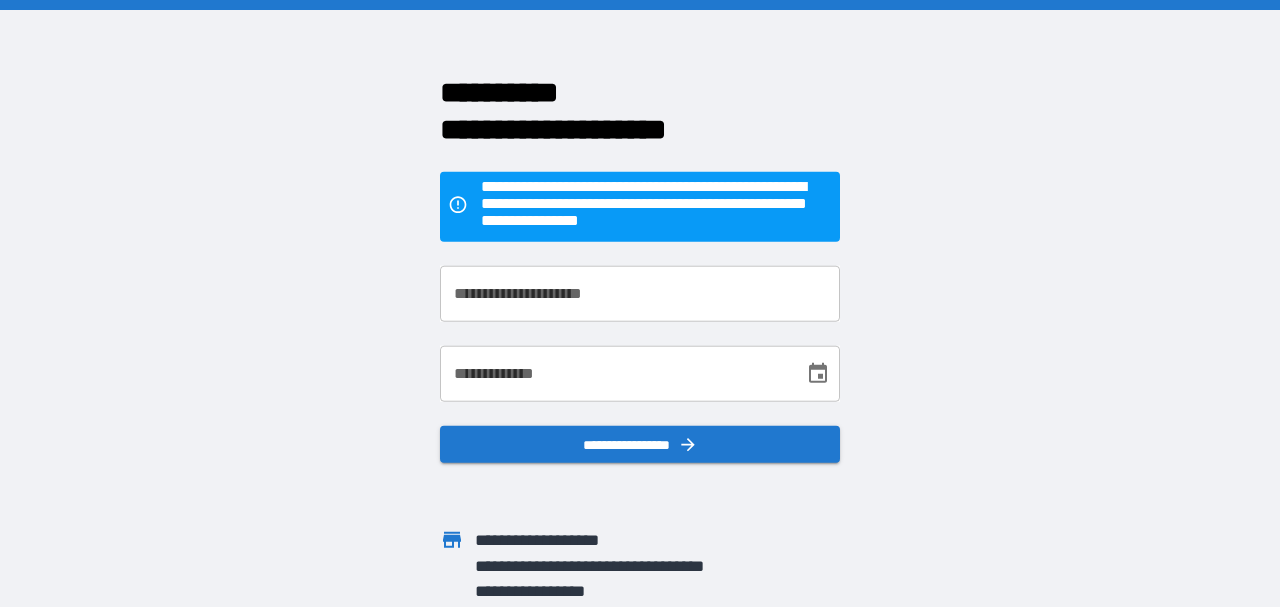 scroll, scrollTop: 24, scrollLeft: 0, axis: vertical 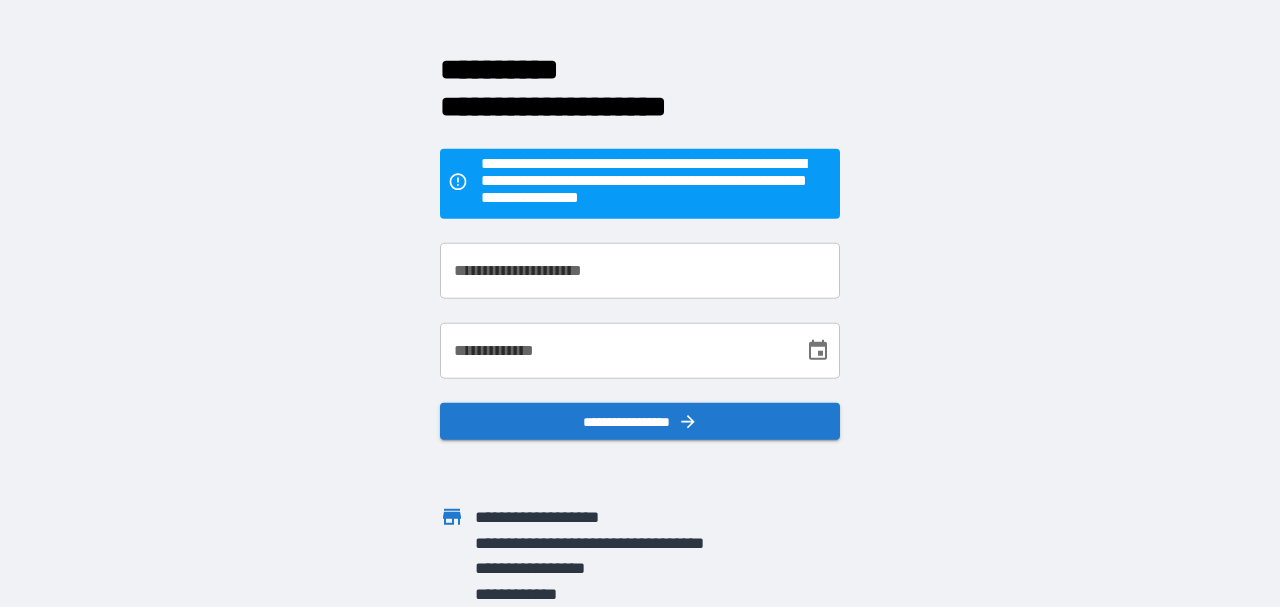 click on "**********" at bounding box center (640, 270) 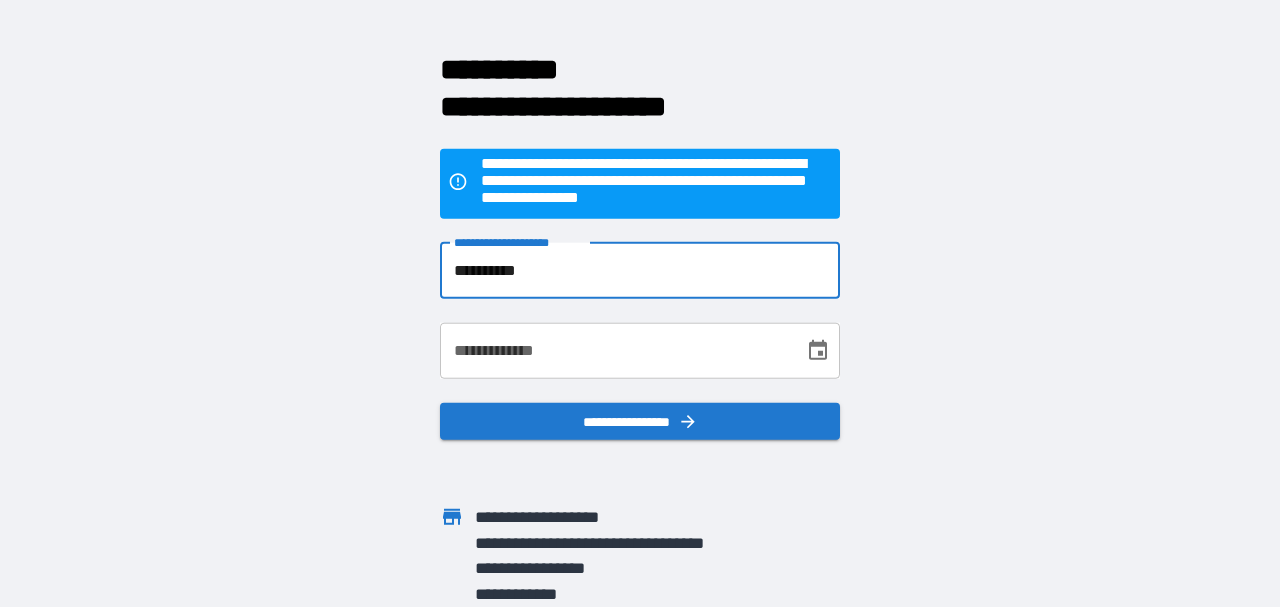 type on "**********" 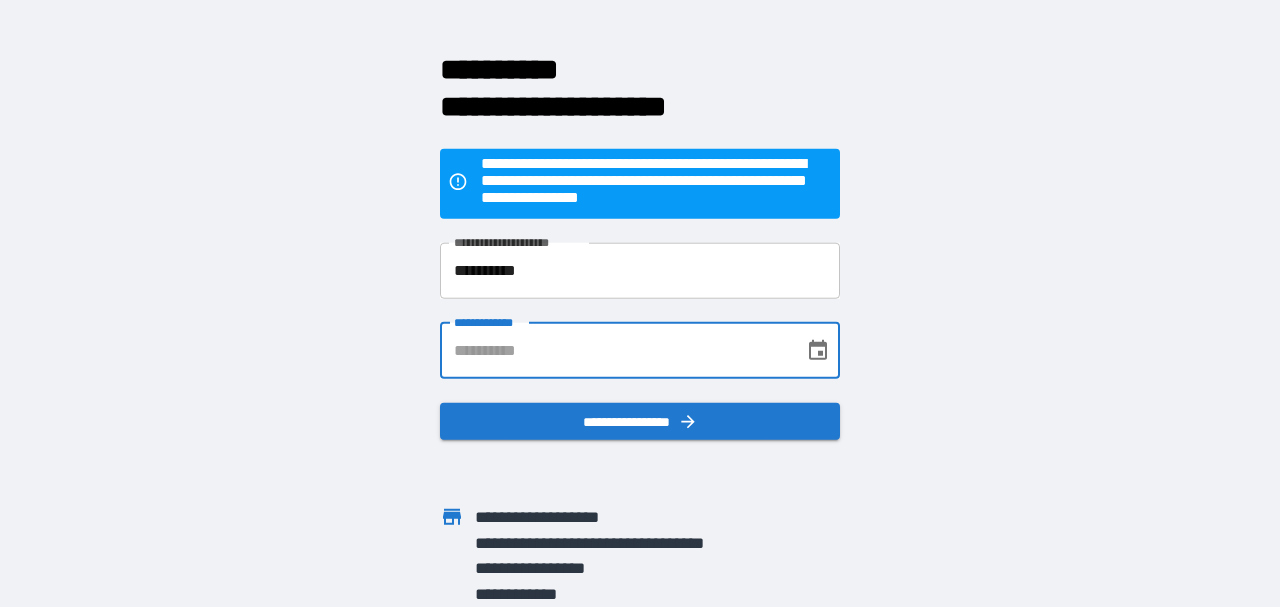 click on "**********" at bounding box center (615, 350) 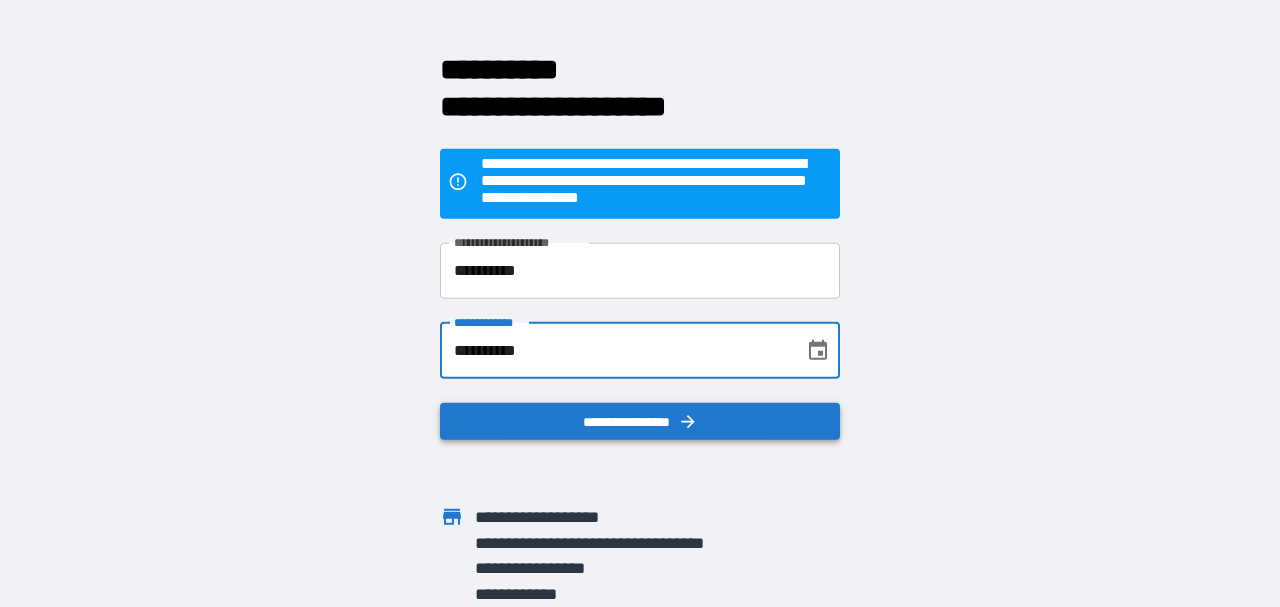 type on "**********" 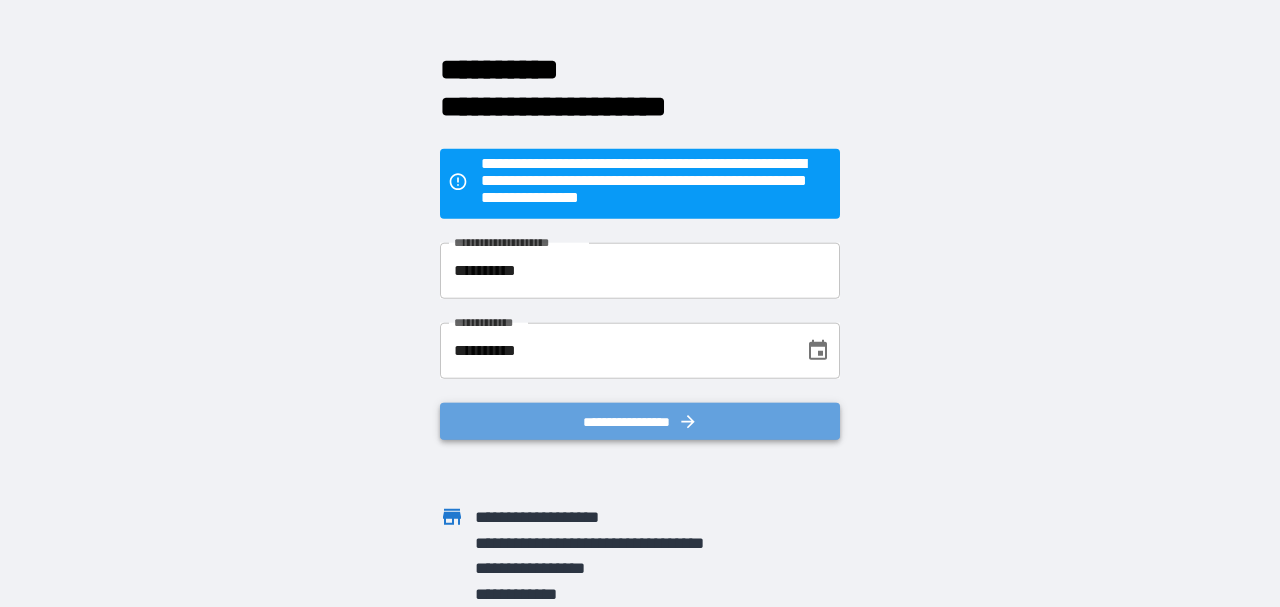 click on "**********" at bounding box center [640, 421] 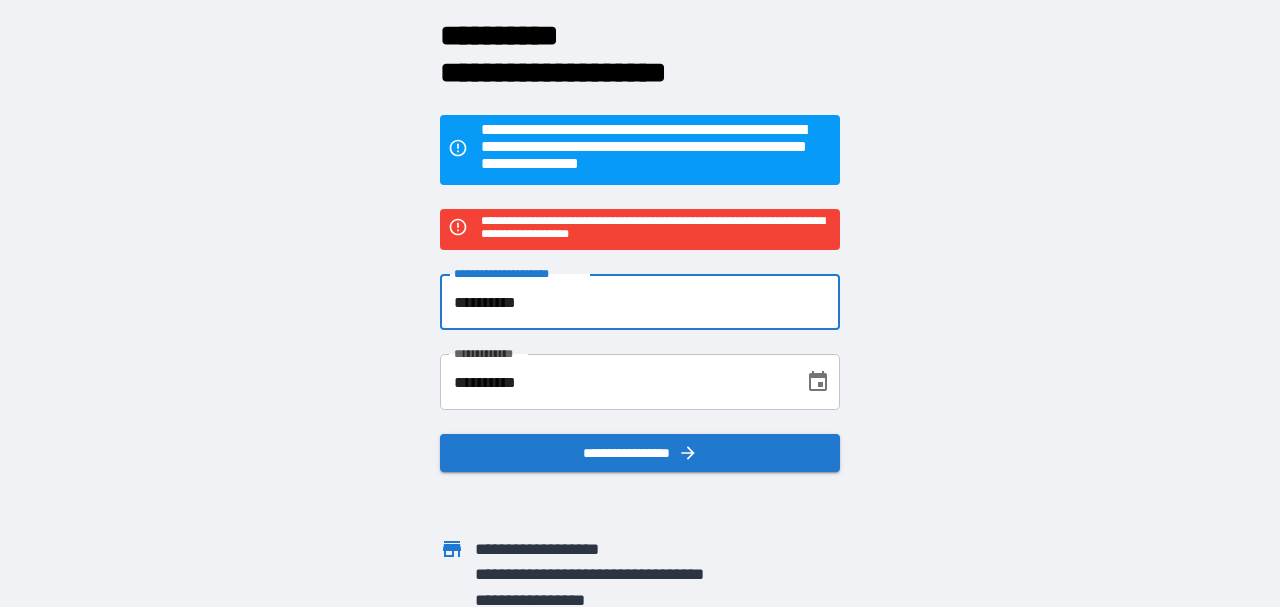 click on "**********" at bounding box center (640, 302) 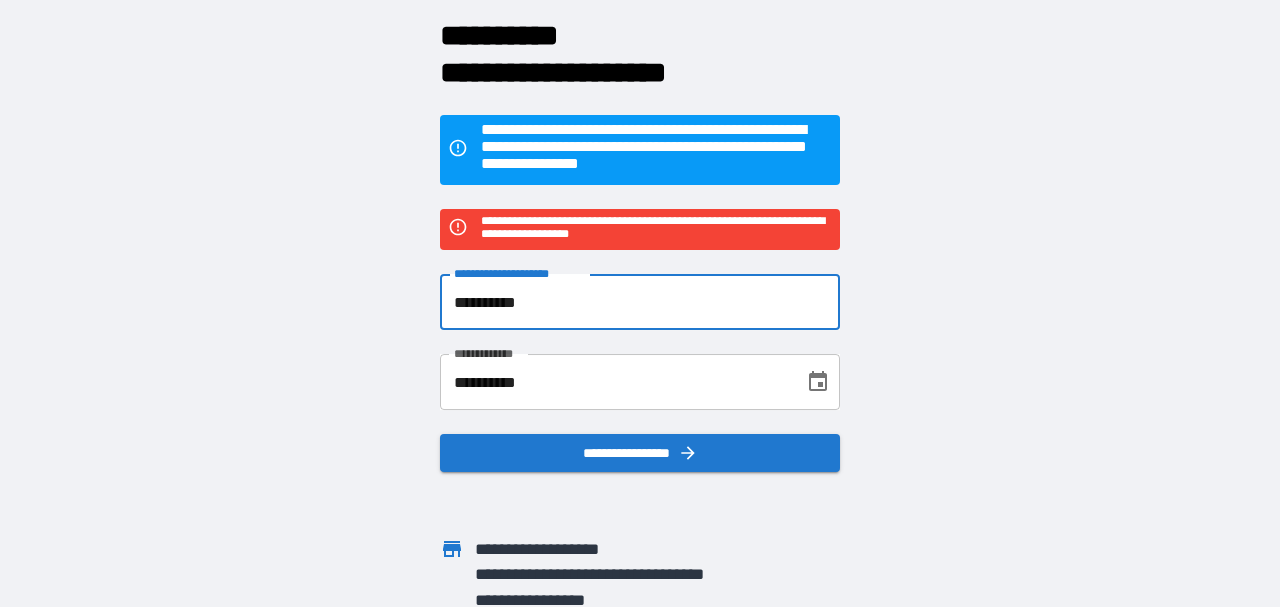 click on "**********" at bounding box center [640, 302] 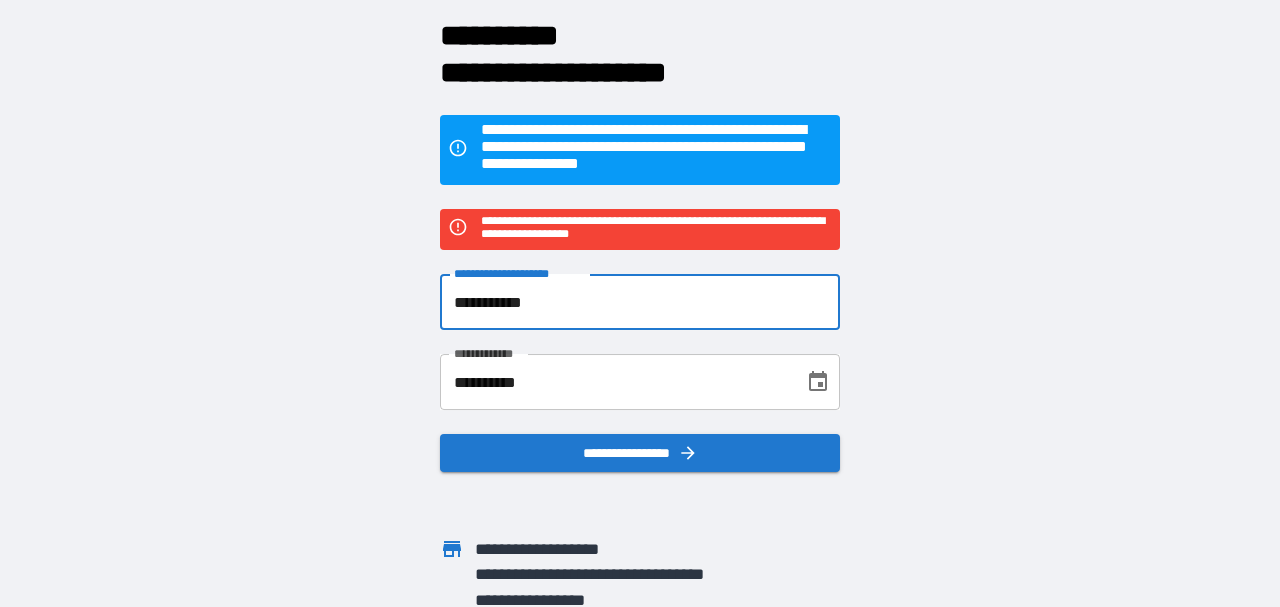 click on "**********" at bounding box center (640, 302) 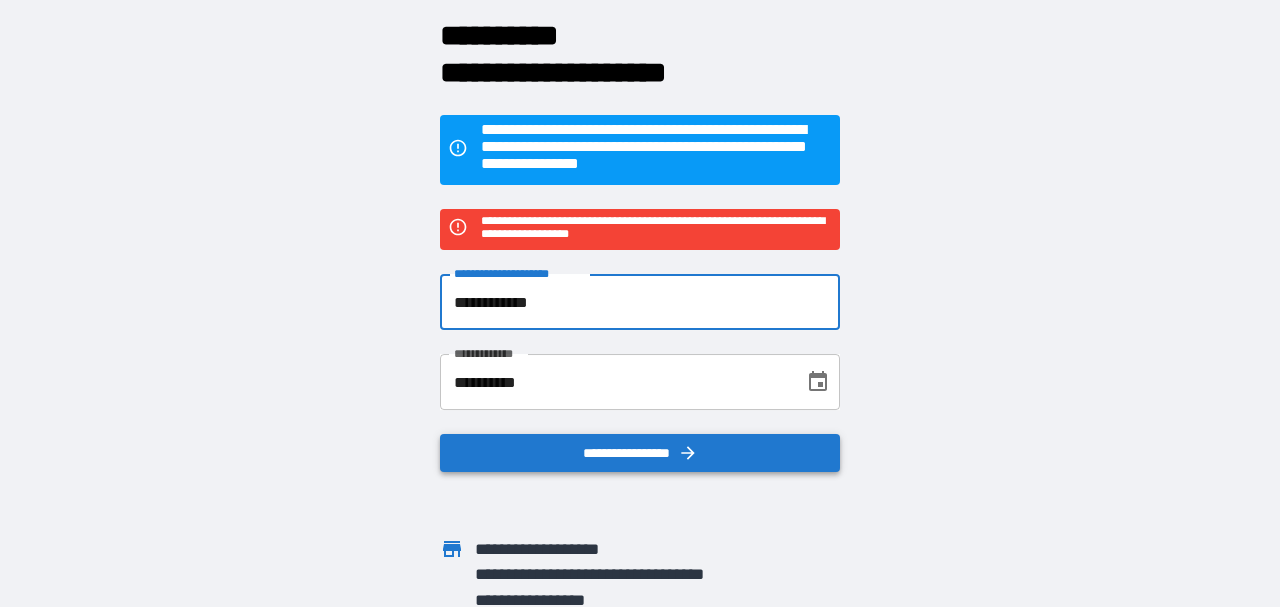 click on "**********" at bounding box center [640, 453] 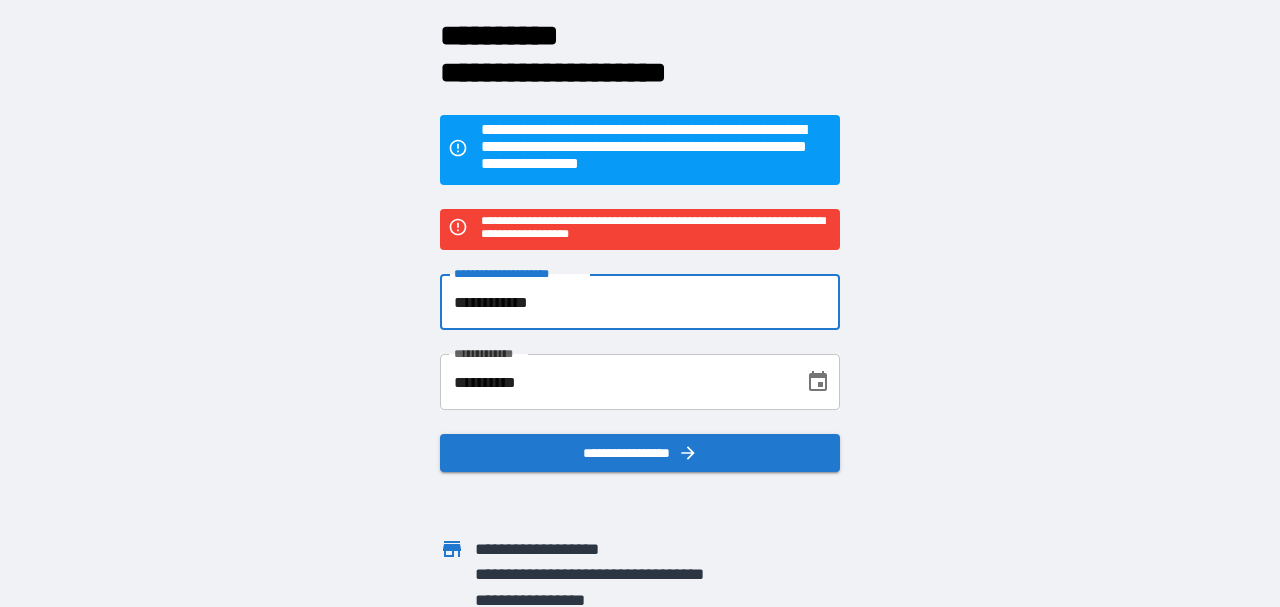 drag, startPoint x: 596, startPoint y: 307, endPoint x: 299, endPoint y: 295, distance: 297.24234 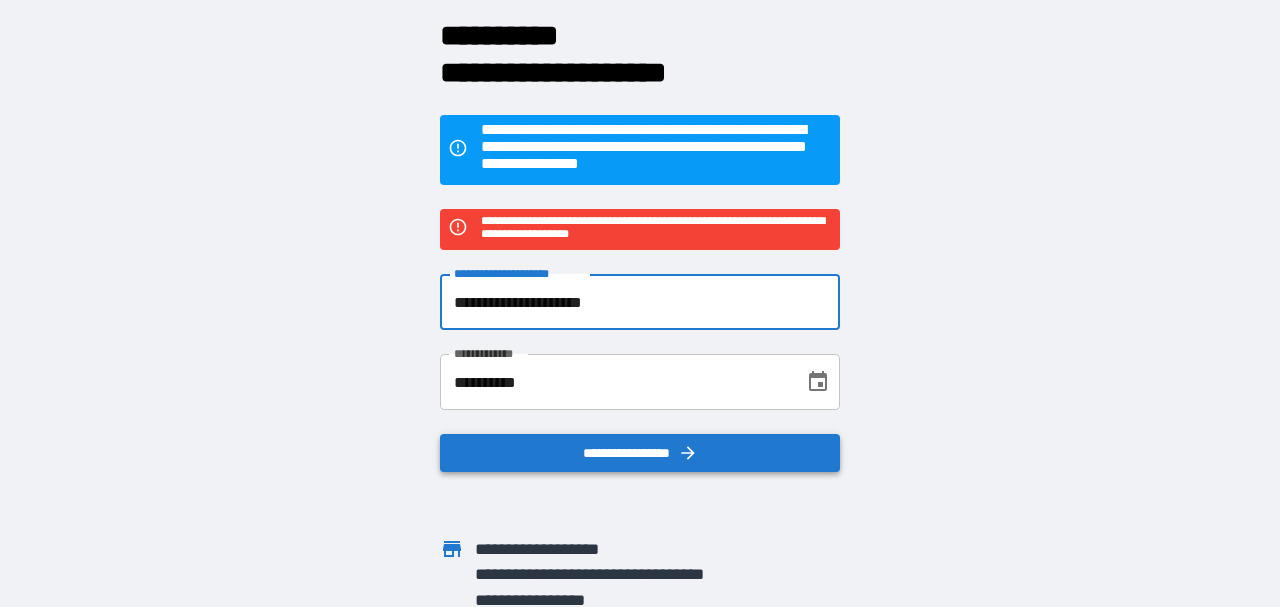 type on "**********" 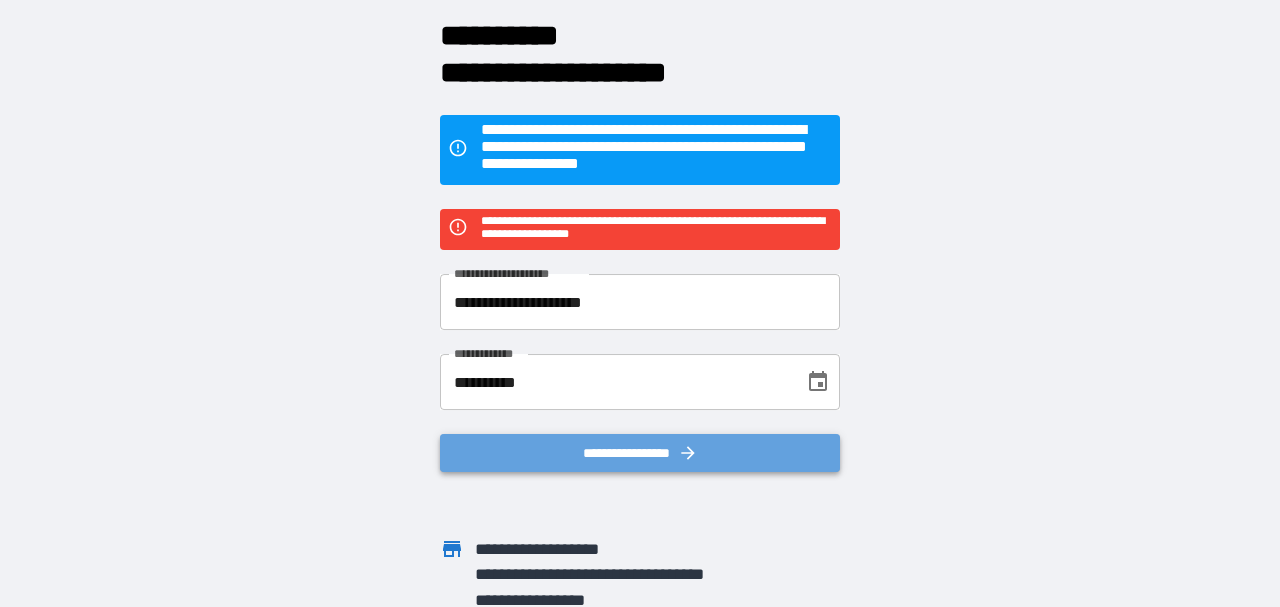 click on "**********" at bounding box center [640, 453] 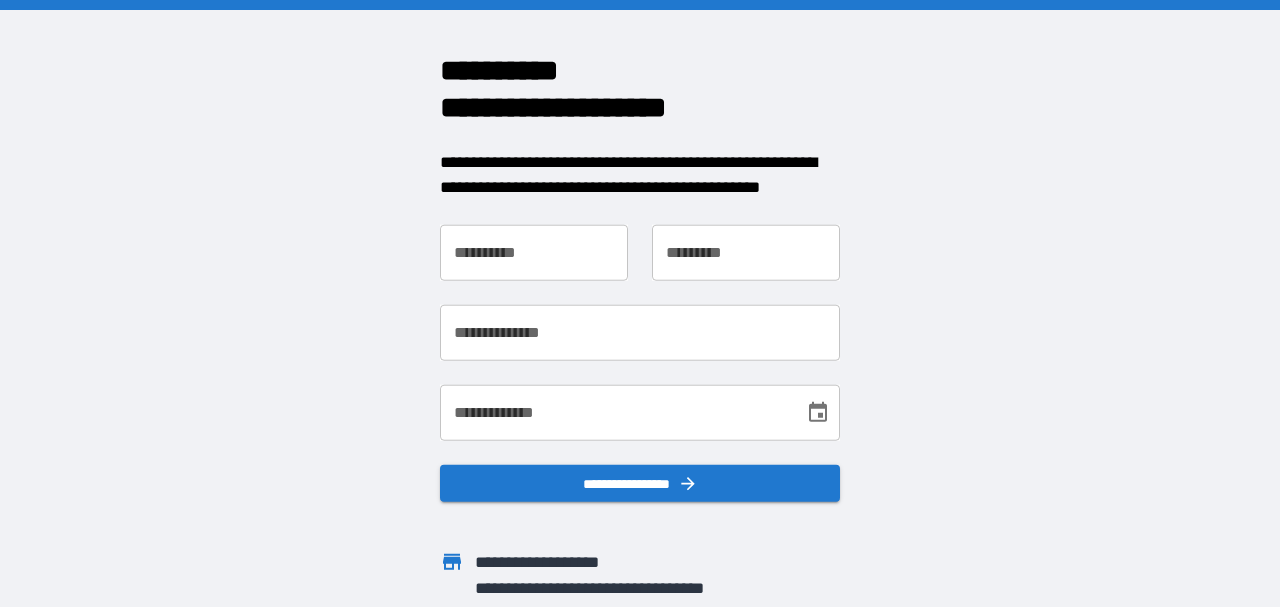 scroll, scrollTop: 0, scrollLeft: 0, axis: both 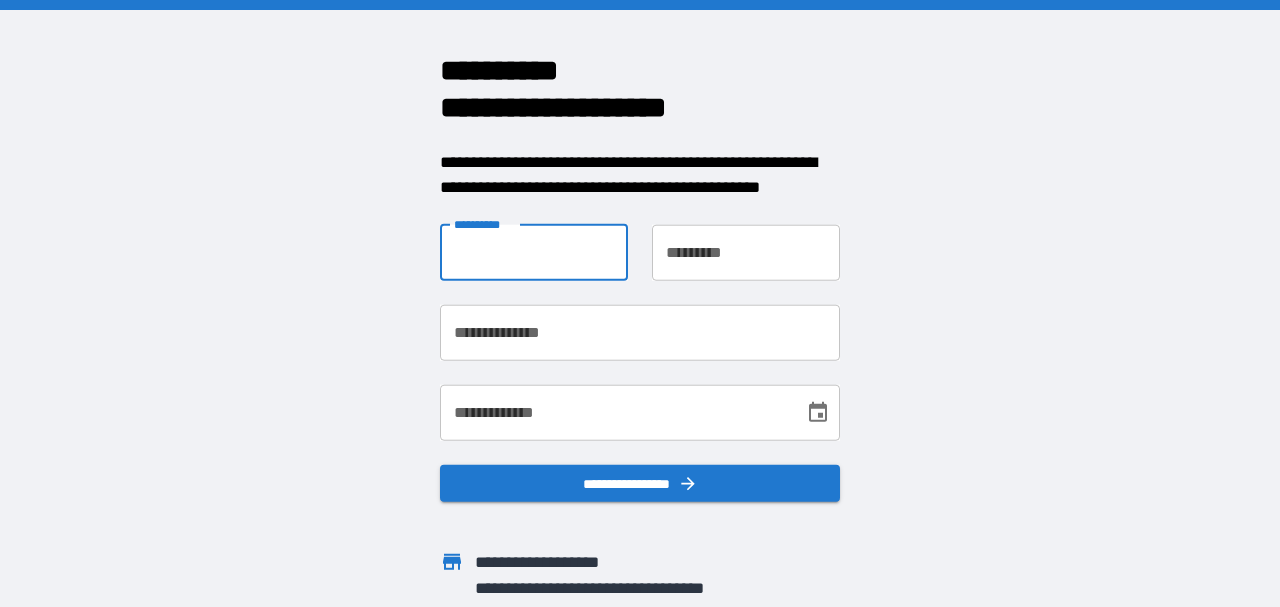 click on "**********" at bounding box center (534, 252) 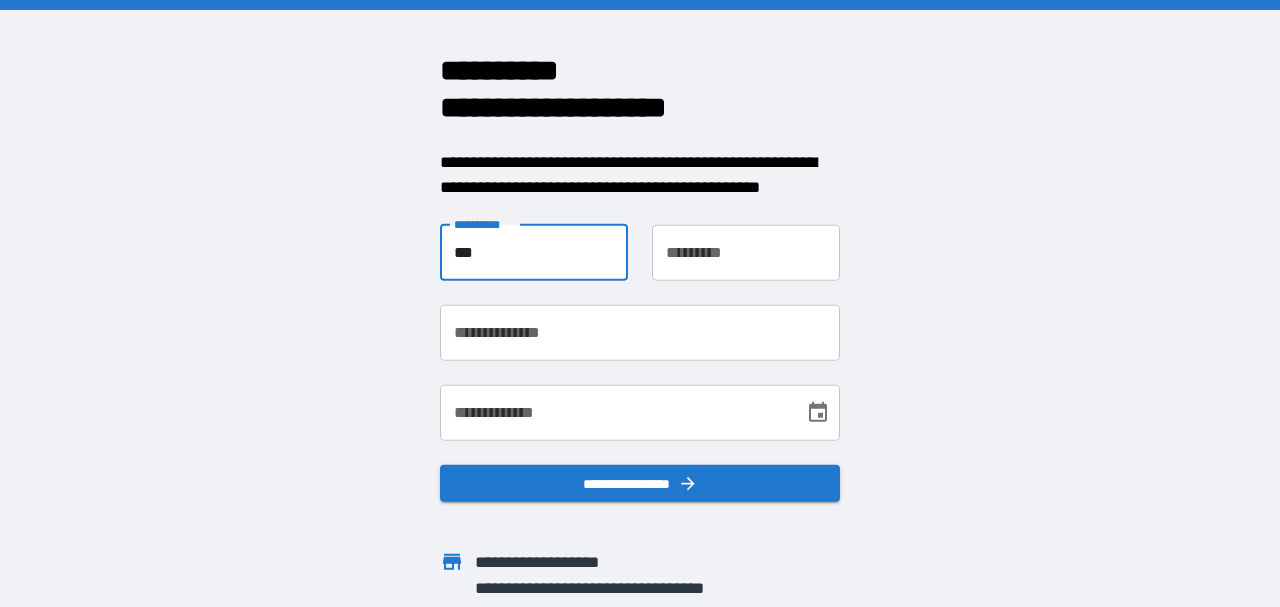type on "***" 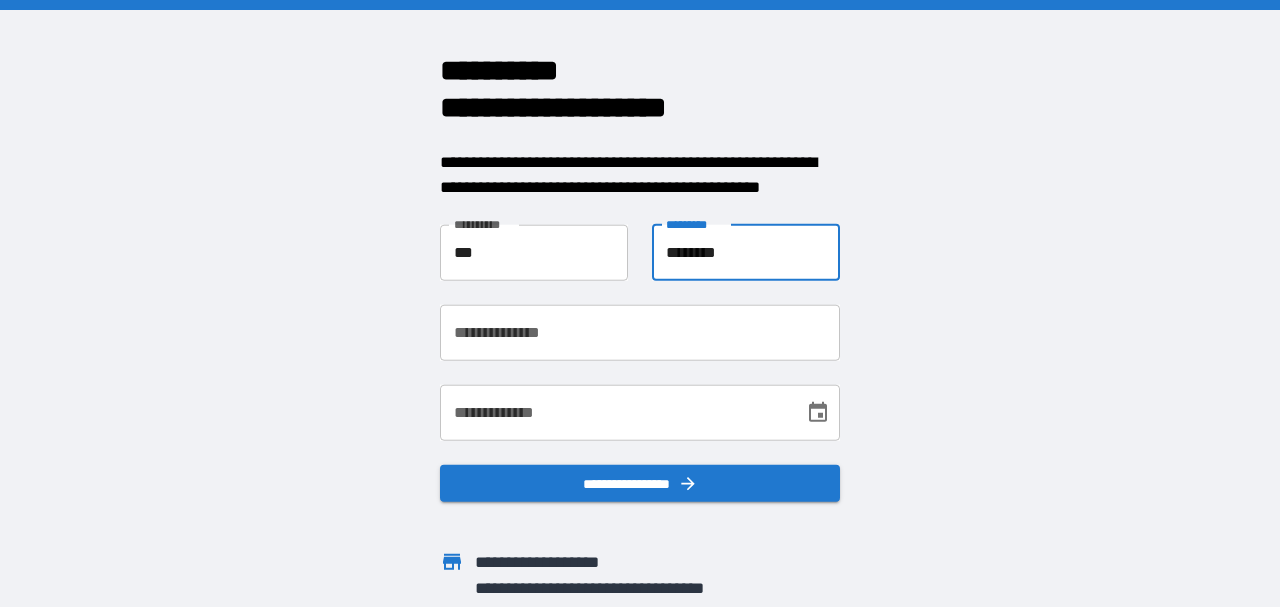 type on "********" 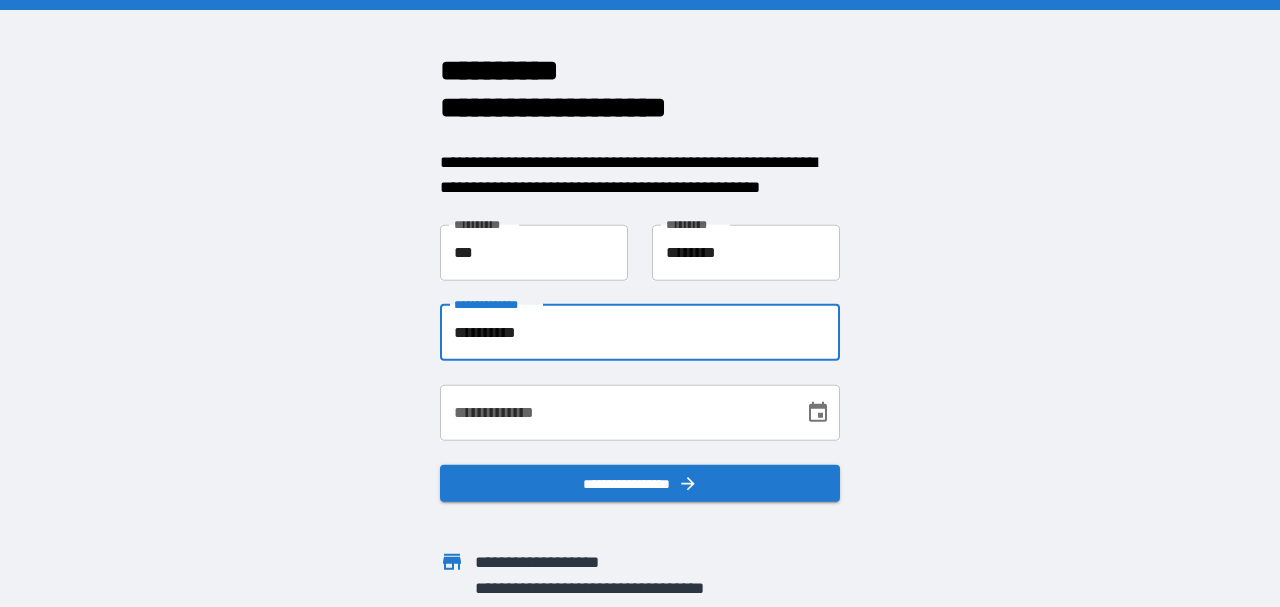 type on "**********" 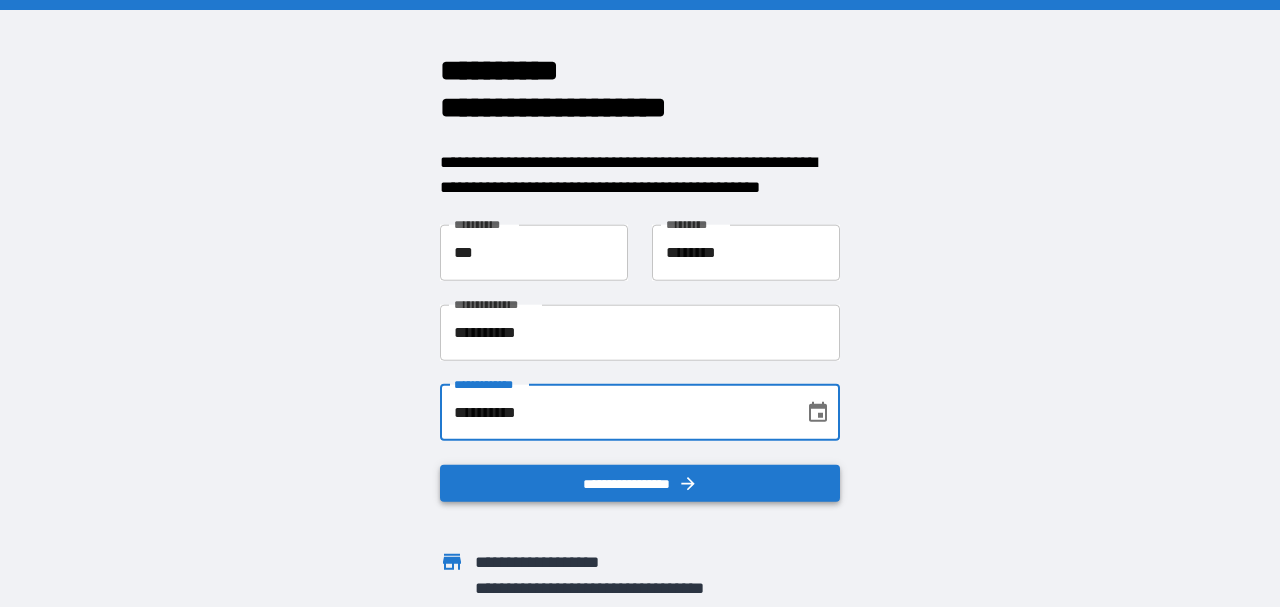 type on "**********" 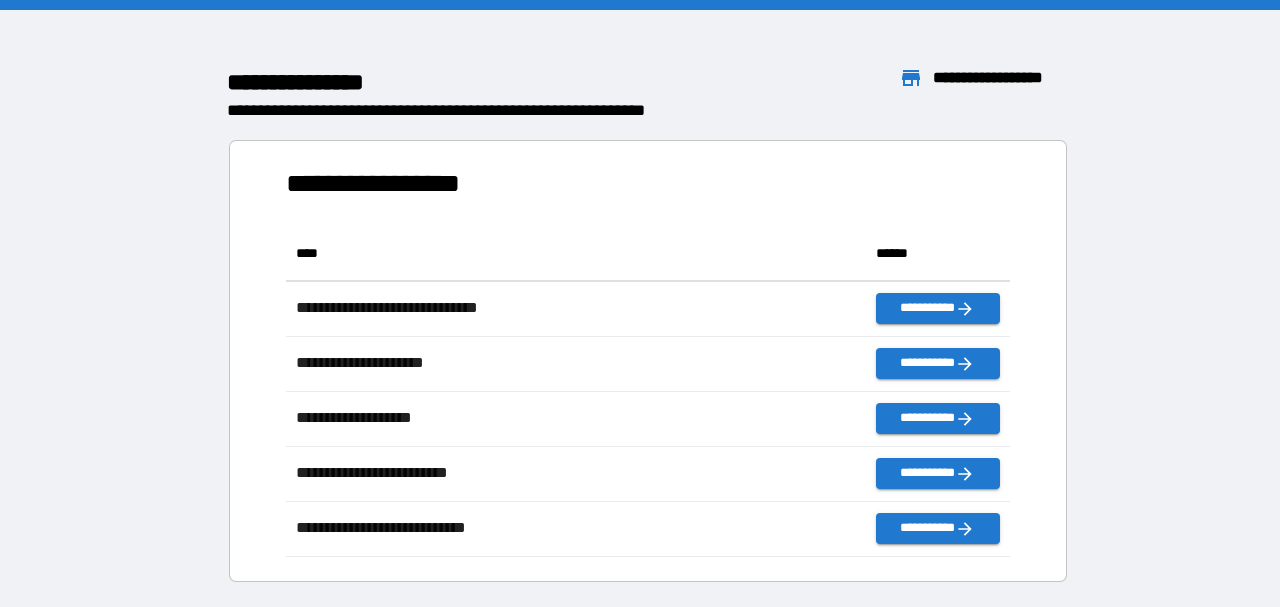 scroll, scrollTop: 1, scrollLeft: 1, axis: both 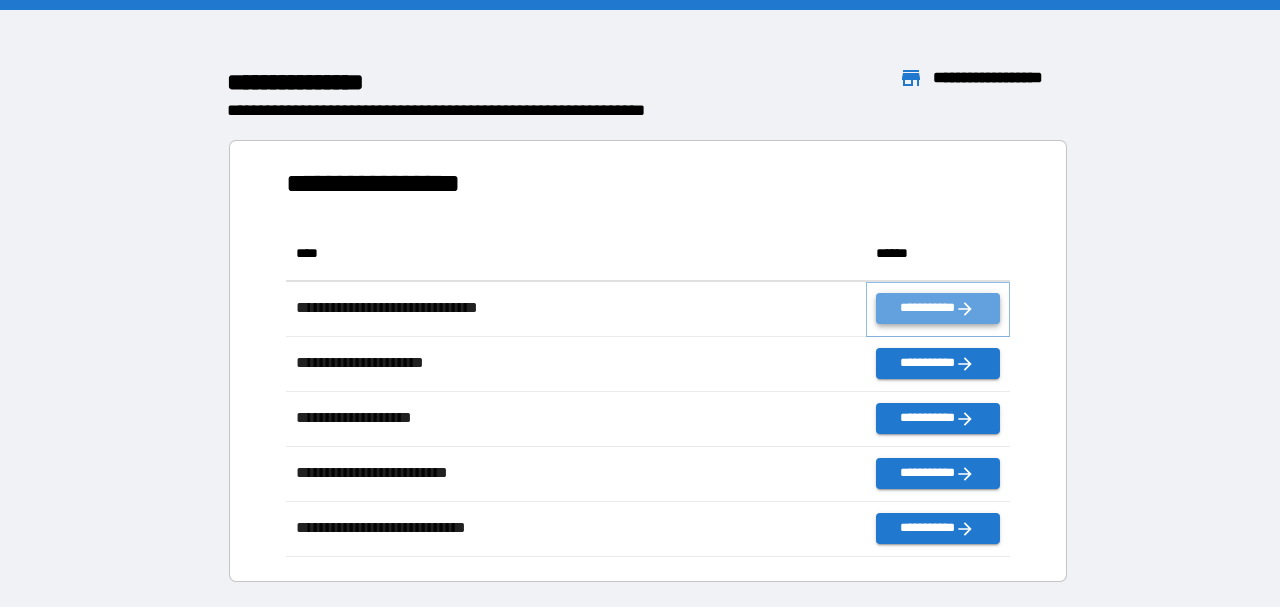 click on "**********" at bounding box center [938, 308] 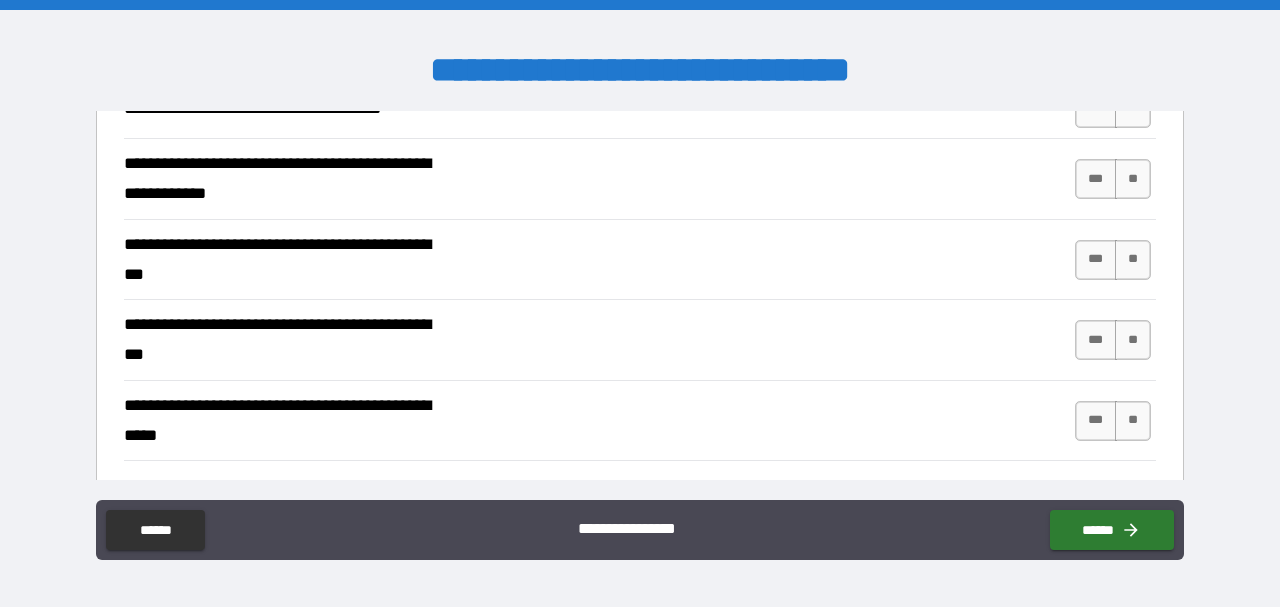 scroll, scrollTop: 0, scrollLeft: 0, axis: both 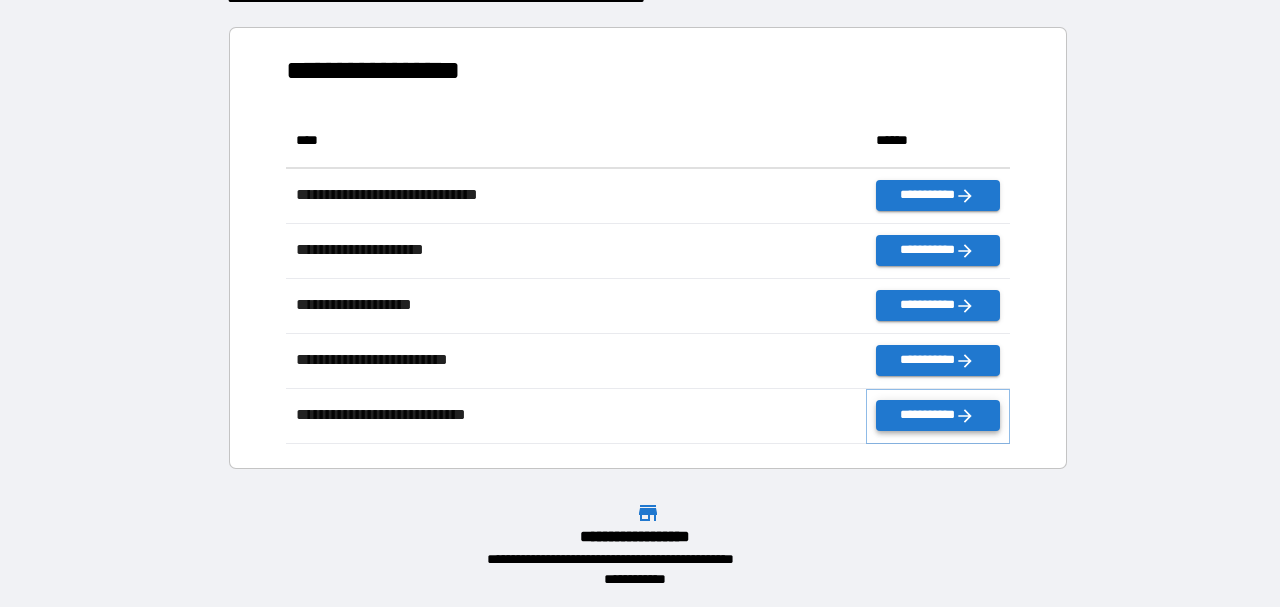 click on "**********" at bounding box center [938, 415] 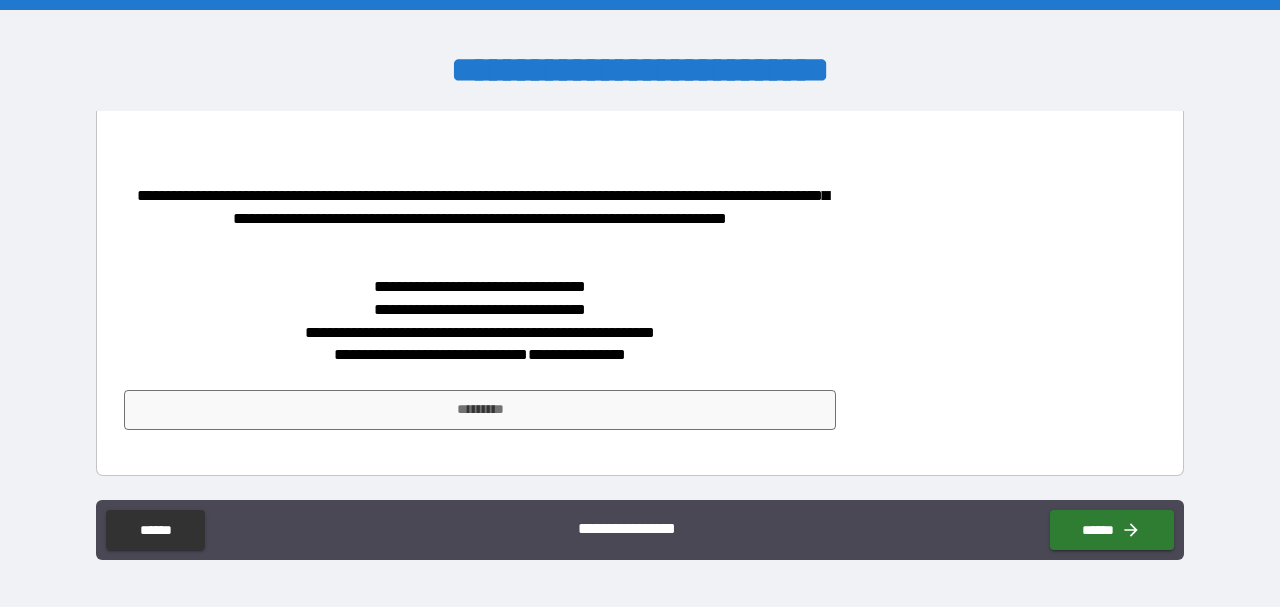 scroll, scrollTop: 3784, scrollLeft: 0, axis: vertical 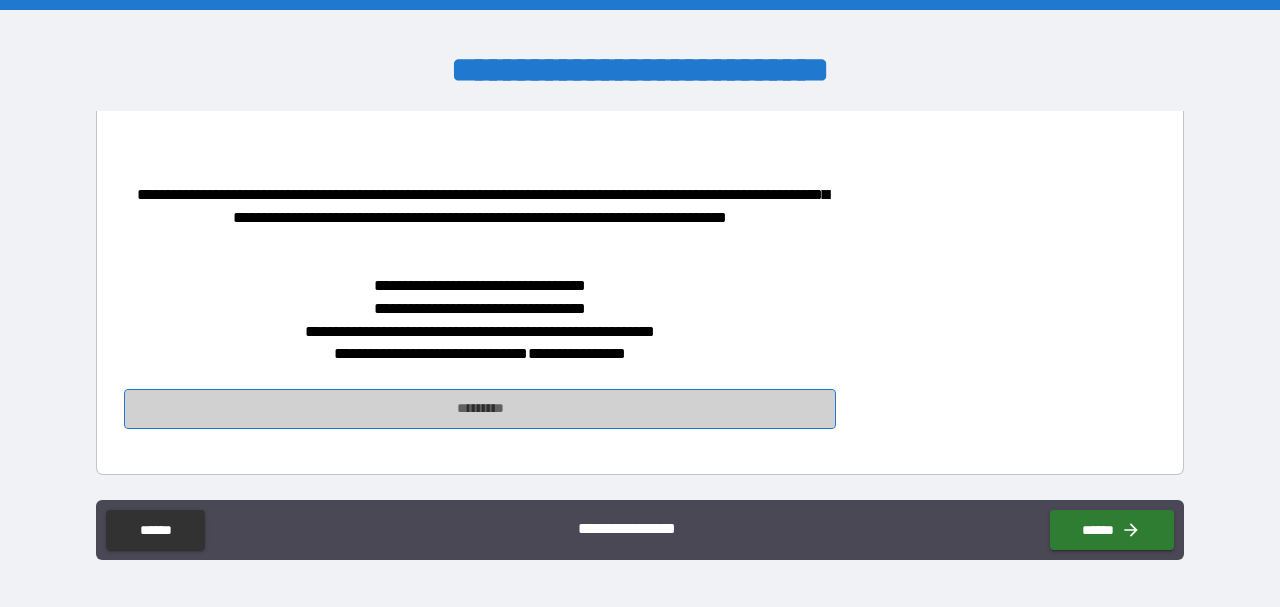 click on "*********" at bounding box center (480, 409) 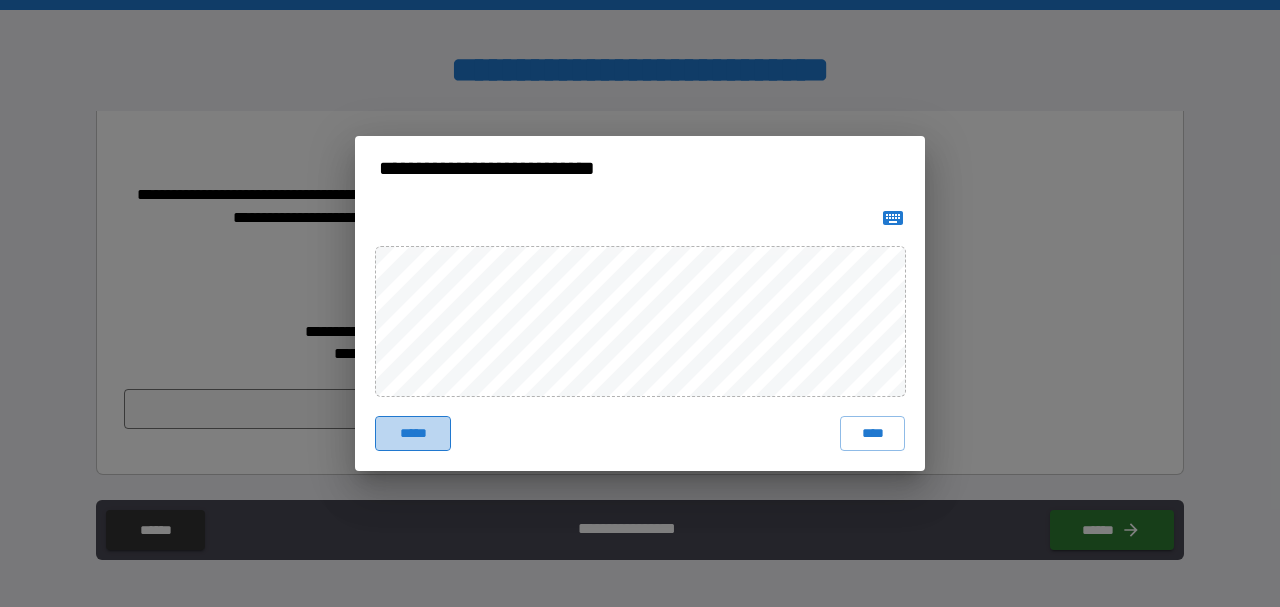 click on "*****" at bounding box center (413, 434) 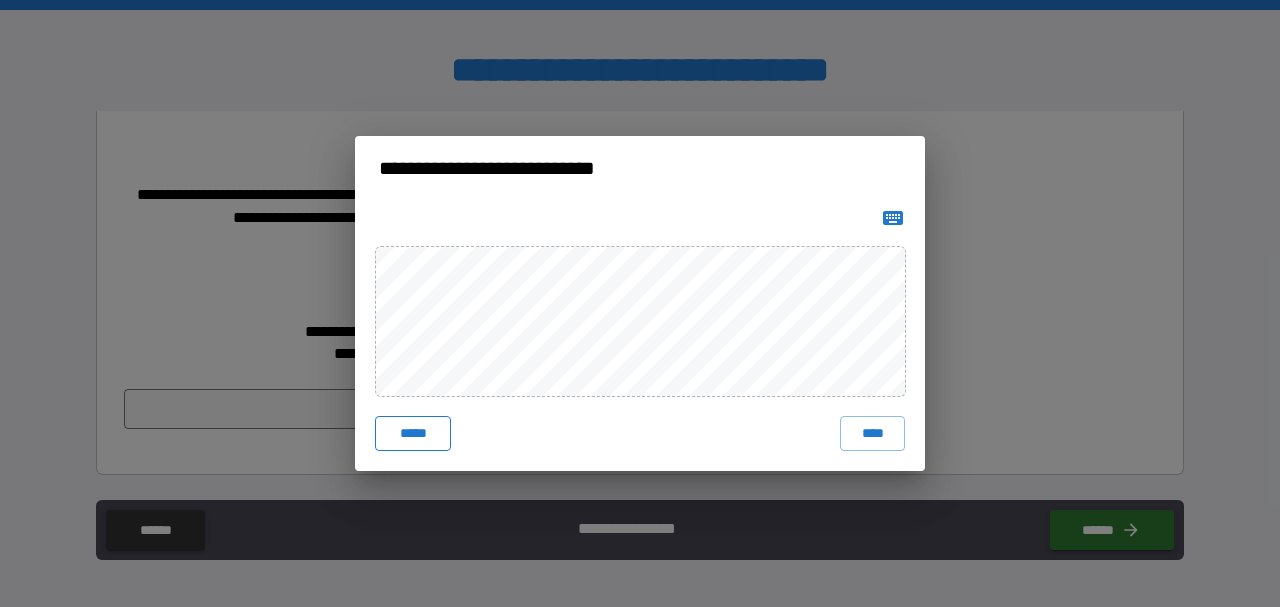 click on "*****" at bounding box center (413, 434) 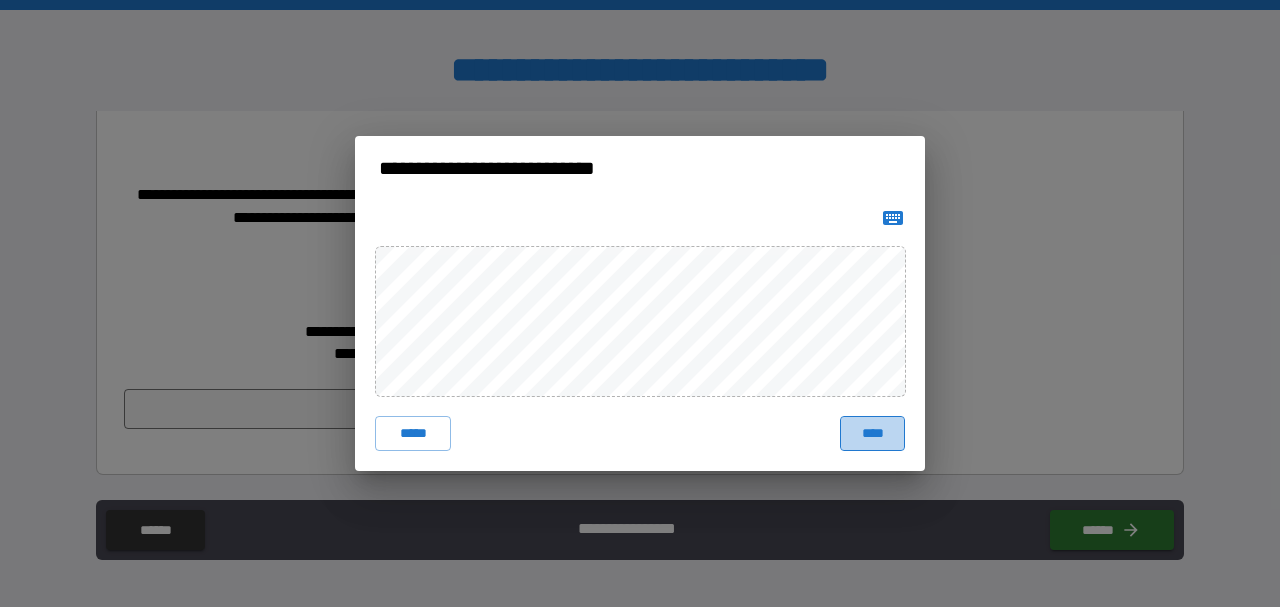 click on "****" at bounding box center [872, 434] 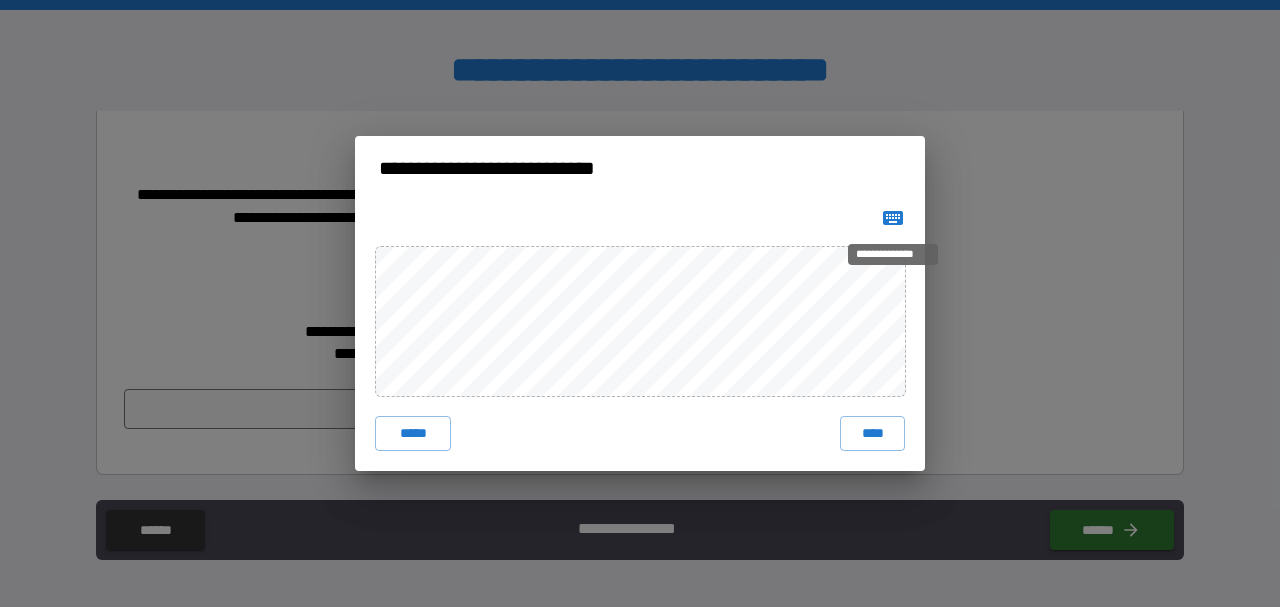 click 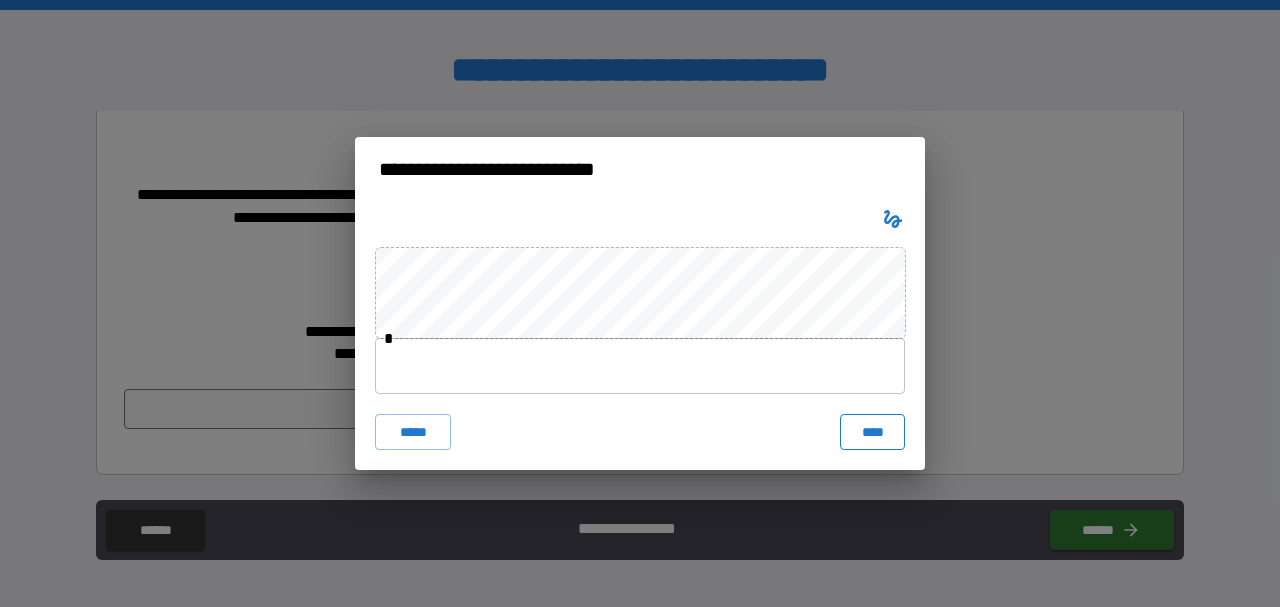click on "****" at bounding box center (872, 432) 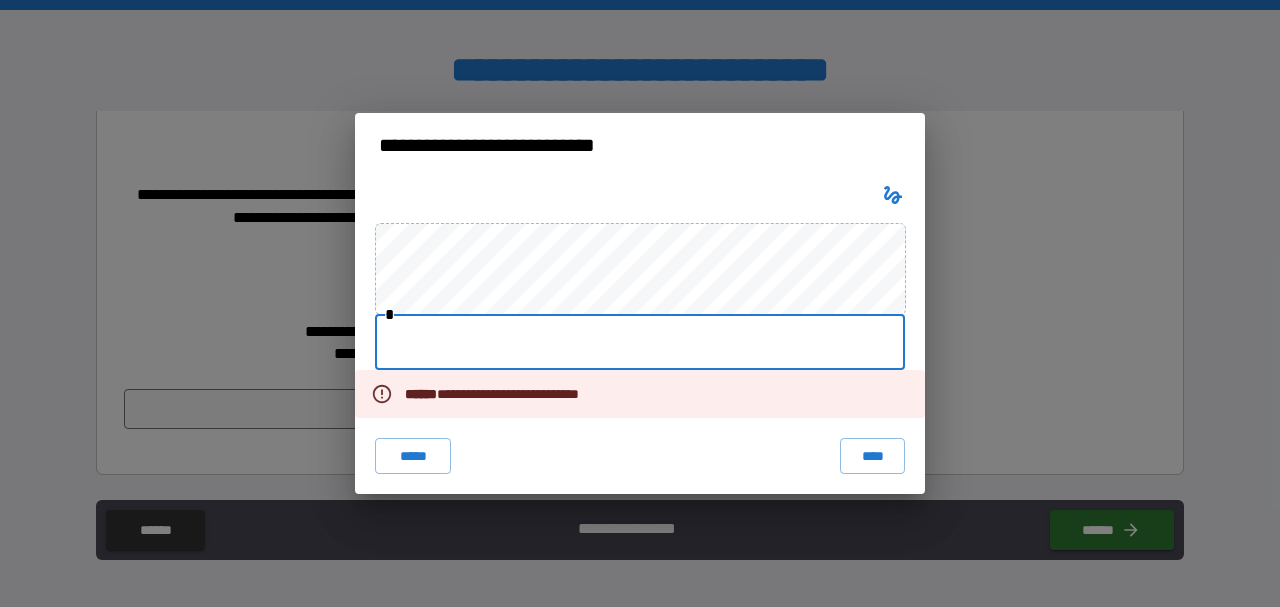 click at bounding box center (640, 342) 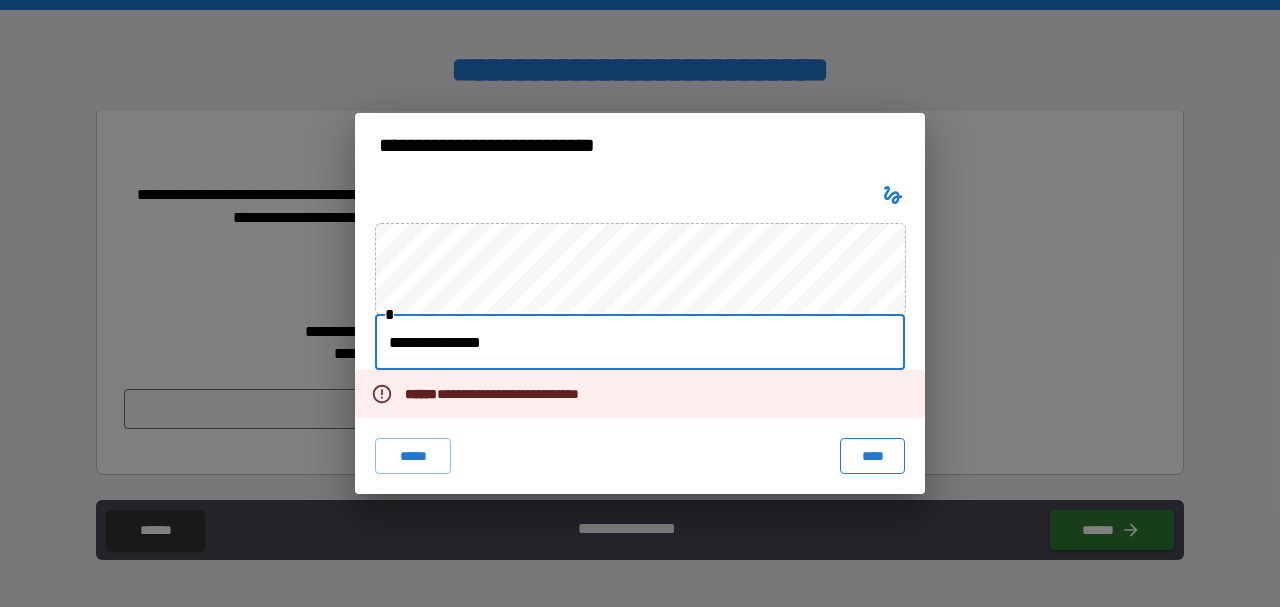 type on "**********" 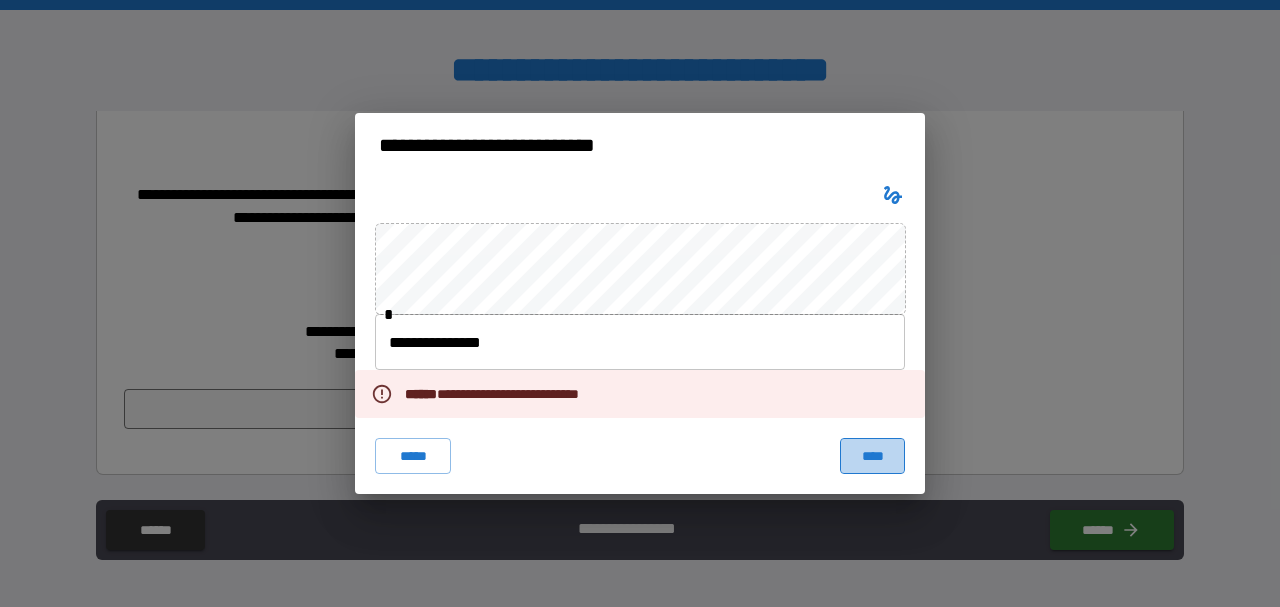 click on "****" at bounding box center [872, 456] 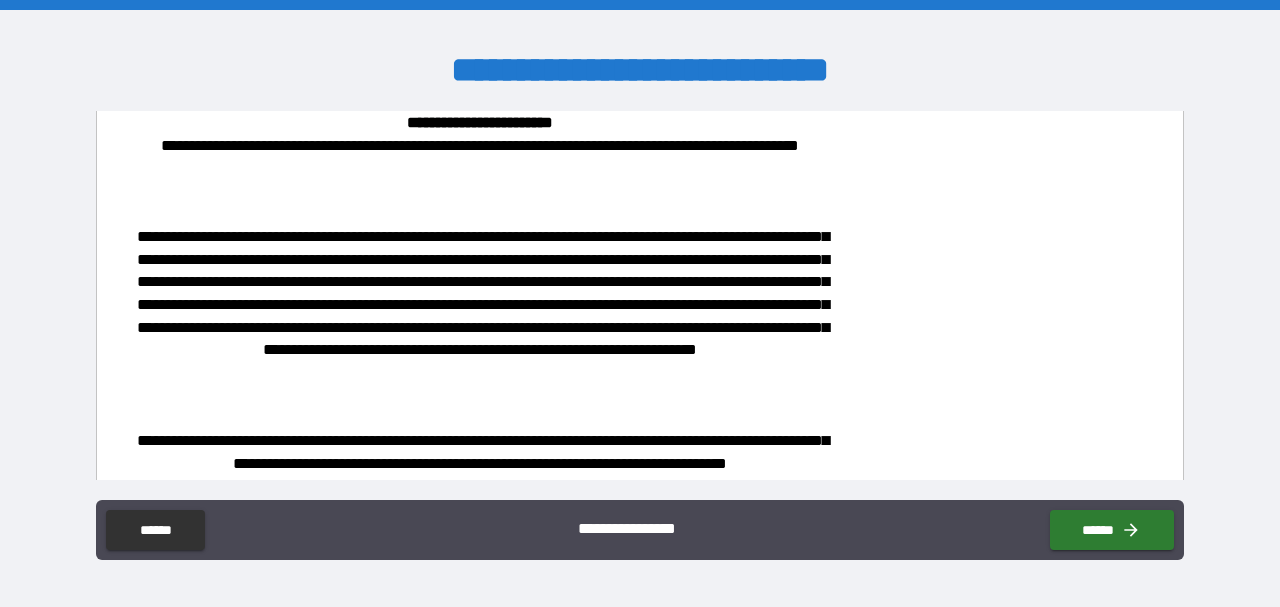 scroll, scrollTop: 3540, scrollLeft: 0, axis: vertical 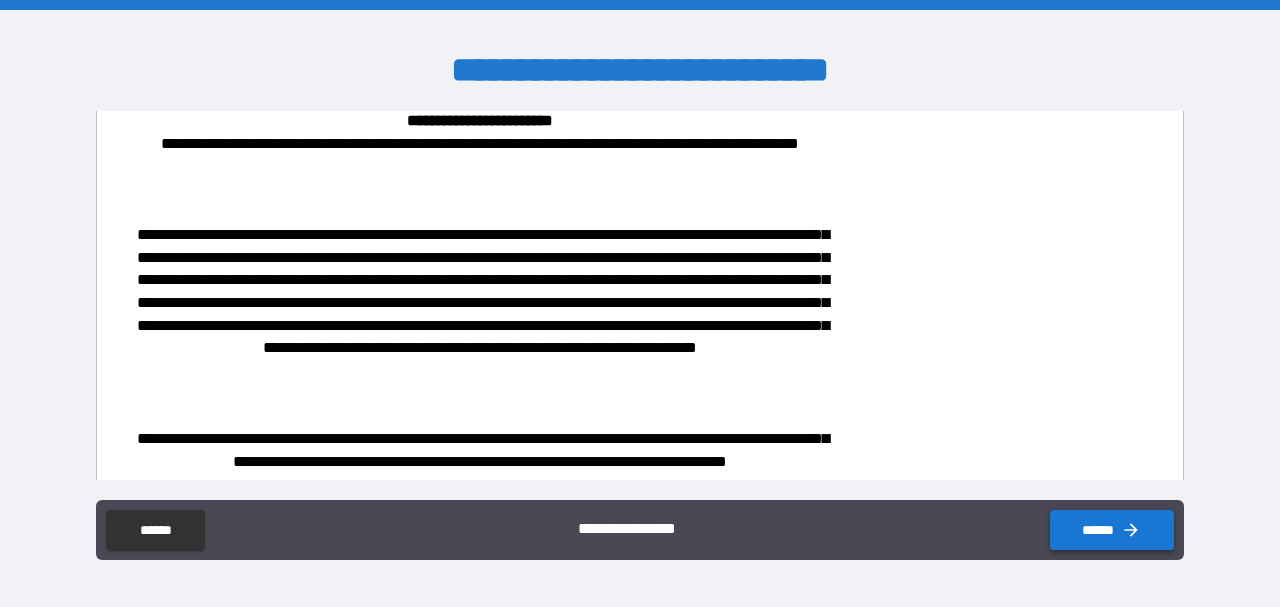click on "******" at bounding box center [1112, 530] 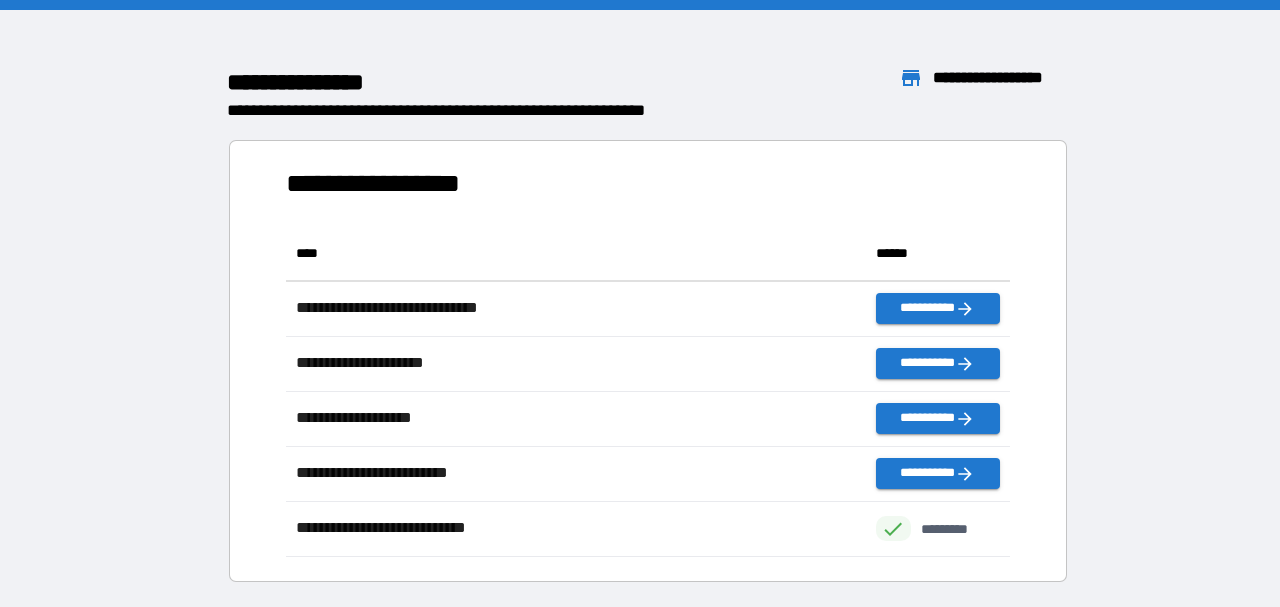 scroll, scrollTop: 1, scrollLeft: 1, axis: both 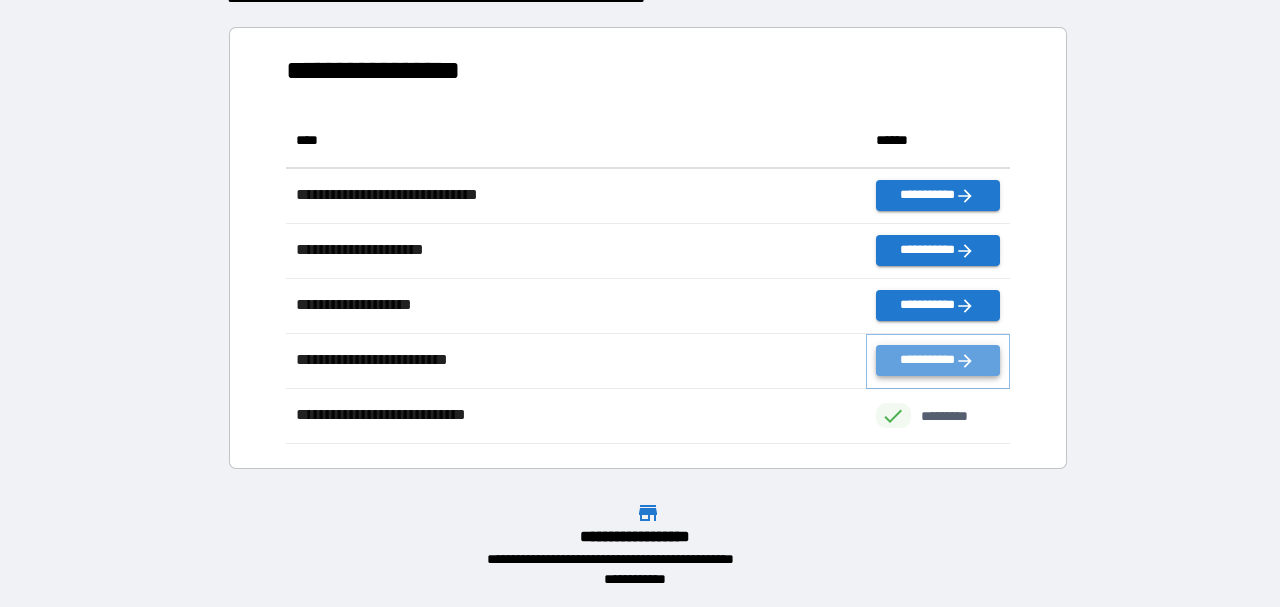 click on "**********" at bounding box center (938, 360) 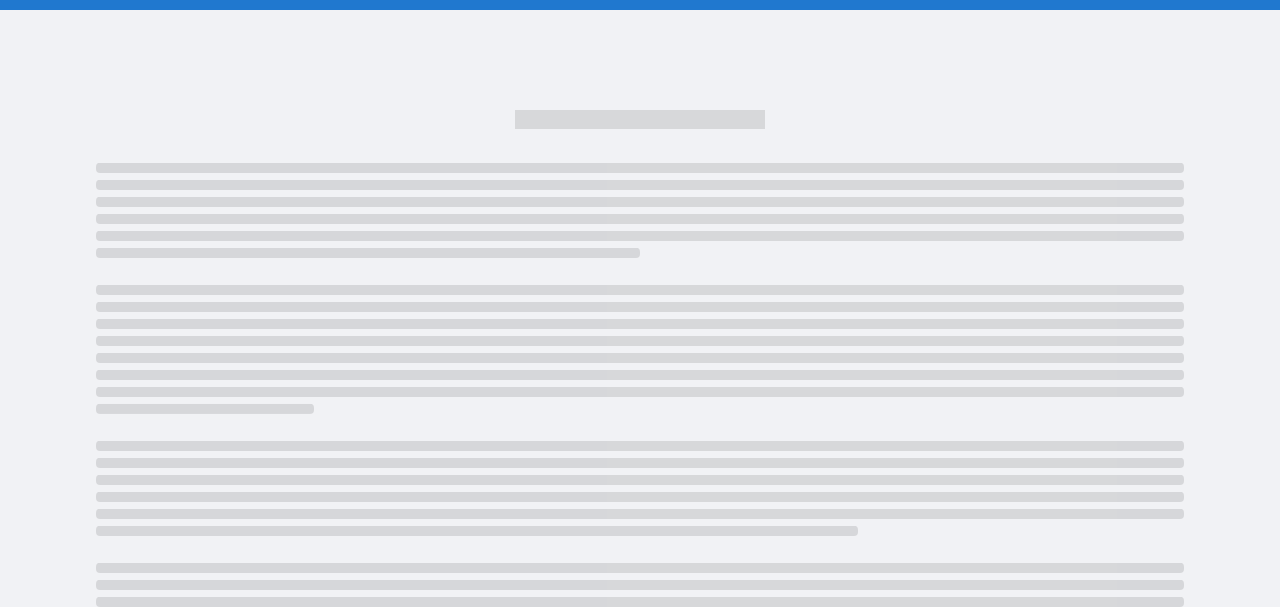 scroll, scrollTop: 0, scrollLeft: 0, axis: both 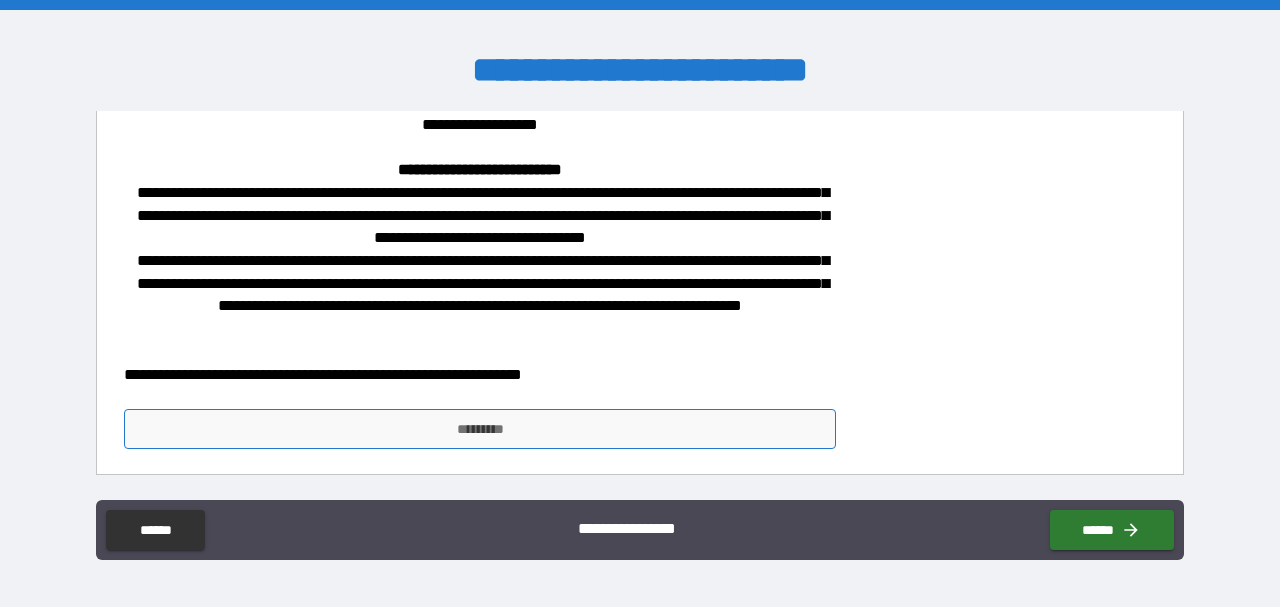click on "*********" at bounding box center [480, 429] 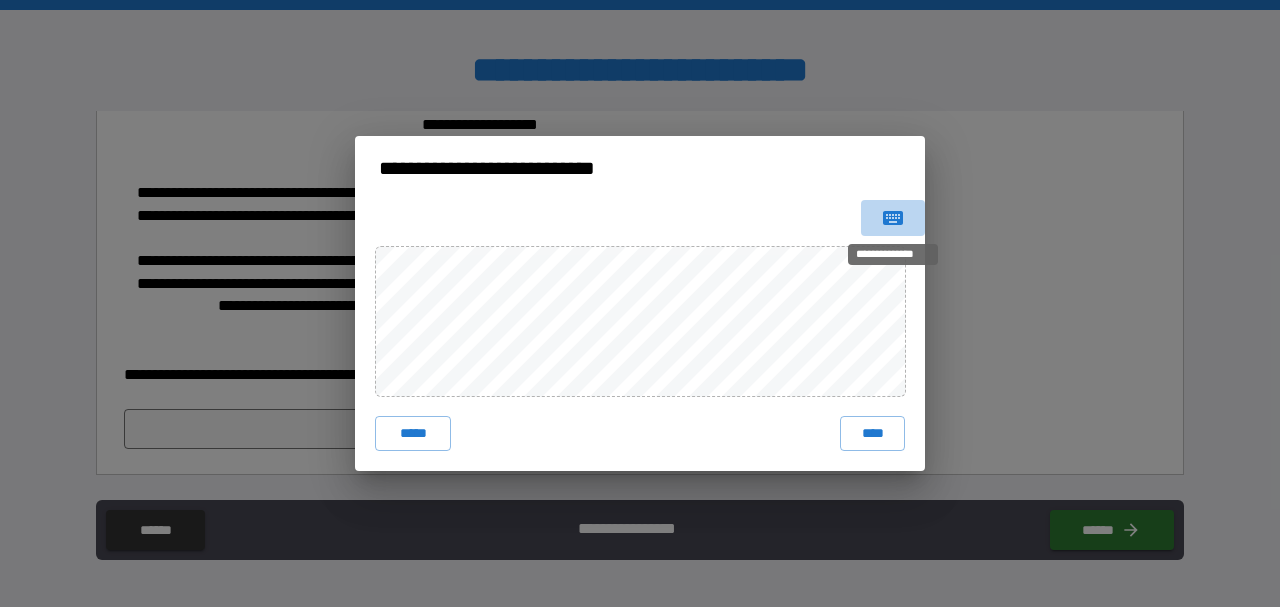click 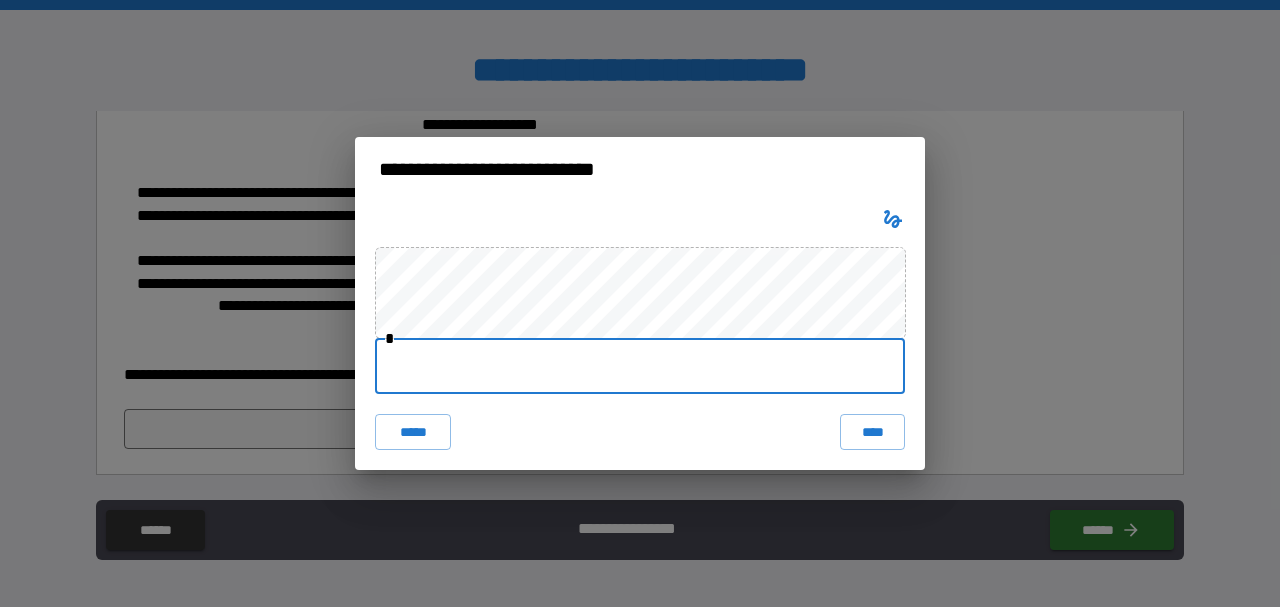click at bounding box center [640, 366] 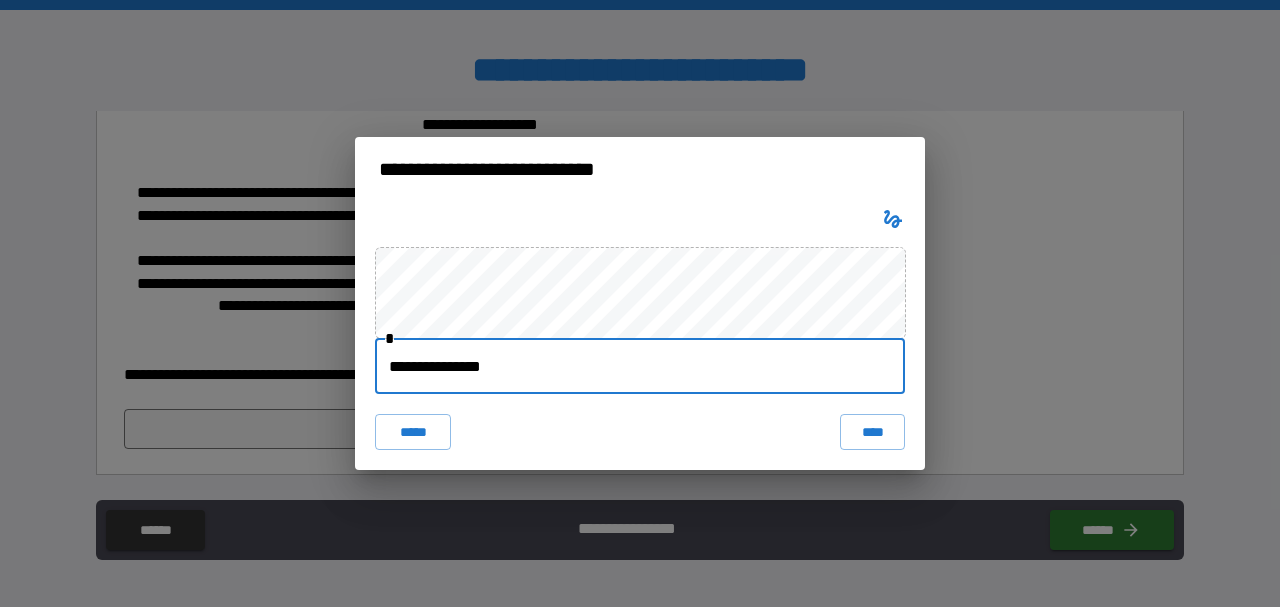 click on "**********" at bounding box center (640, 366) 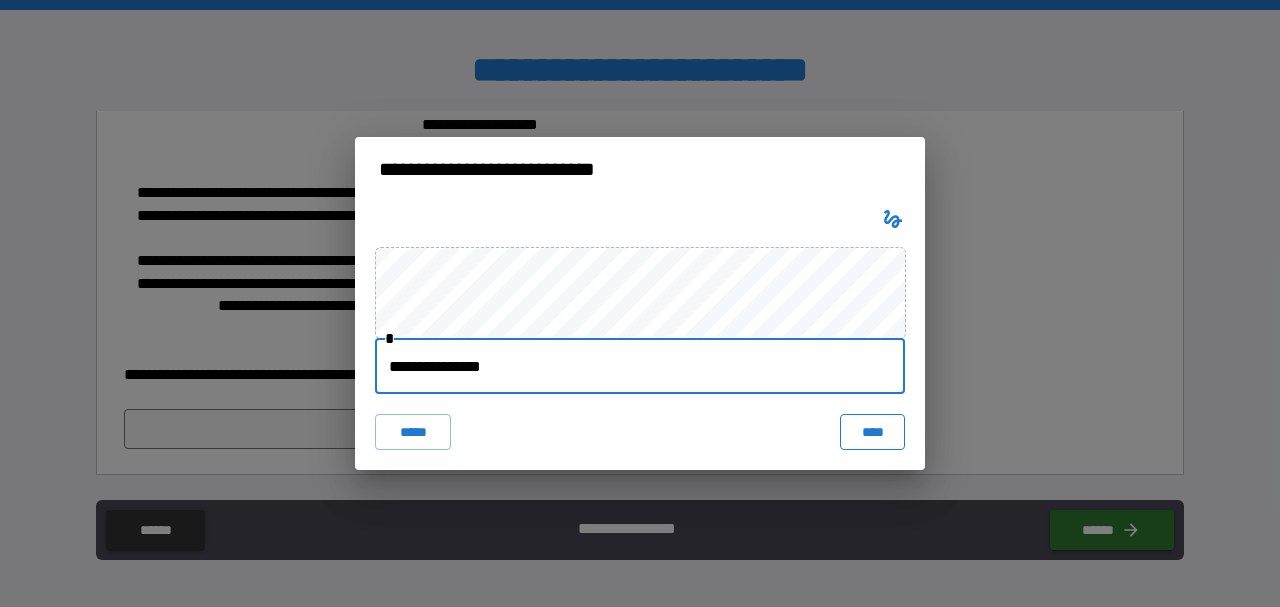 type on "**********" 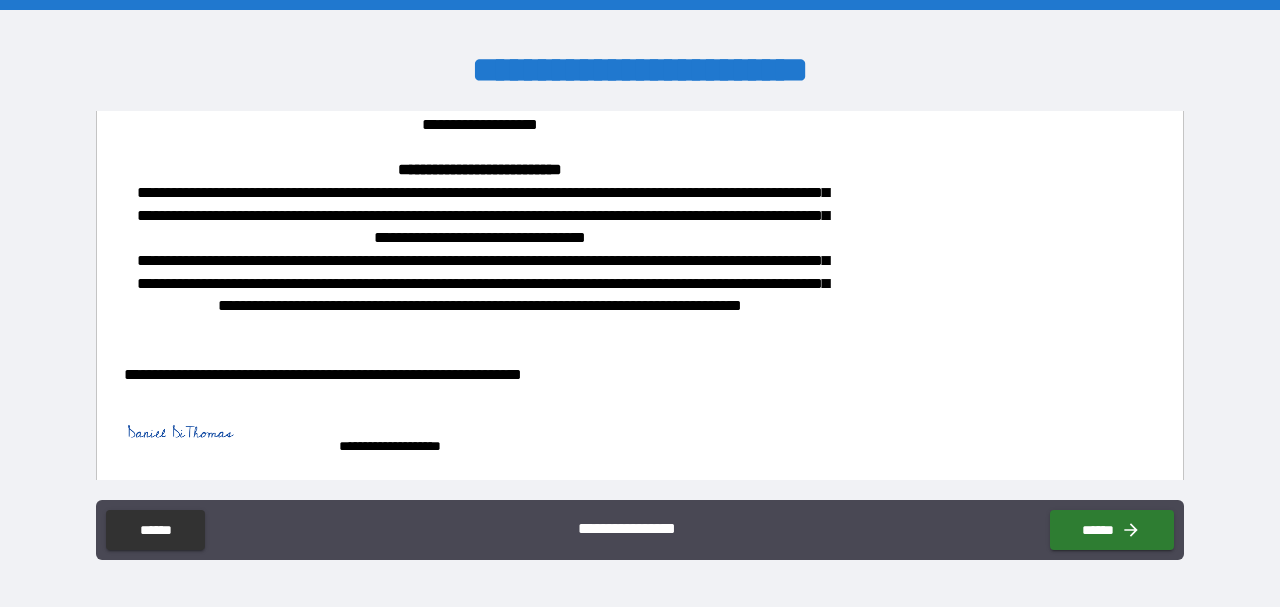scroll, scrollTop: 687, scrollLeft: 0, axis: vertical 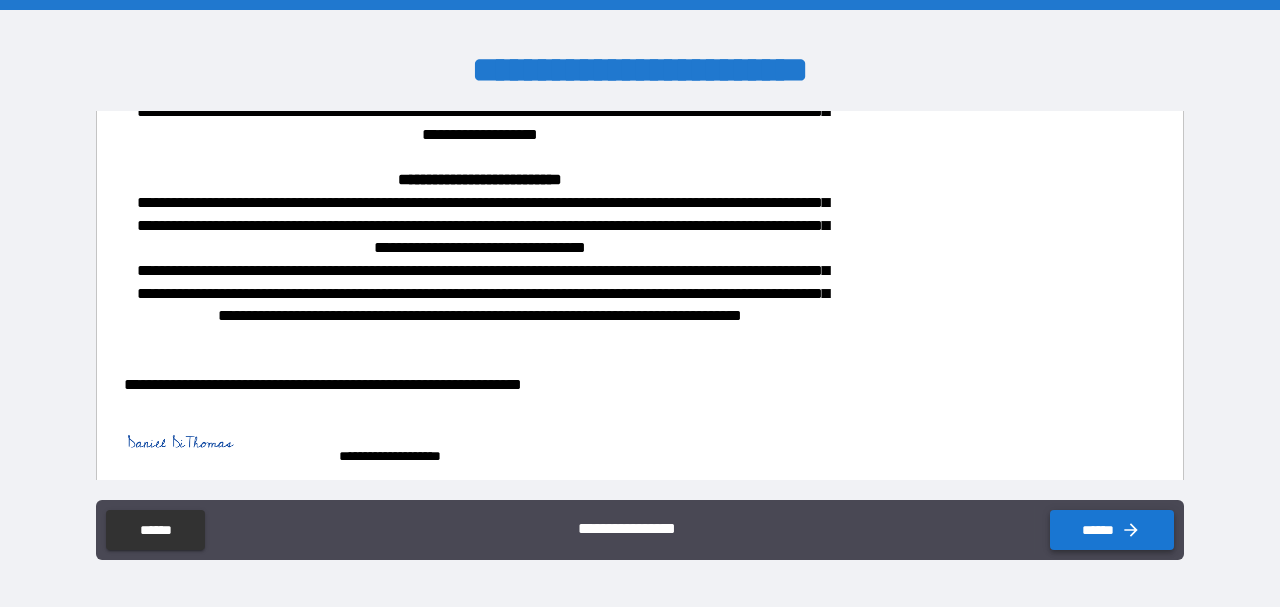click on "******" at bounding box center [1112, 530] 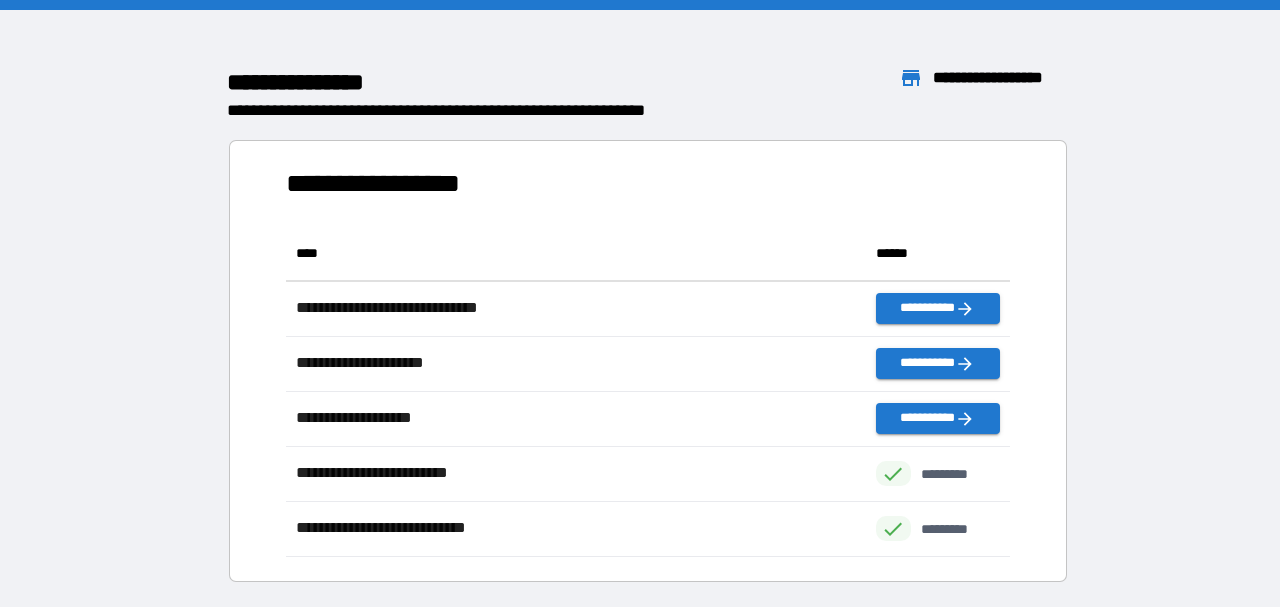 scroll, scrollTop: 331, scrollLeft: 724, axis: both 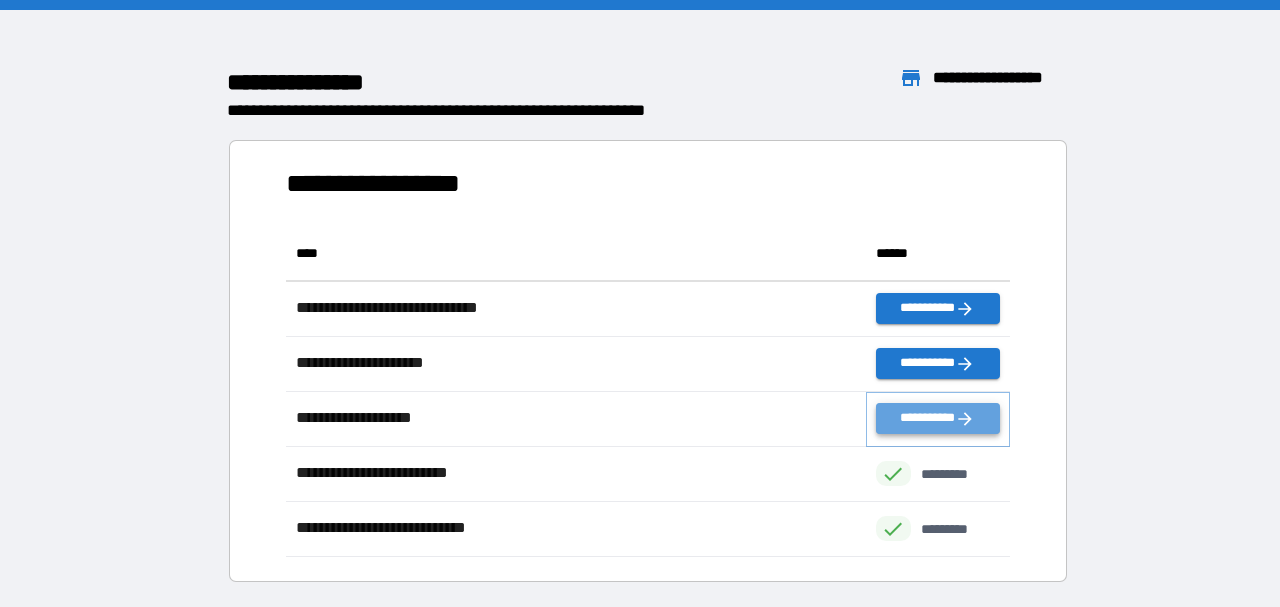 click on "**********" at bounding box center [938, 418] 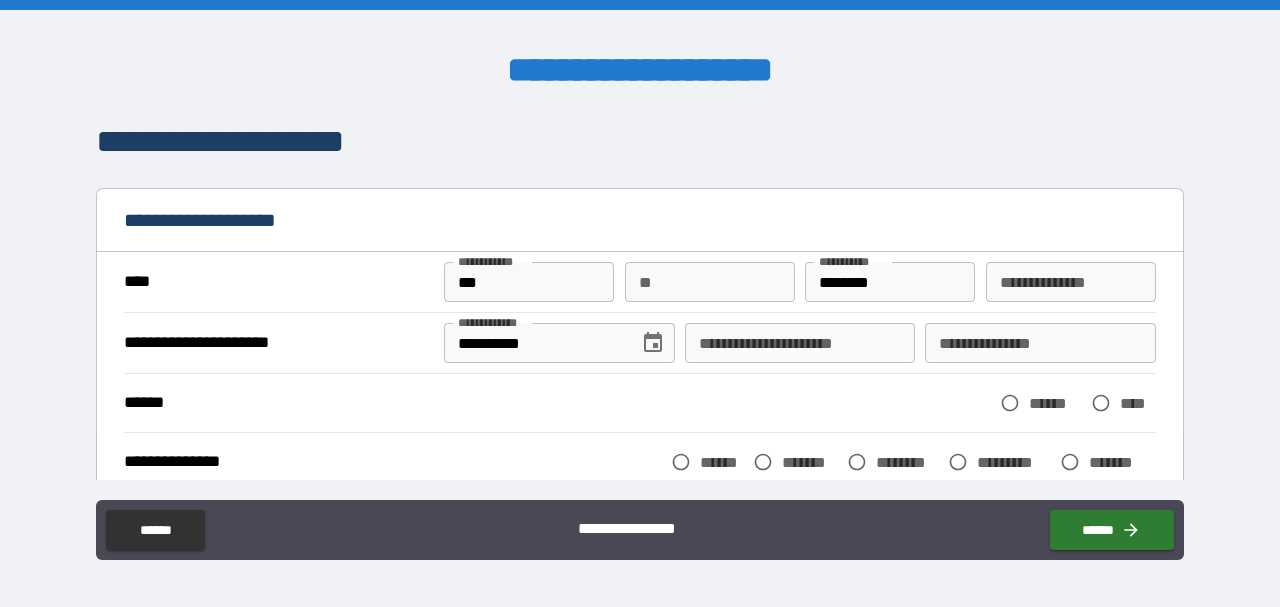 click on "***" at bounding box center (529, 282) 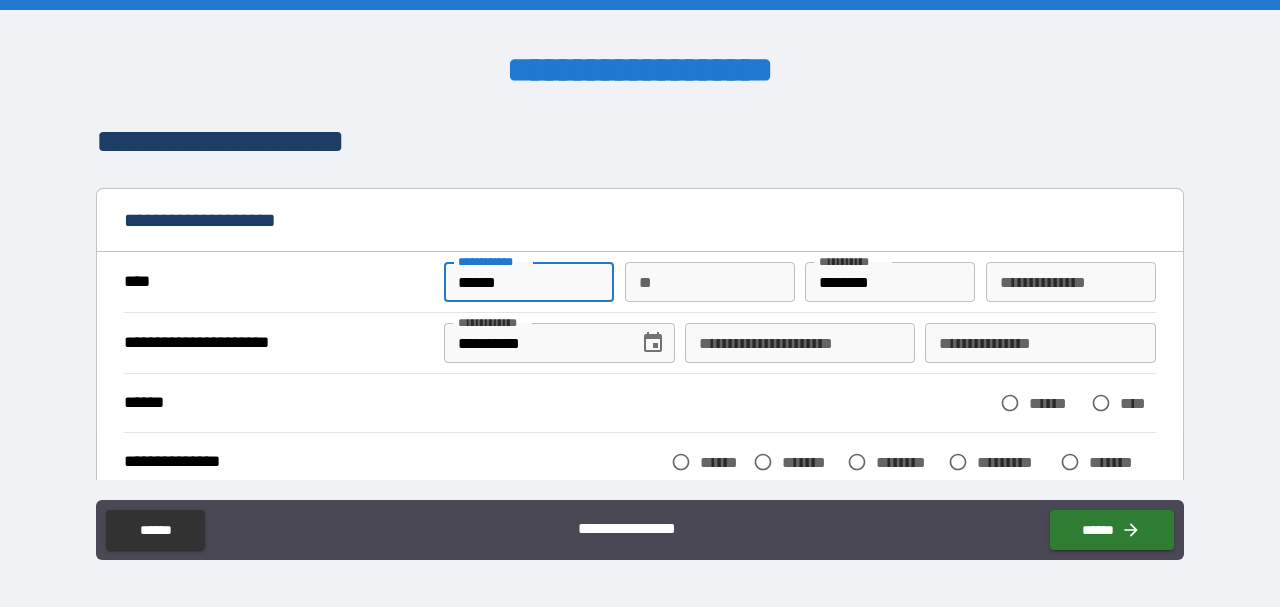 type on "******" 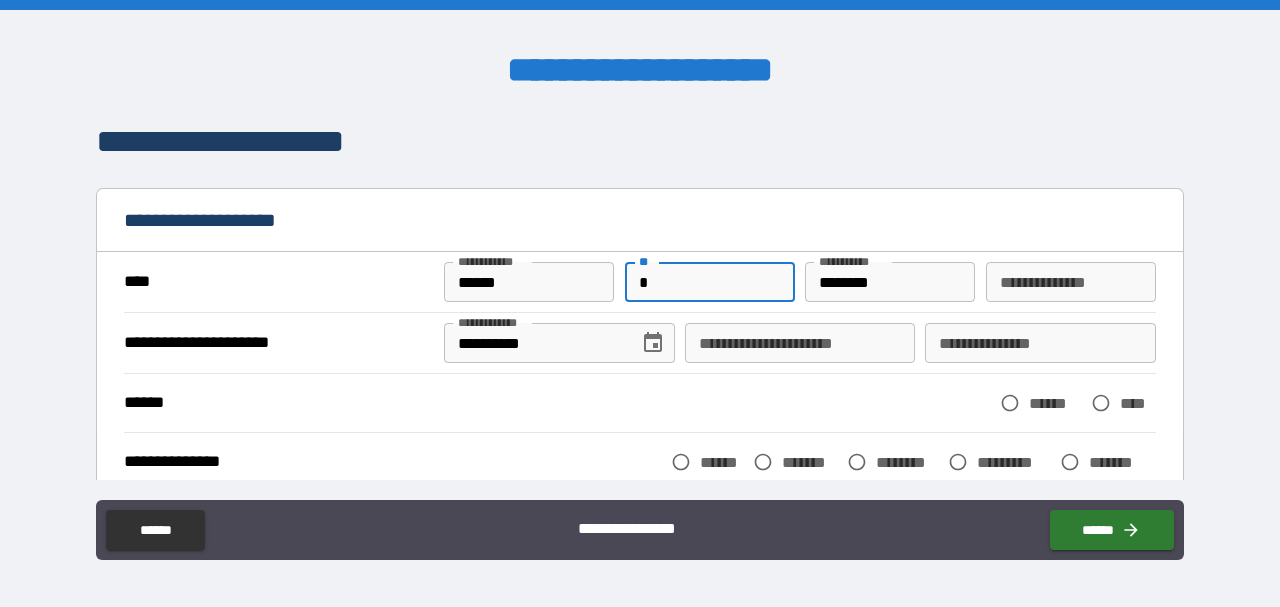 type on "*" 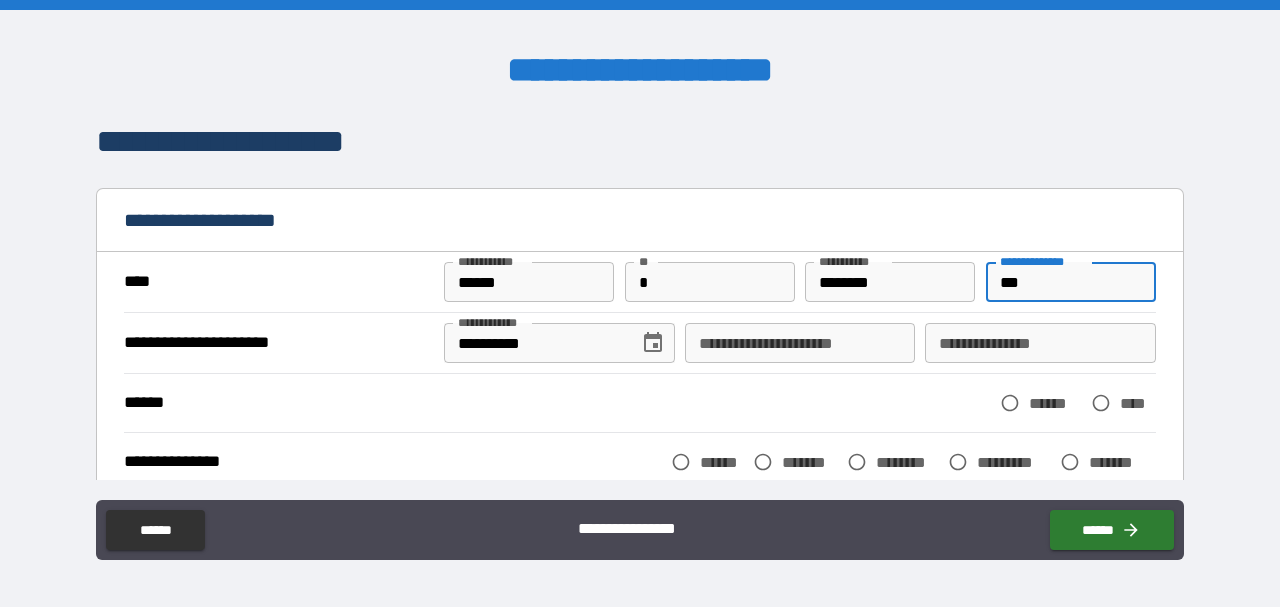 type on "***" 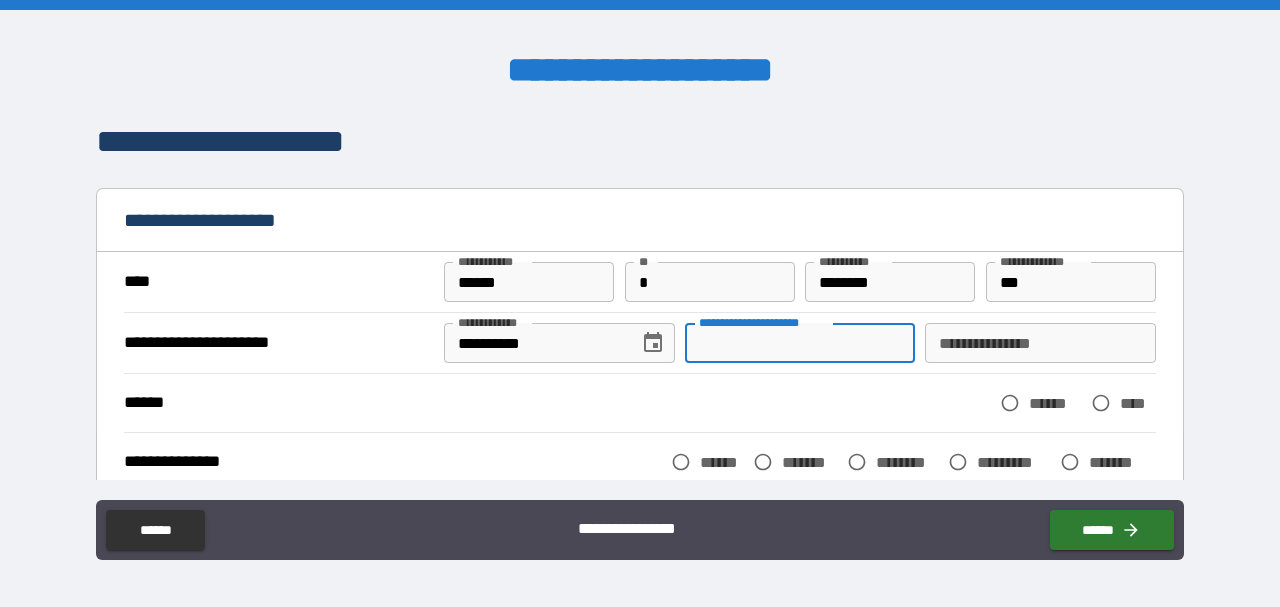 click on "**********" at bounding box center [800, 343] 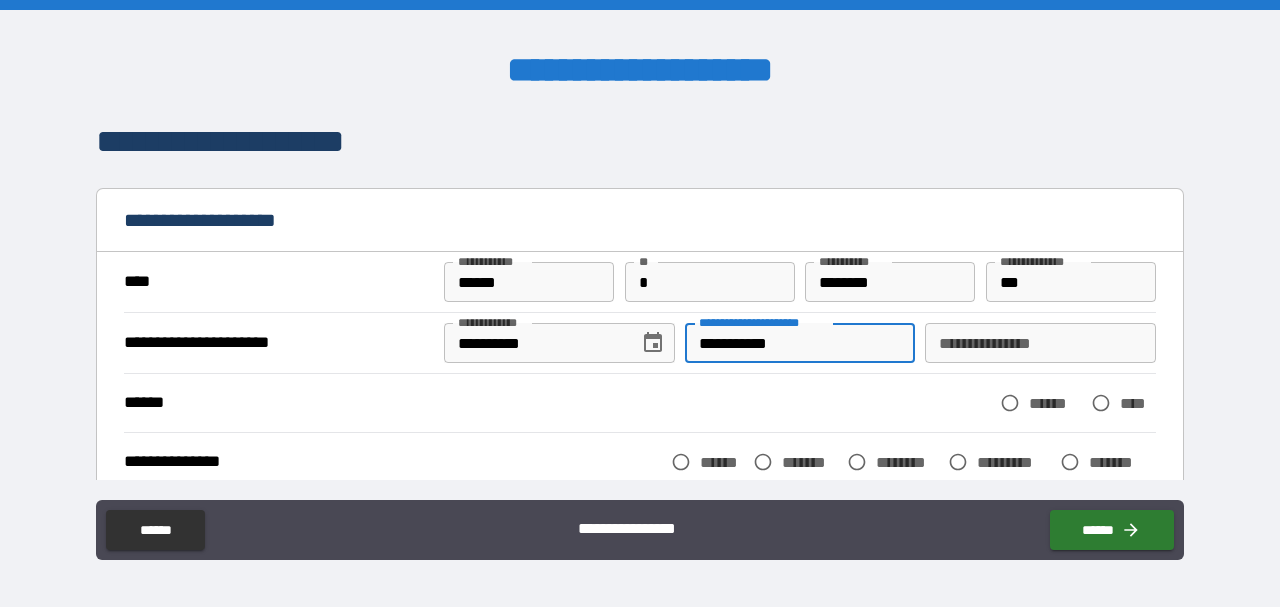 click on "**********" at bounding box center [1040, 343] 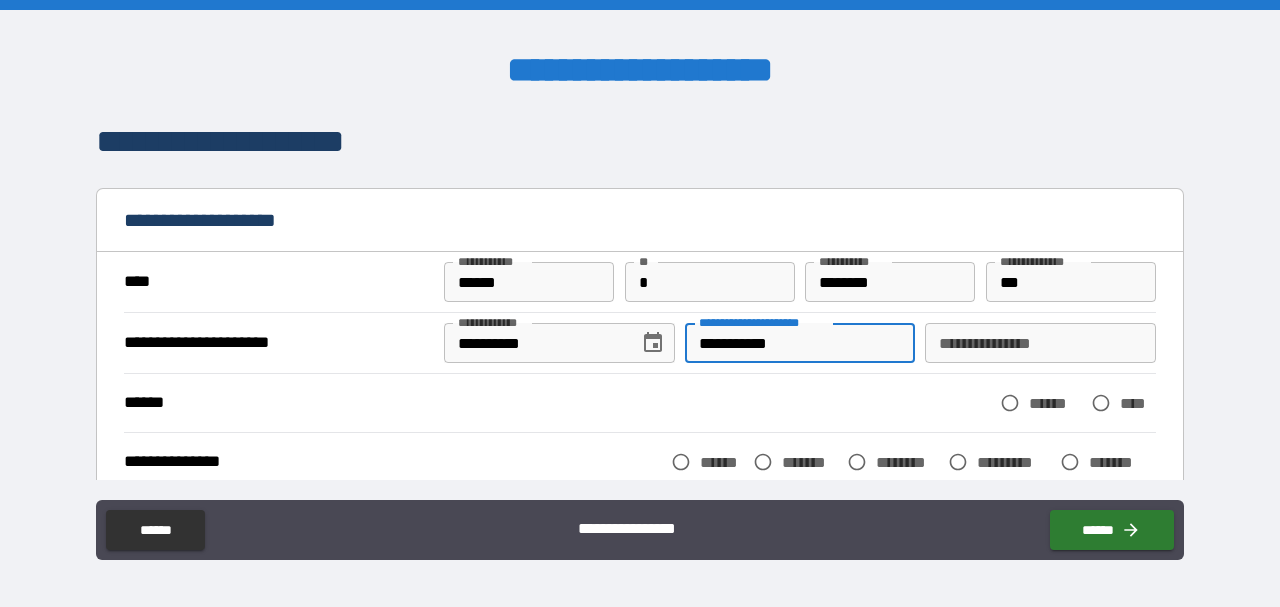 click on "**********" at bounding box center (800, 343) 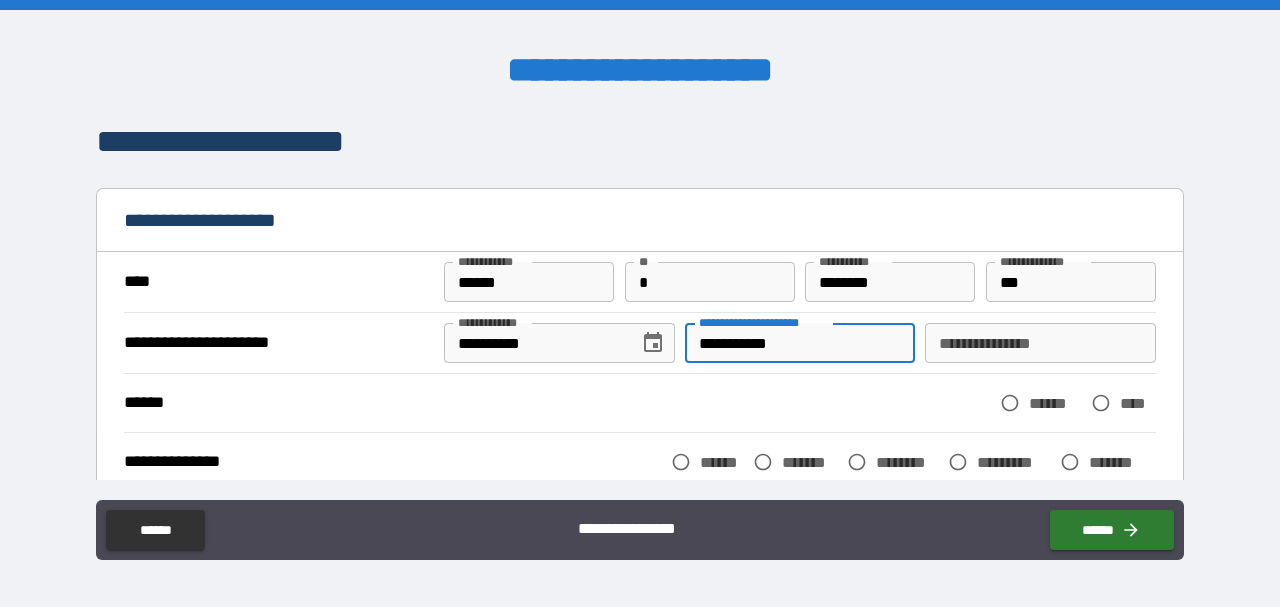 type on "**********" 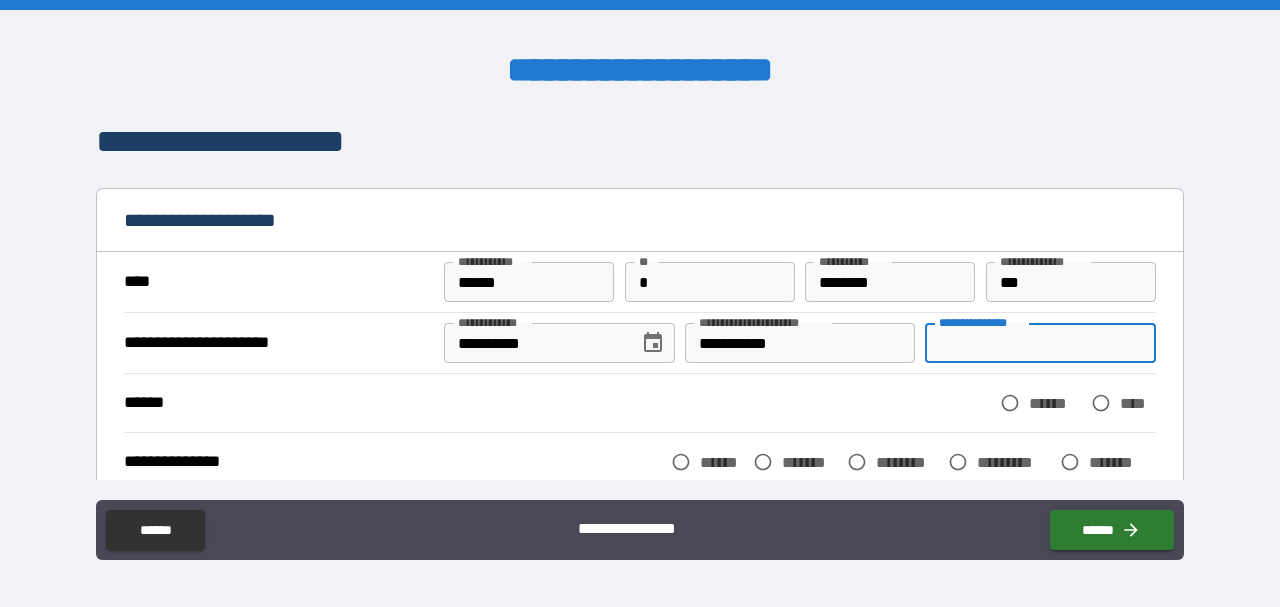 click on "**********" at bounding box center (1040, 343) 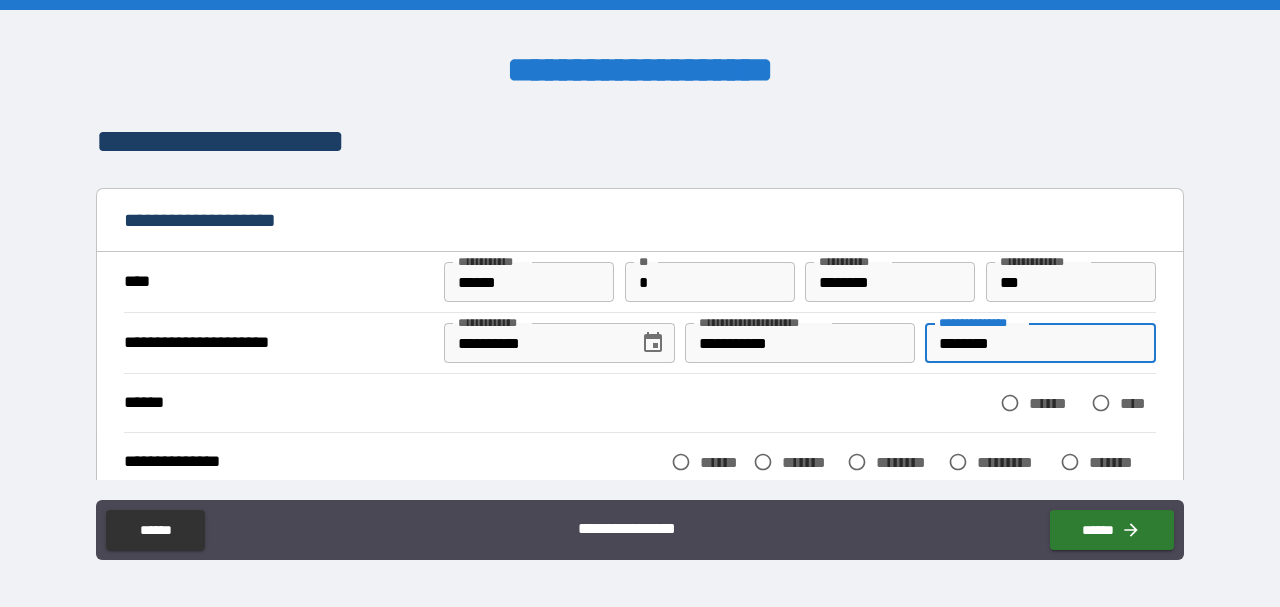 type on "********" 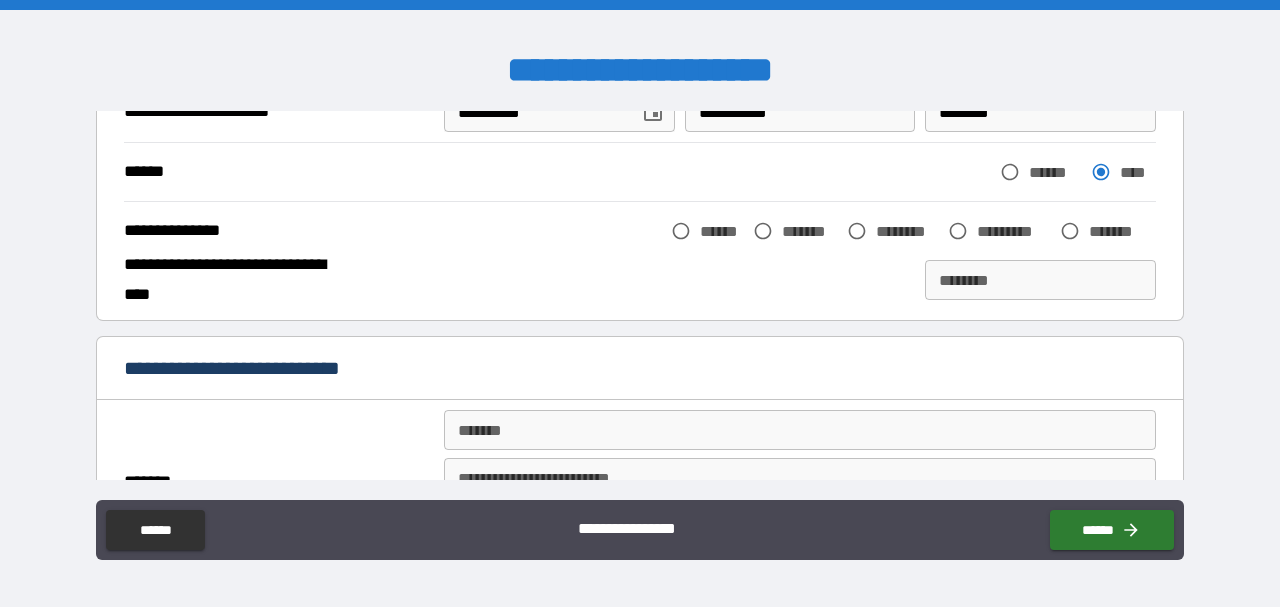 scroll, scrollTop: 232, scrollLeft: 0, axis: vertical 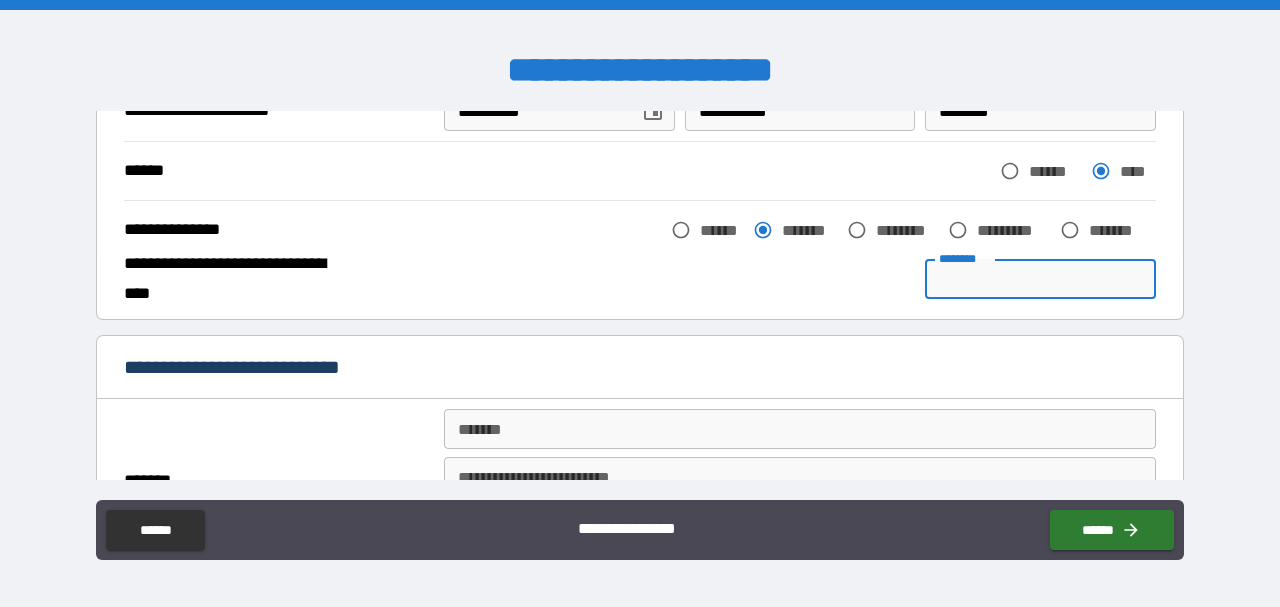 click on "******   *" at bounding box center (1040, 279) 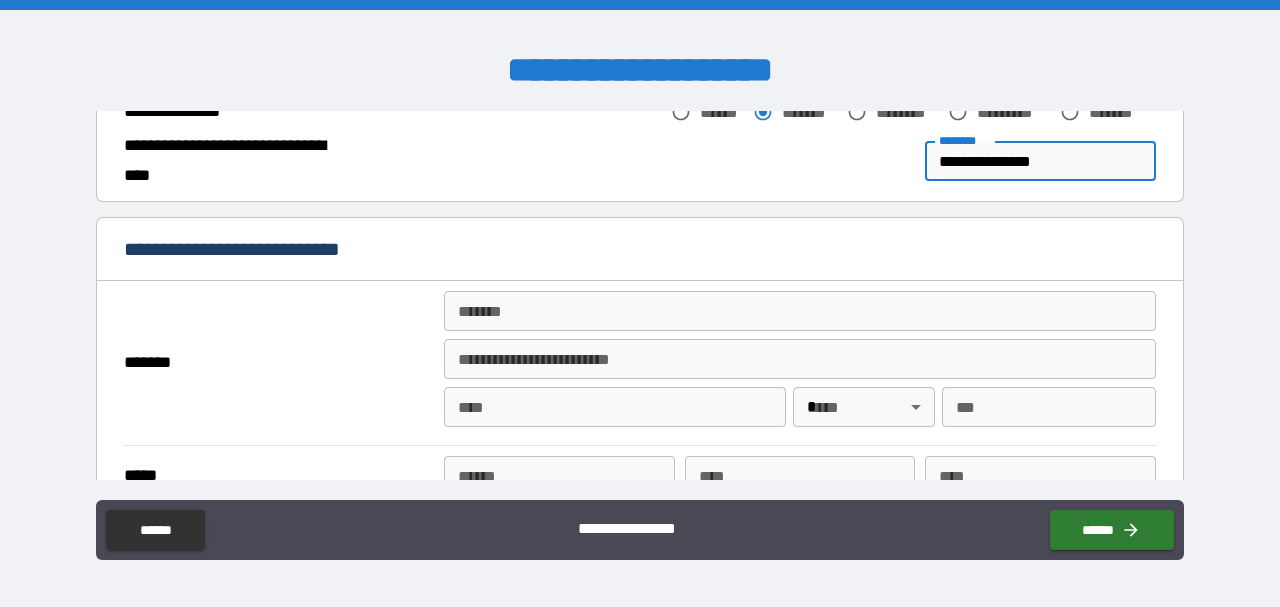 type on "**********" 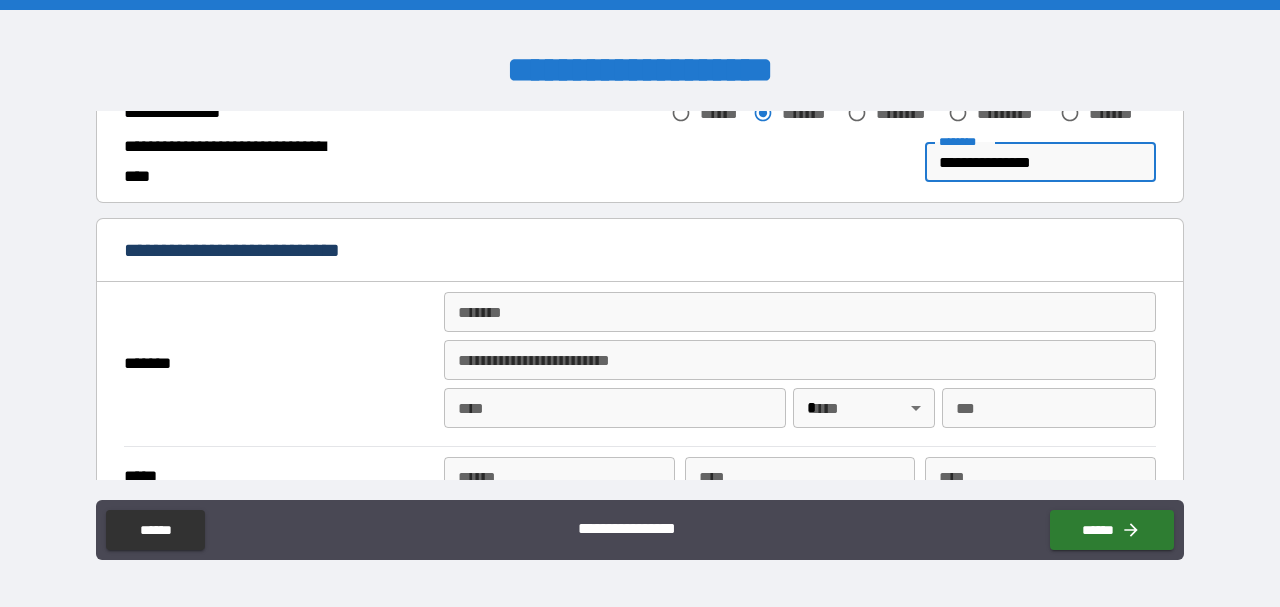 click on "*******" at bounding box center (800, 312) 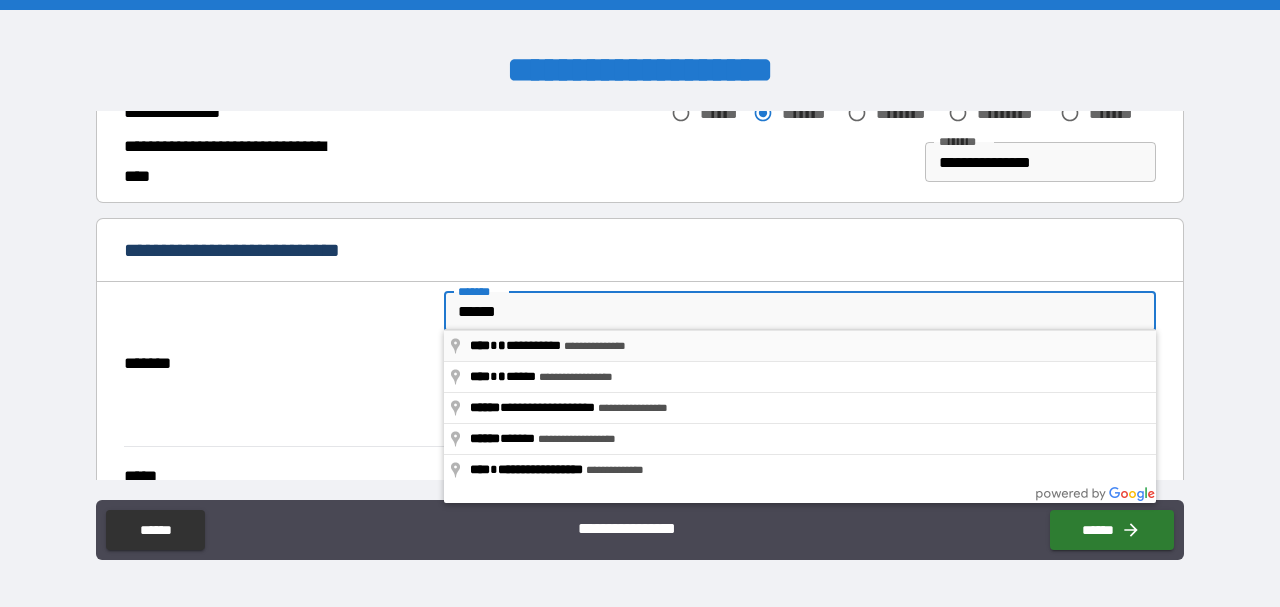 type on "**********" 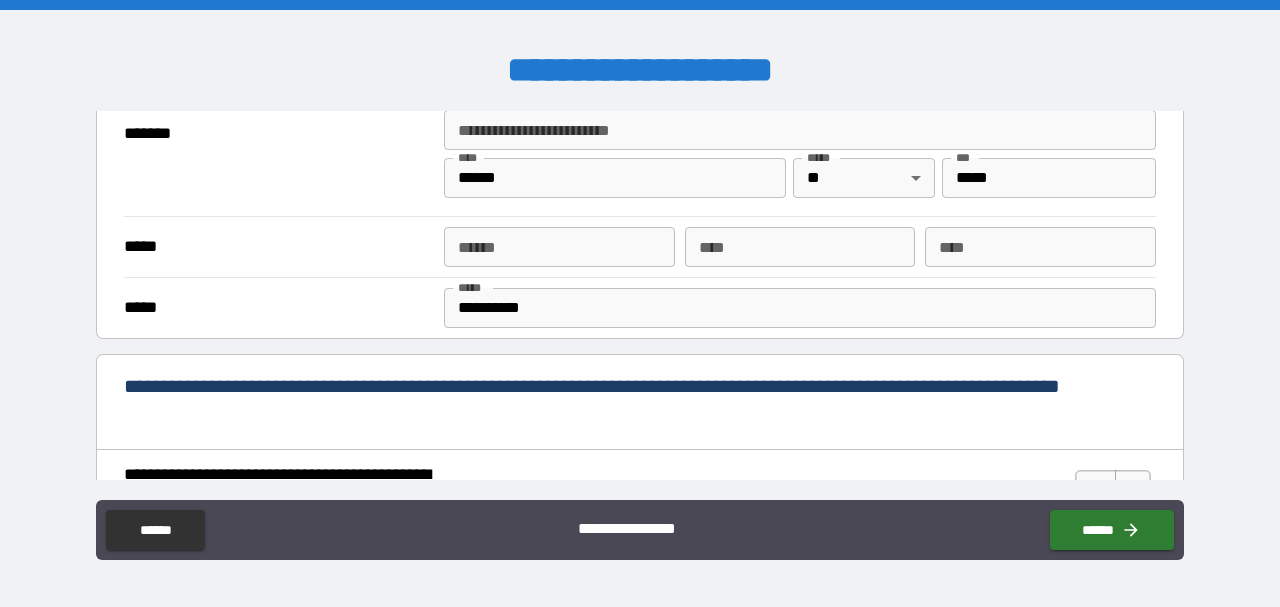 scroll, scrollTop: 580, scrollLeft: 0, axis: vertical 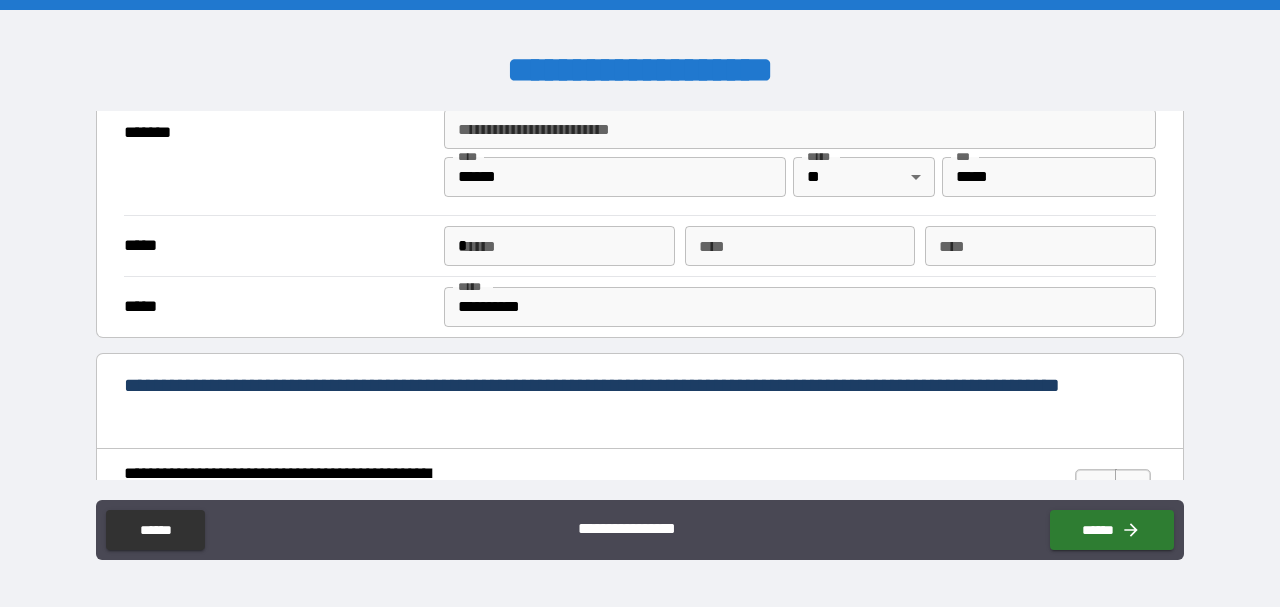 click on "*" at bounding box center [559, 246] 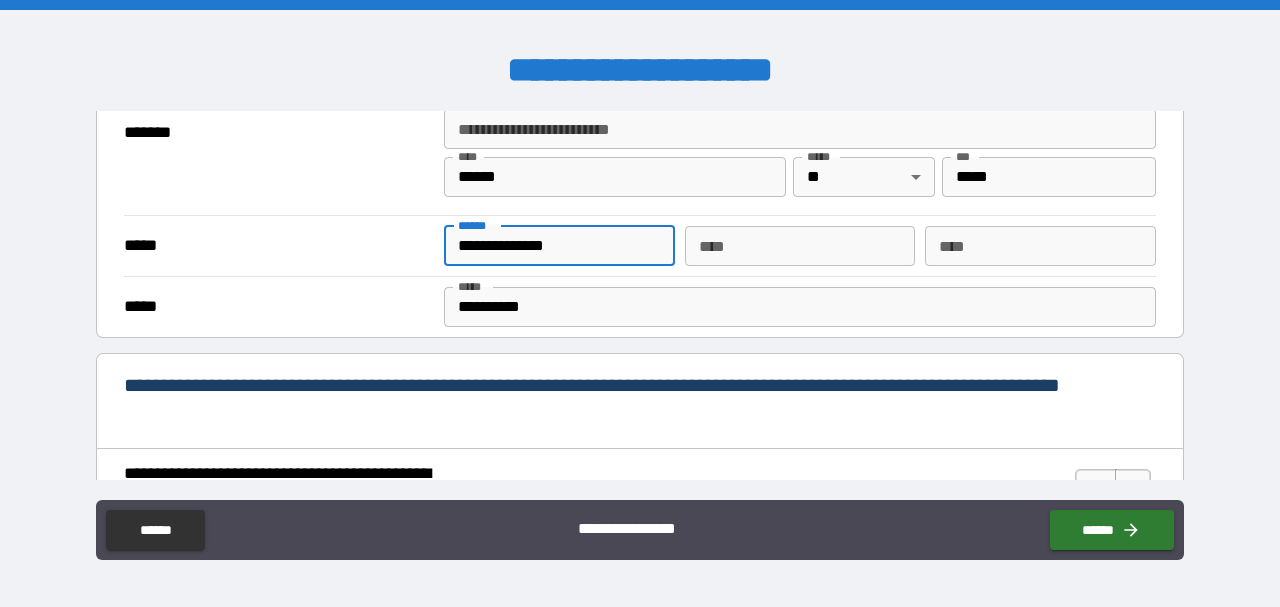 type on "**********" 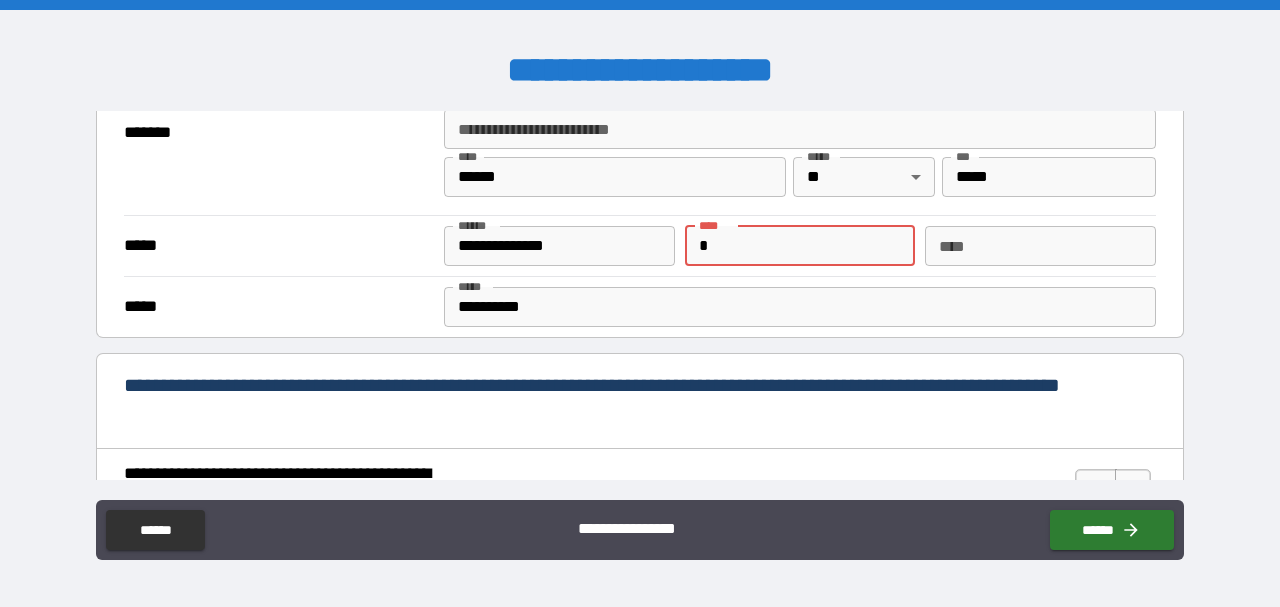 click on "*" at bounding box center (800, 246) 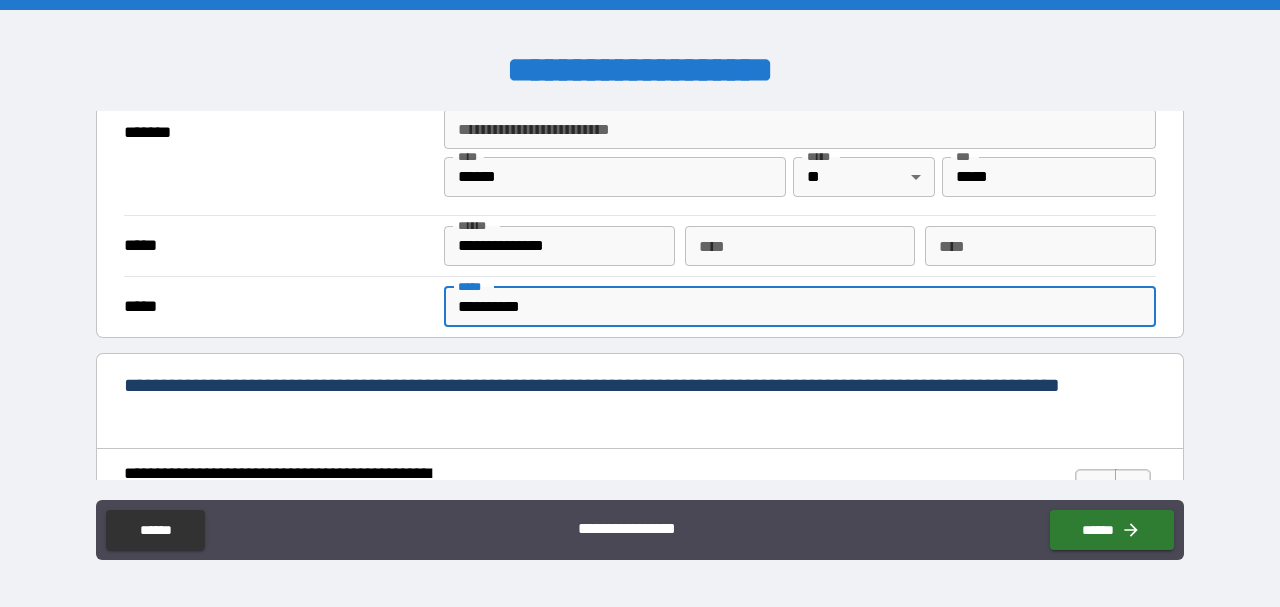 drag, startPoint x: 608, startPoint y: 299, endPoint x: 277, endPoint y: 336, distance: 333.06155 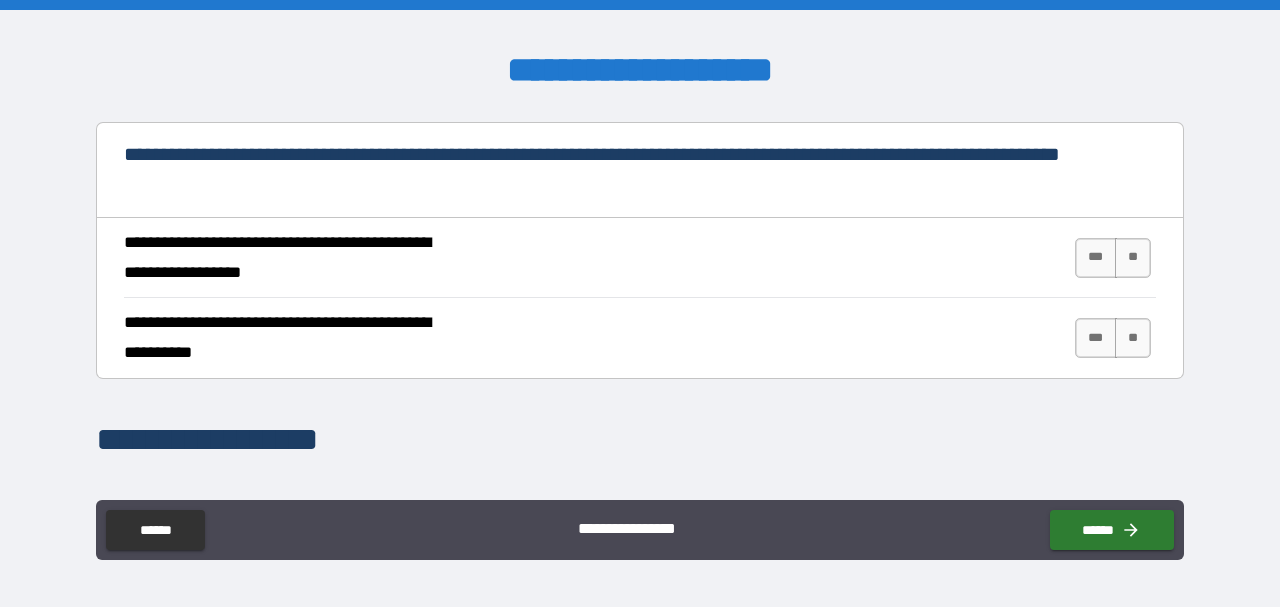scroll, scrollTop: 812, scrollLeft: 0, axis: vertical 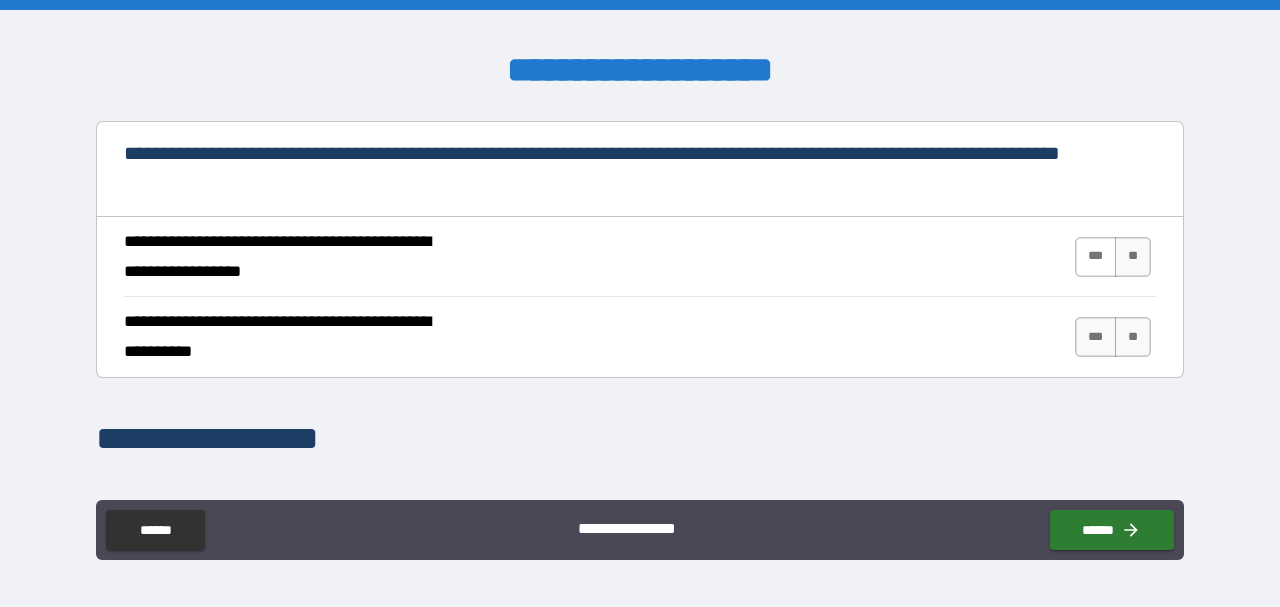 type on "**********" 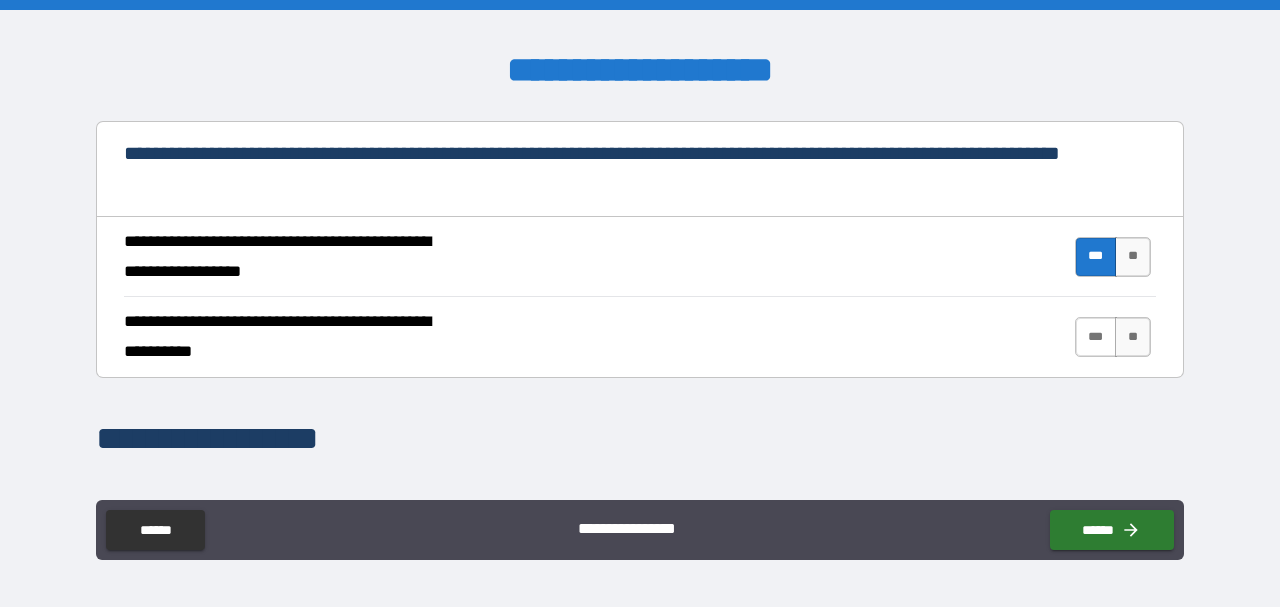click on "***" at bounding box center (1096, 337) 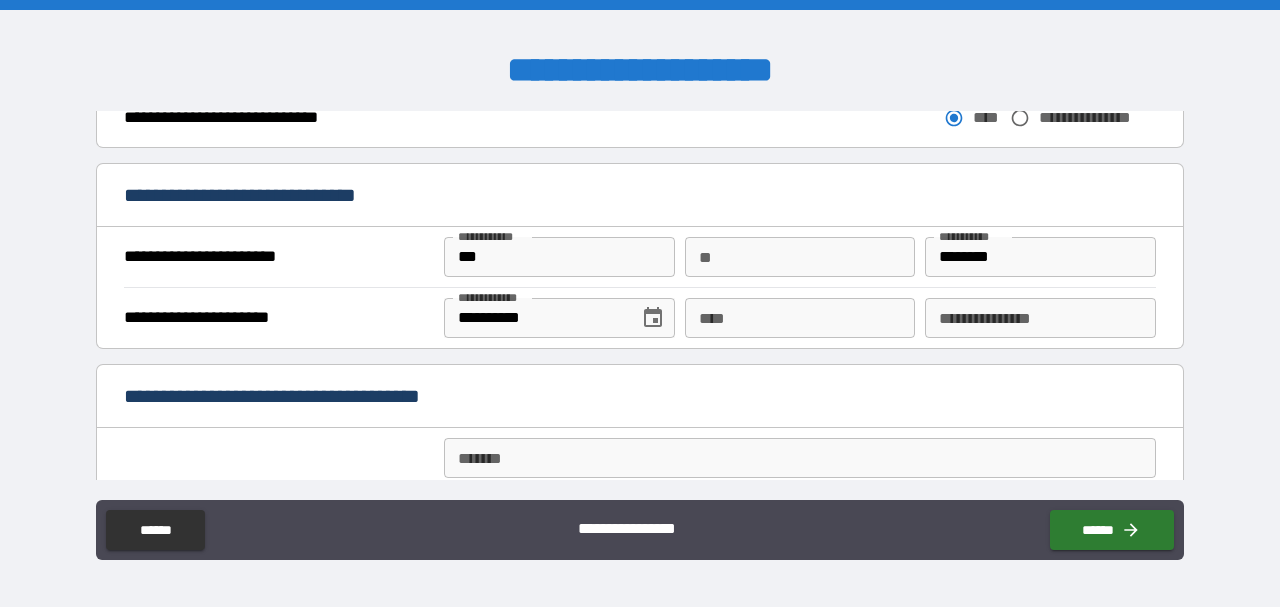 scroll, scrollTop: 1273, scrollLeft: 0, axis: vertical 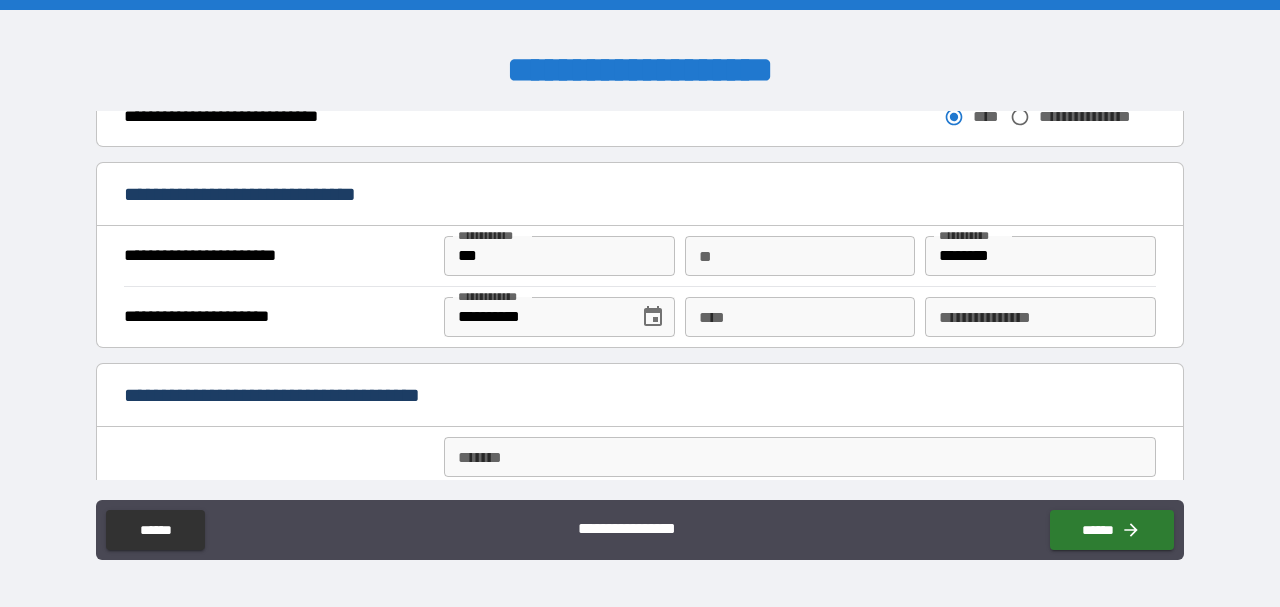 click on "****" at bounding box center [800, 317] 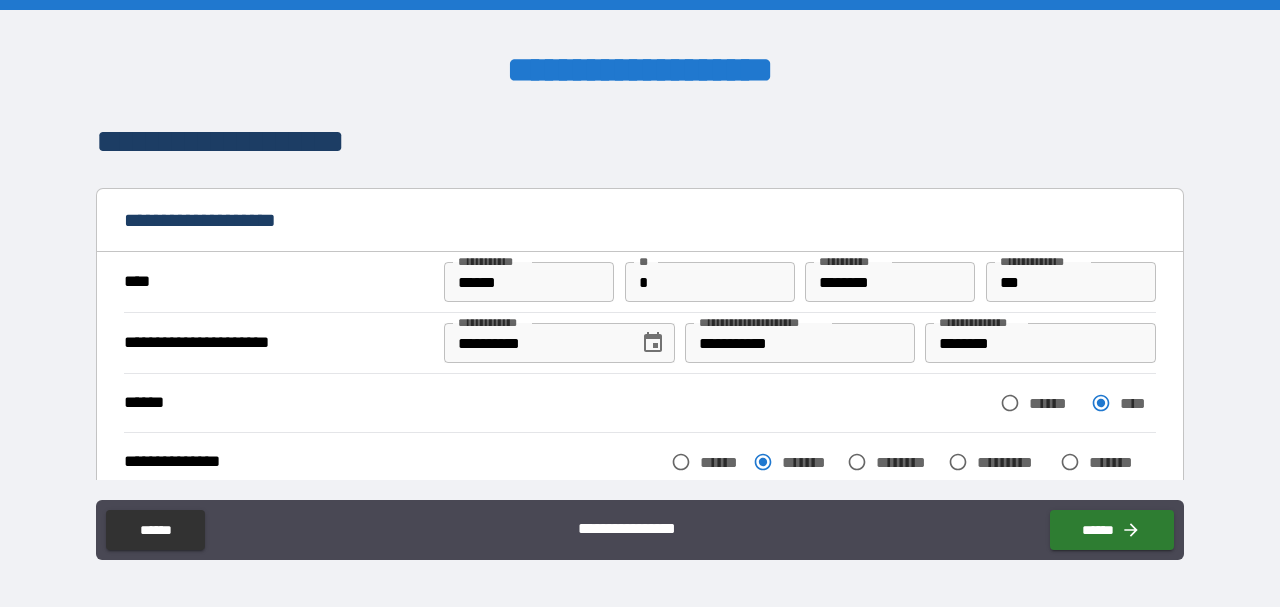 scroll, scrollTop: 0, scrollLeft: 0, axis: both 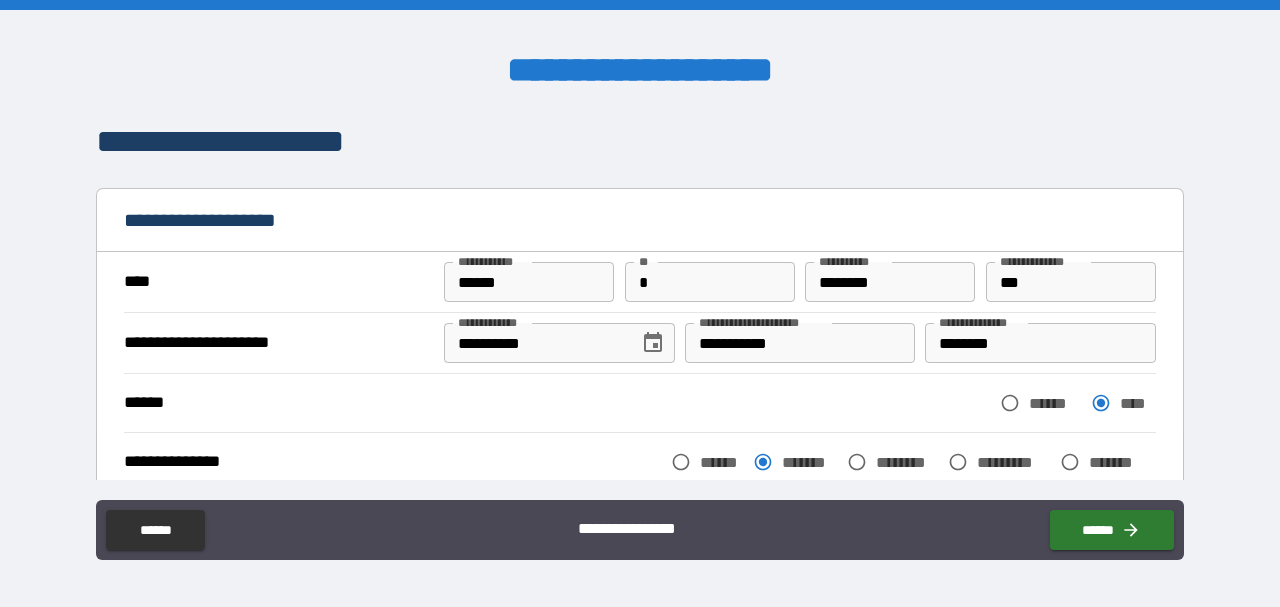 type on "**********" 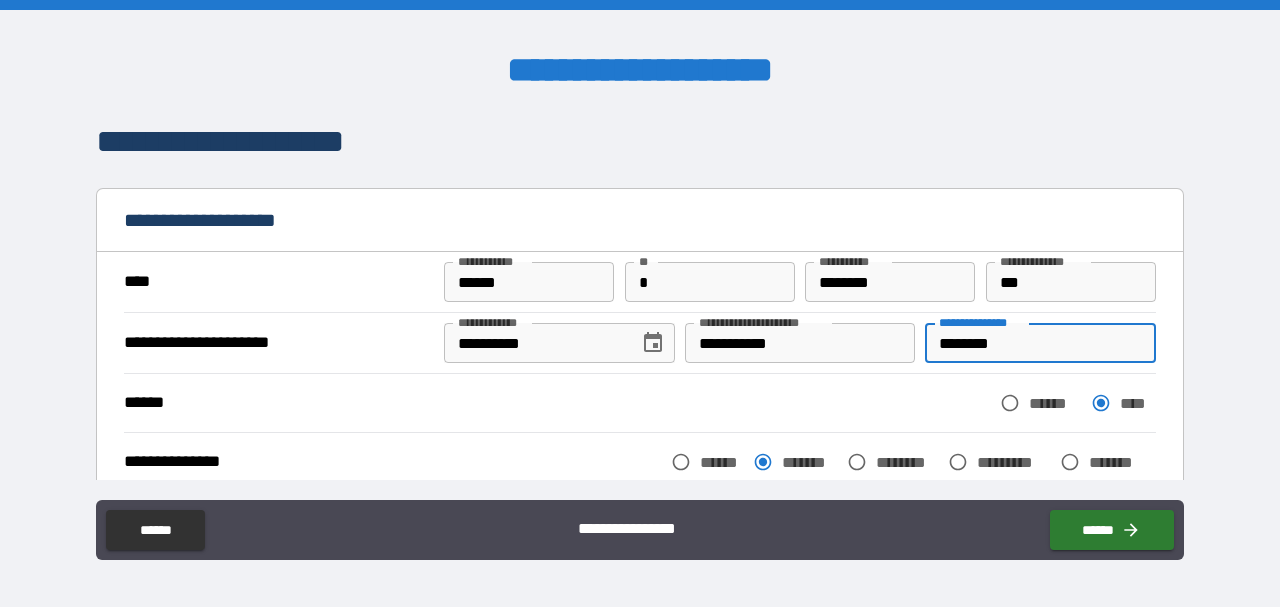 drag, startPoint x: 1015, startPoint y: 342, endPoint x: 930, endPoint y: 369, distance: 89.1852 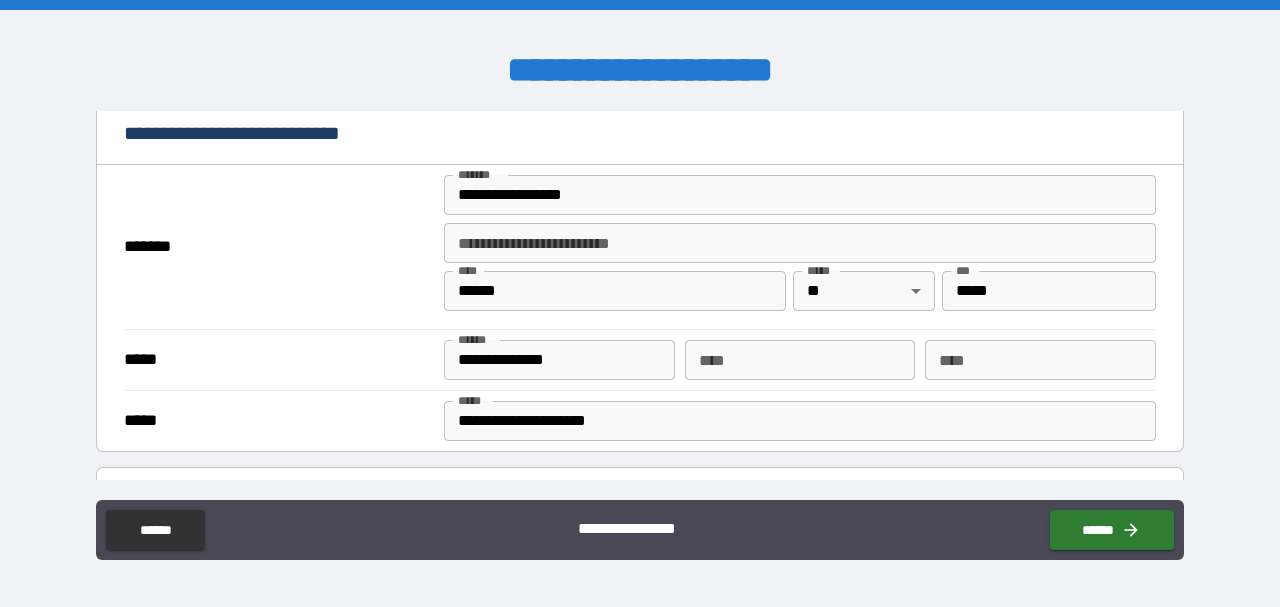 scroll, scrollTop: 464, scrollLeft: 0, axis: vertical 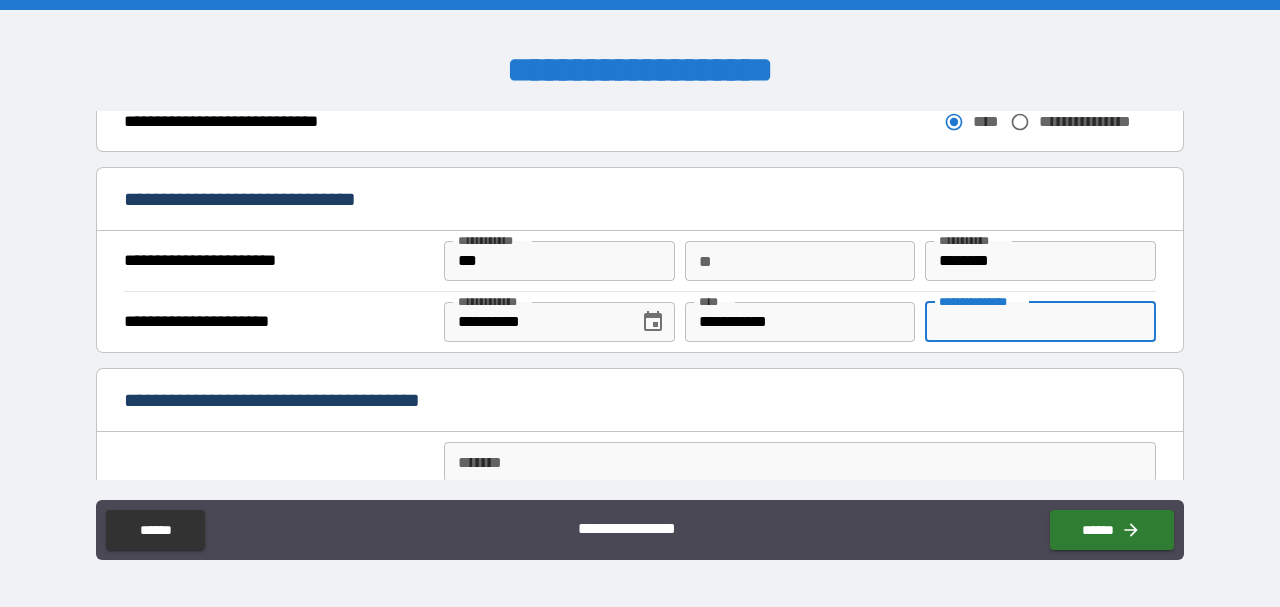 click on "**********" at bounding box center (1040, 322) 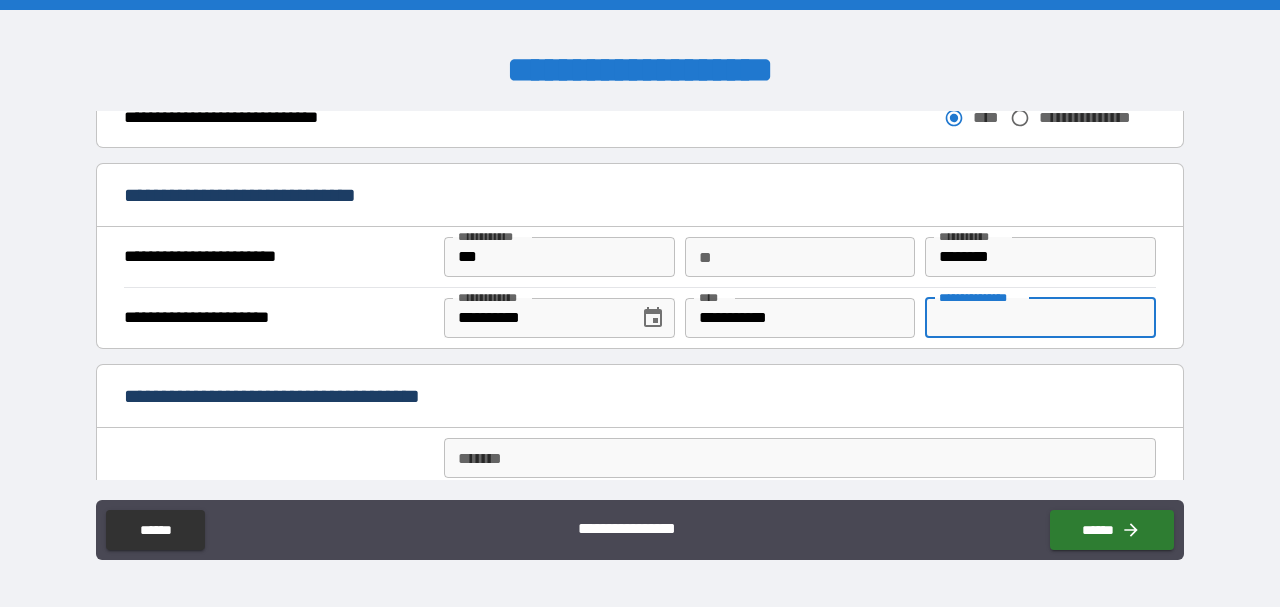 scroll, scrollTop: 1274, scrollLeft: 0, axis: vertical 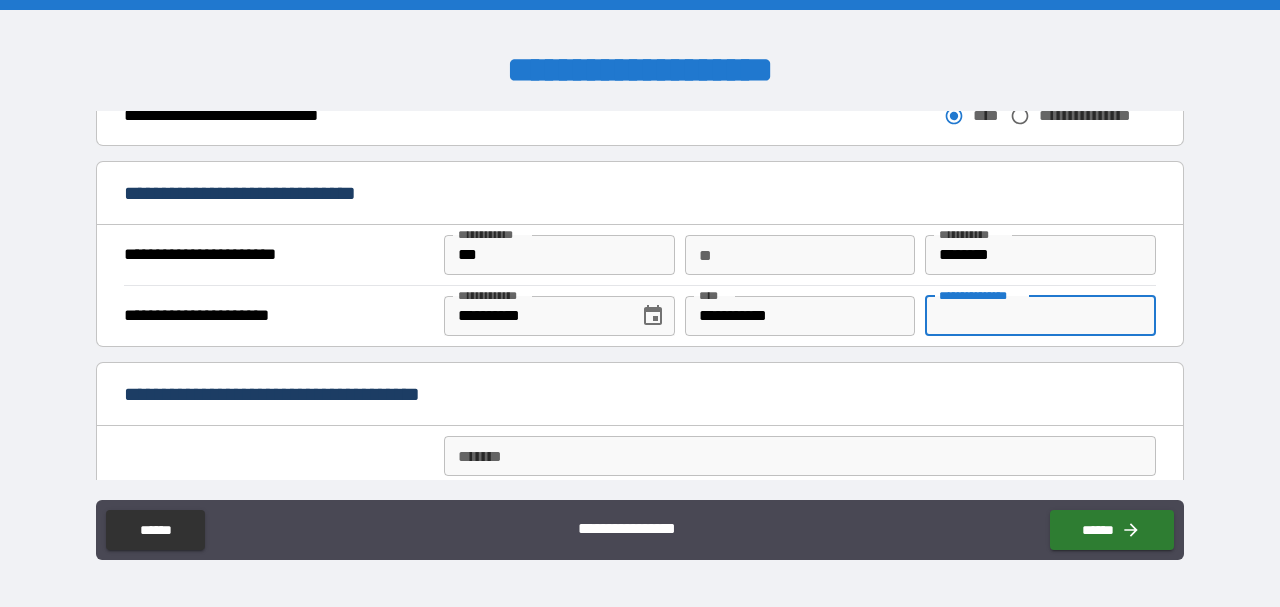 paste on "********" 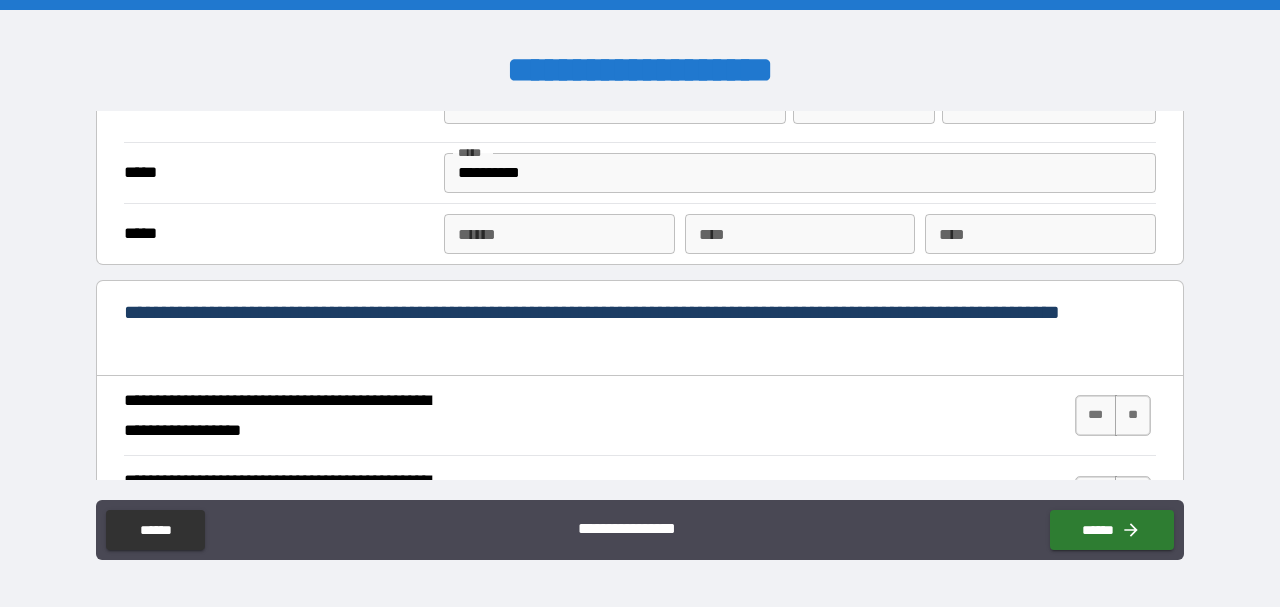 scroll, scrollTop: 1723, scrollLeft: 0, axis: vertical 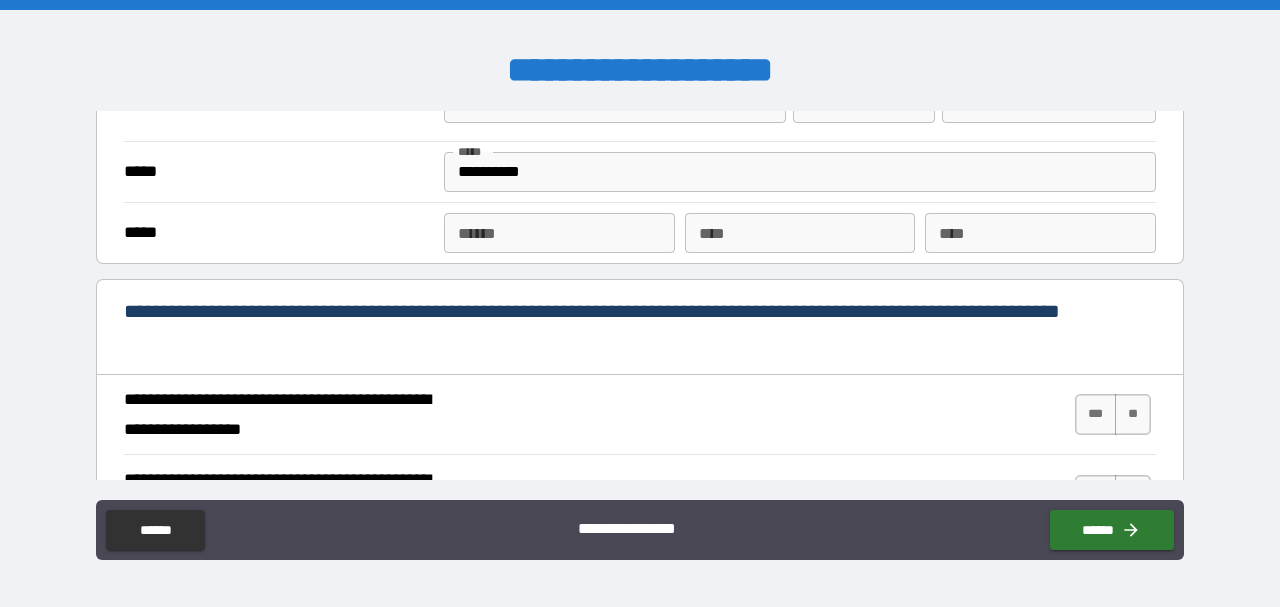 type on "********" 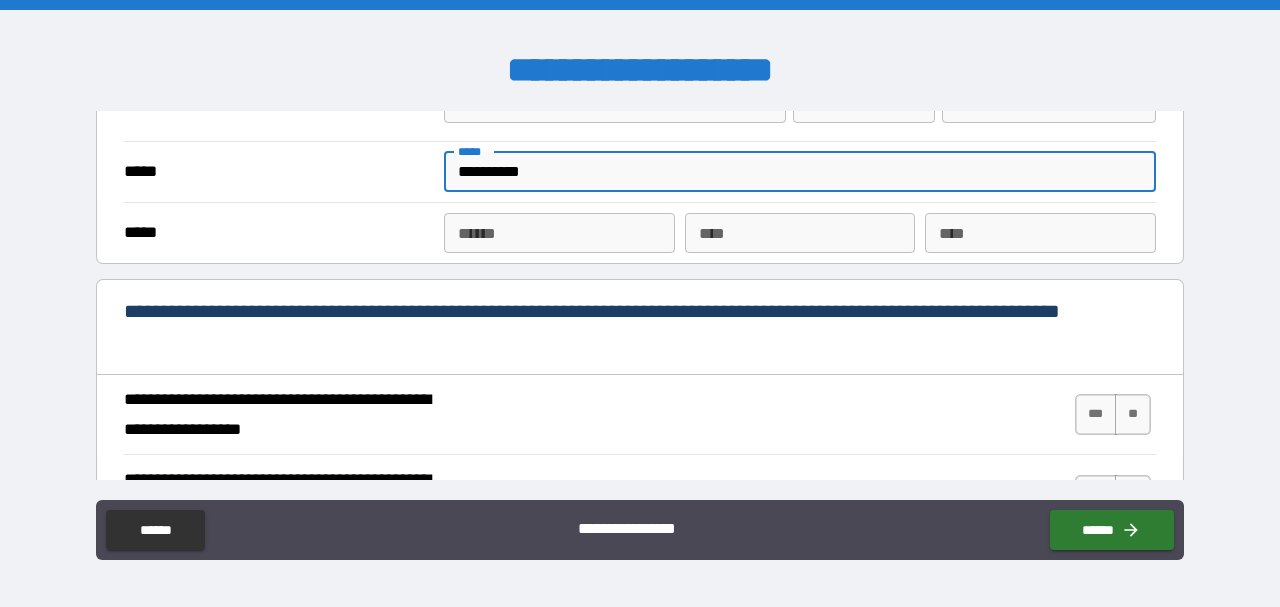 drag, startPoint x: 580, startPoint y: 170, endPoint x: 208, endPoint y: 202, distance: 373.3738 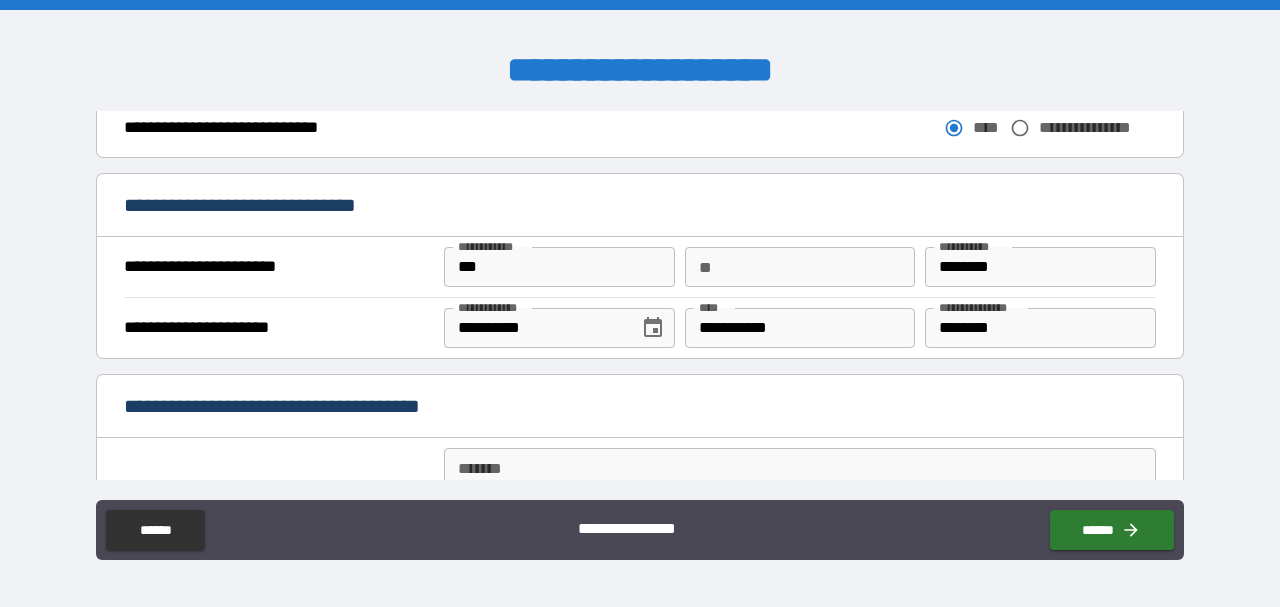 scroll, scrollTop: 1261, scrollLeft: 0, axis: vertical 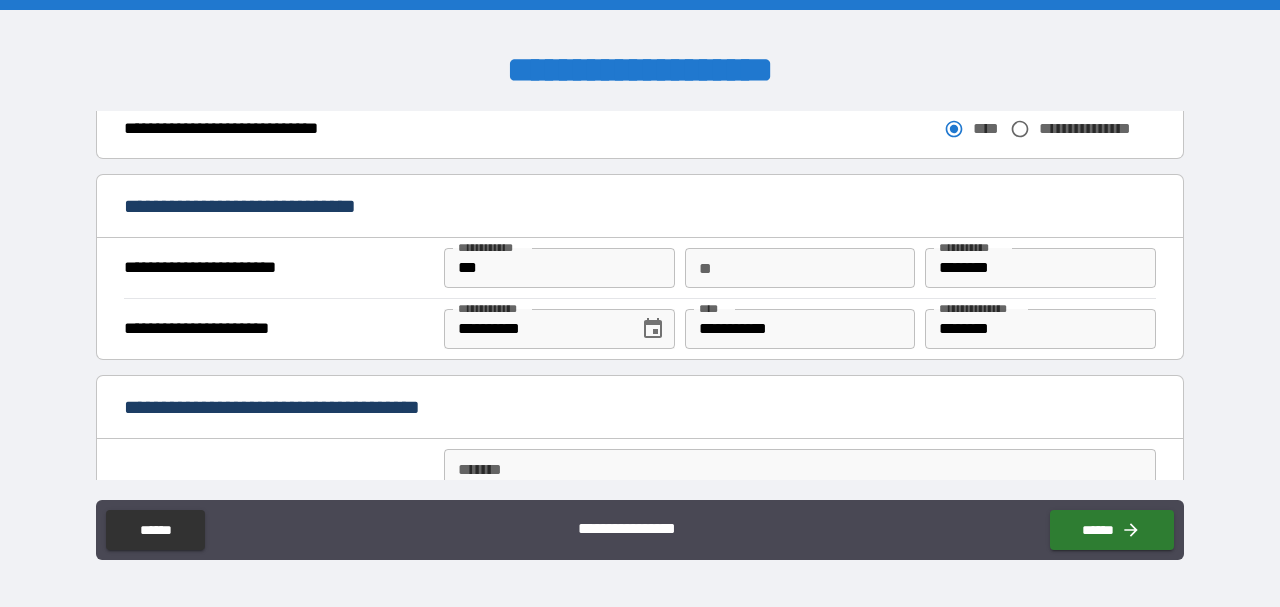 type 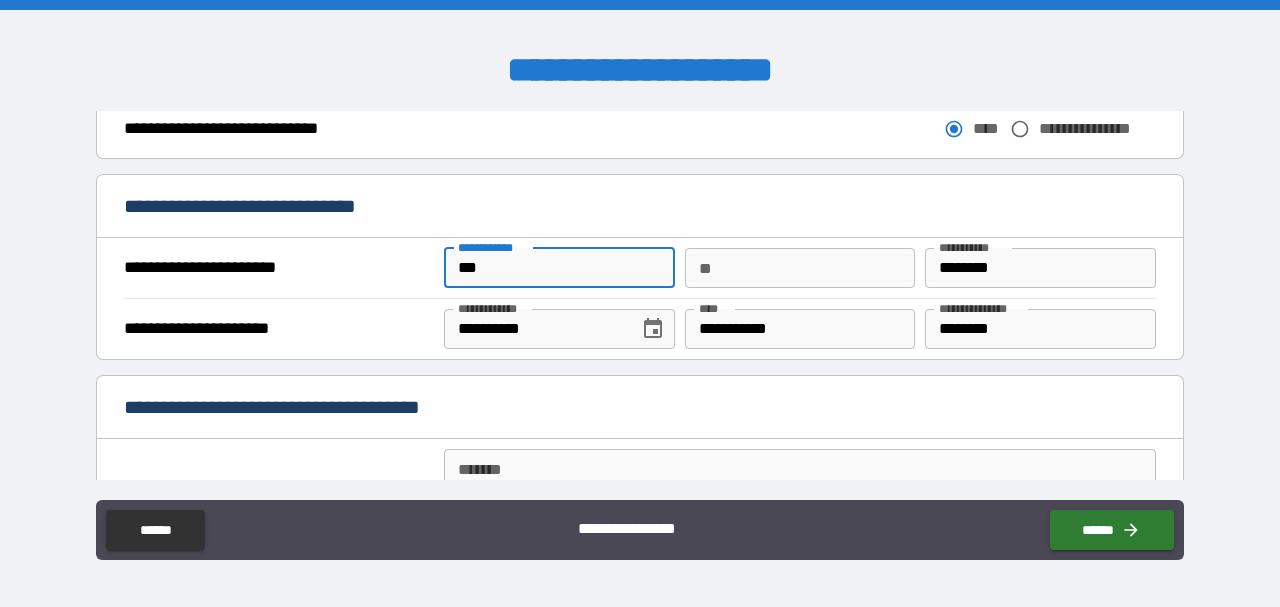 click on "***" at bounding box center (559, 268) 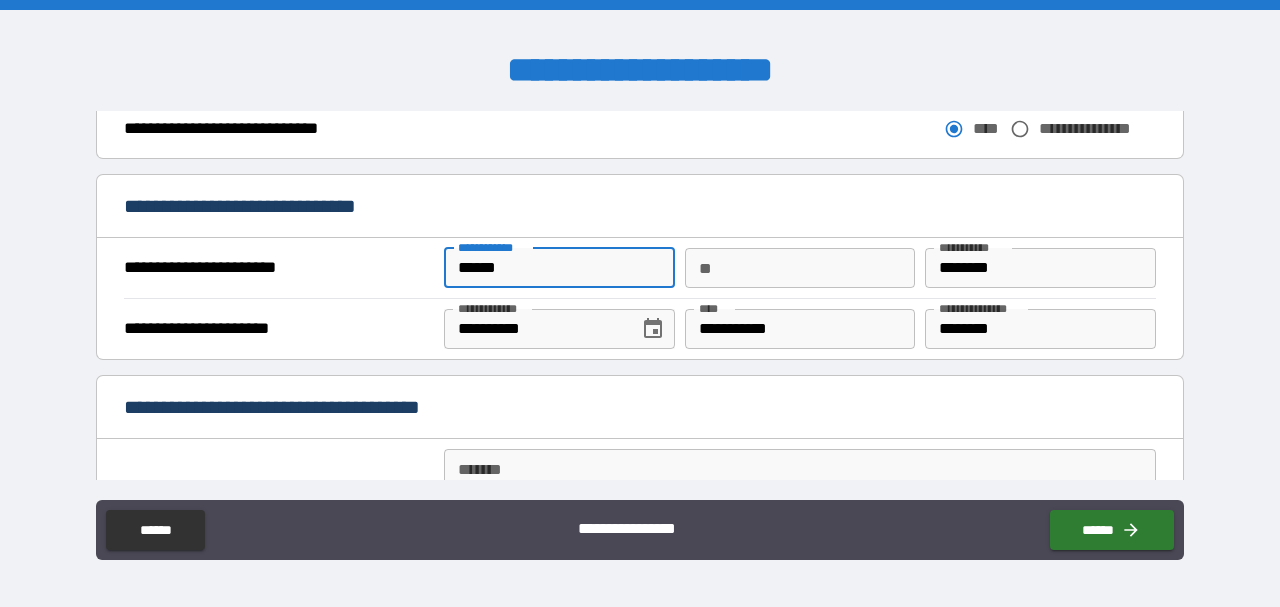 type on "******" 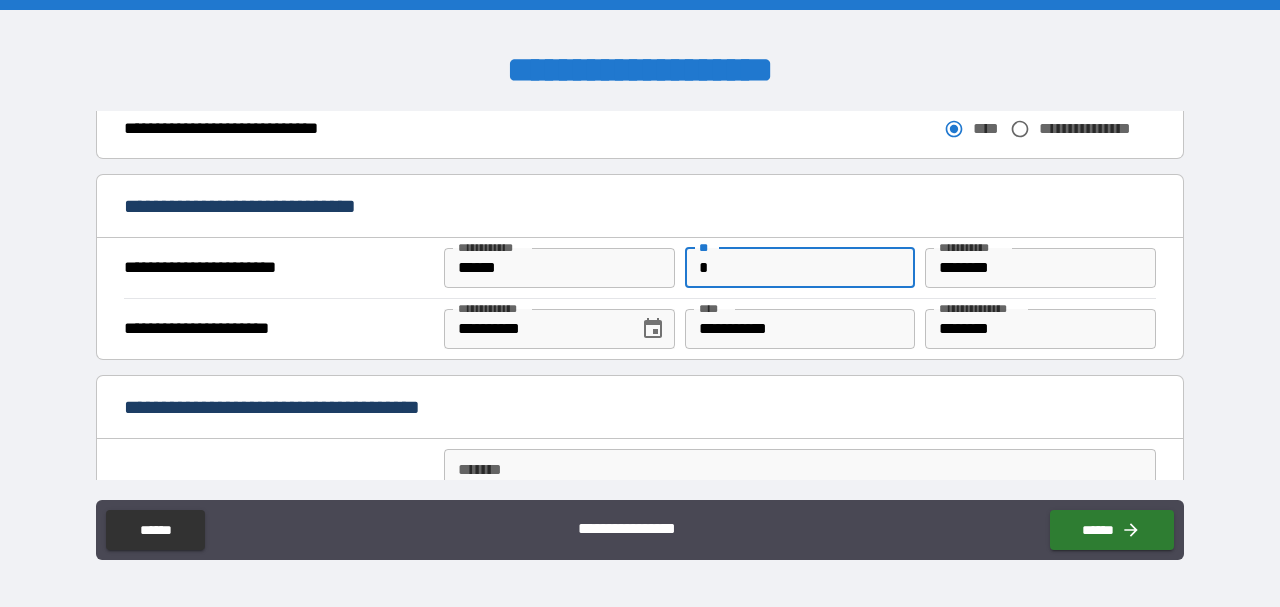 type on "*" 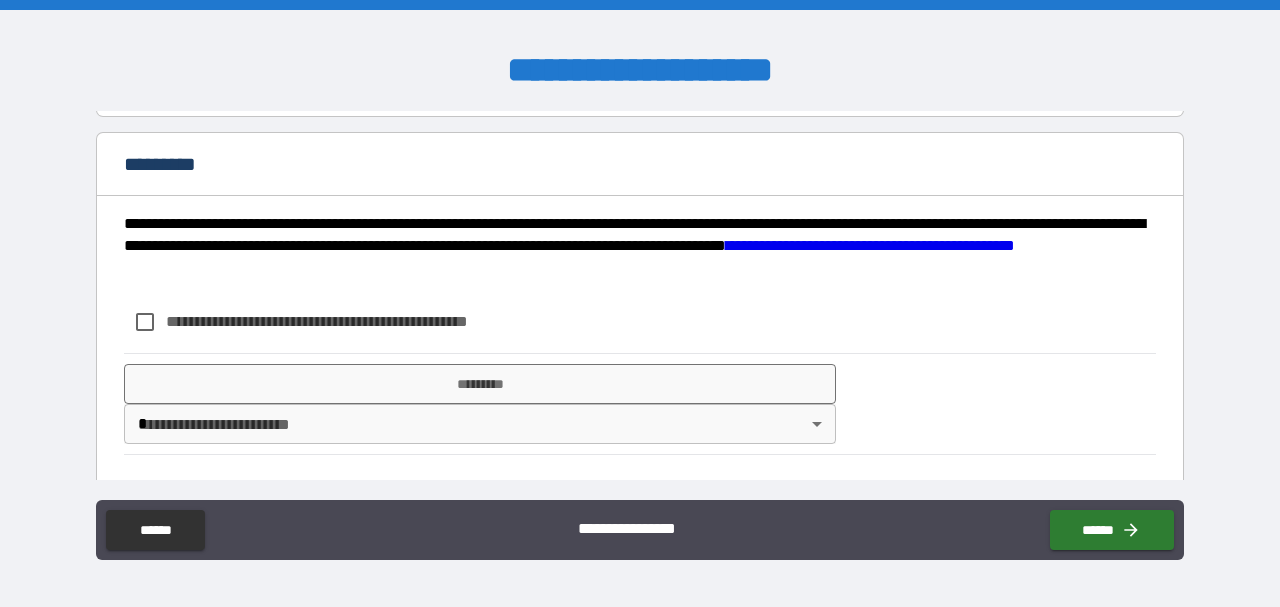 scroll, scrollTop: 2146, scrollLeft: 0, axis: vertical 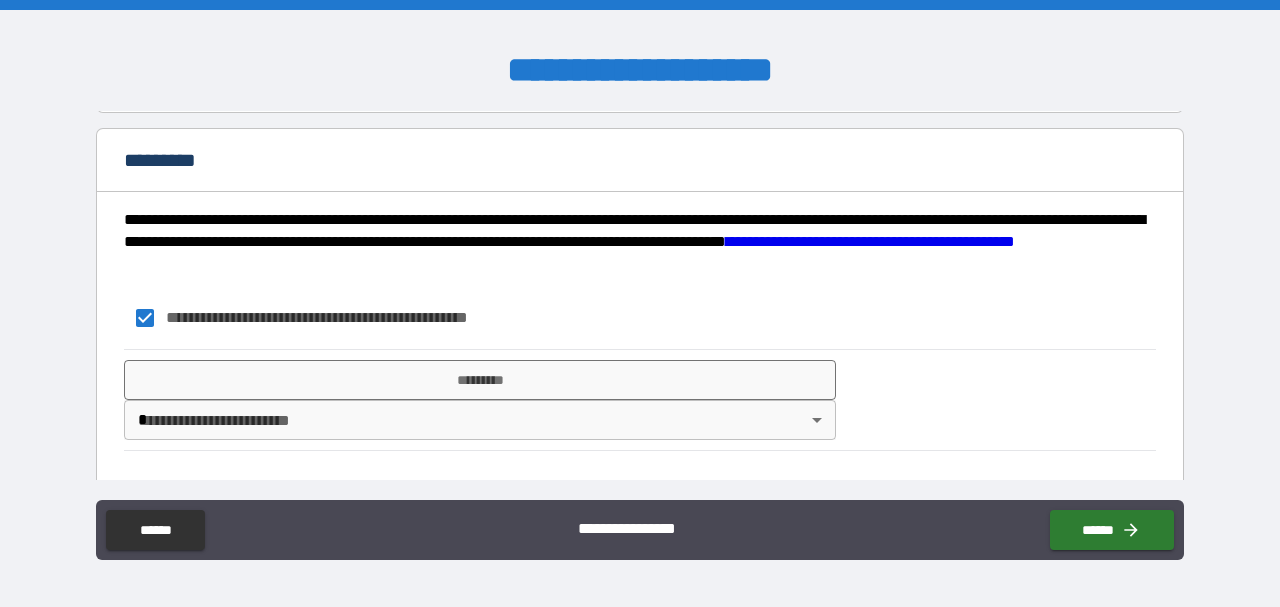 click on "**********" at bounding box center [640, 303] 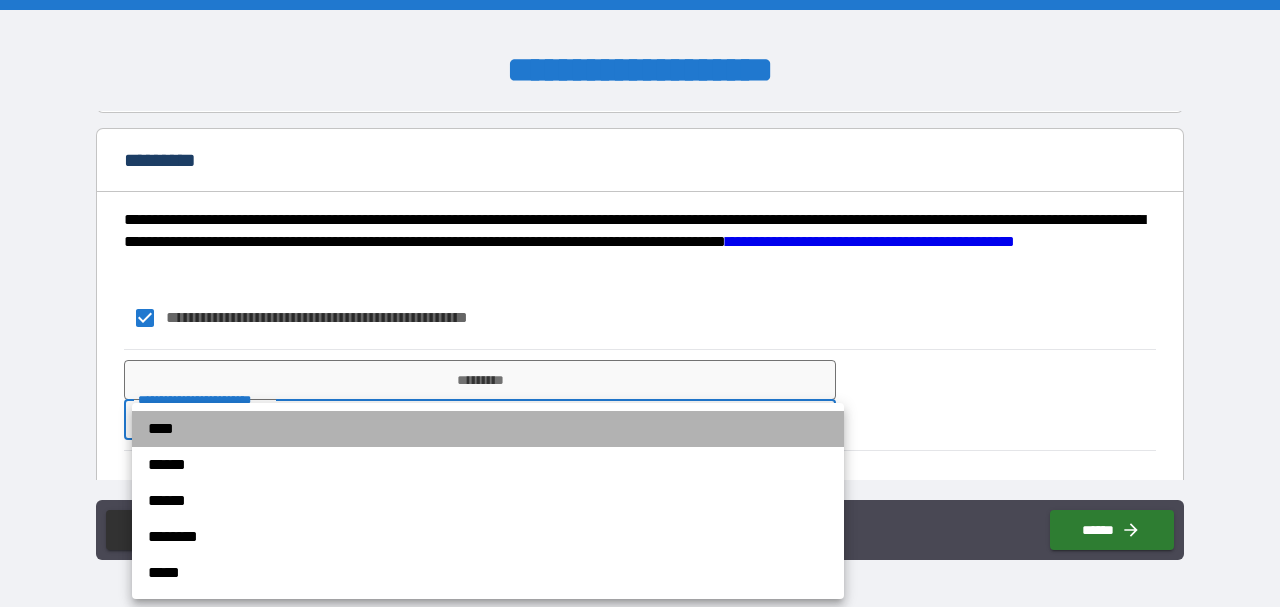click on "****" at bounding box center (488, 429) 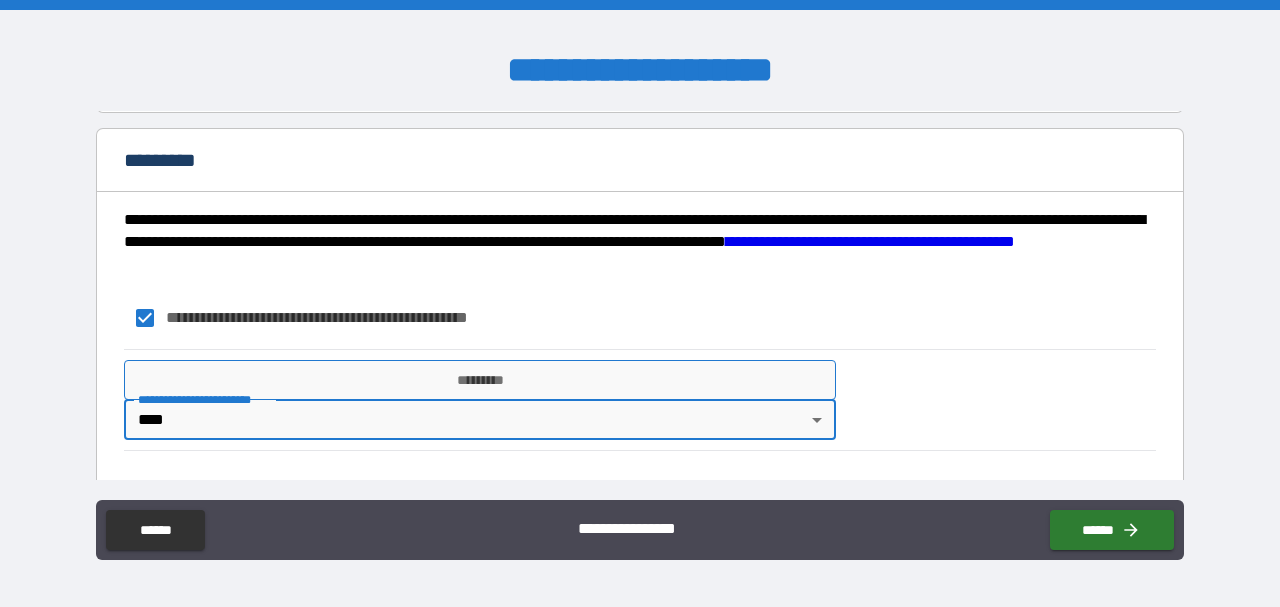 click on "*********" at bounding box center (480, 380) 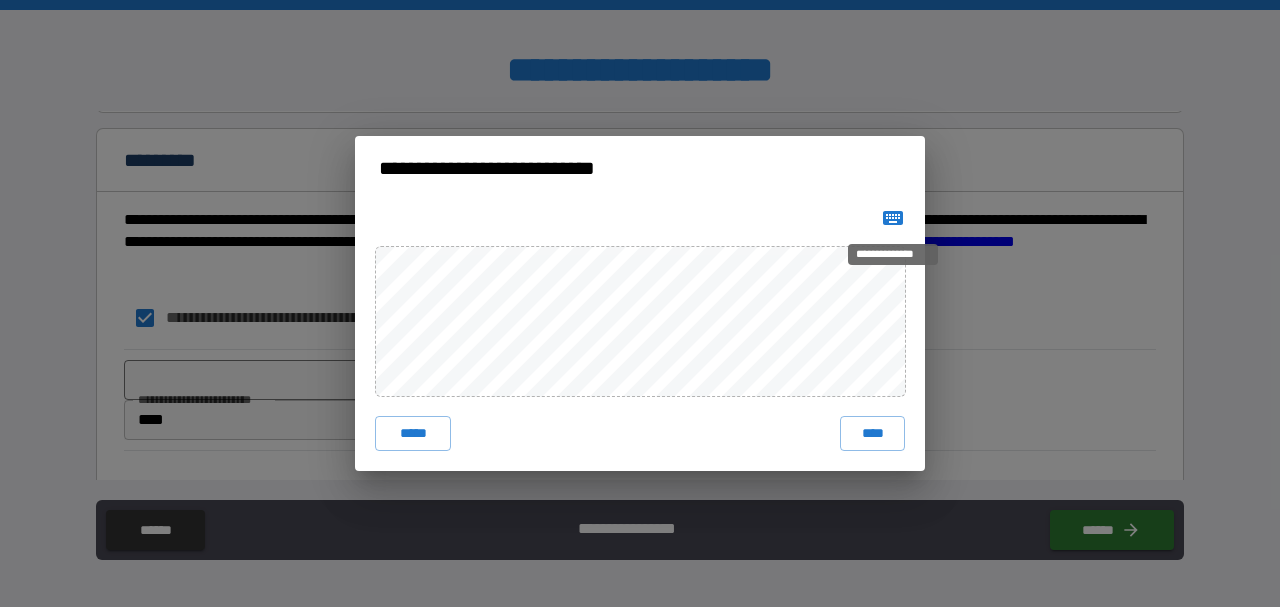 click 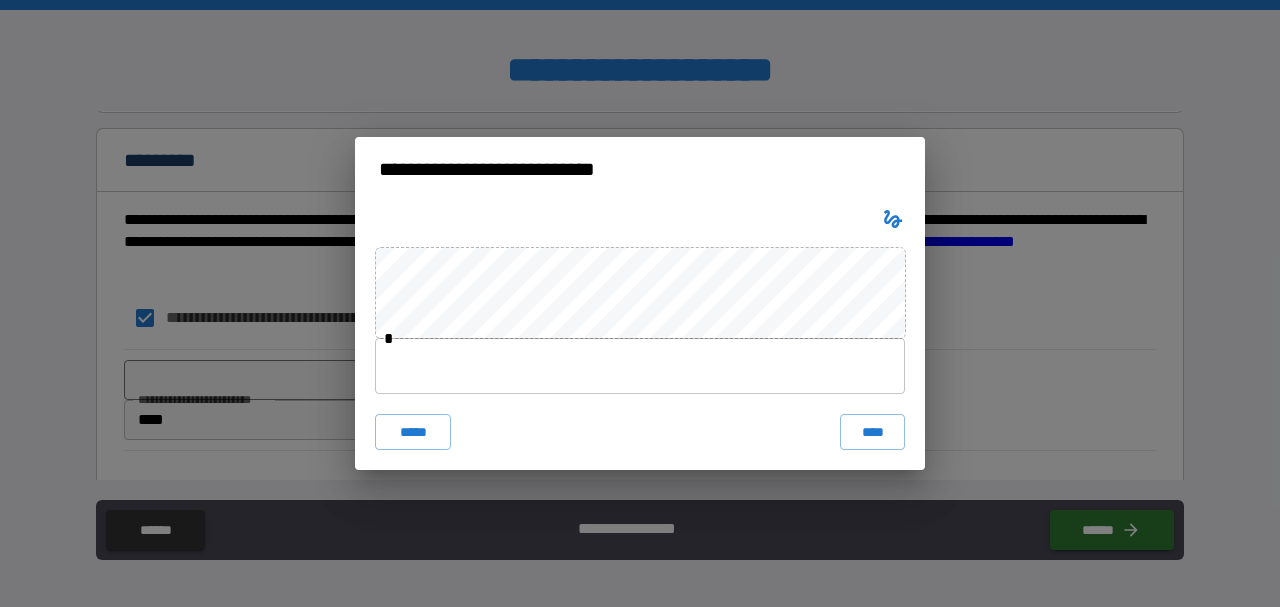click at bounding box center (640, 366) 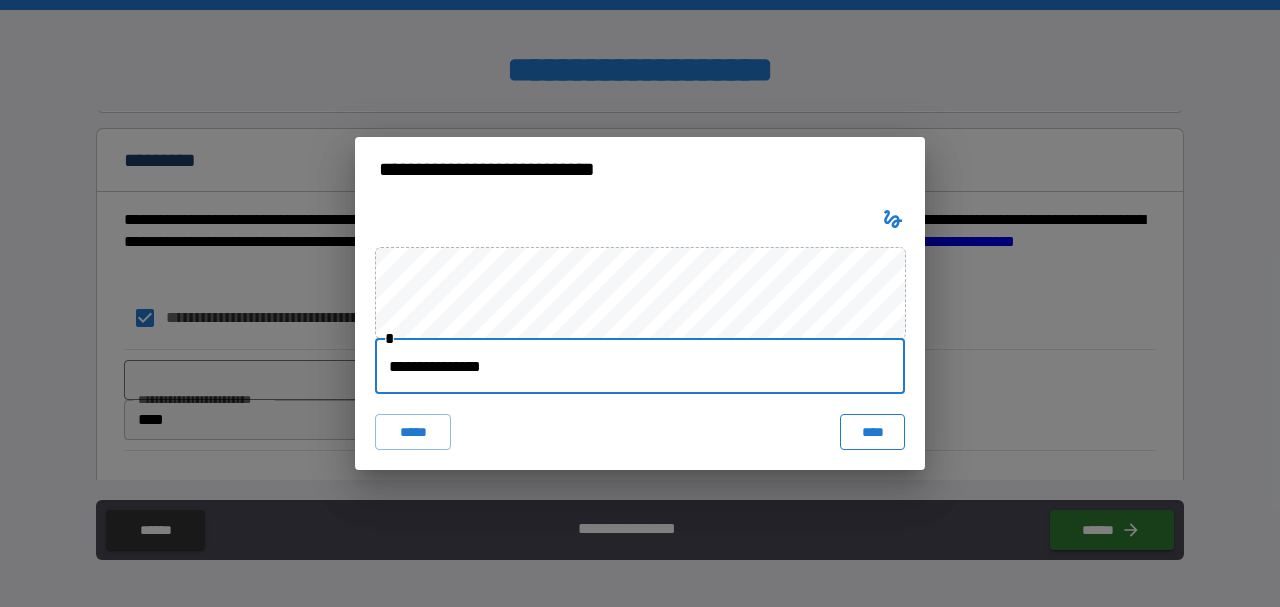 type on "**********" 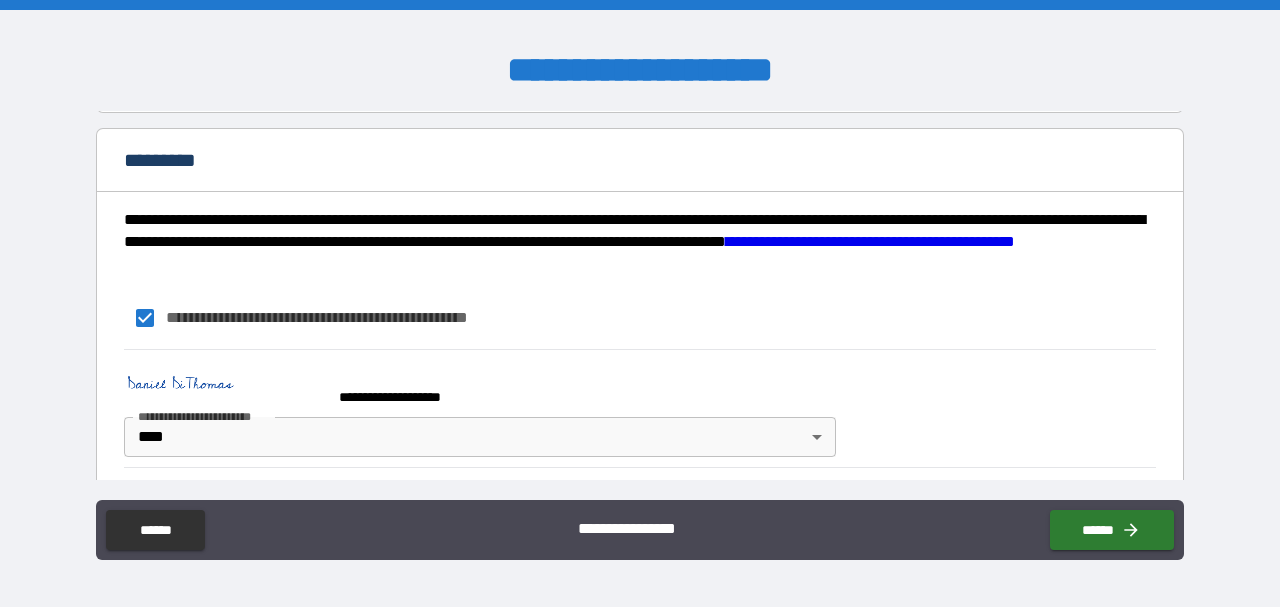 scroll, scrollTop: 2163, scrollLeft: 0, axis: vertical 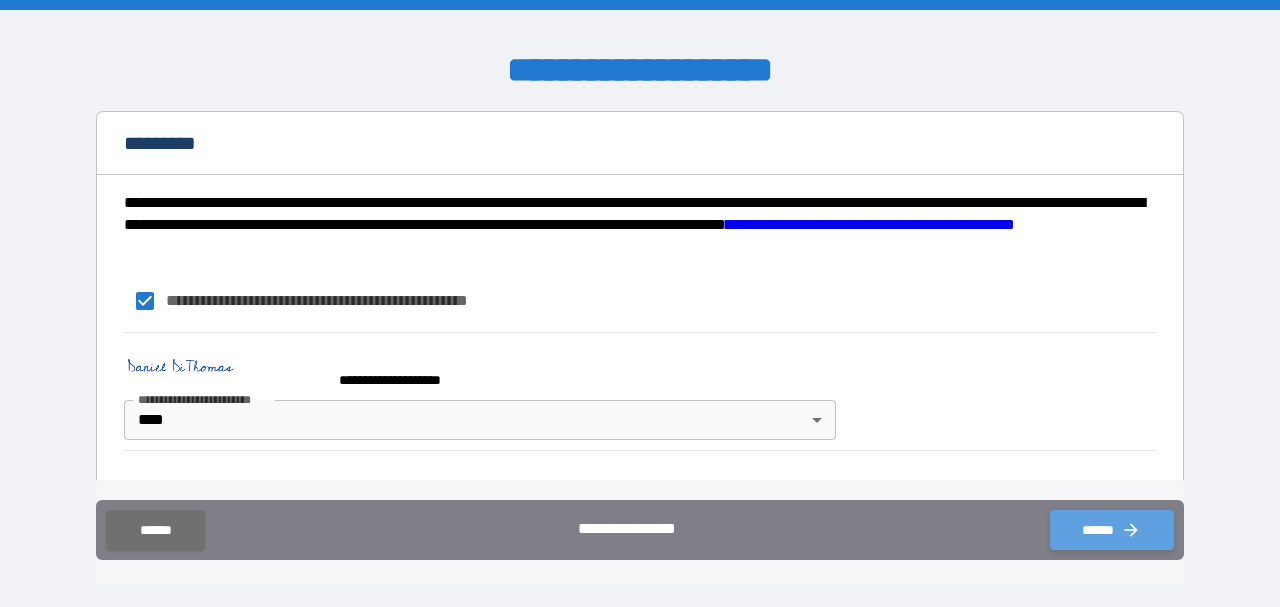 click on "******" at bounding box center [1112, 530] 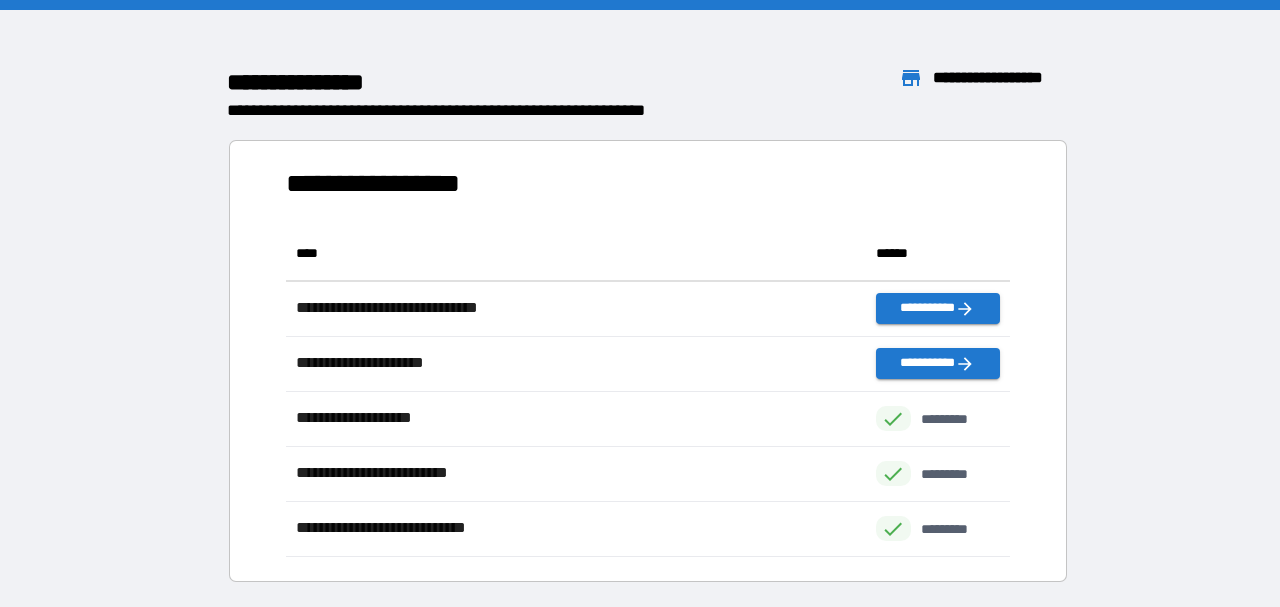 scroll, scrollTop: 331, scrollLeft: 724, axis: both 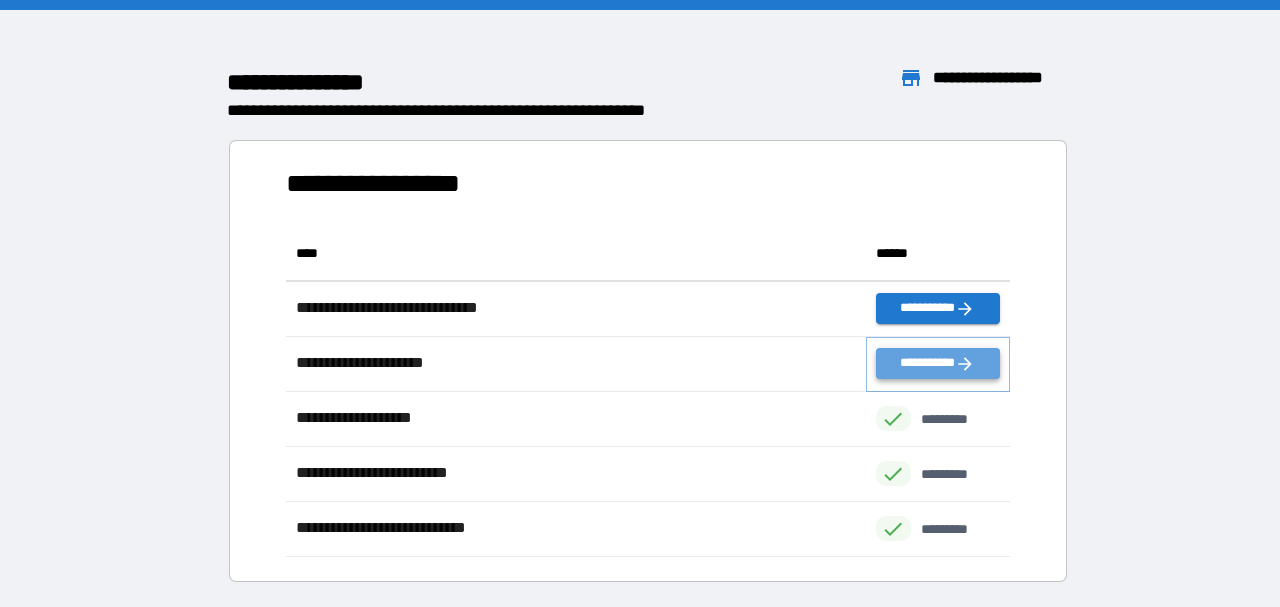 click on "**********" at bounding box center (938, 363) 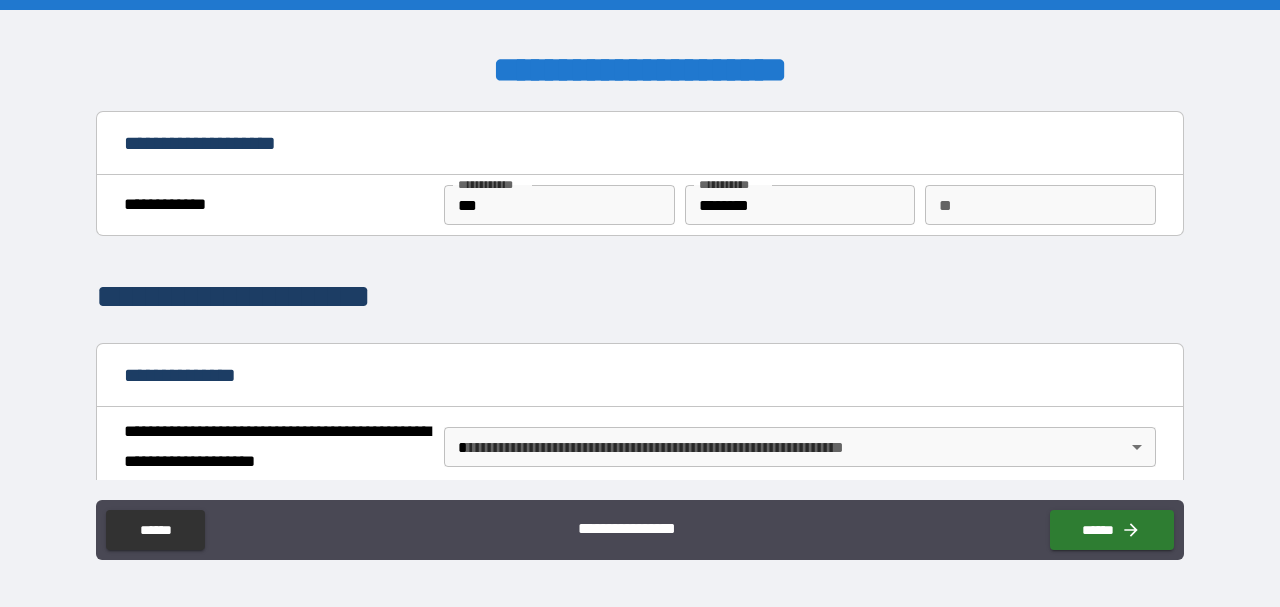 click on "***" at bounding box center [559, 205] 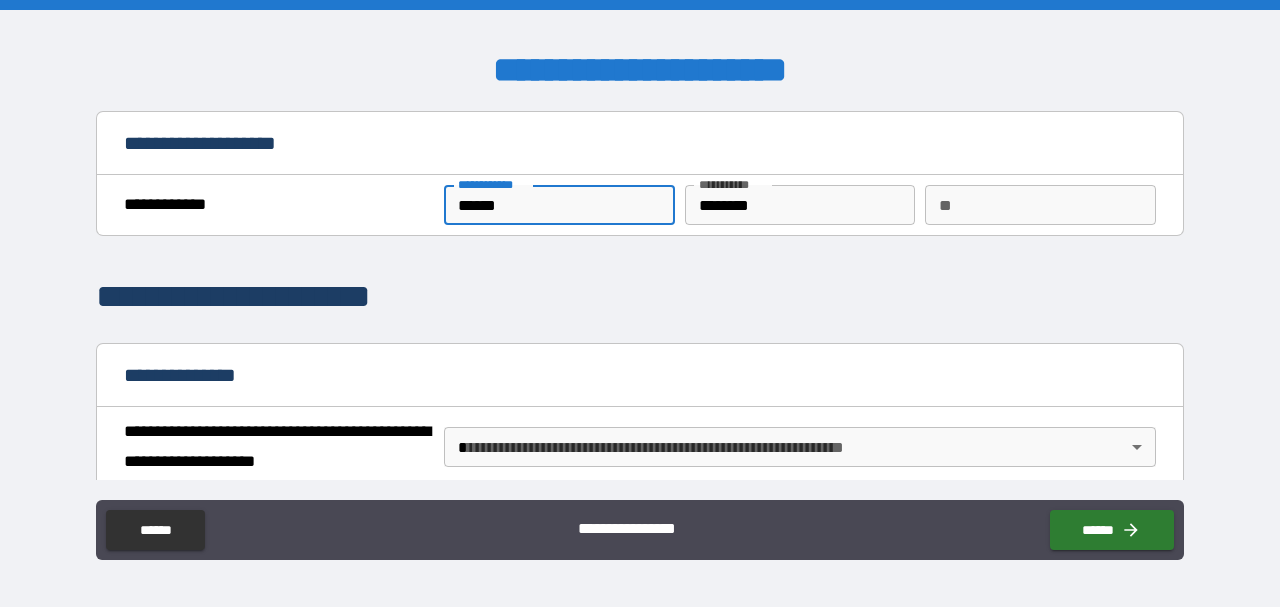 type on "******" 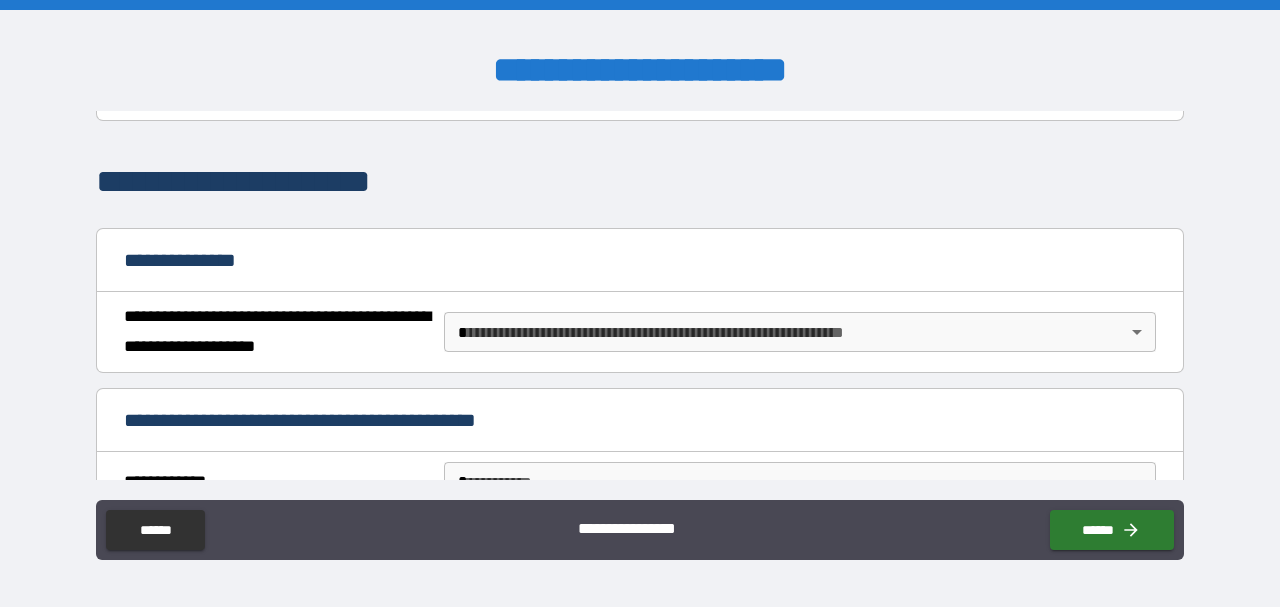 scroll, scrollTop: 116, scrollLeft: 0, axis: vertical 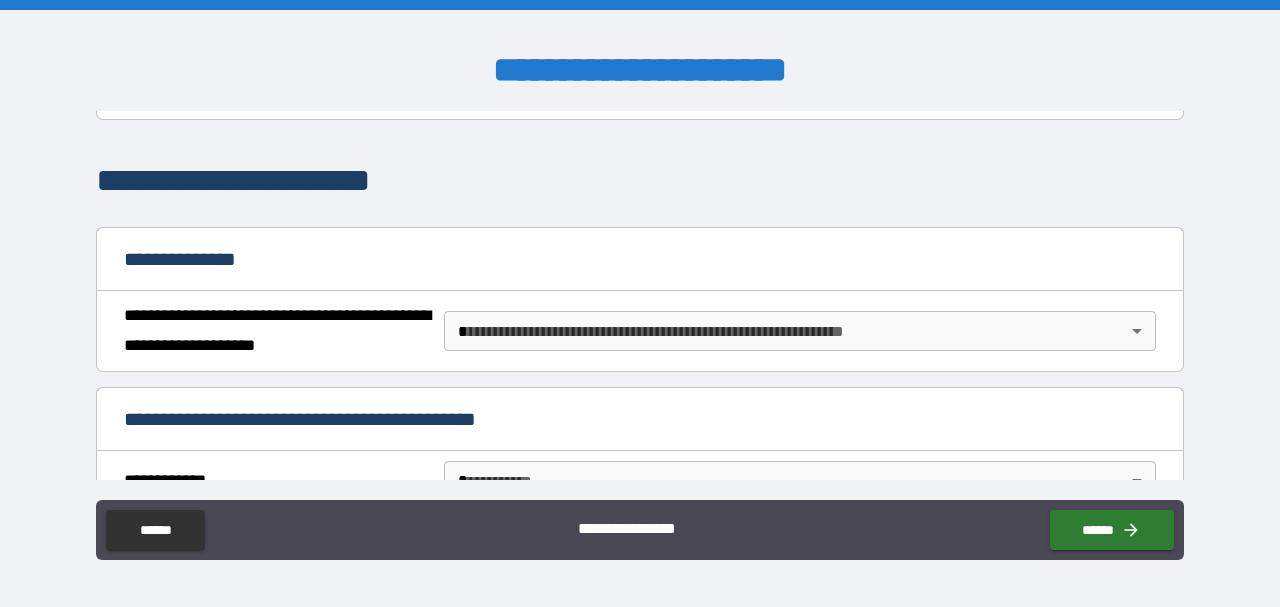 type on "*" 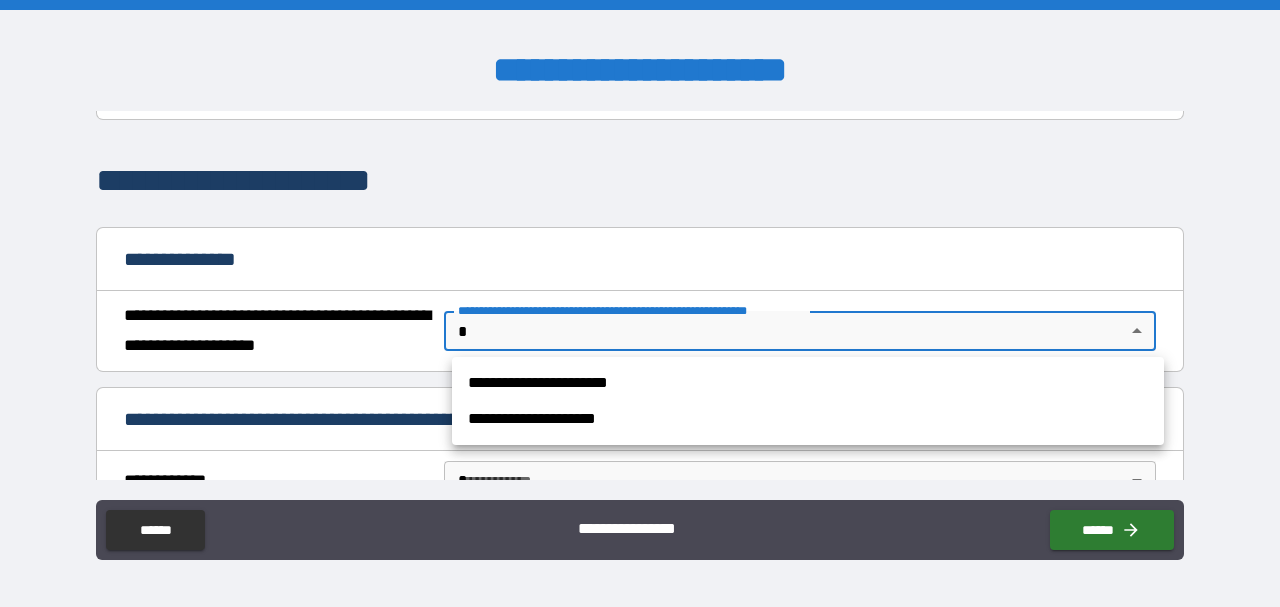 click on "**********" at bounding box center [808, 419] 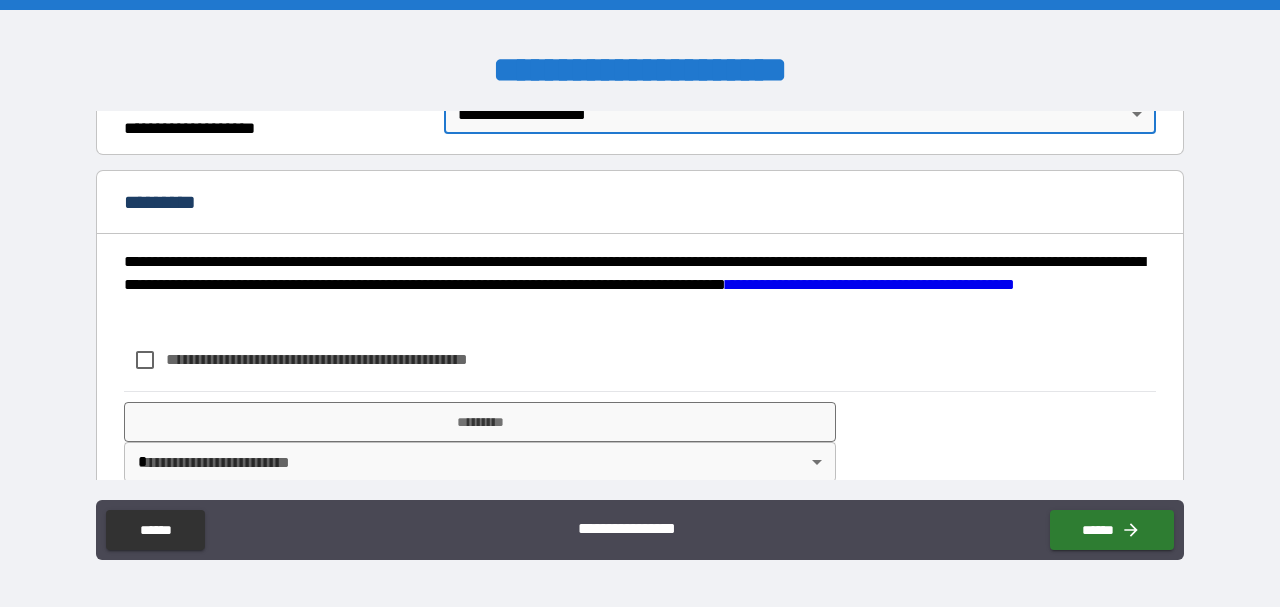 scroll, scrollTop: 363, scrollLeft: 0, axis: vertical 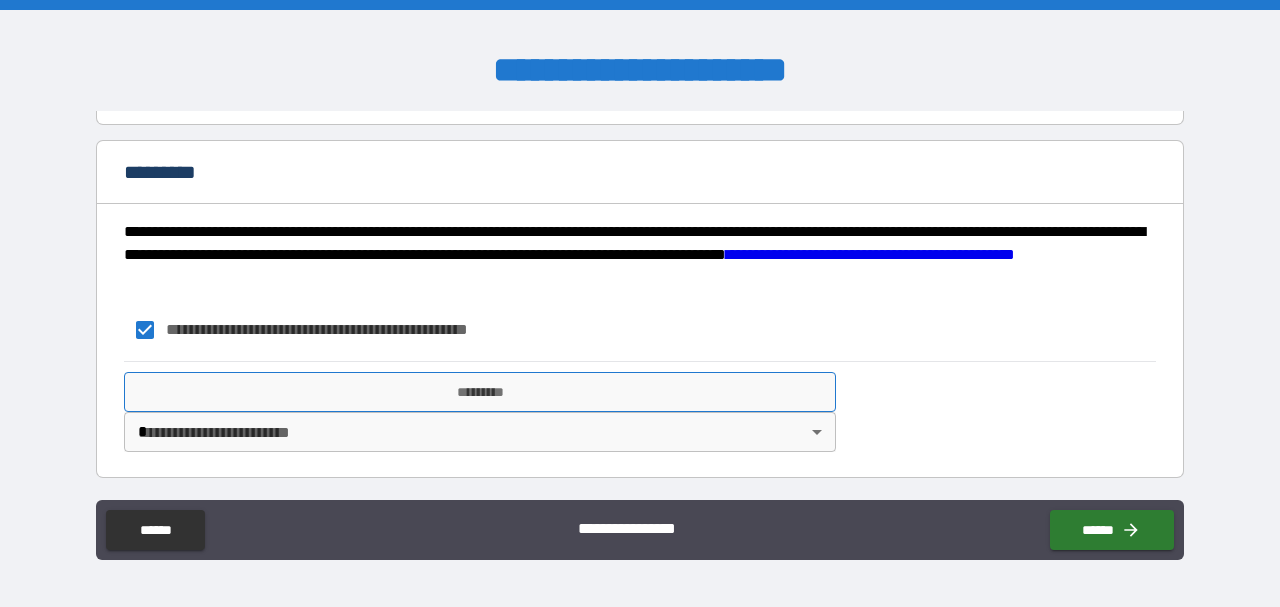 click on "*********" at bounding box center [480, 392] 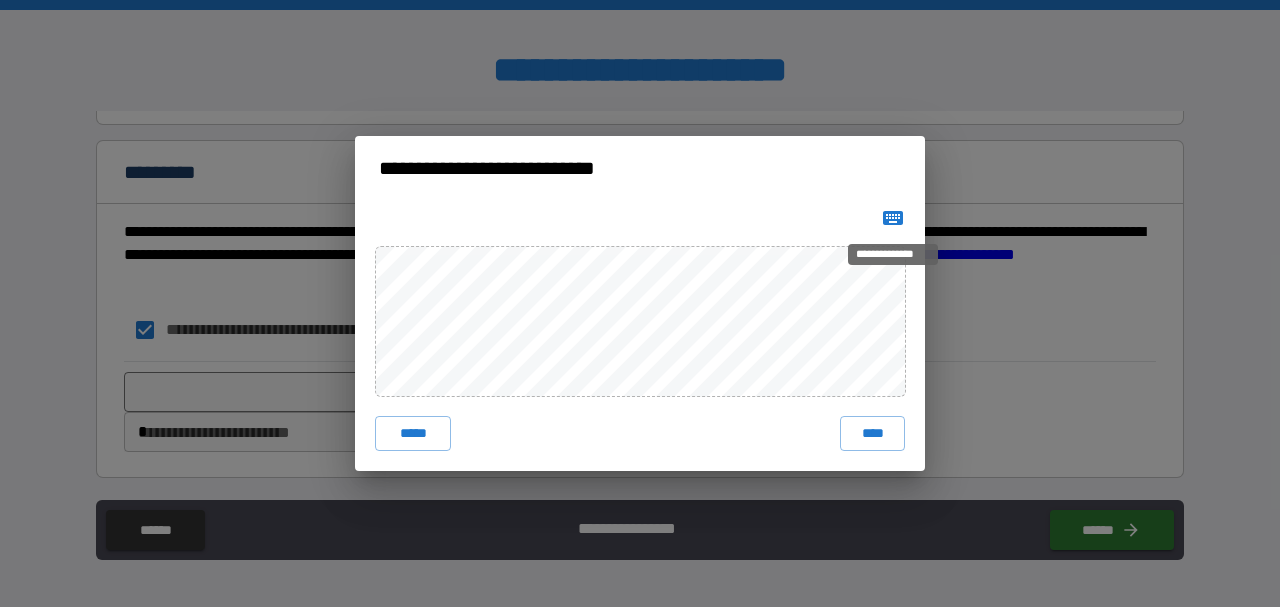 click 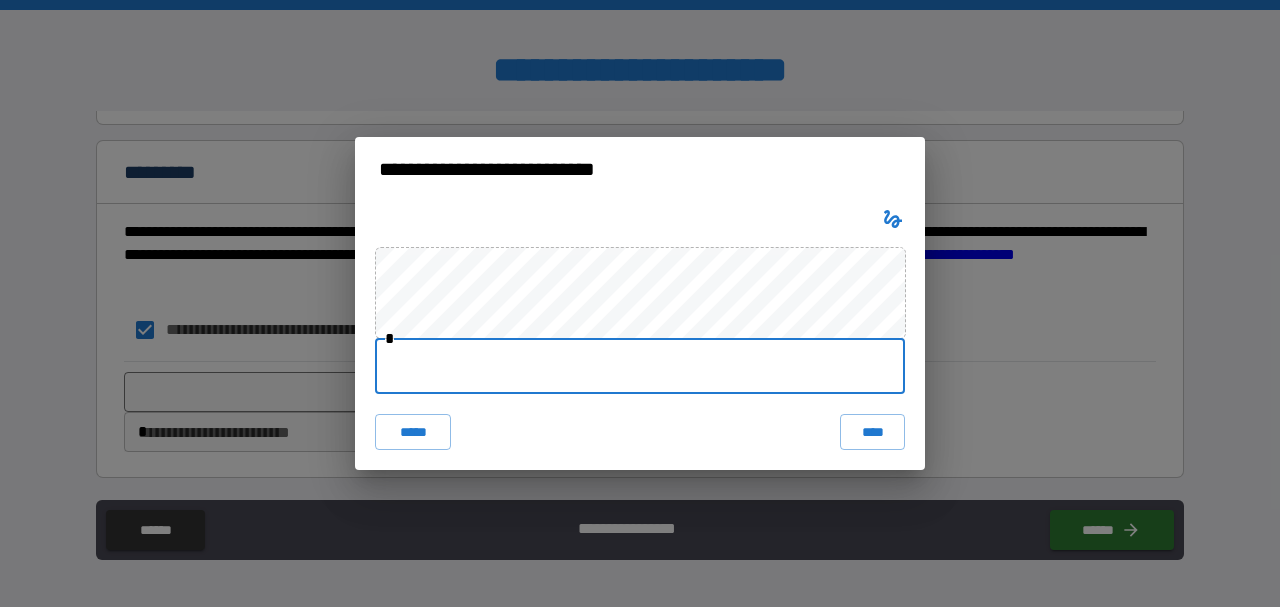 click at bounding box center (640, 366) 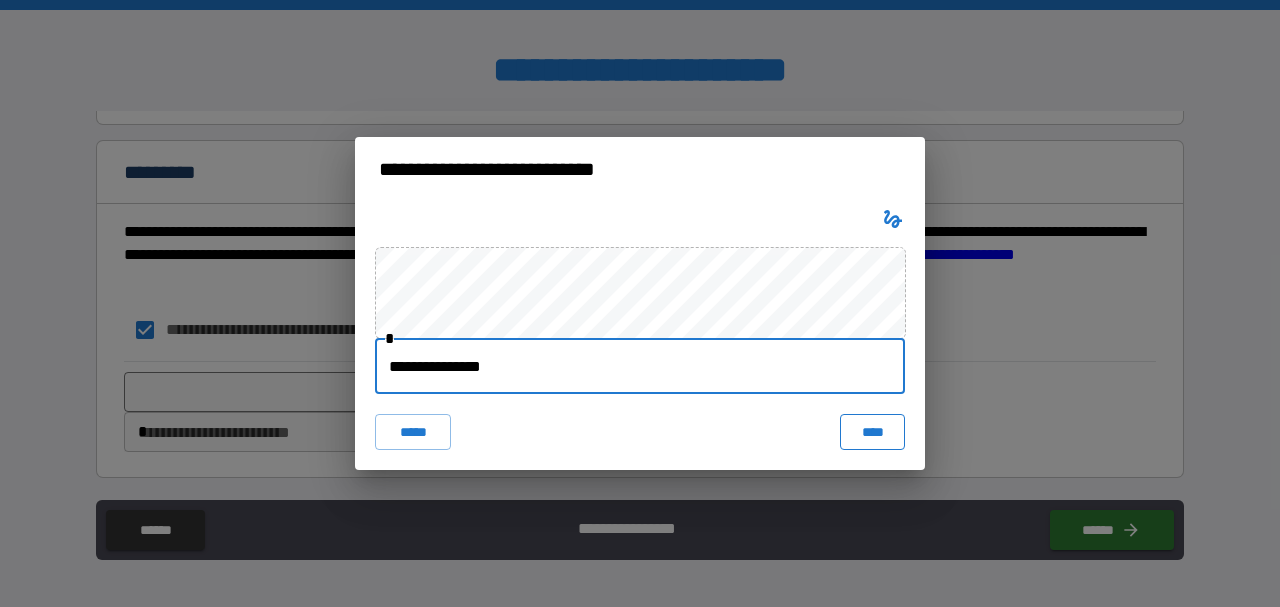 type on "**********" 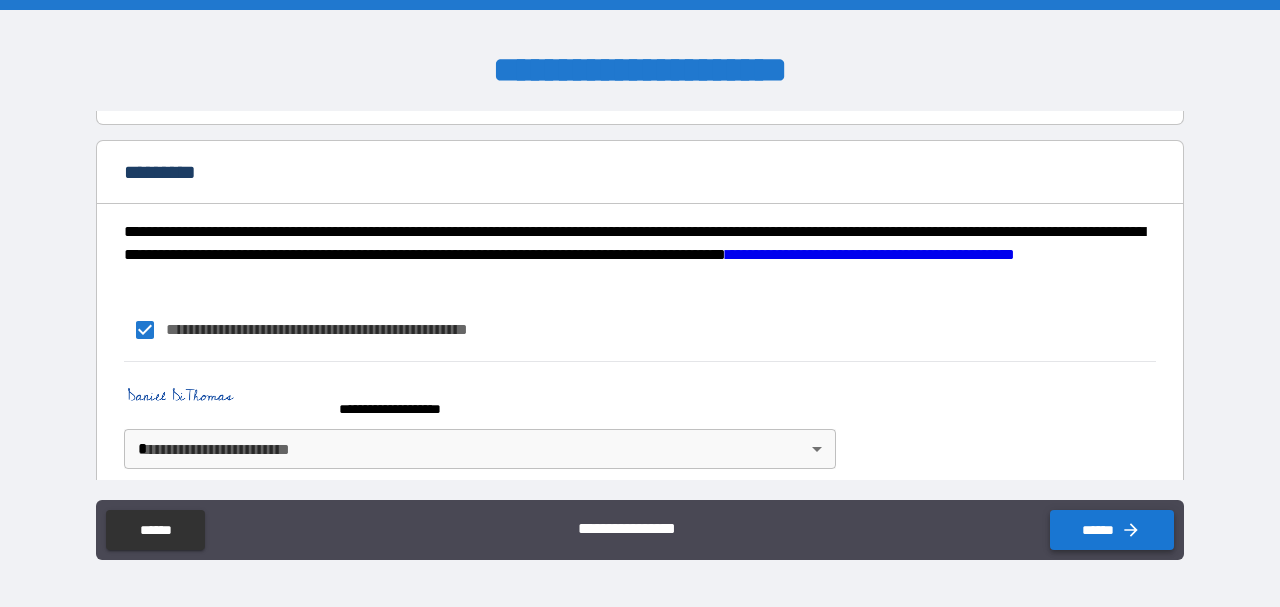 click on "******" at bounding box center (1112, 530) 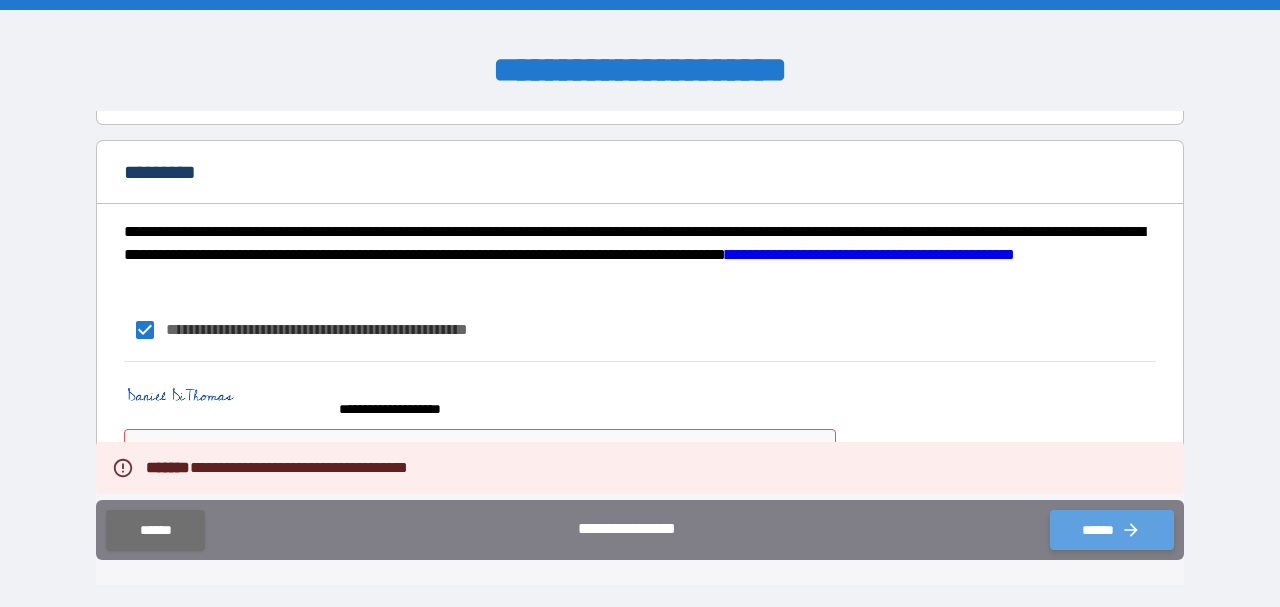 click on "******" at bounding box center (1112, 530) 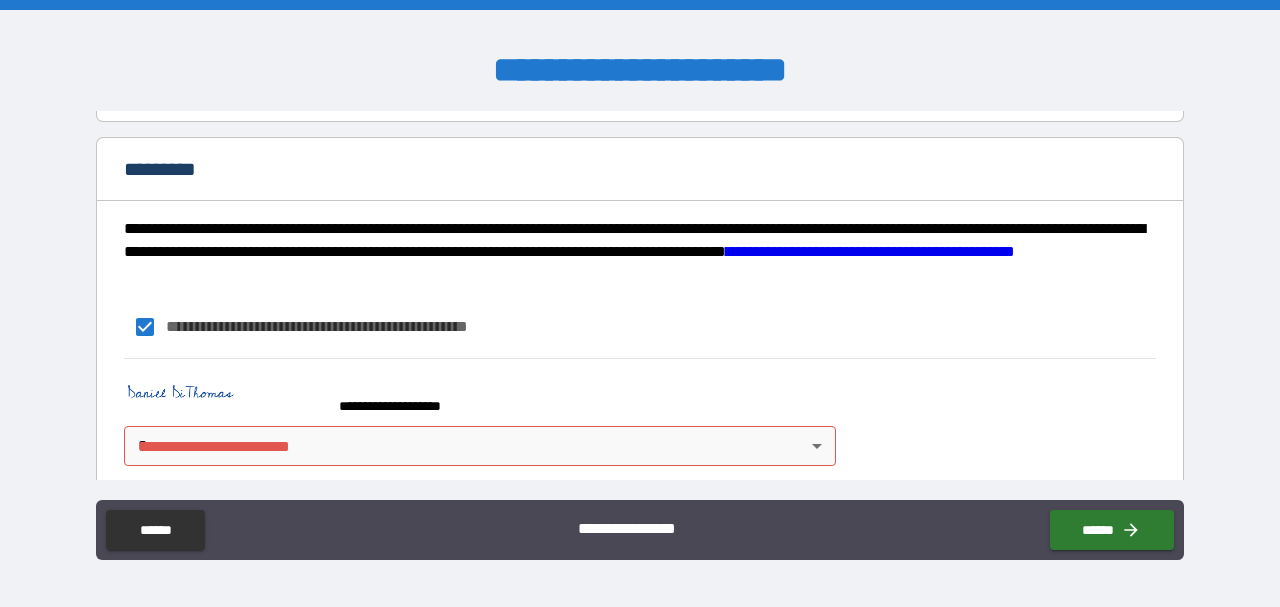 scroll, scrollTop: 380, scrollLeft: 0, axis: vertical 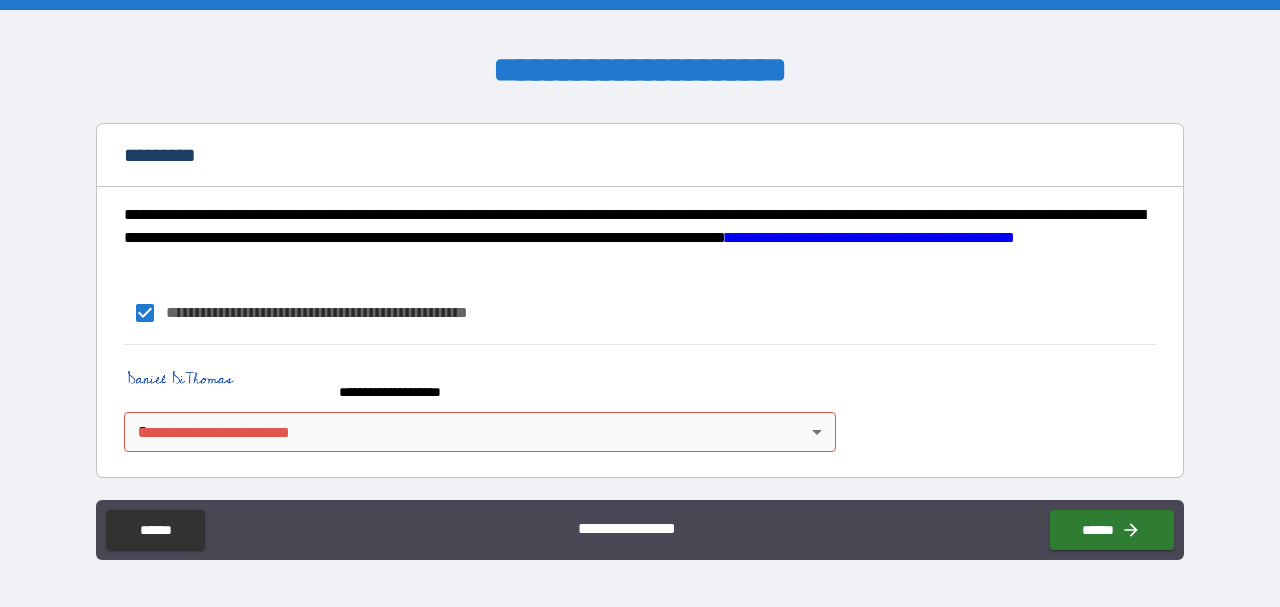 click on "**********" at bounding box center (640, 303) 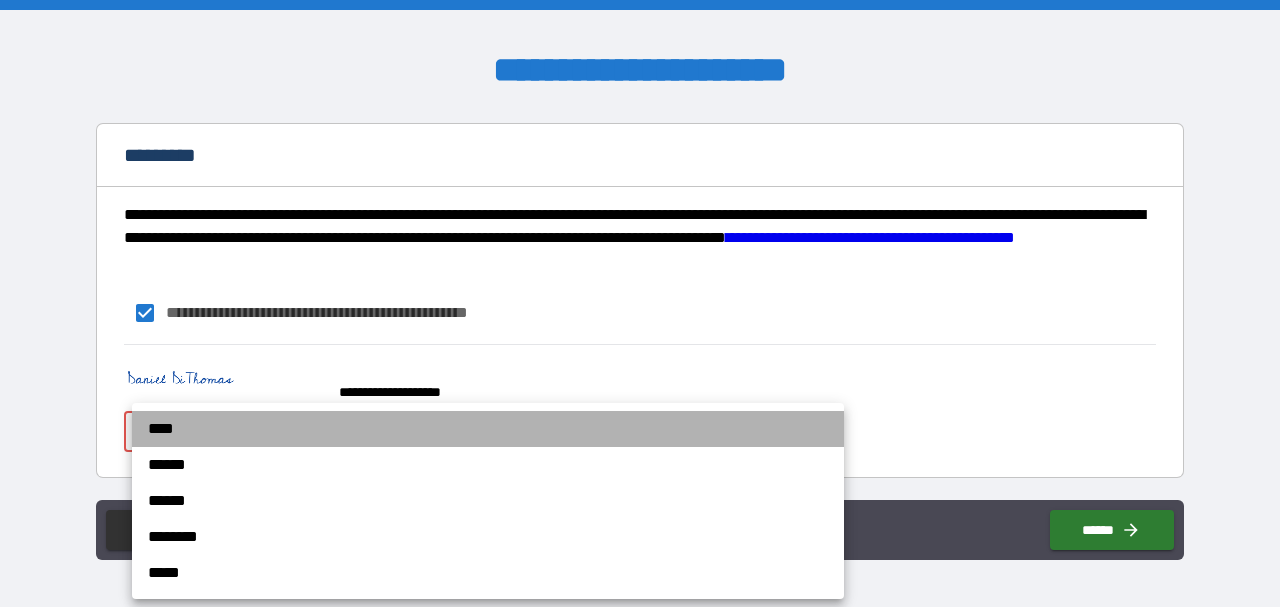 click on "****" at bounding box center (488, 429) 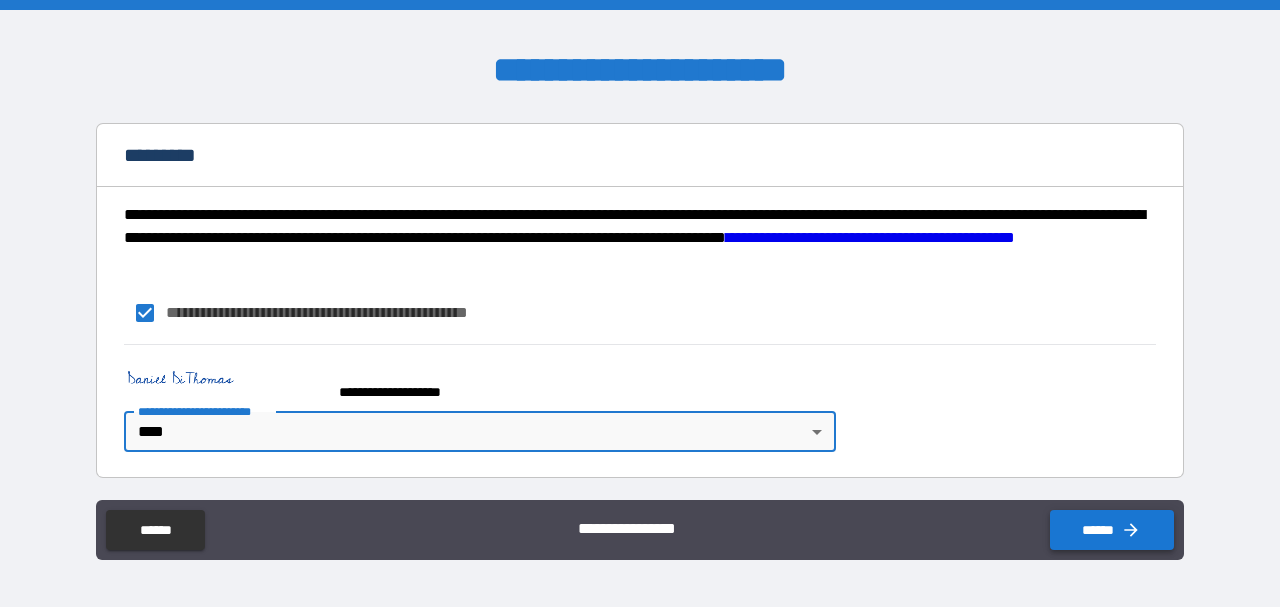 click on "******" at bounding box center (1112, 530) 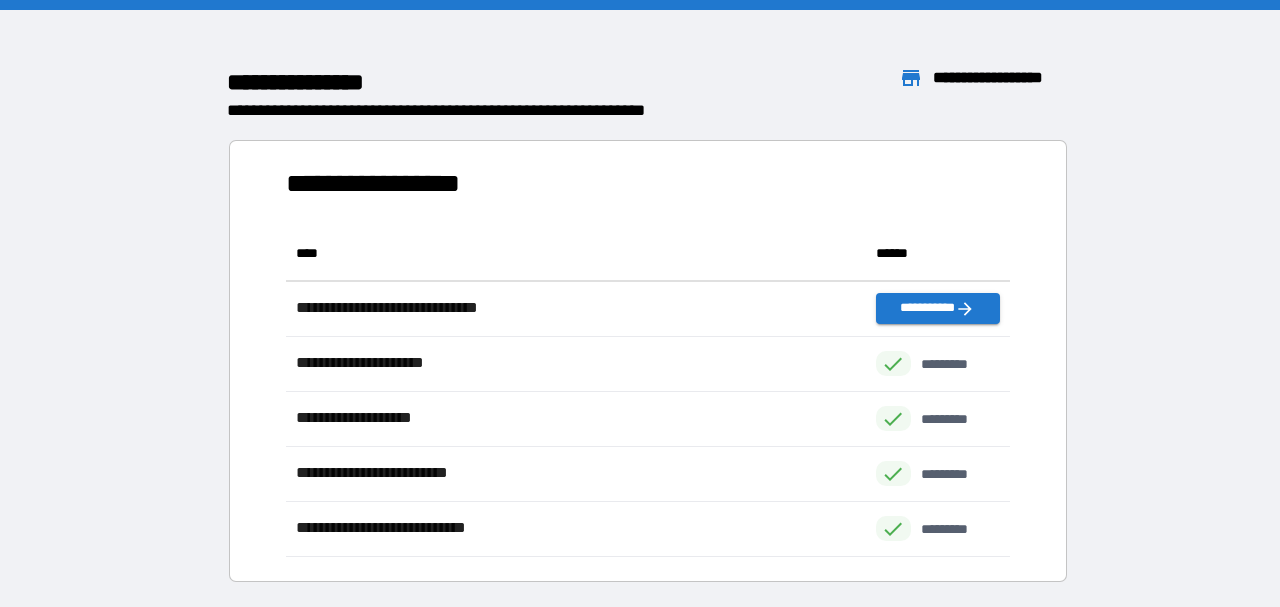 scroll, scrollTop: 1, scrollLeft: 1, axis: both 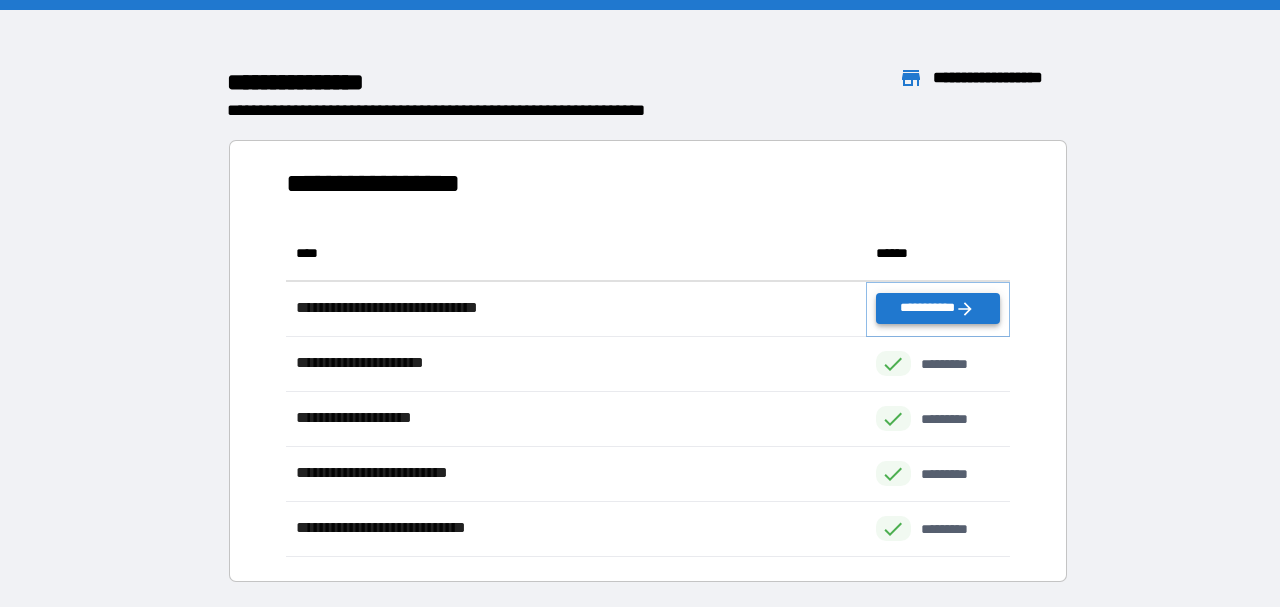 click on "**********" at bounding box center [938, 308] 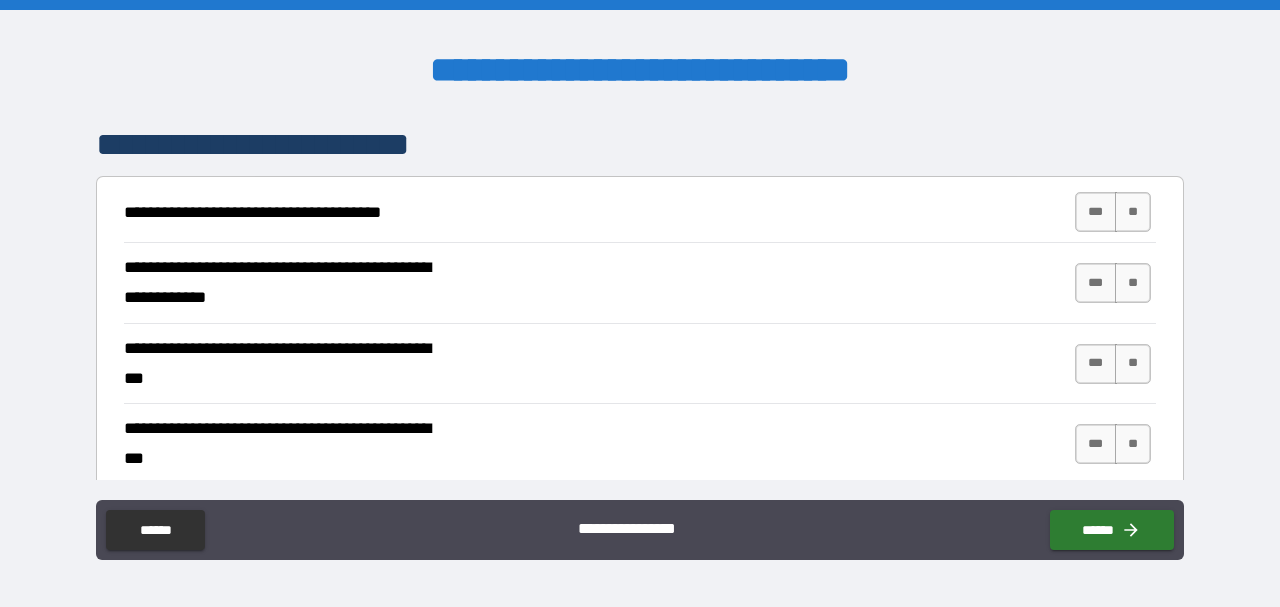 scroll, scrollTop: 347, scrollLeft: 0, axis: vertical 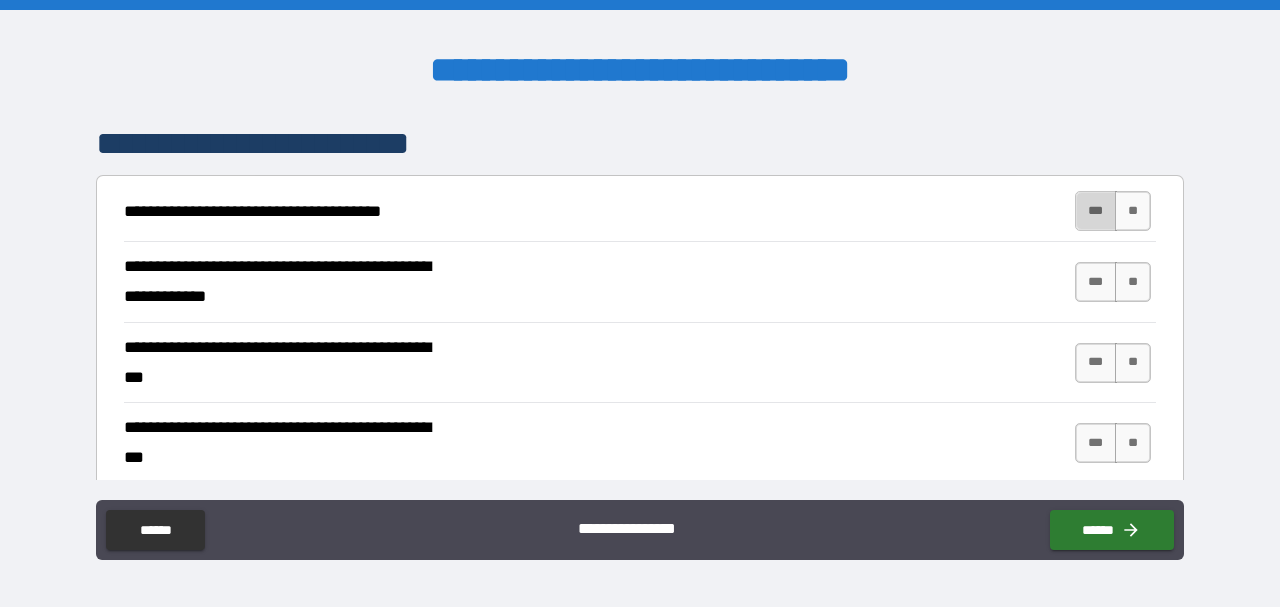 click on "***" at bounding box center [1096, 211] 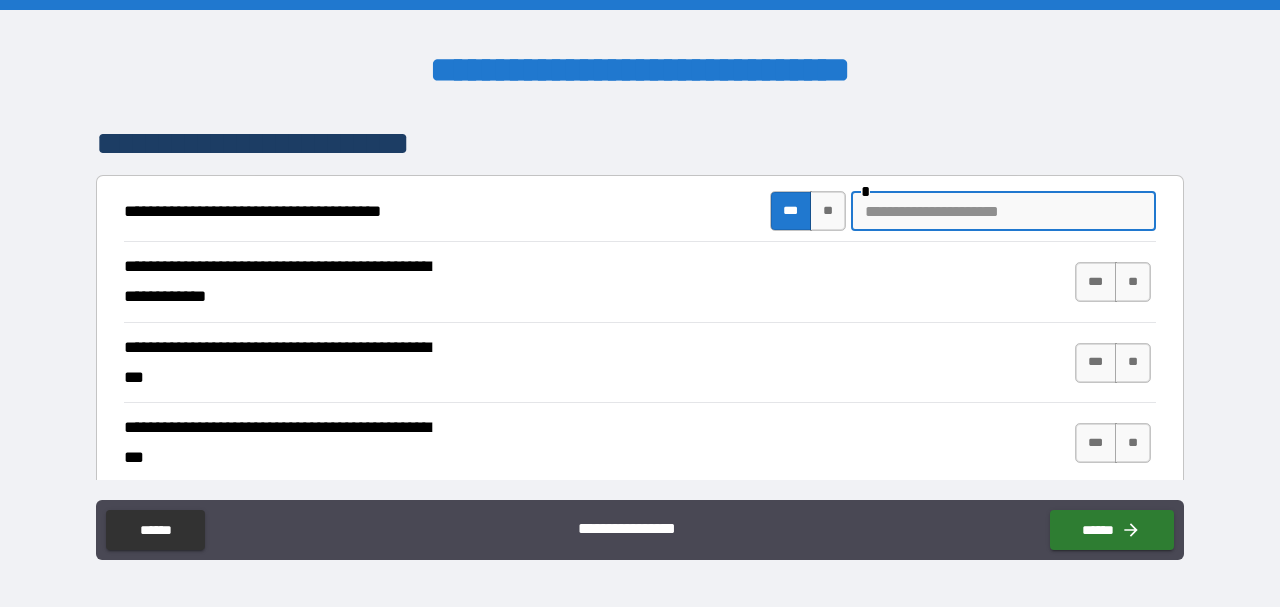 click at bounding box center [1003, 211] 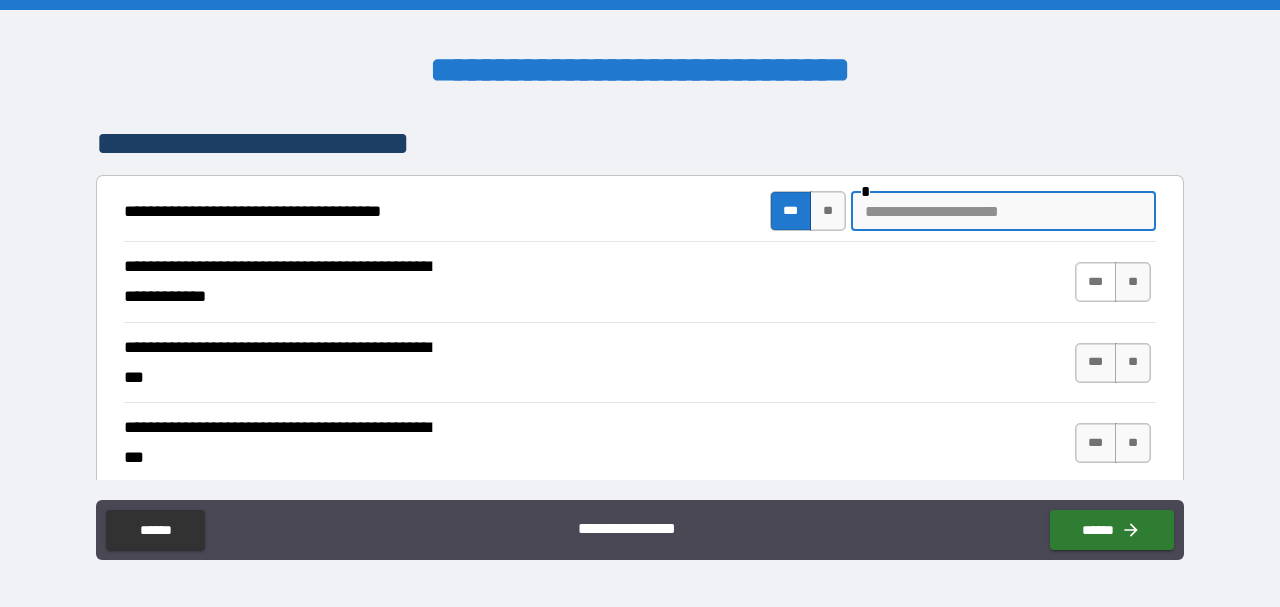 click on "***" at bounding box center [1096, 282] 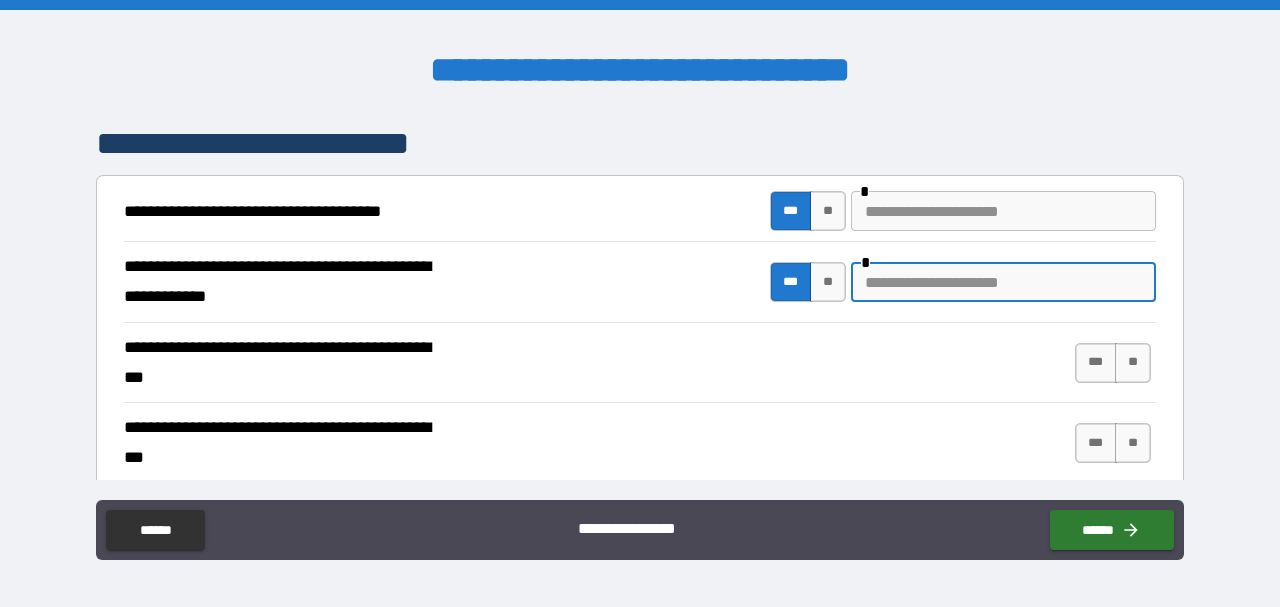 click at bounding box center [1003, 282] 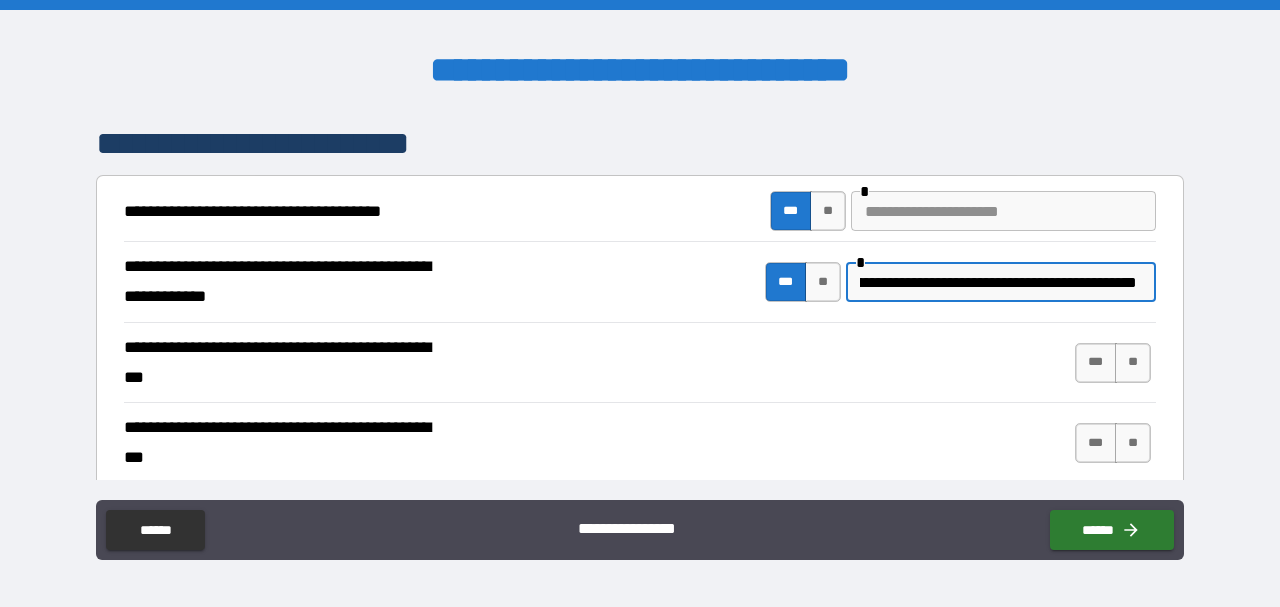 scroll, scrollTop: 0, scrollLeft: 136, axis: horizontal 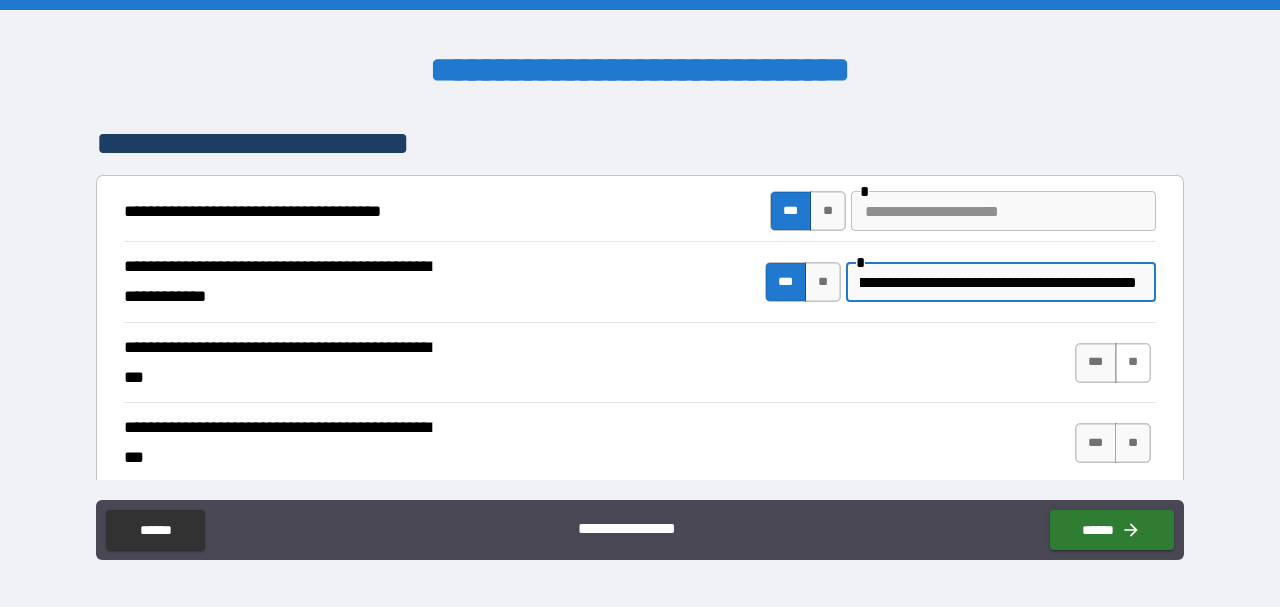 type on "**********" 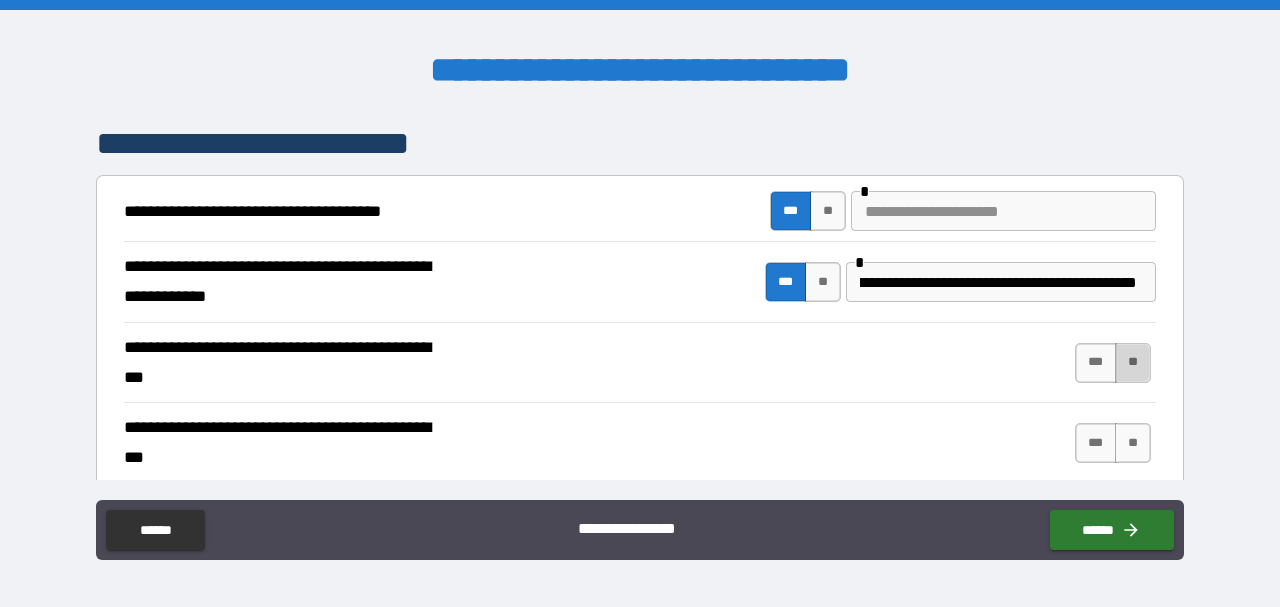 click on "**" at bounding box center [1133, 363] 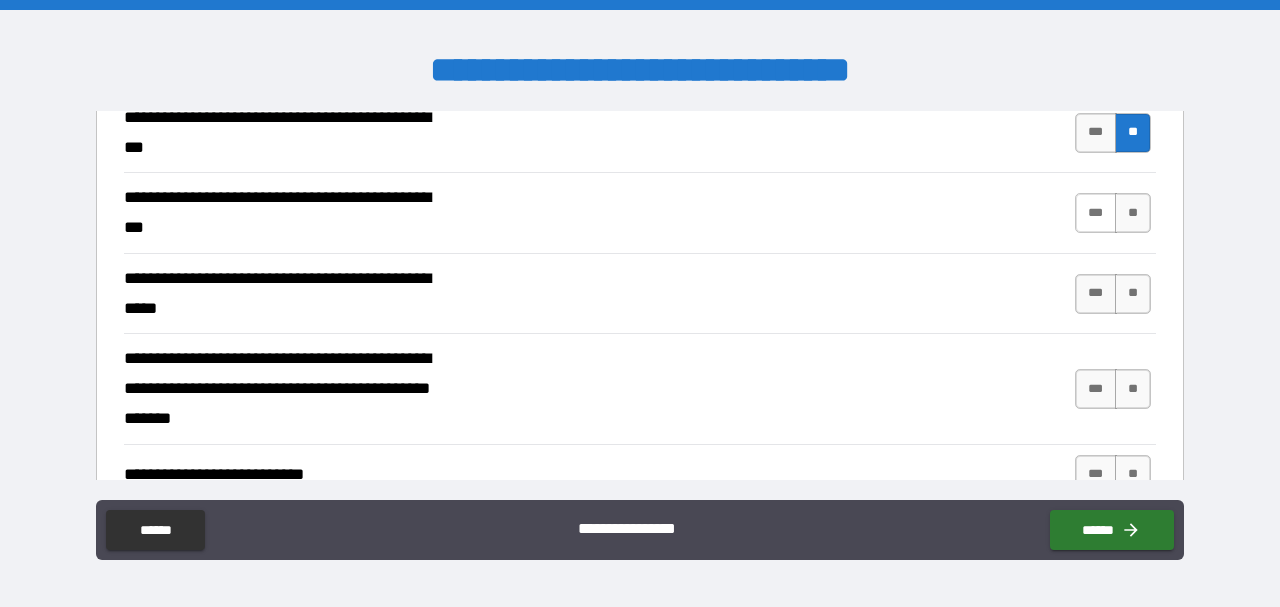scroll, scrollTop: 578, scrollLeft: 0, axis: vertical 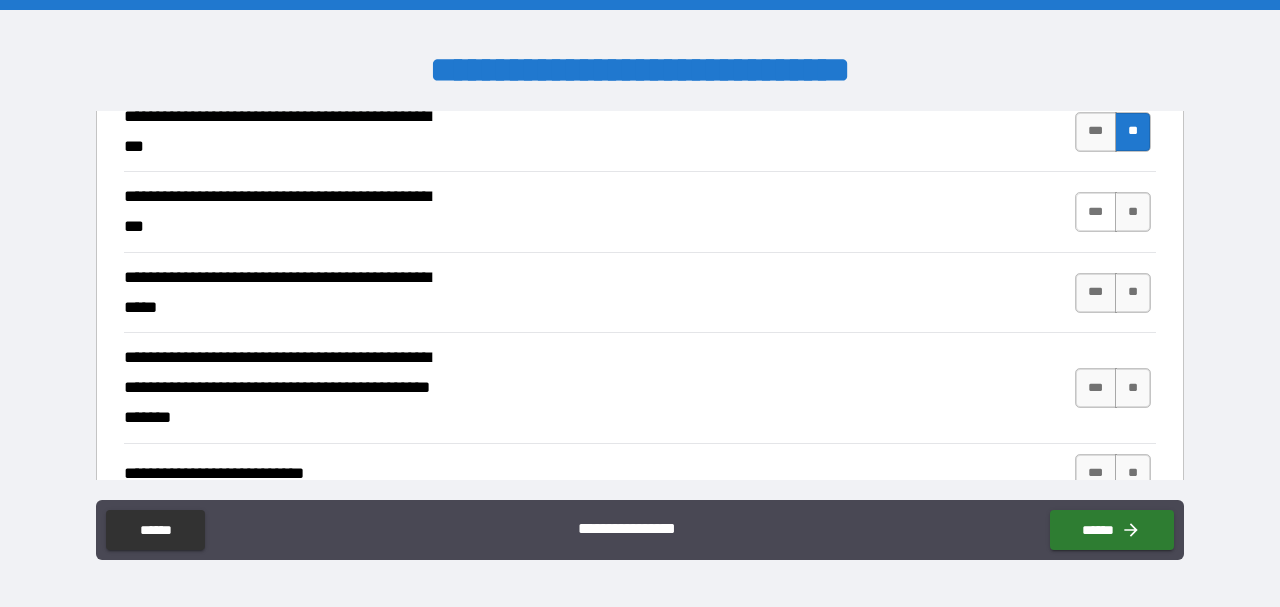 click on "***" at bounding box center (1096, 212) 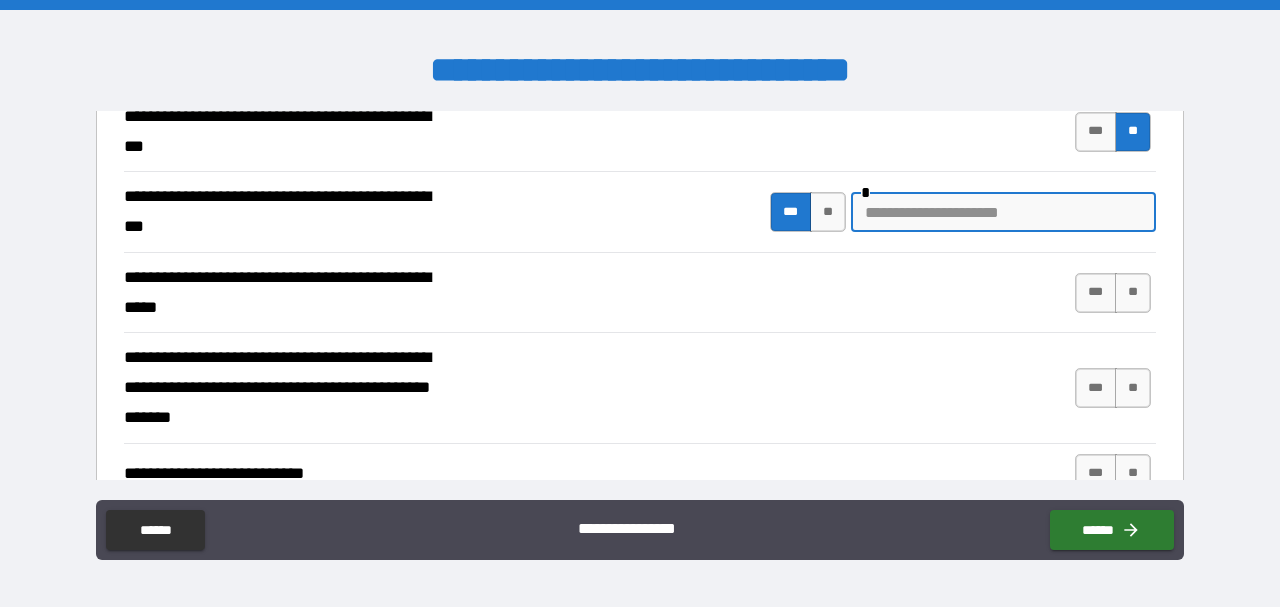click at bounding box center [1003, 212] 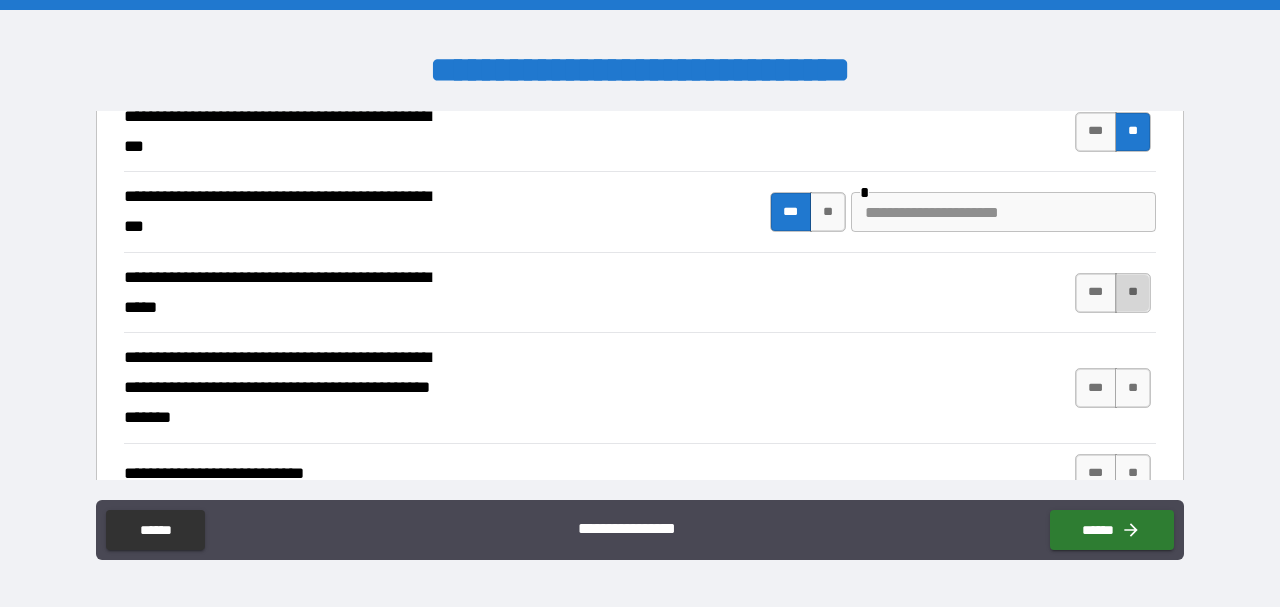 click on "**" at bounding box center [1133, 293] 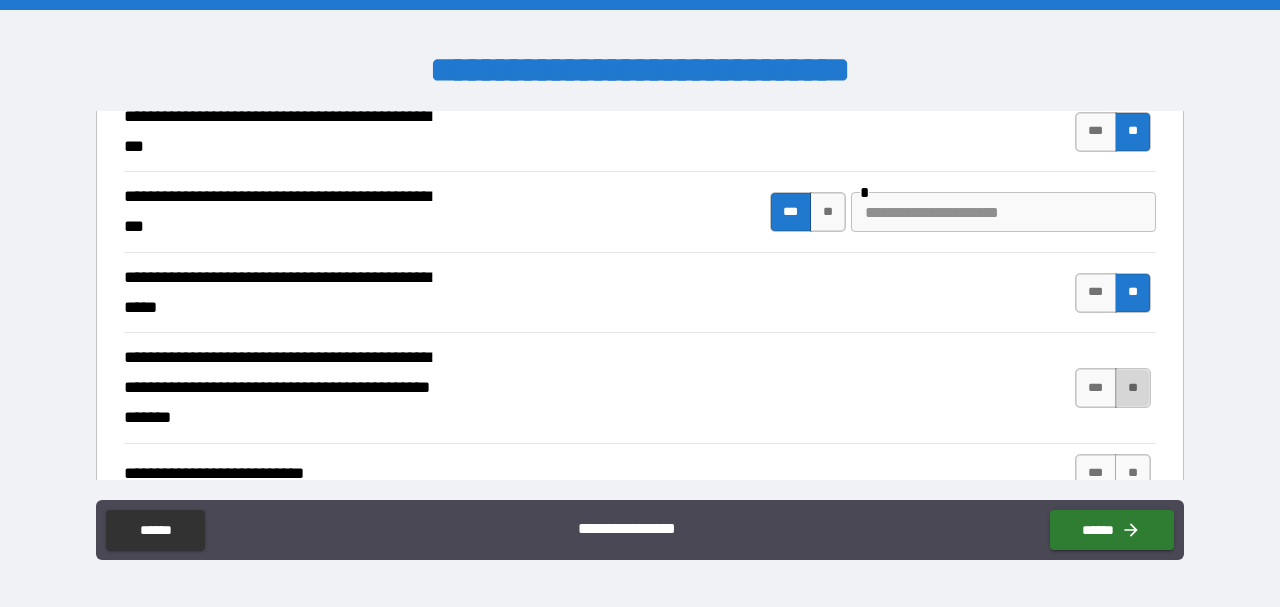 click on "**" at bounding box center (1133, 388) 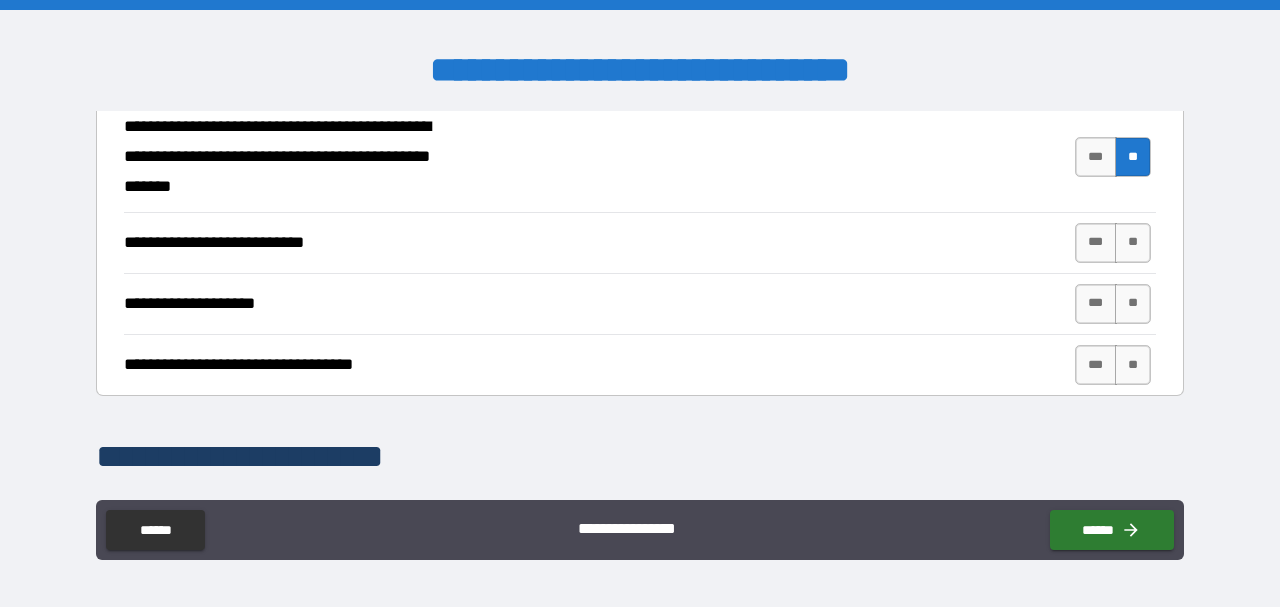 scroll, scrollTop: 810, scrollLeft: 0, axis: vertical 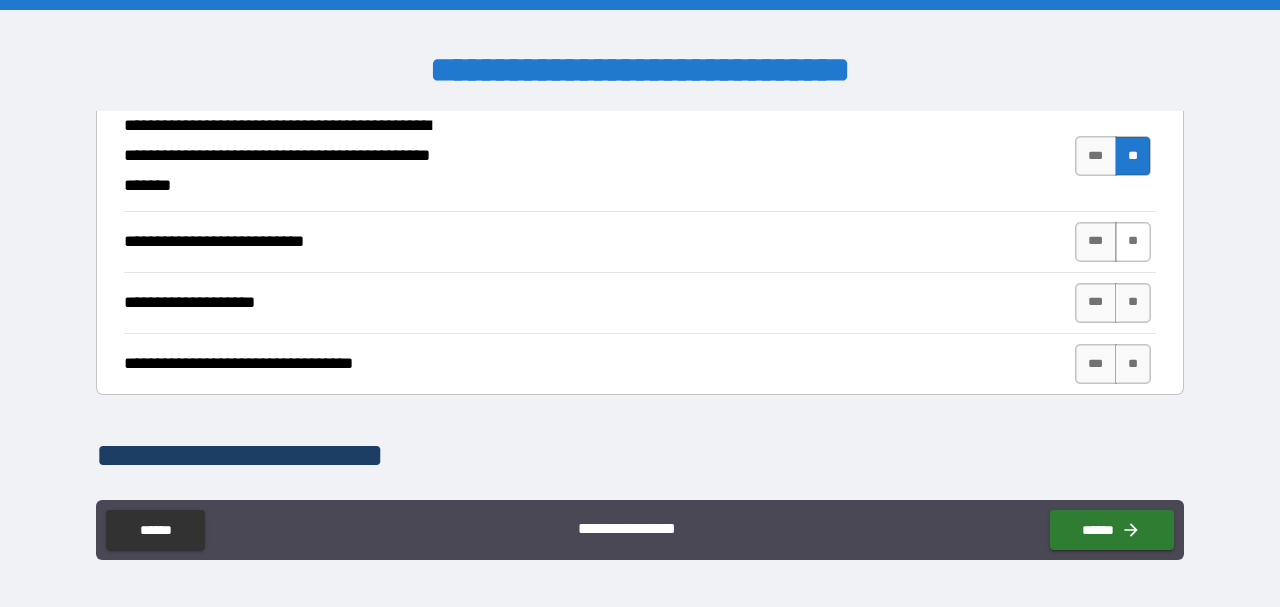 click on "**" at bounding box center (1133, 242) 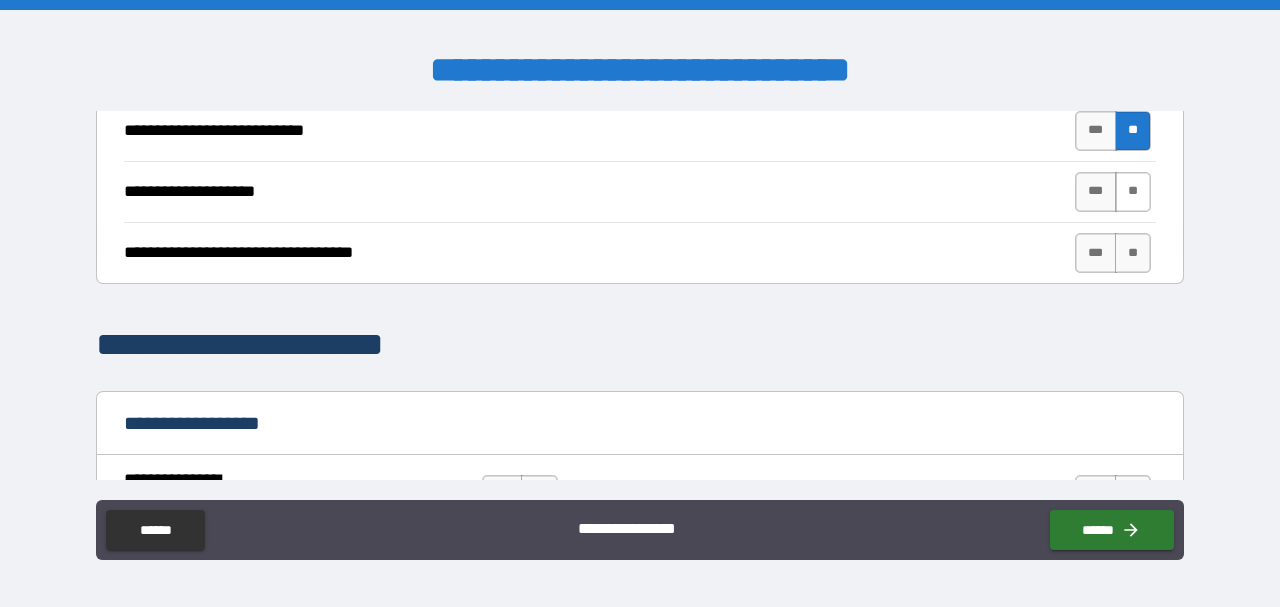 click on "**" at bounding box center (1133, 192) 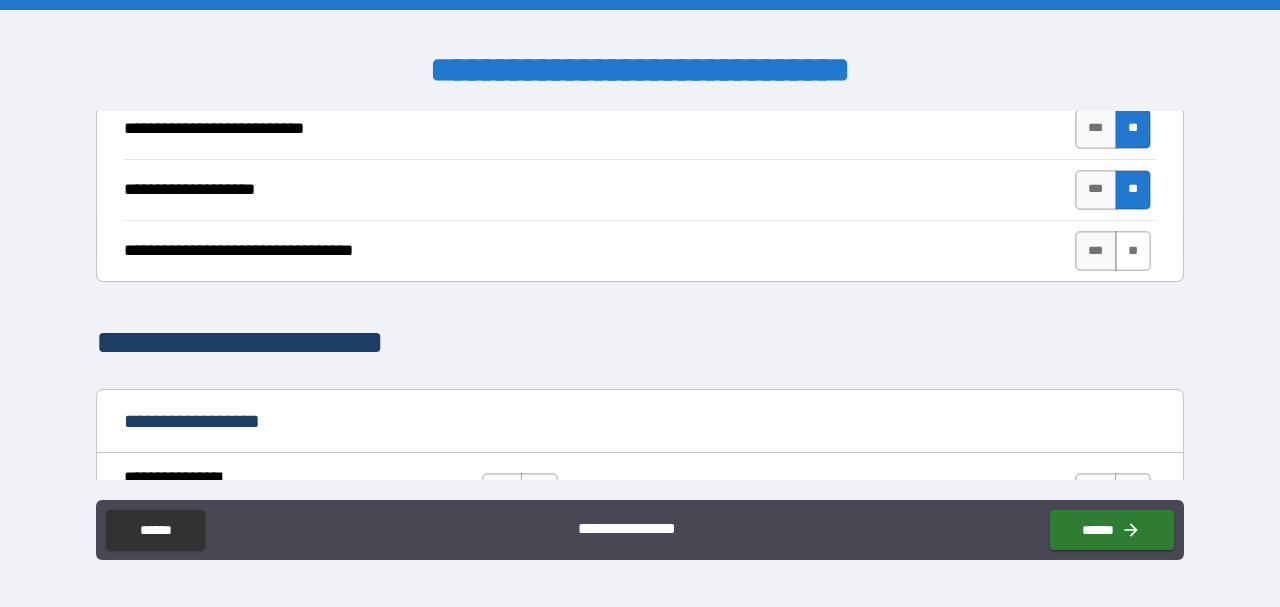 scroll, scrollTop: 924, scrollLeft: 0, axis: vertical 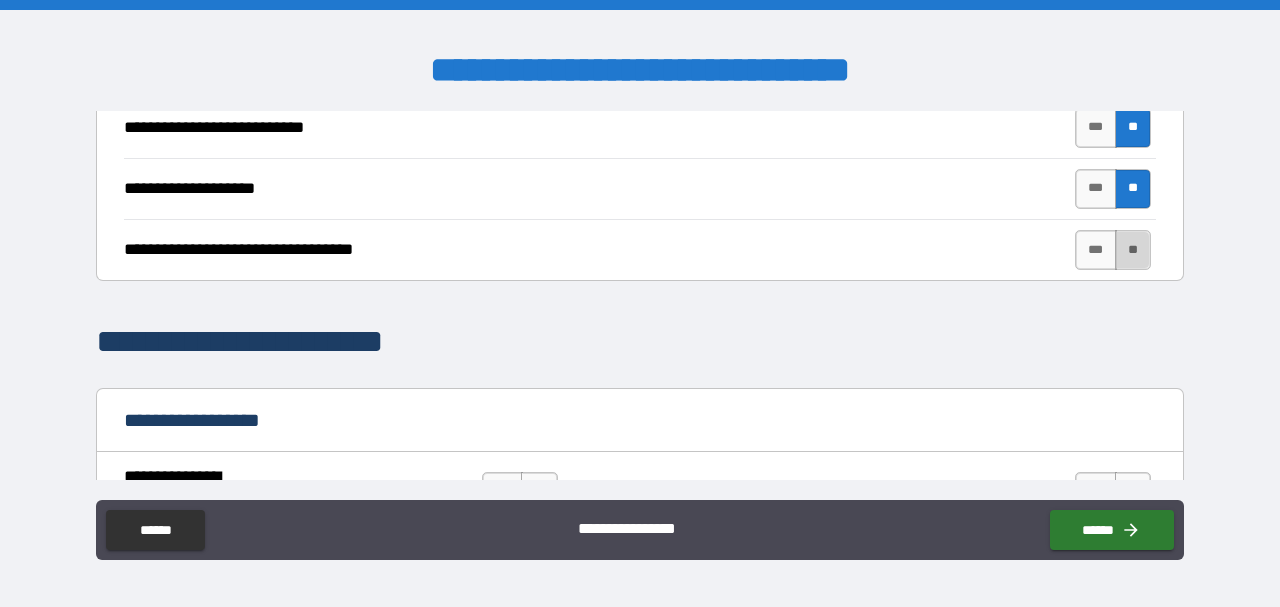 click on "**" at bounding box center [1133, 250] 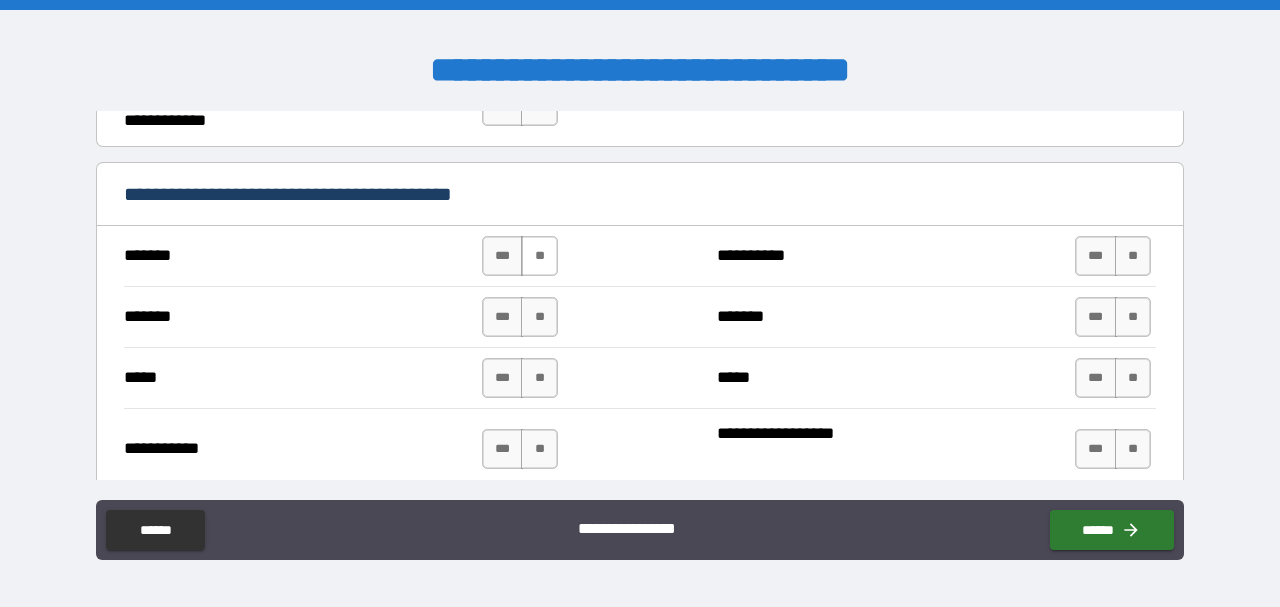scroll, scrollTop: 1389, scrollLeft: 0, axis: vertical 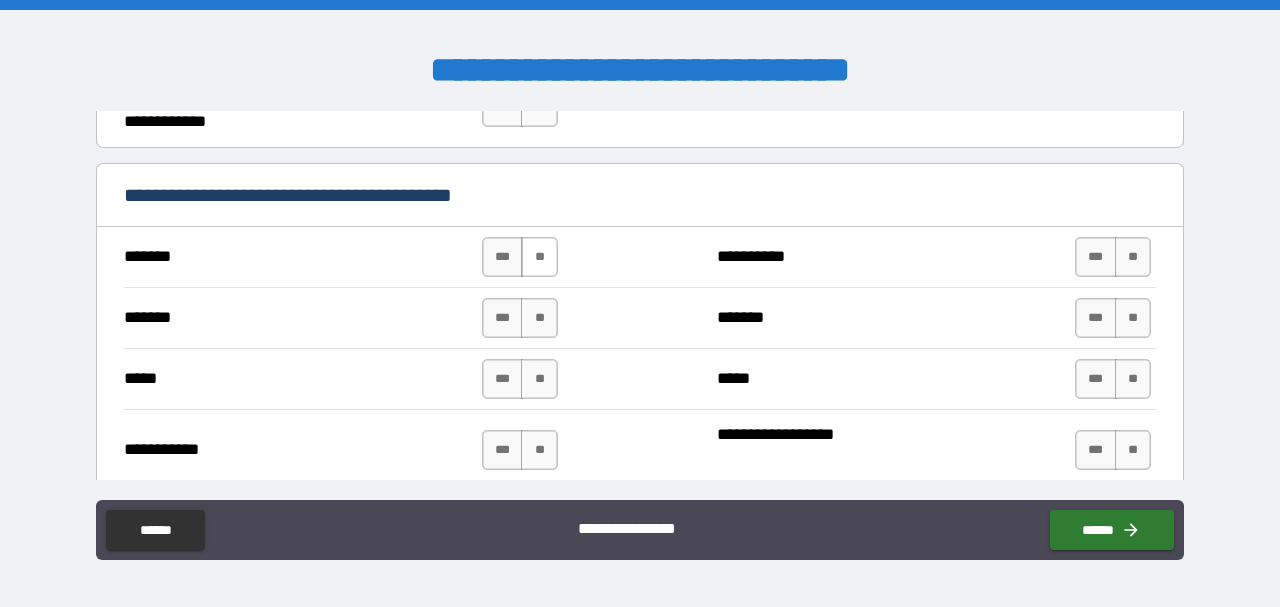 click on "**" at bounding box center (539, 257) 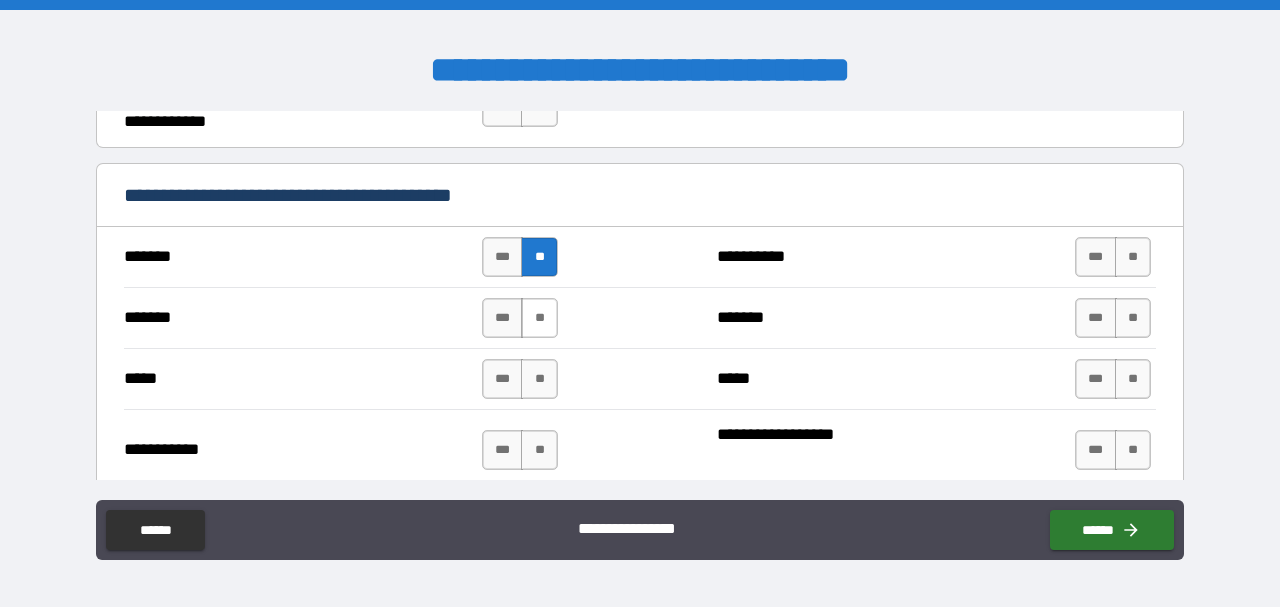 click on "**" at bounding box center (539, 318) 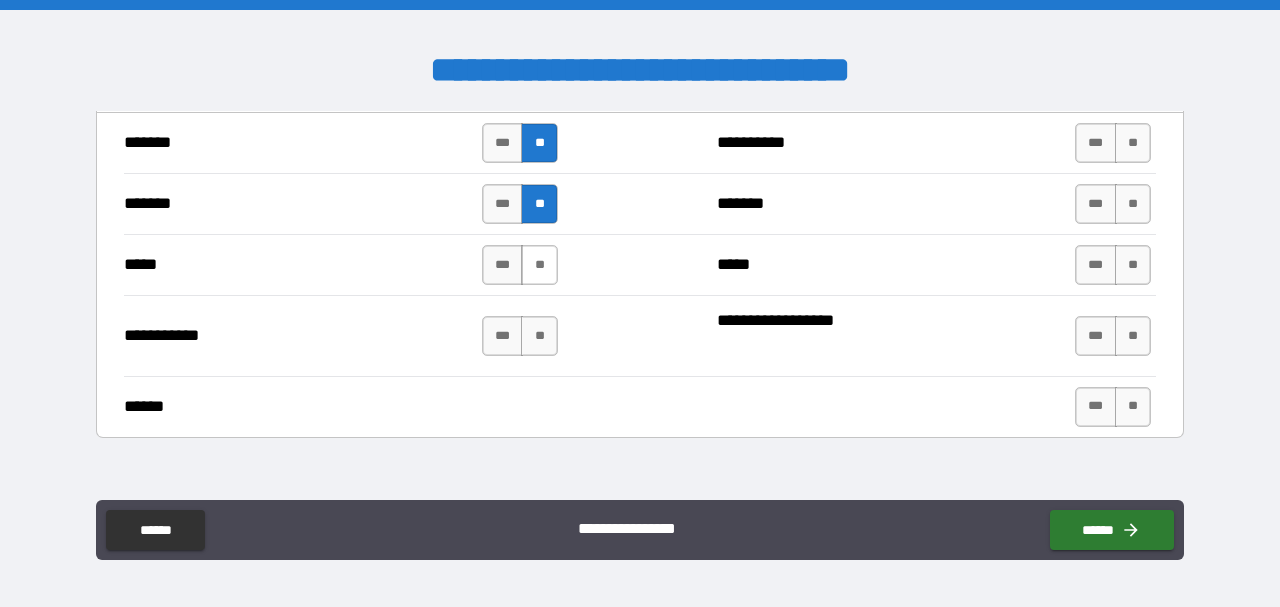 scroll, scrollTop: 1504, scrollLeft: 0, axis: vertical 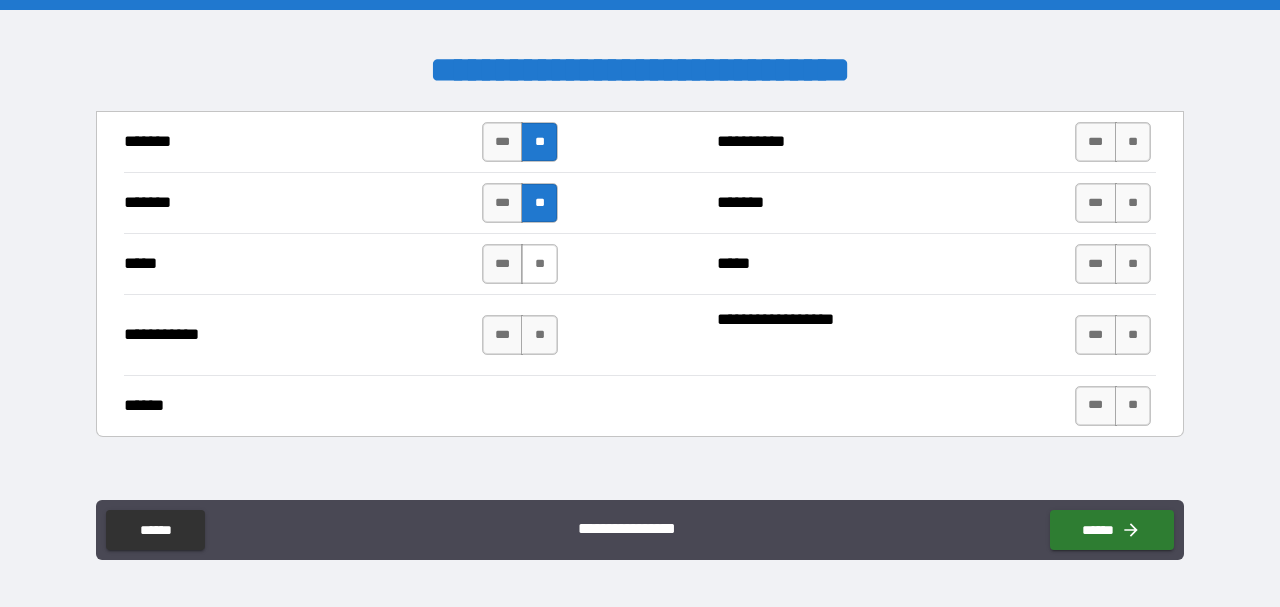 click on "**" at bounding box center (539, 264) 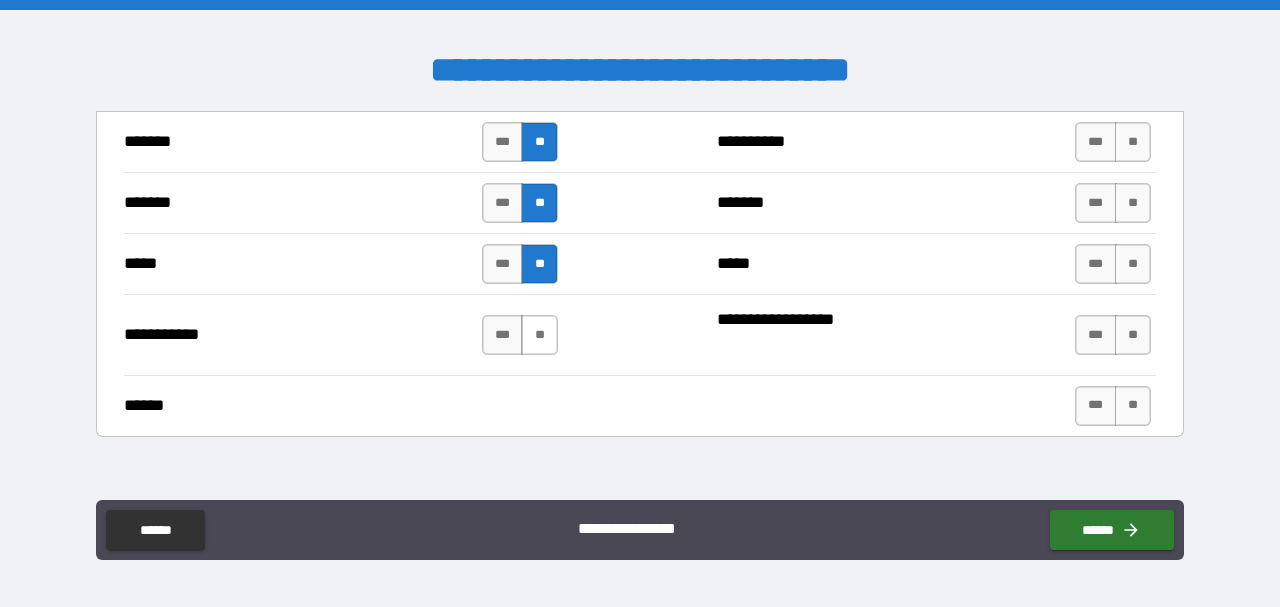 click on "**" at bounding box center [539, 335] 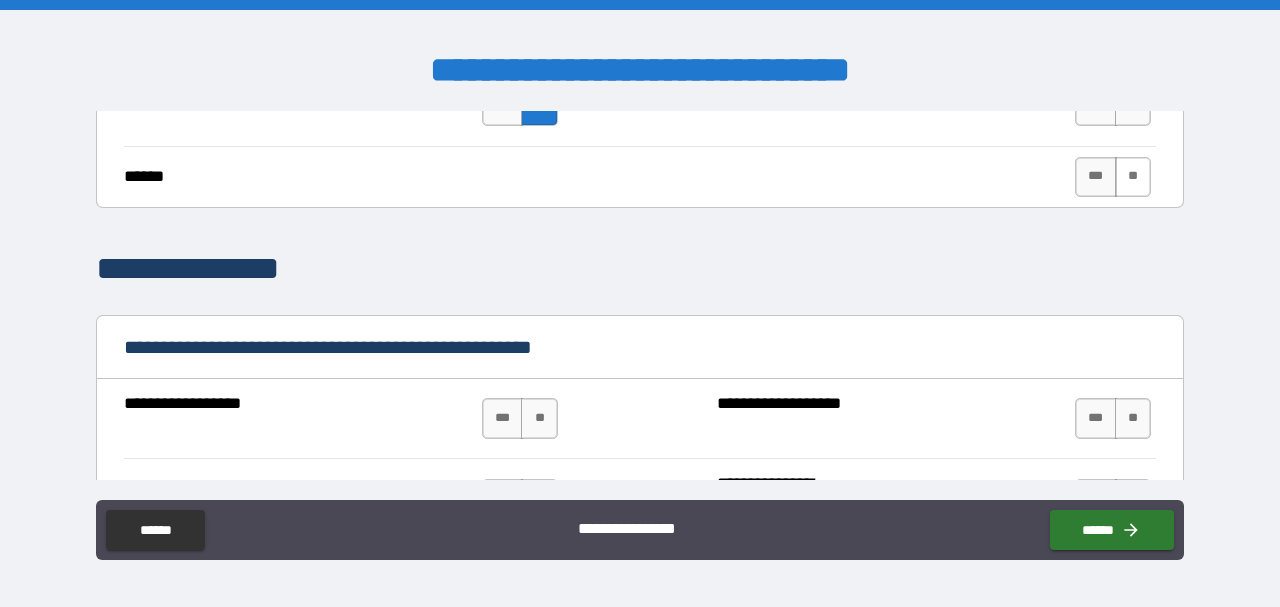 click on "**" at bounding box center [1133, 177] 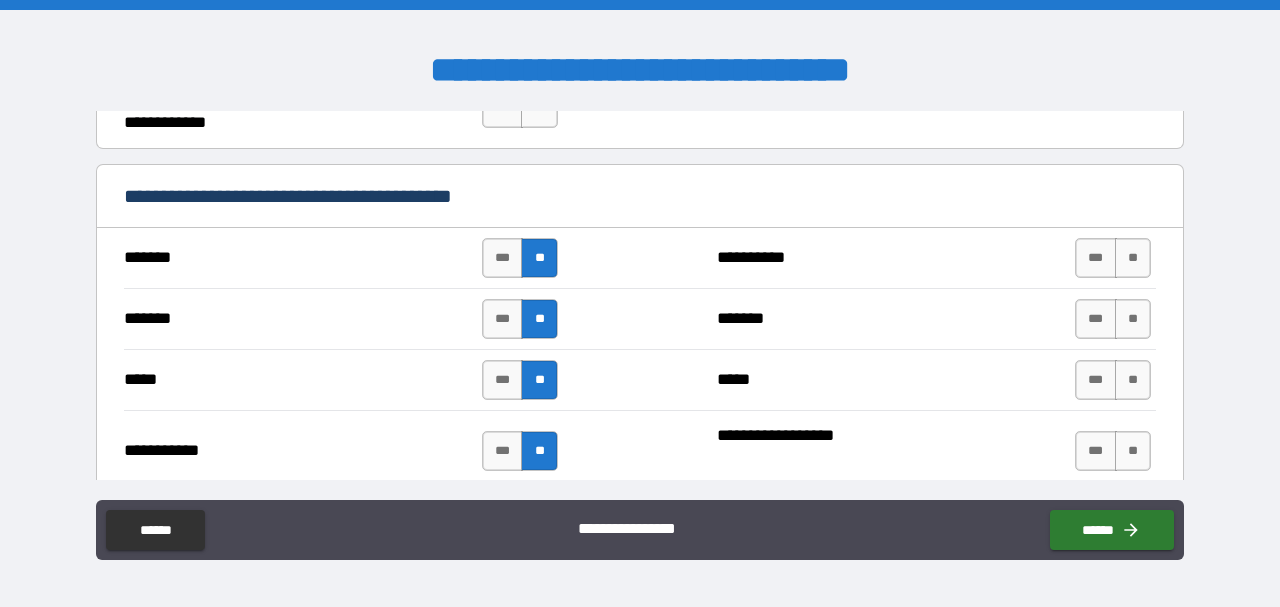 scroll, scrollTop: 1387, scrollLeft: 0, axis: vertical 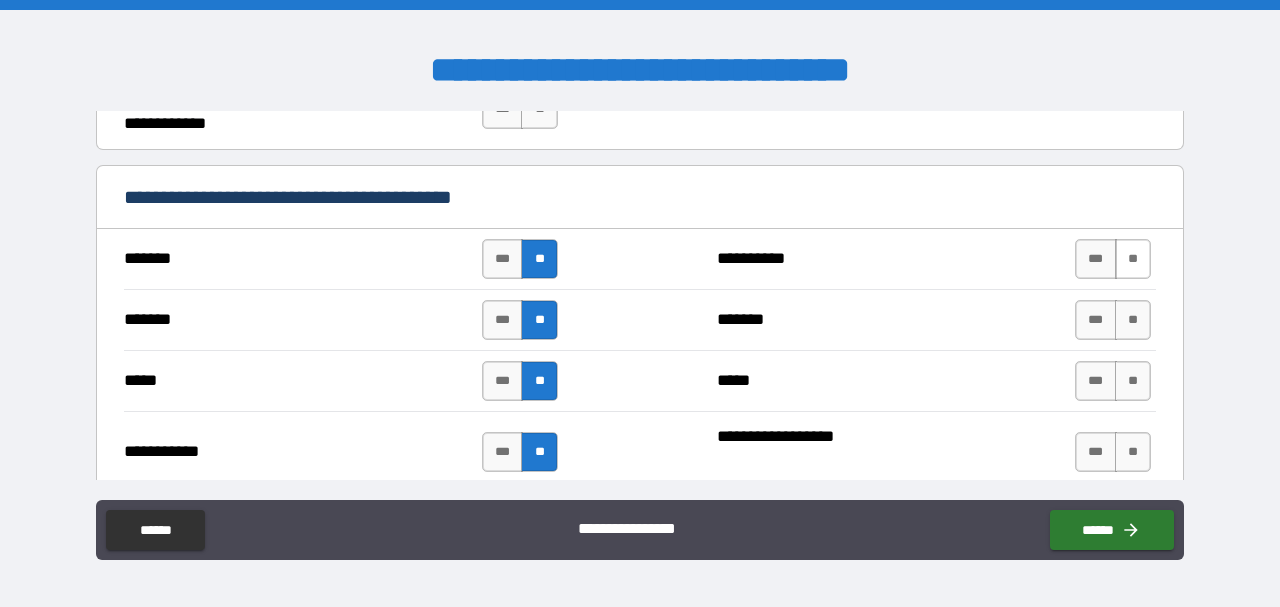 click on "**" at bounding box center [1133, 259] 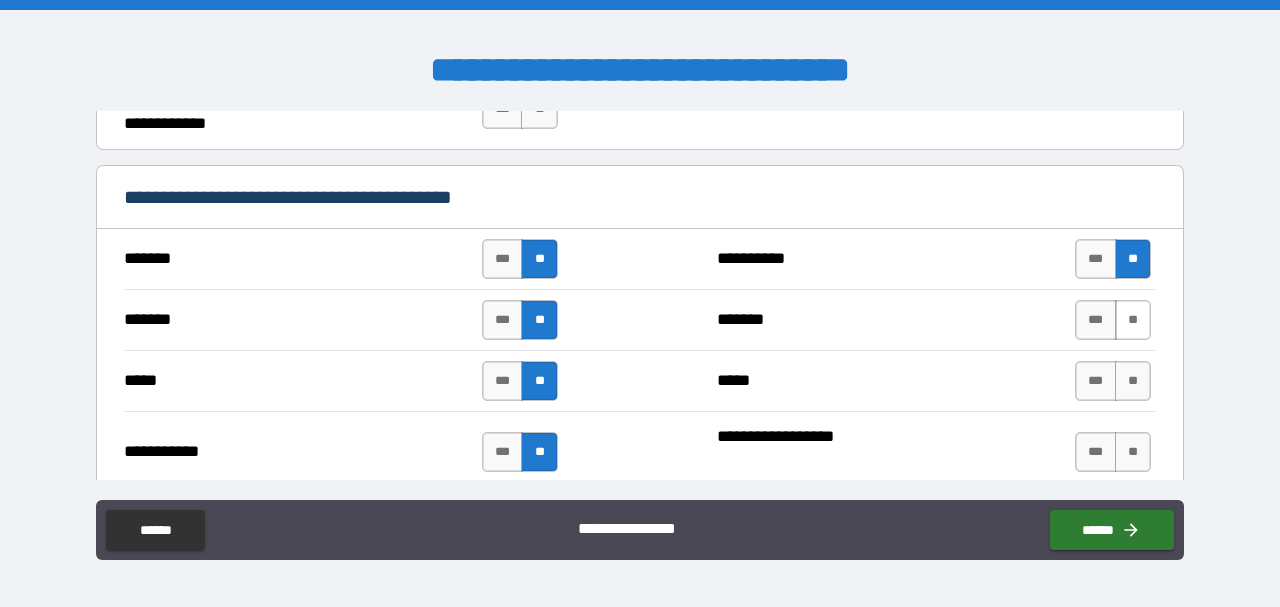 click on "**" at bounding box center (1133, 320) 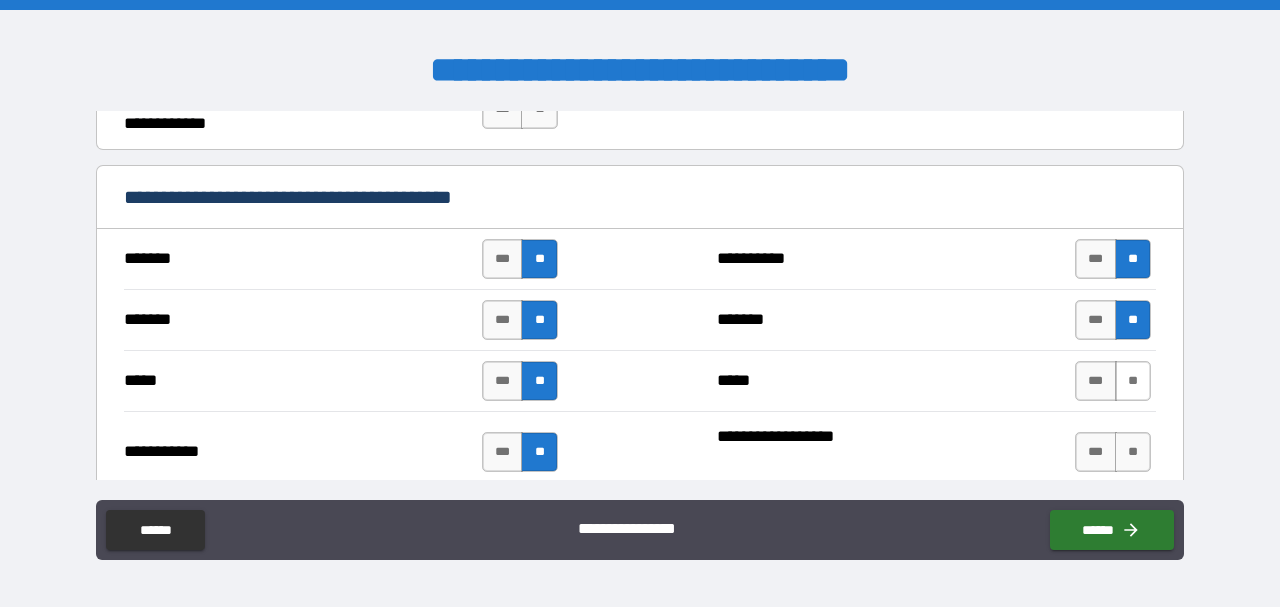 click on "**" at bounding box center (1133, 381) 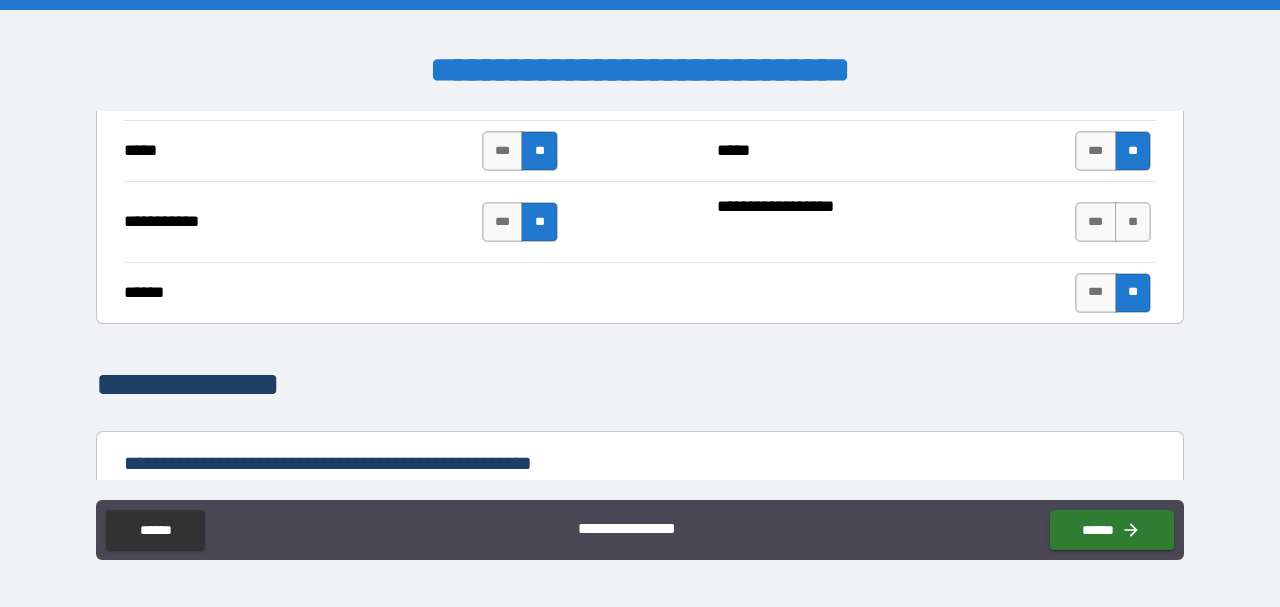 scroll, scrollTop: 1618, scrollLeft: 0, axis: vertical 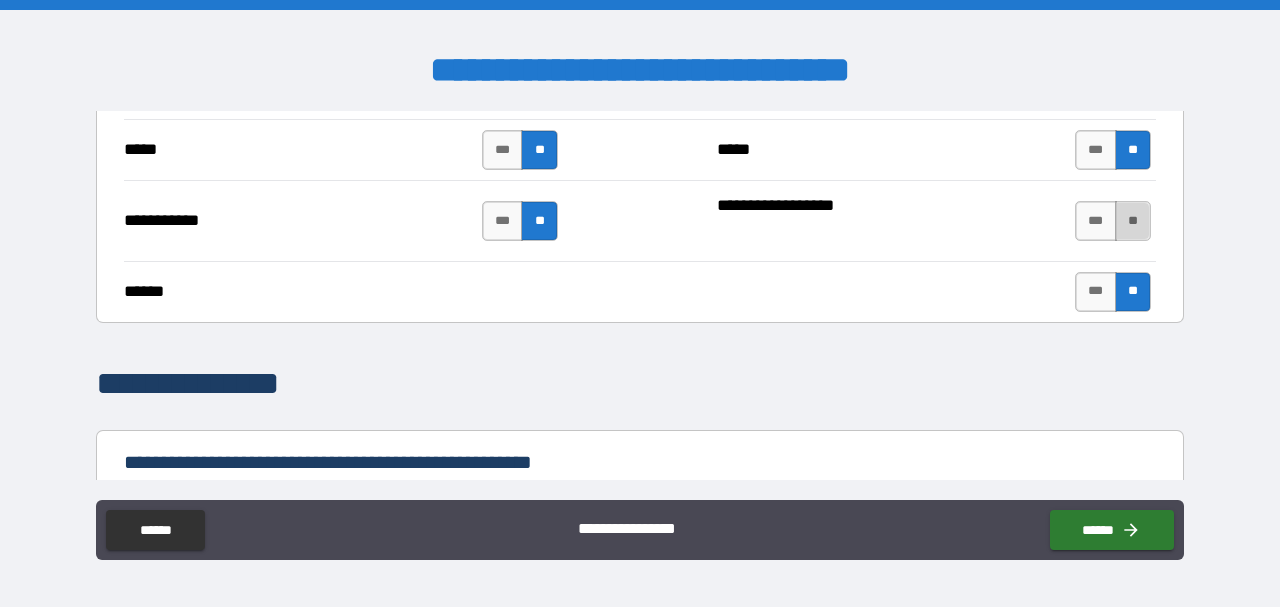 click on "**" at bounding box center [1133, 221] 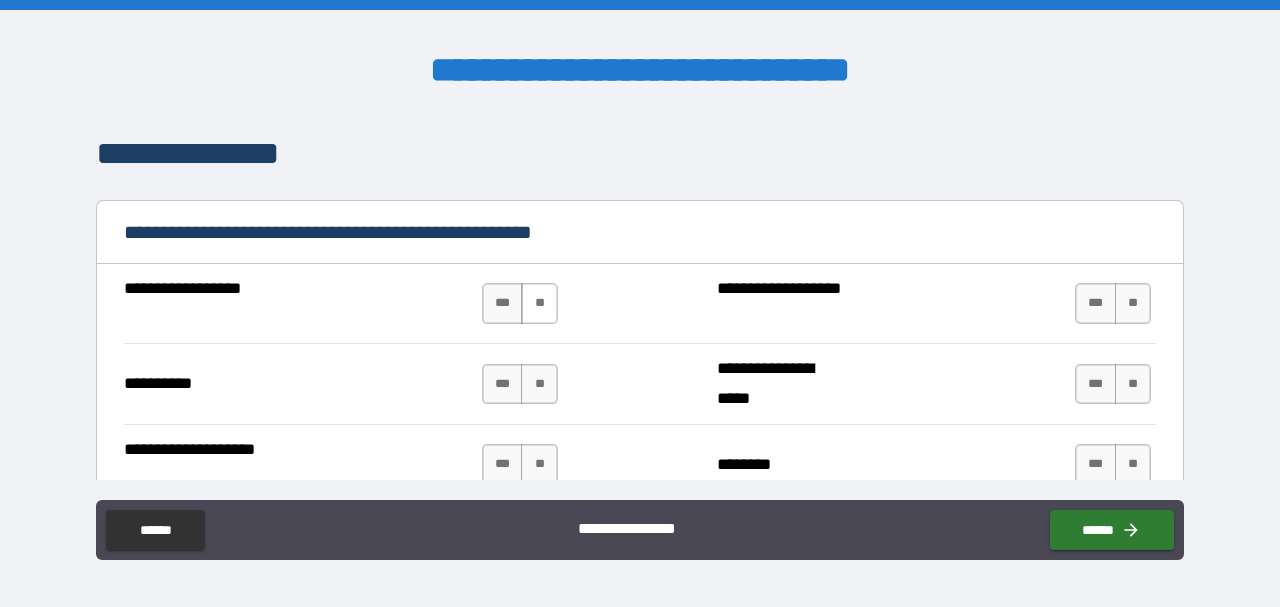 scroll, scrollTop: 1849, scrollLeft: 0, axis: vertical 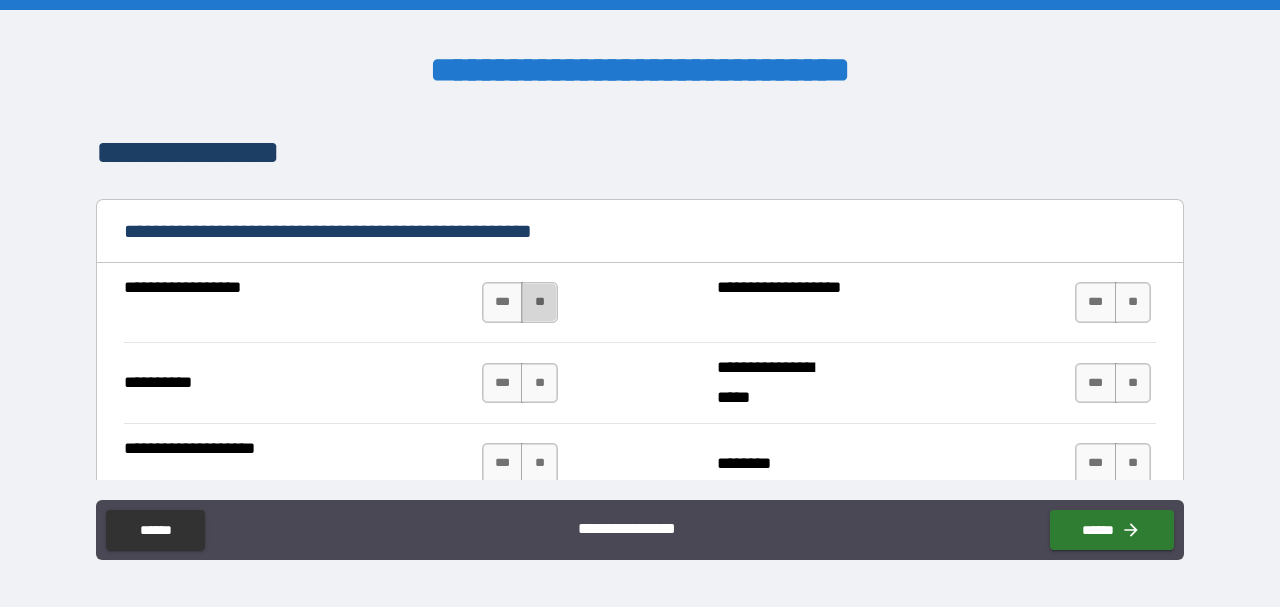 click on "**" at bounding box center (539, 302) 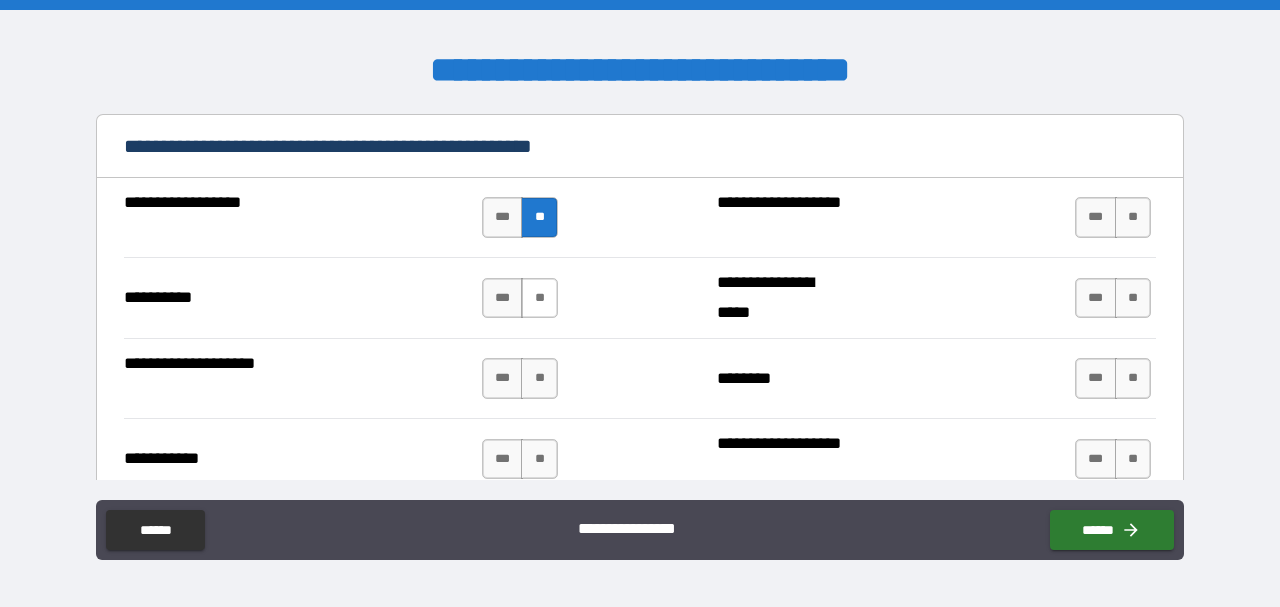 click on "**" at bounding box center [539, 298] 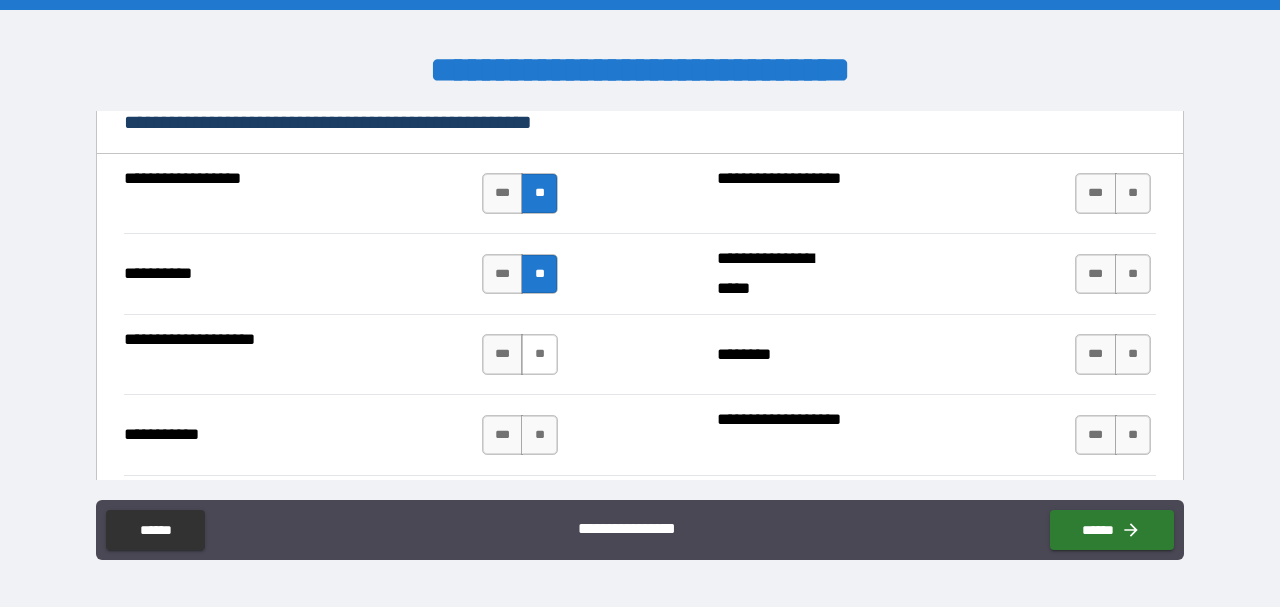 click on "**" at bounding box center (539, 354) 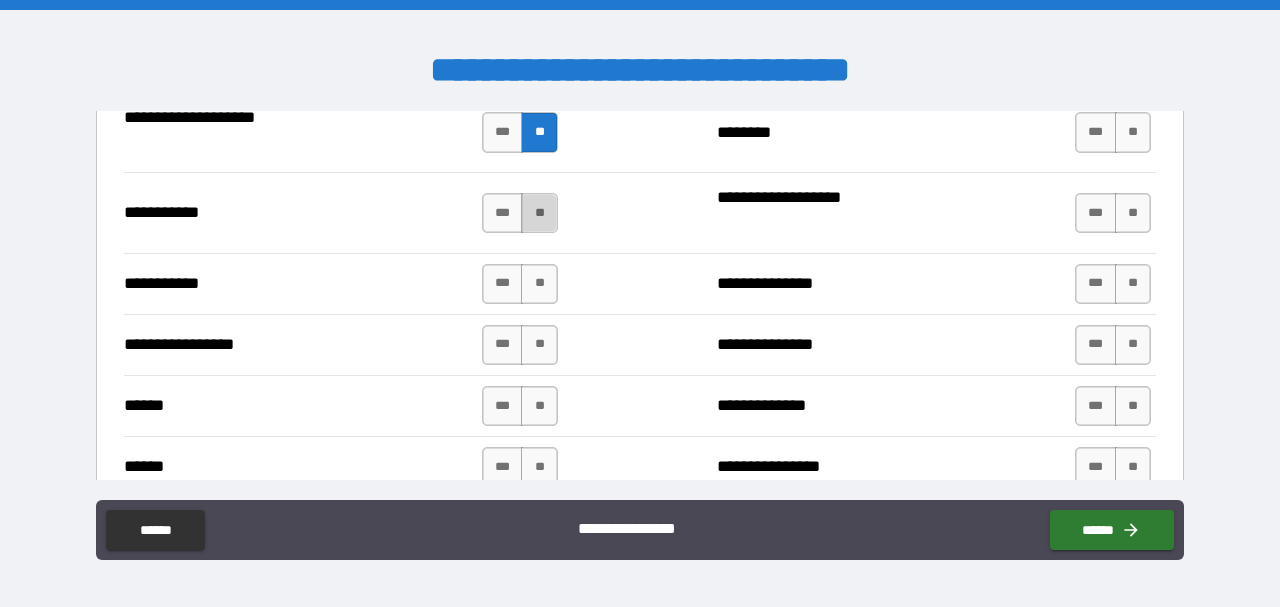 click on "**" at bounding box center [539, 213] 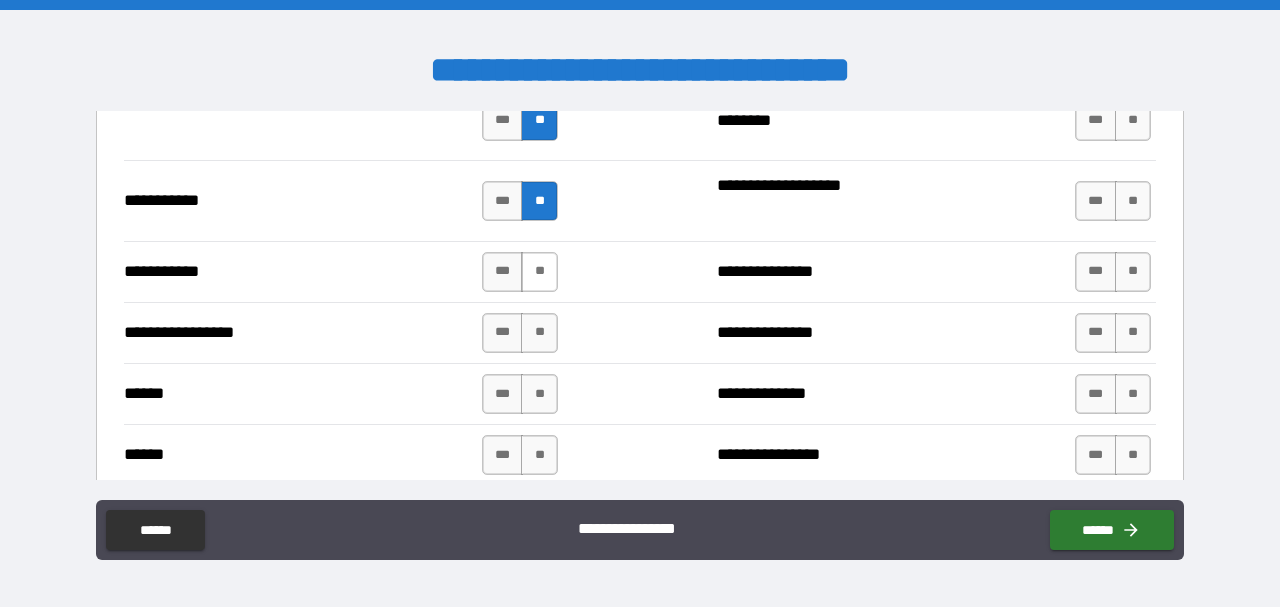 click on "**" at bounding box center (539, 272) 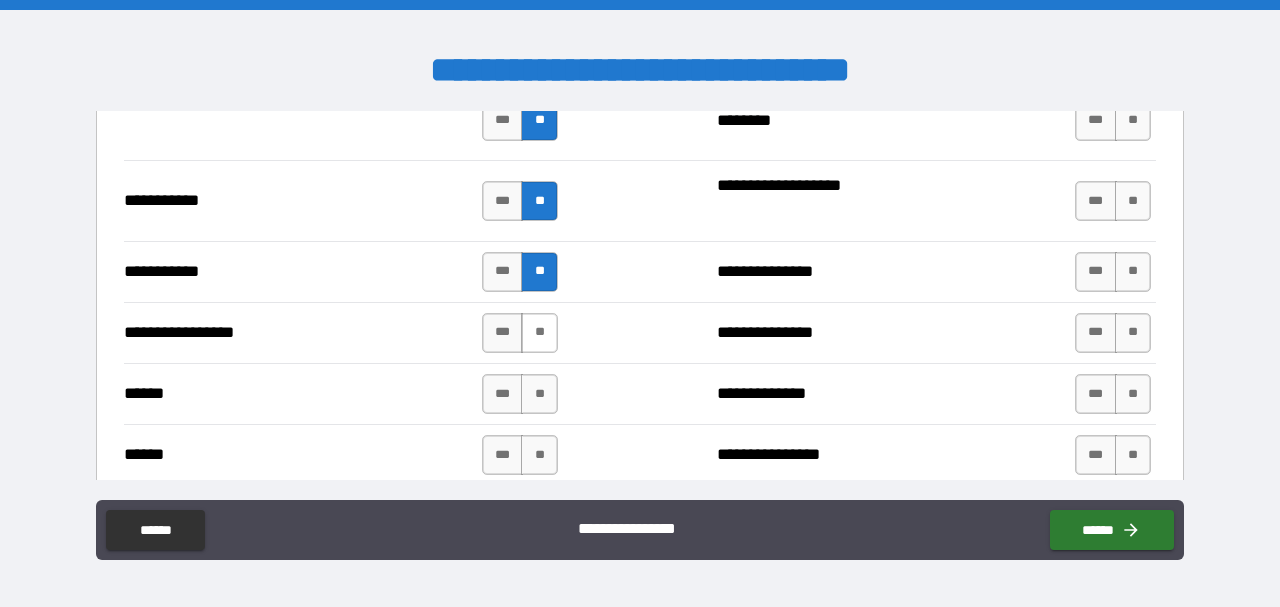 scroll, scrollTop: 2193, scrollLeft: 0, axis: vertical 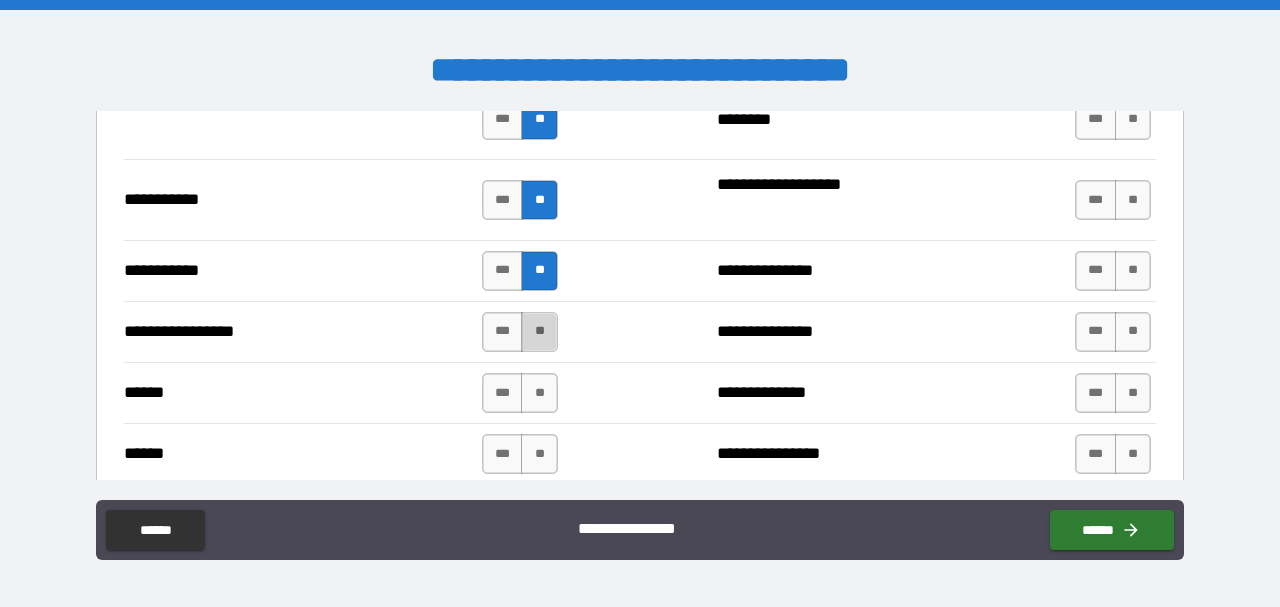 click on "**" at bounding box center [539, 332] 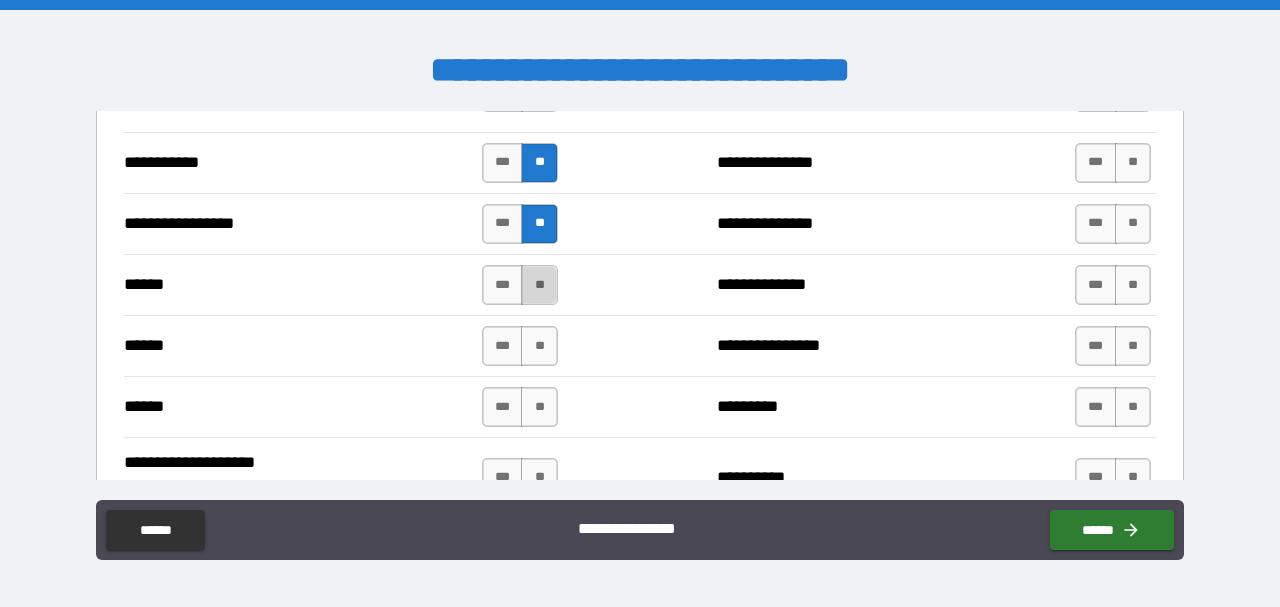 click on "**" at bounding box center [539, 285] 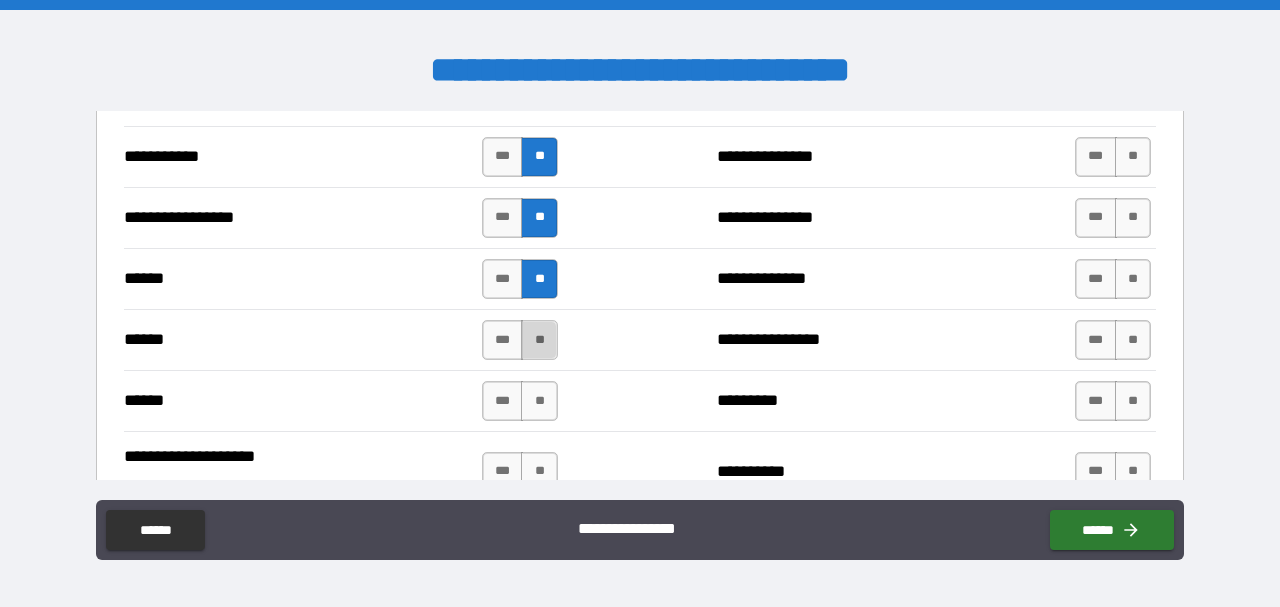 click on "**" at bounding box center (539, 340) 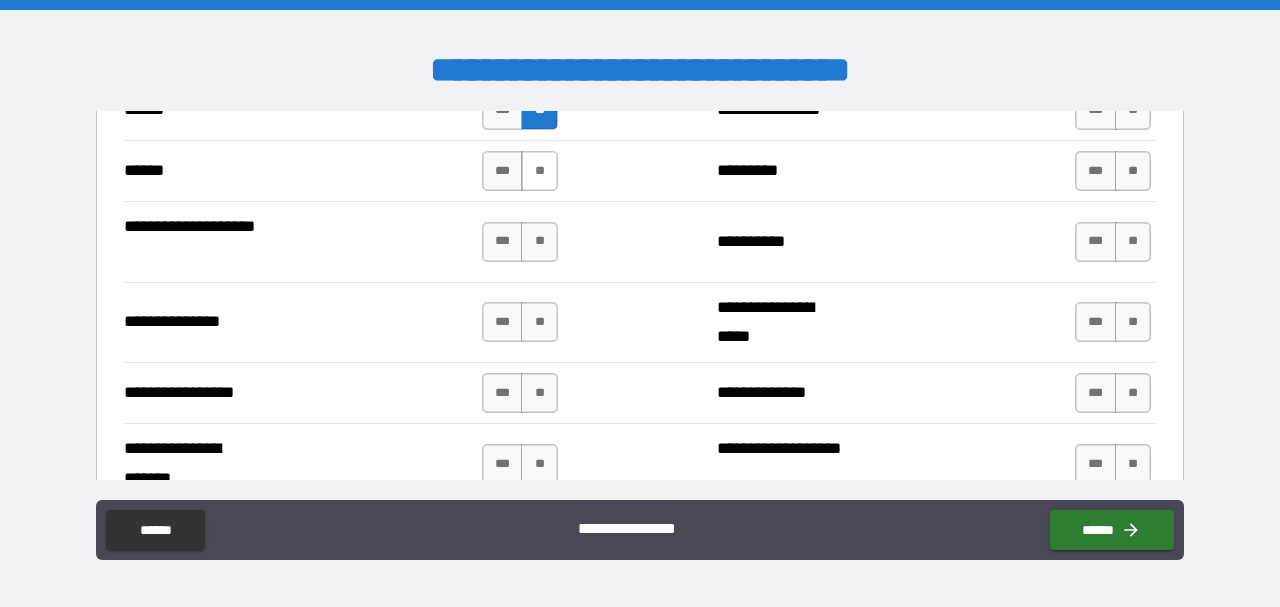 scroll, scrollTop: 2538, scrollLeft: 0, axis: vertical 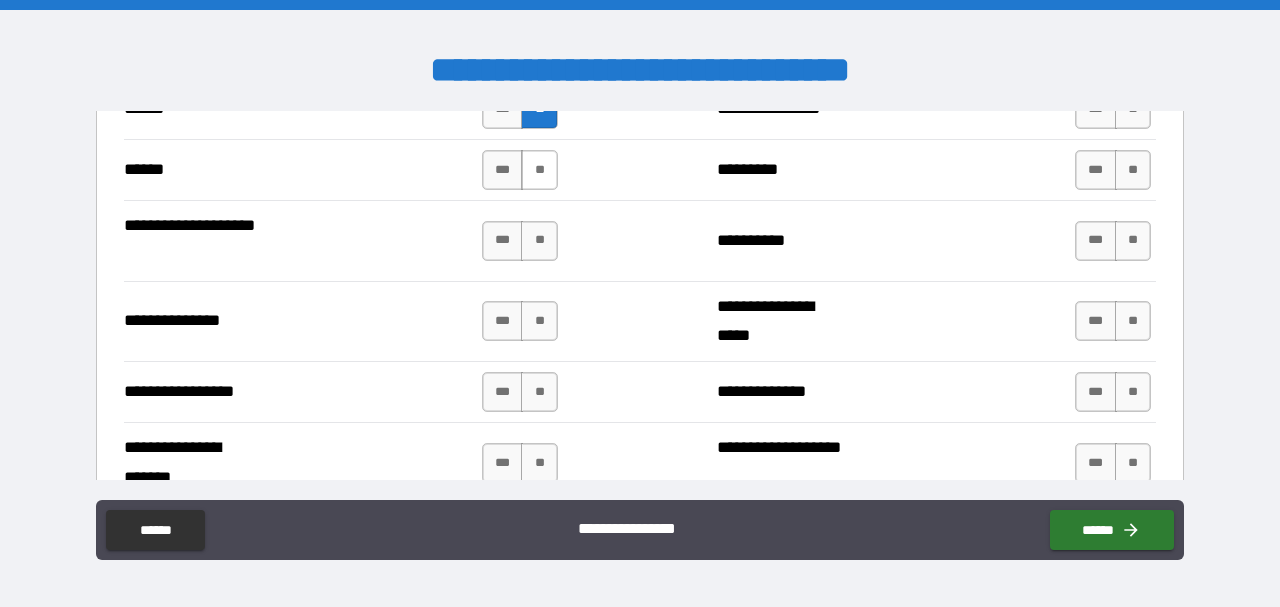 click on "**" at bounding box center (539, 170) 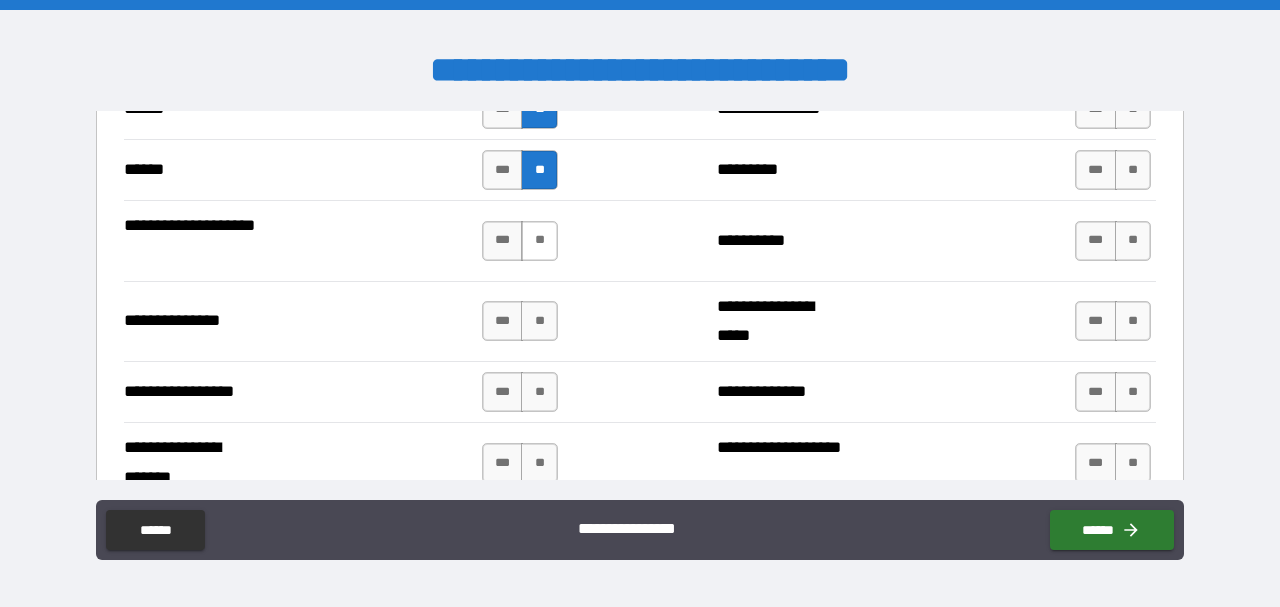 click on "**" at bounding box center (539, 241) 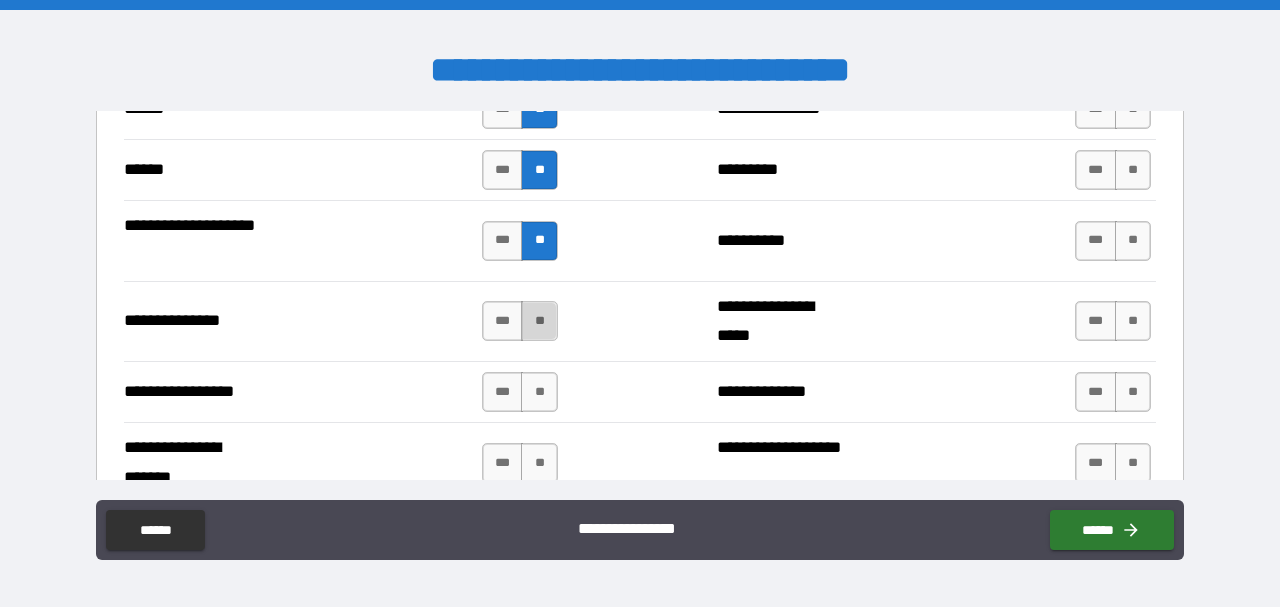 click on "**" at bounding box center [539, 321] 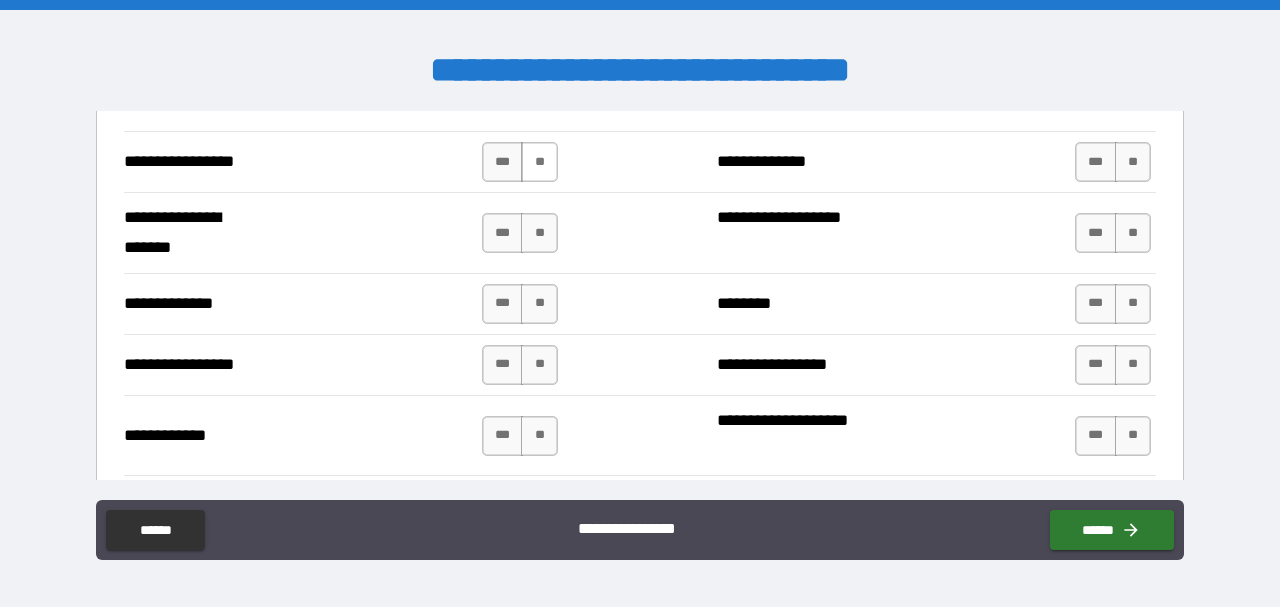 scroll, scrollTop: 2769, scrollLeft: 0, axis: vertical 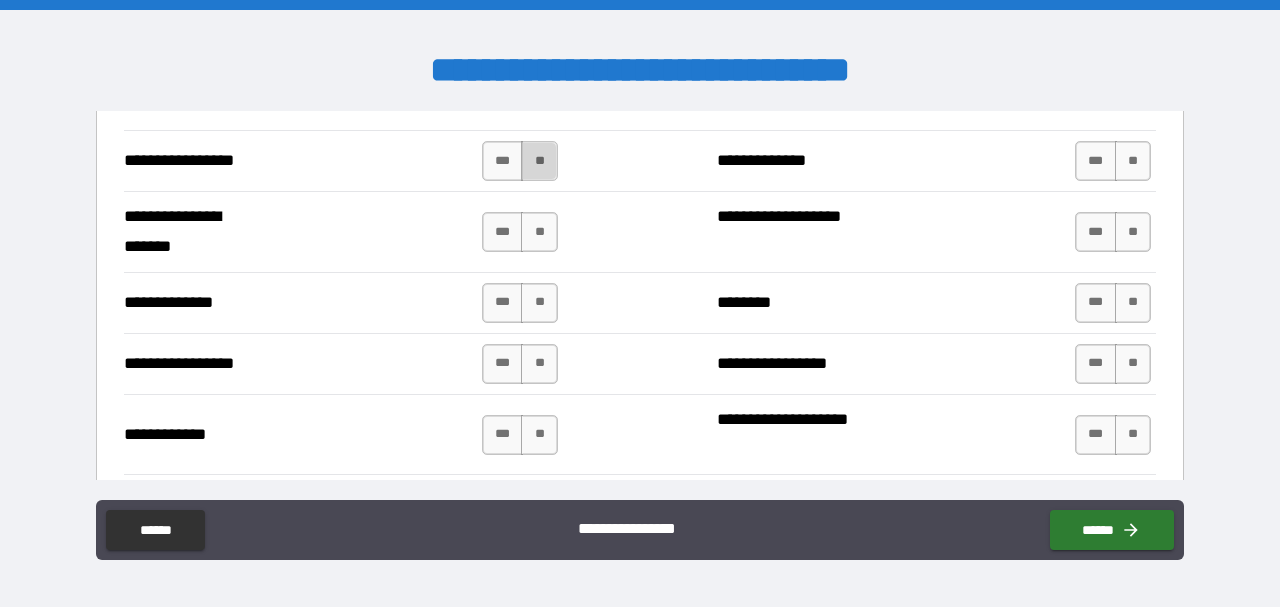 click on "**" at bounding box center (539, 161) 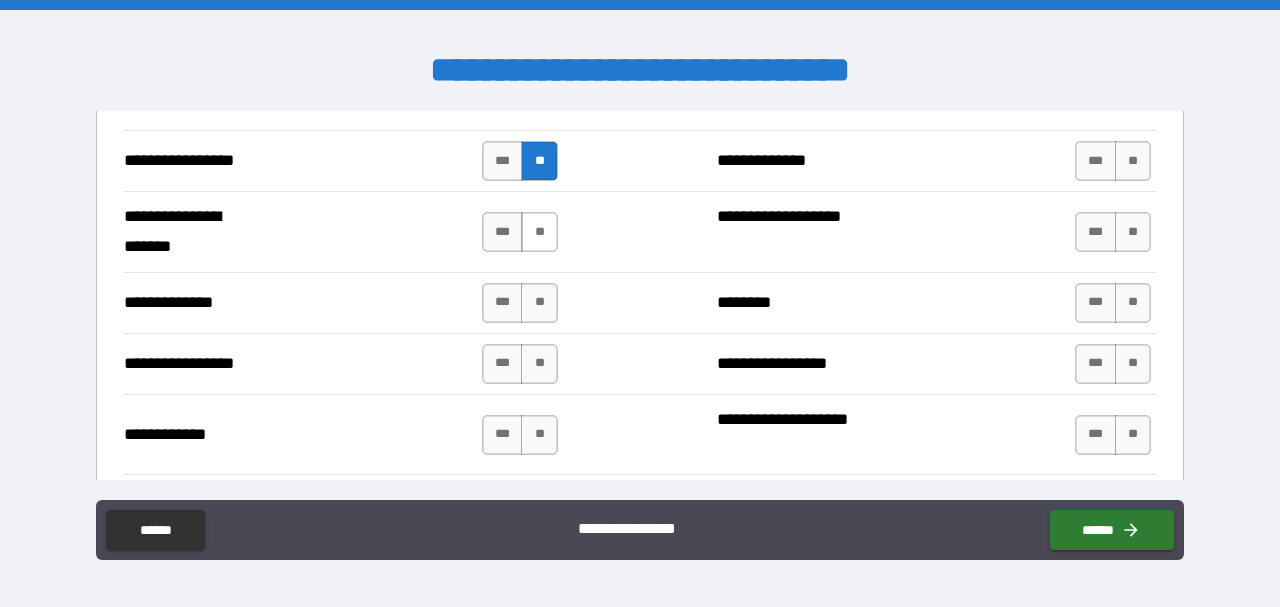click on "**" at bounding box center [539, 232] 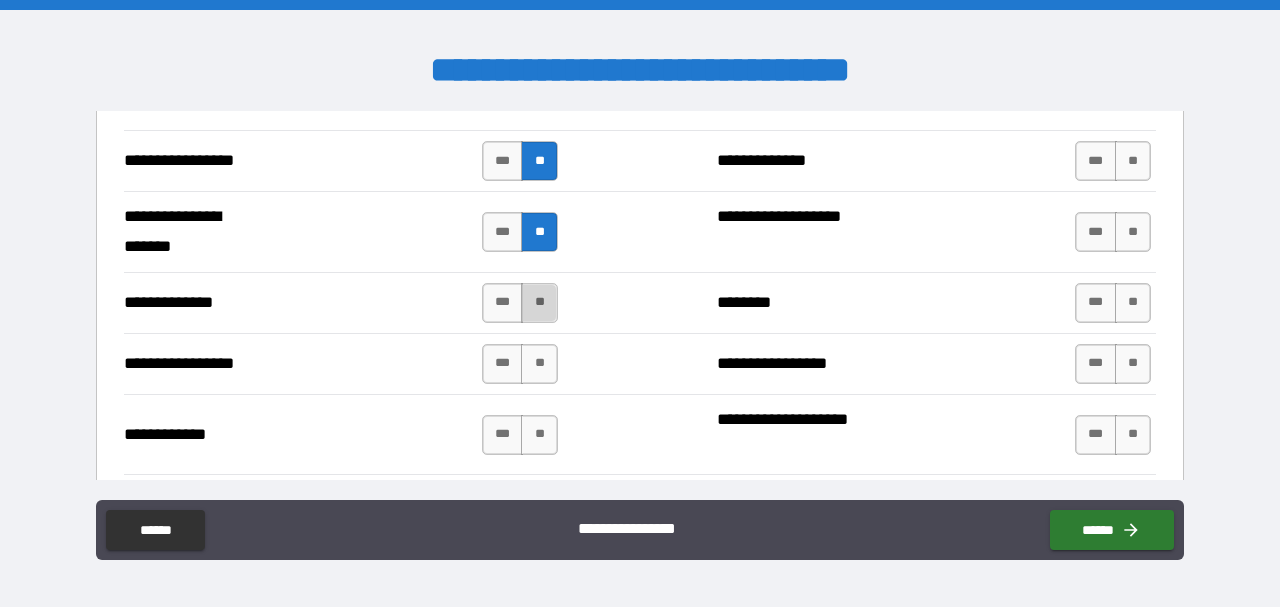 click on "**" at bounding box center (539, 303) 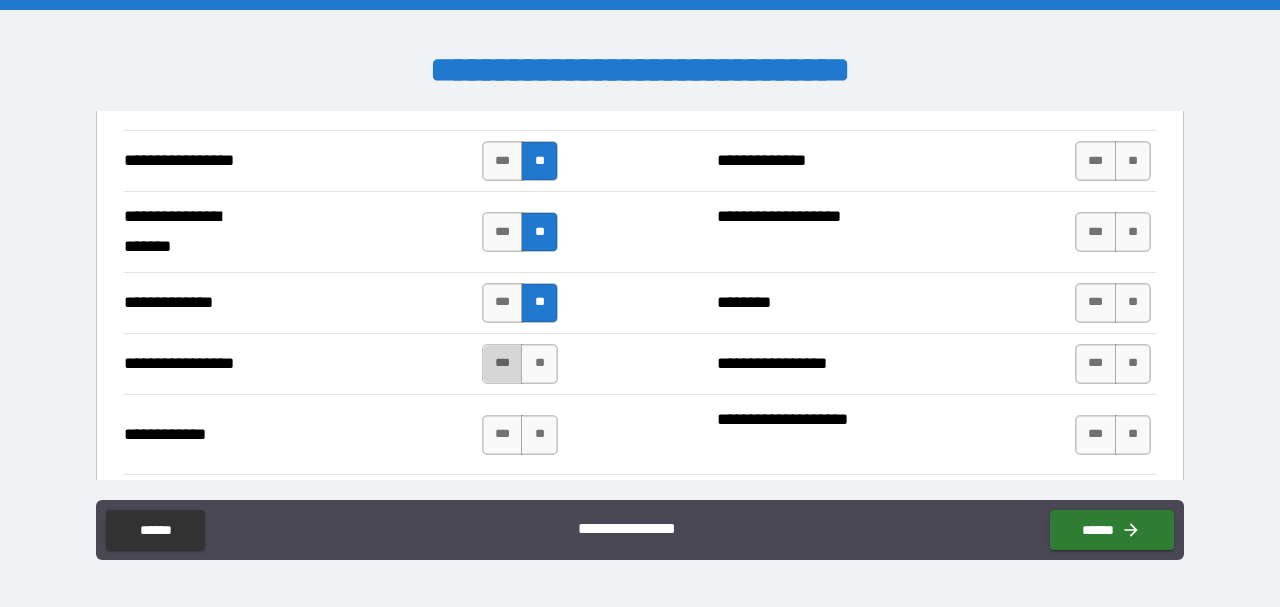 click on "***" at bounding box center [503, 364] 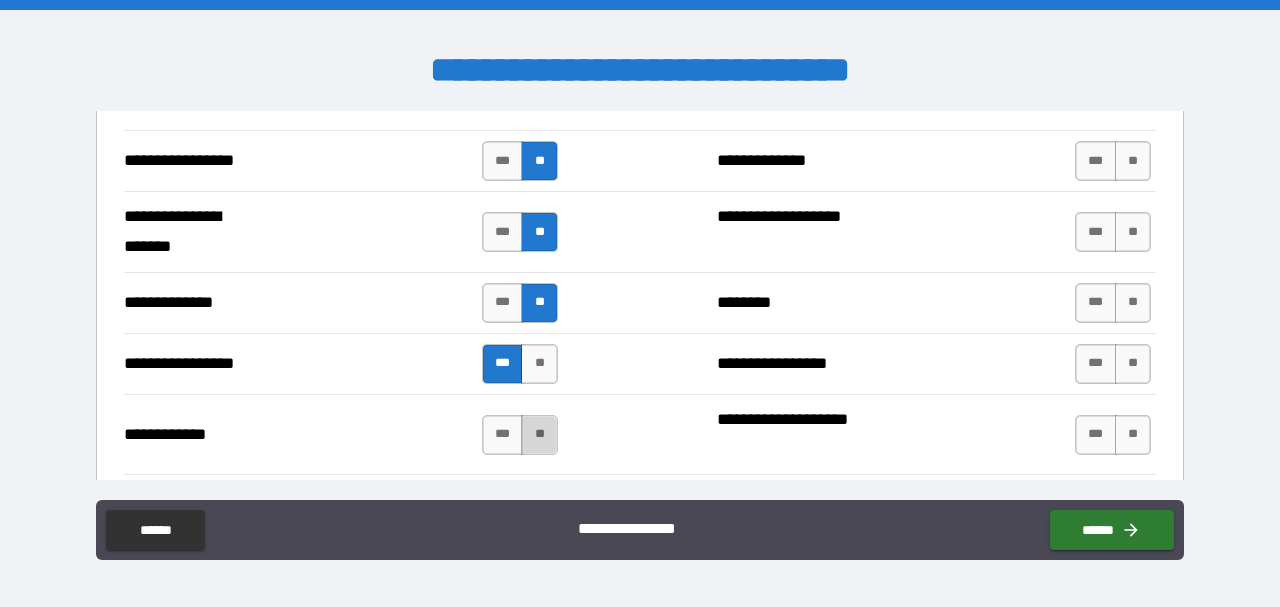 click on "**" at bounding box center [539, 435] 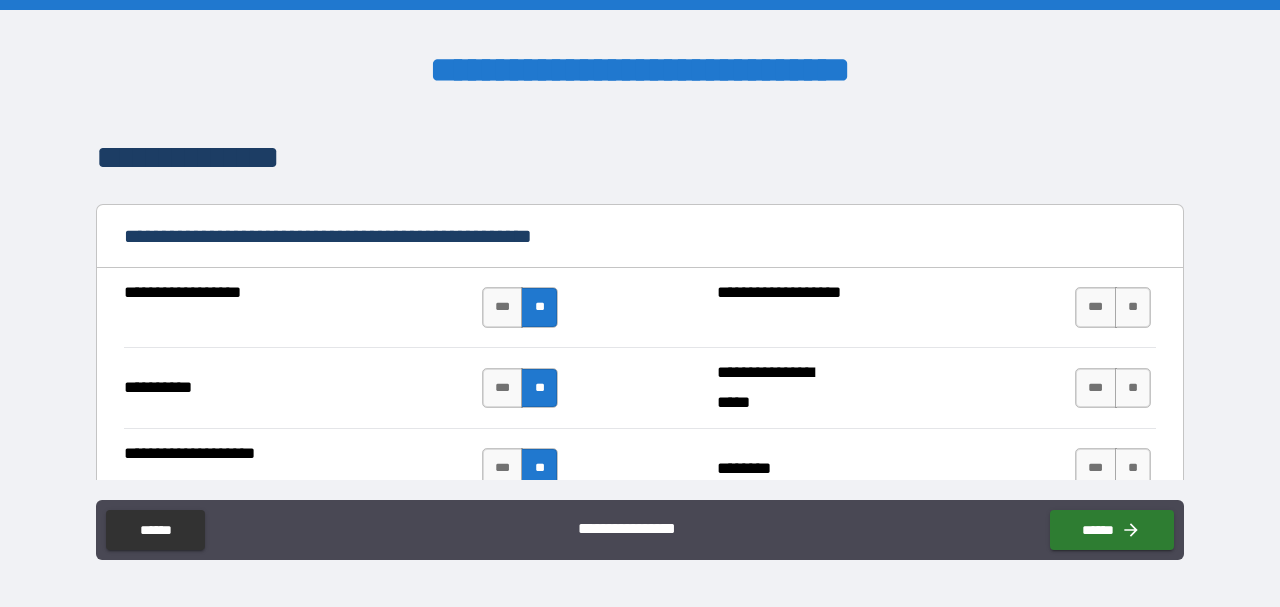 scroll, scrollTop: 1843, scrollLeft: 0, axis: vertical 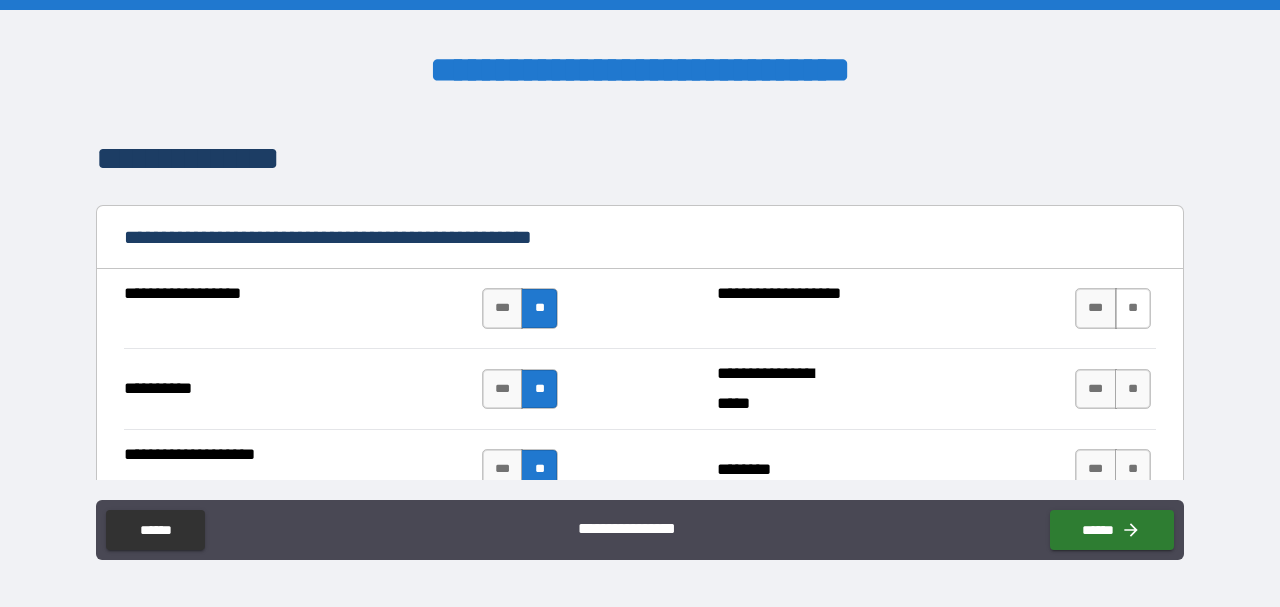 click on "**" at bounding box center (1133, 308) 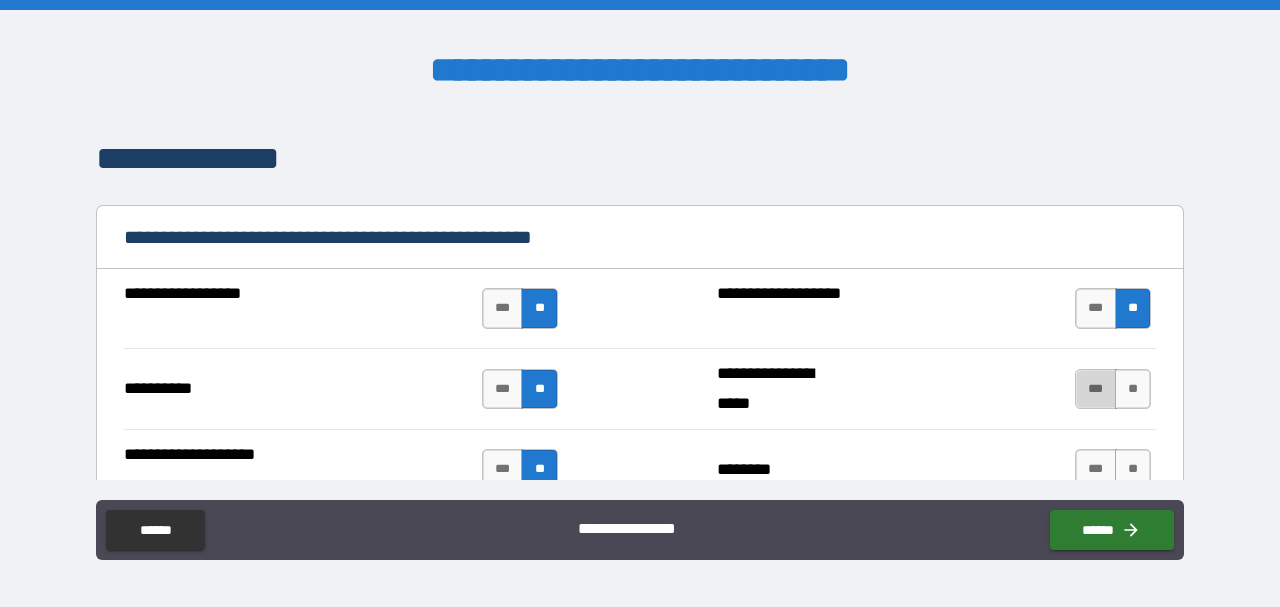 click on "***" at bounding box center [1096, 389] 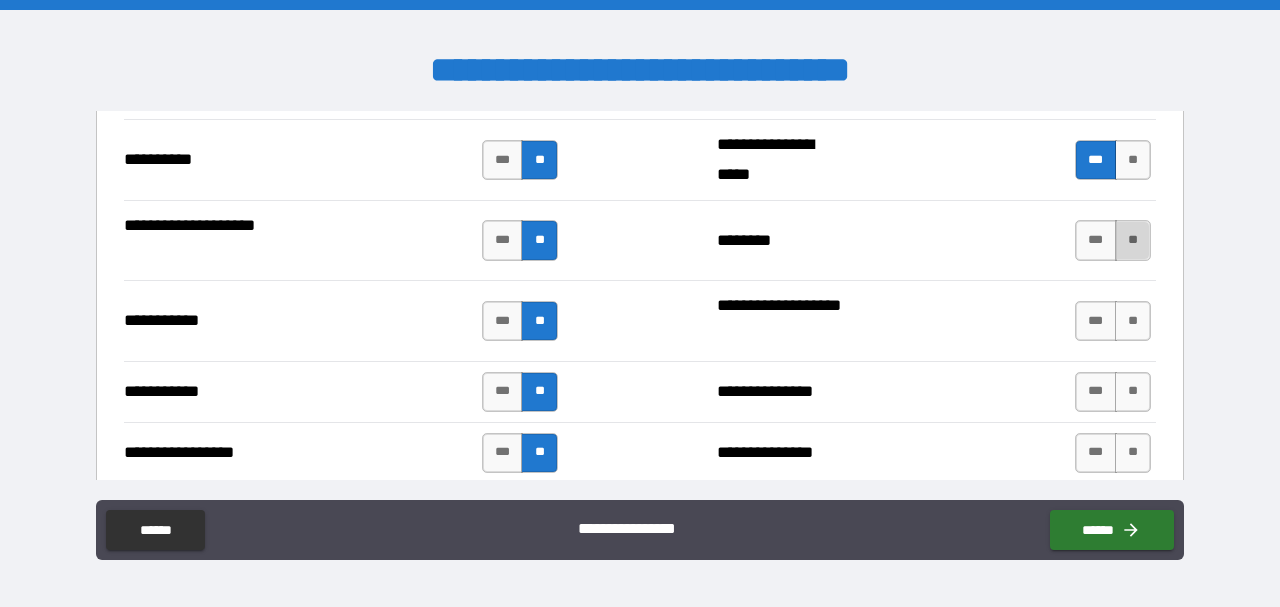 scroll, scrollTop: 2073, scrollLeft: 0, axis: vertical 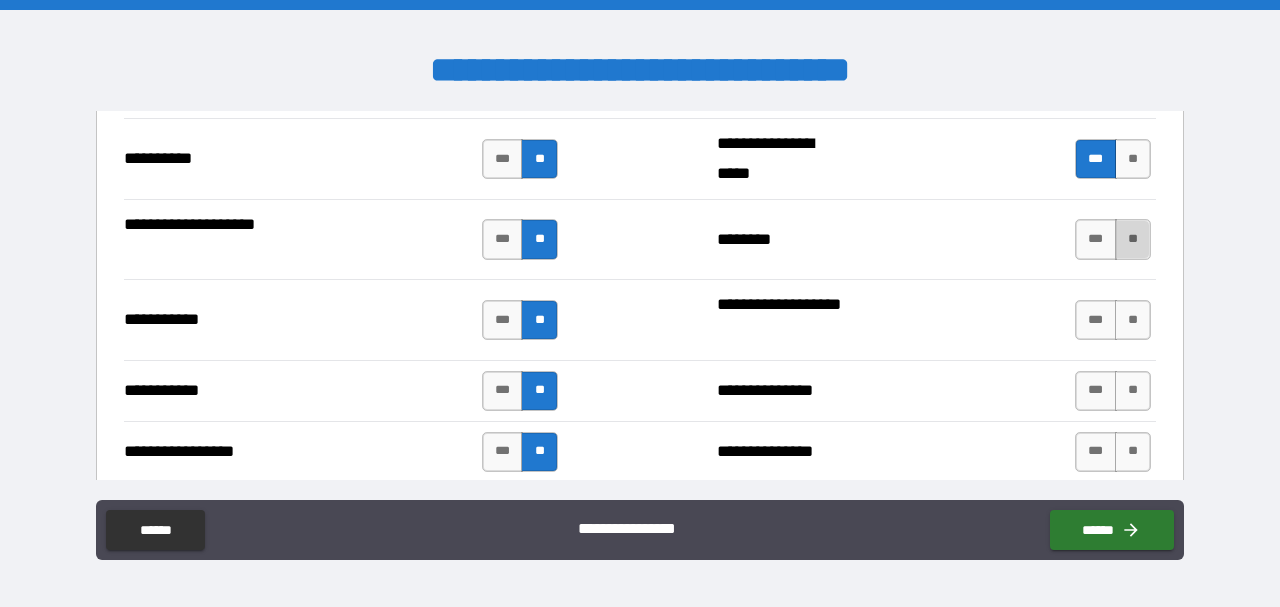 click on "**" at bounding box center [1133, 239] 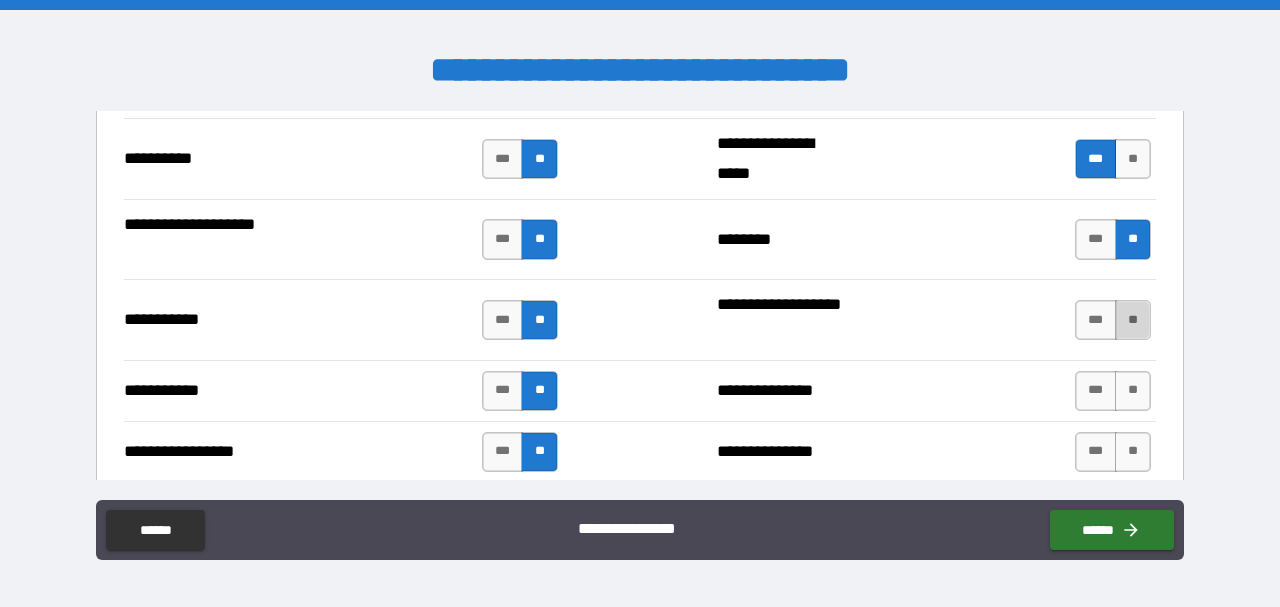 click on "**" at bounding box center [1133, 320] 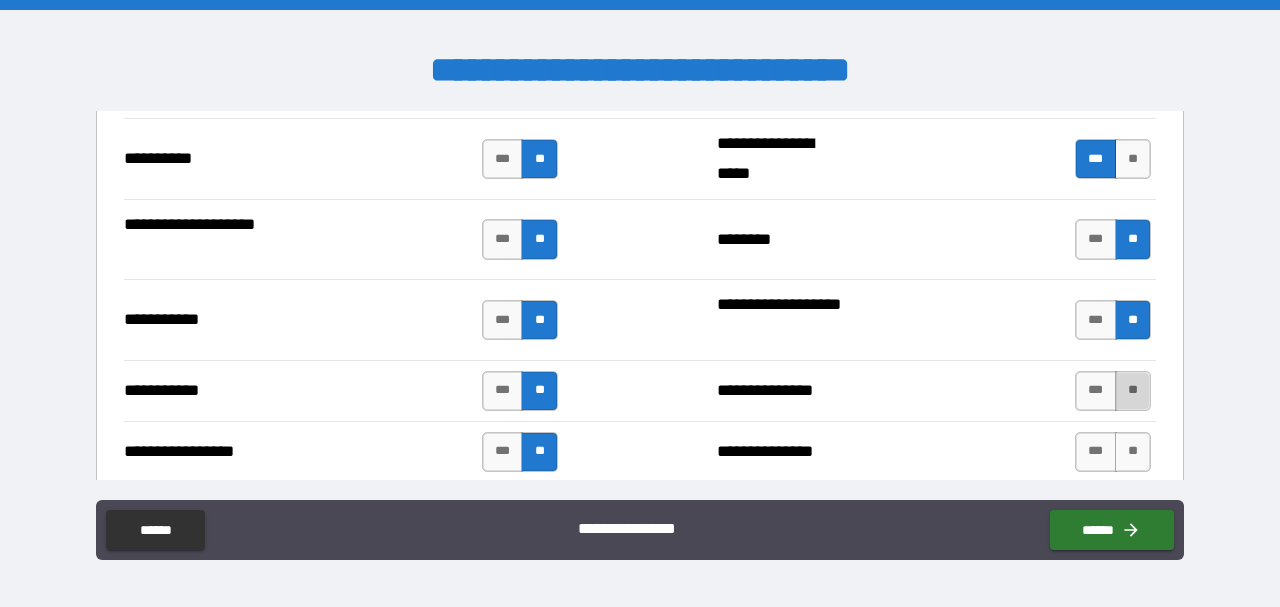 click on "**" at bounding box center (1133, 391) 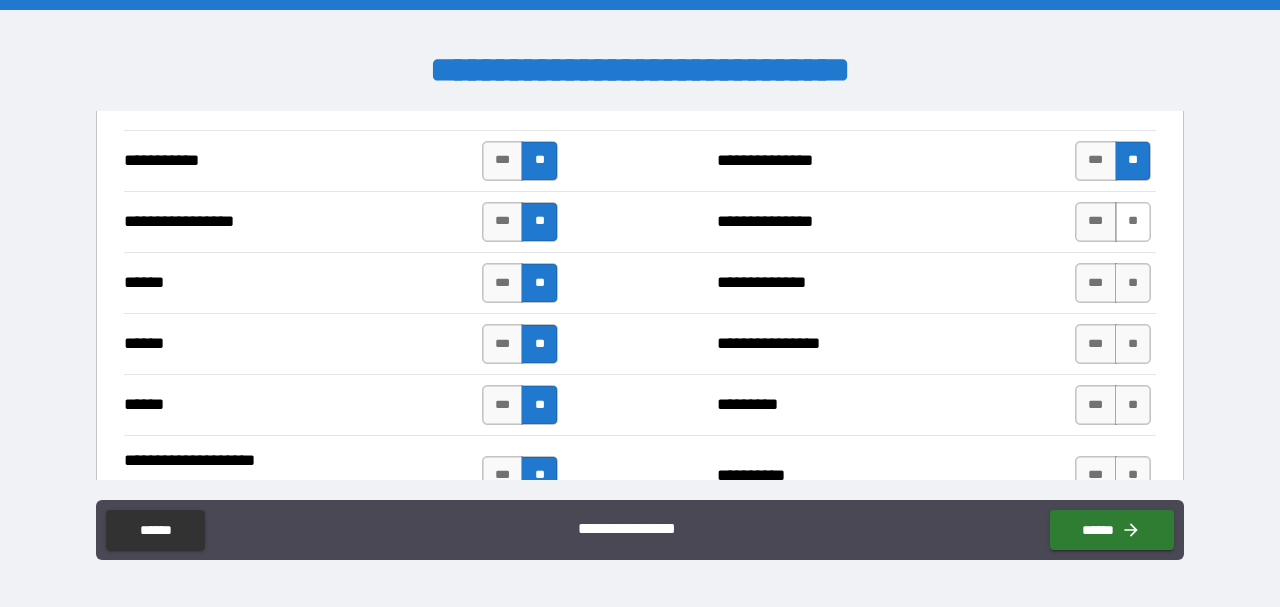 click on "**" at bounding box center [1133, 222] 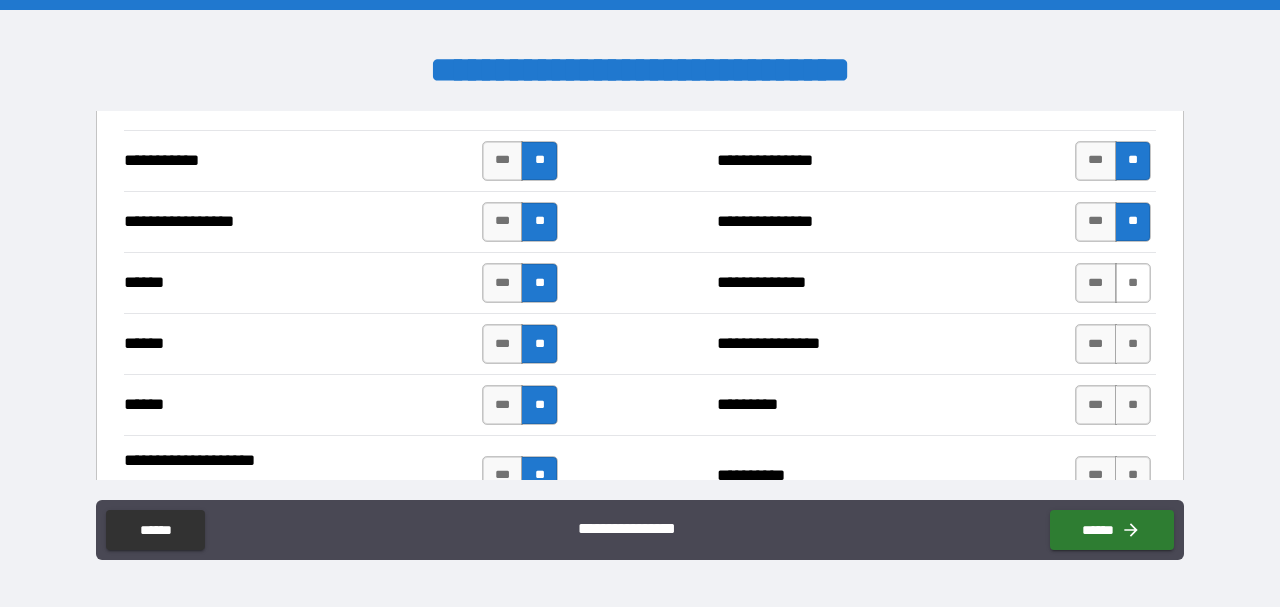 scroll, scrollTop: 2304, scrollLeft: 0, axis: vertical 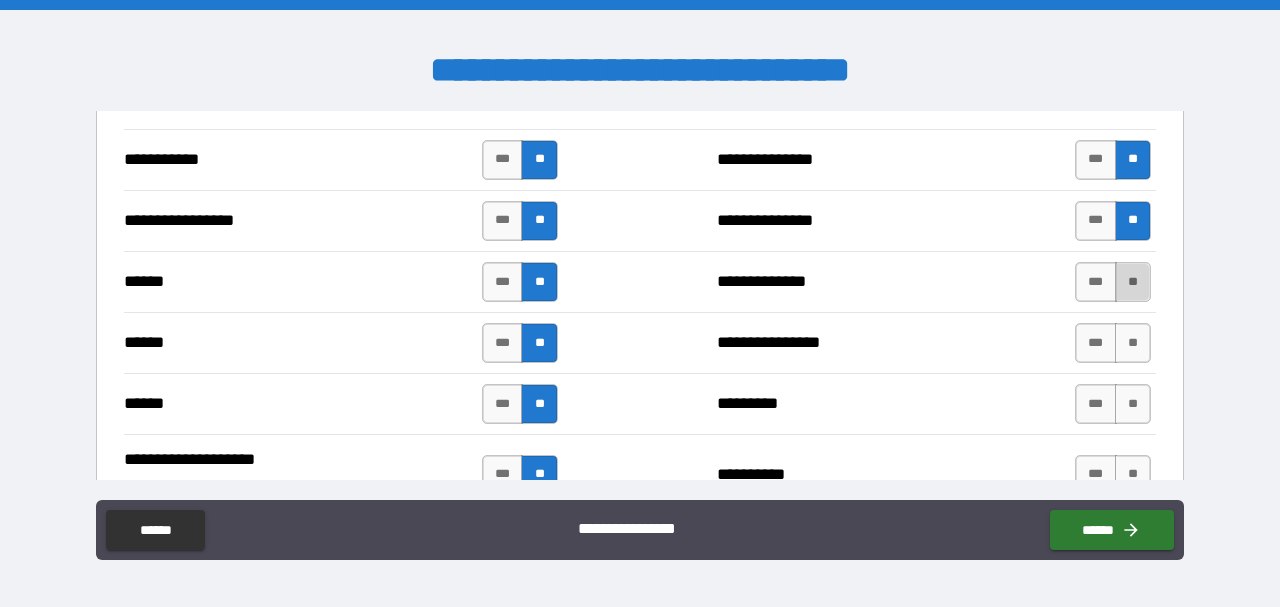 click on "**" at bounding box center (1133, 282) 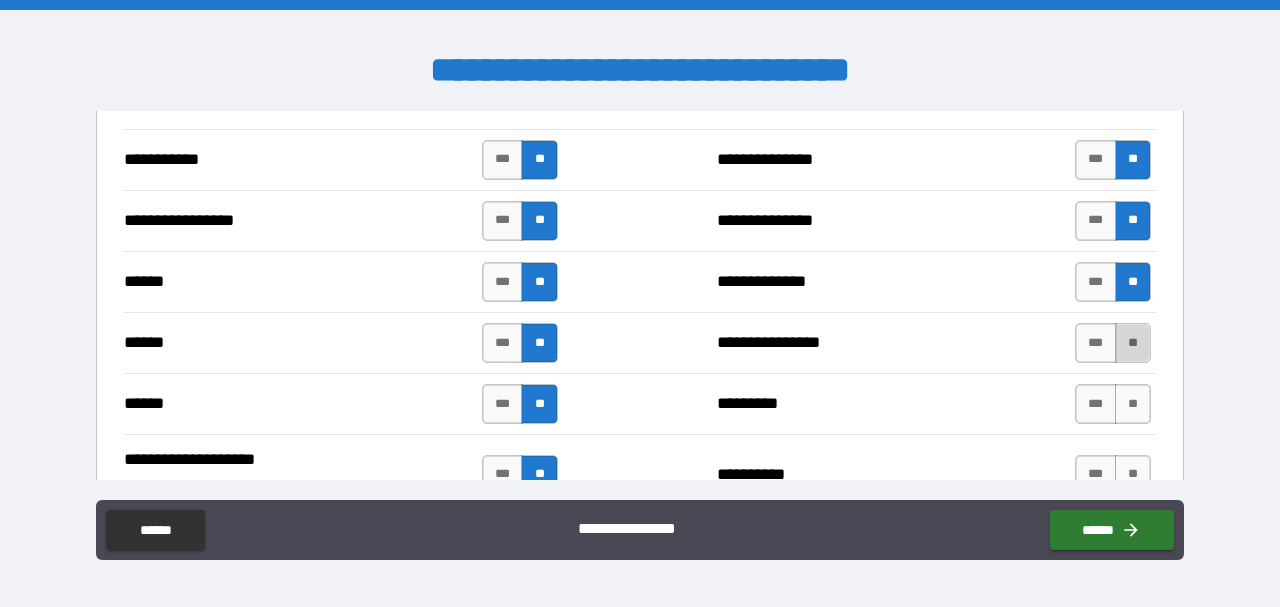 click on "**" at bounding box center [1133, 343] 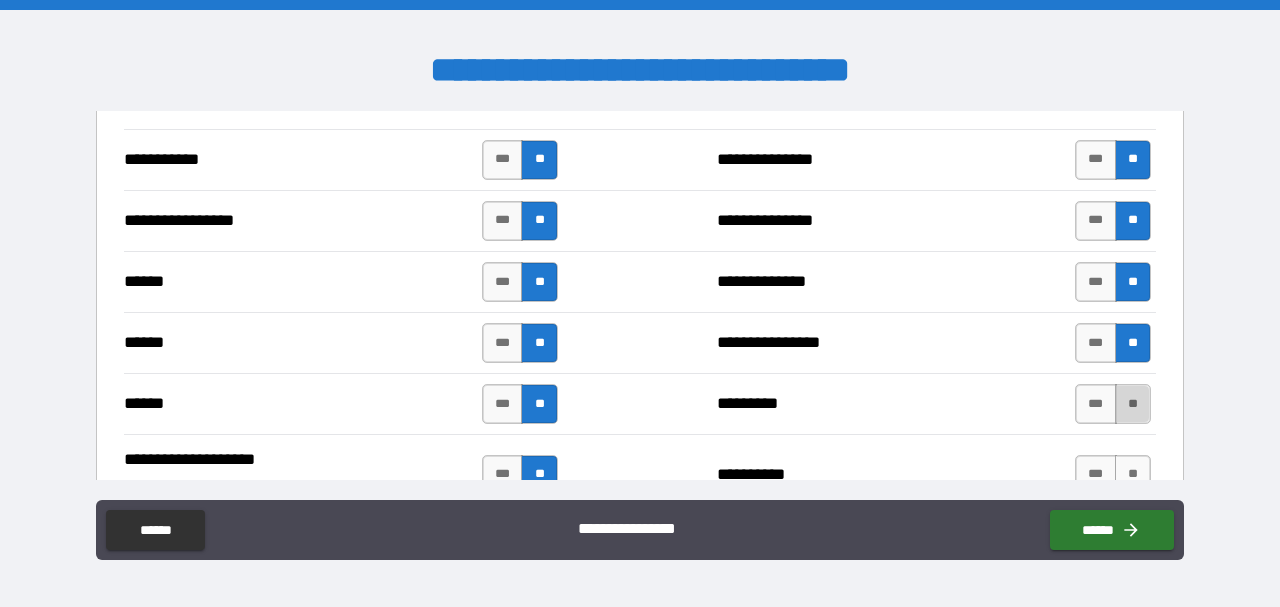 click on "**" at bounding box center (1133, 404) 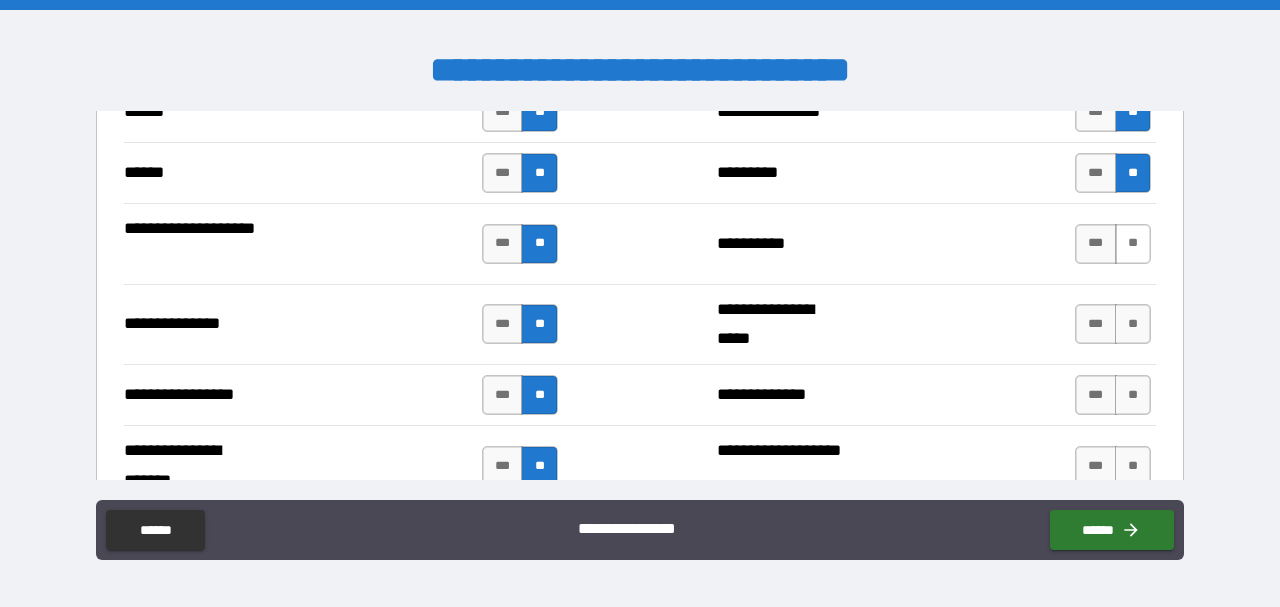 scroll, scrollTop: 2536, scrollLeft: 0, axis: vertical 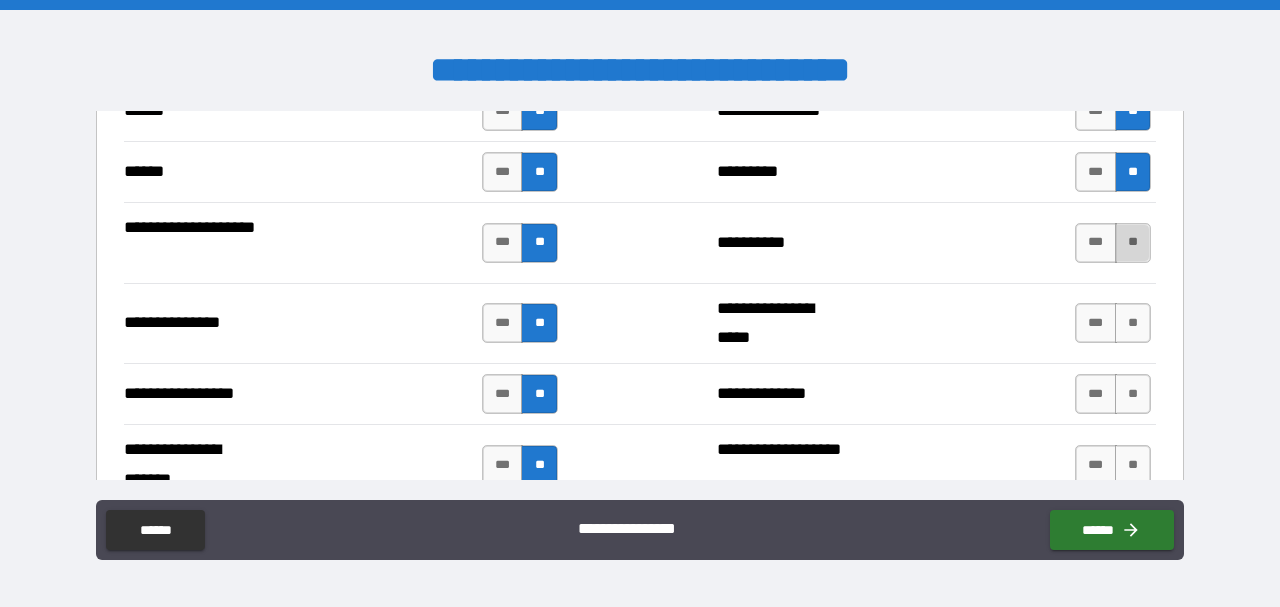 click on "**" at bounding box center [1133, 243] 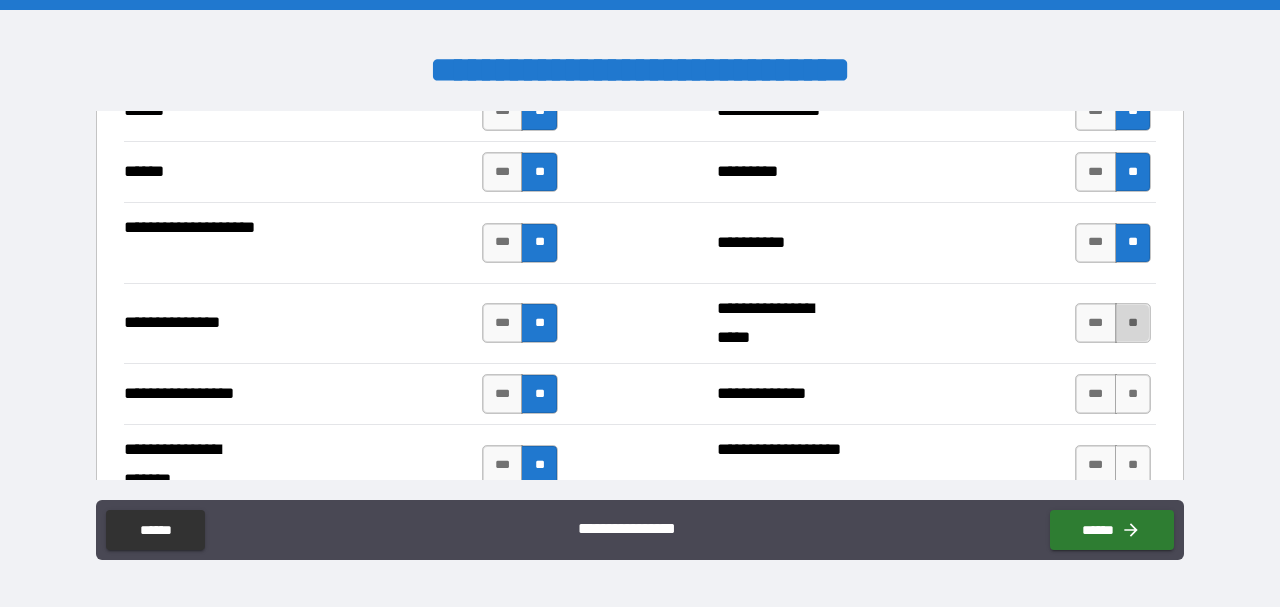 click on "**" at bounding box center [1133, 323] 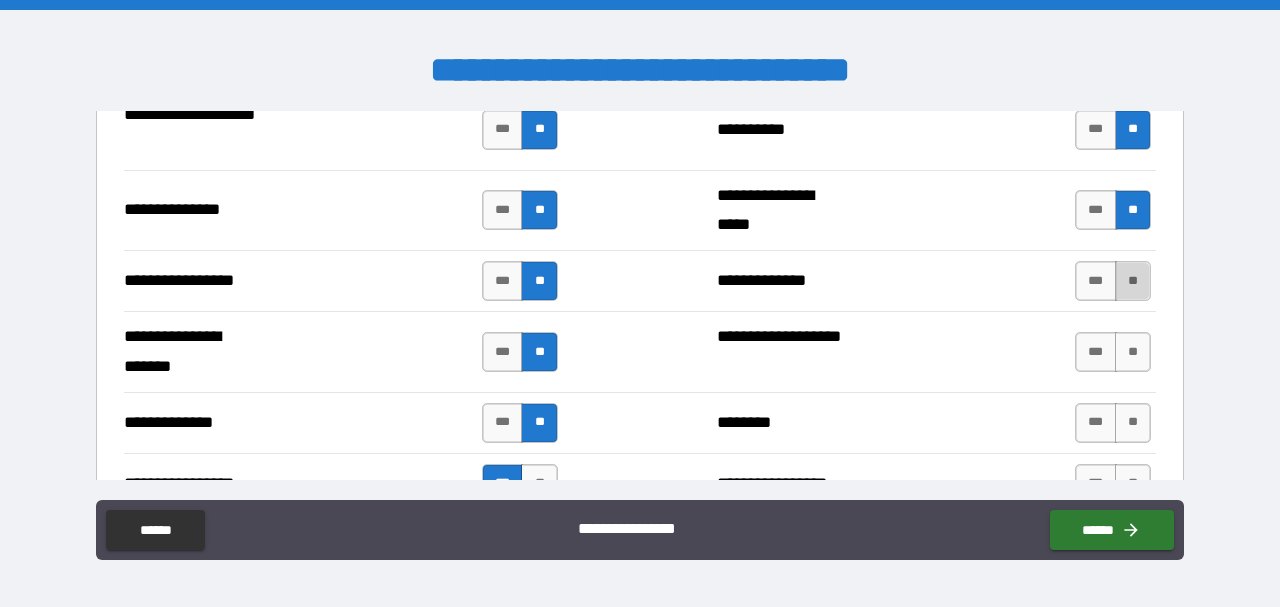 click on "**" at bounding box center [1133, 281] 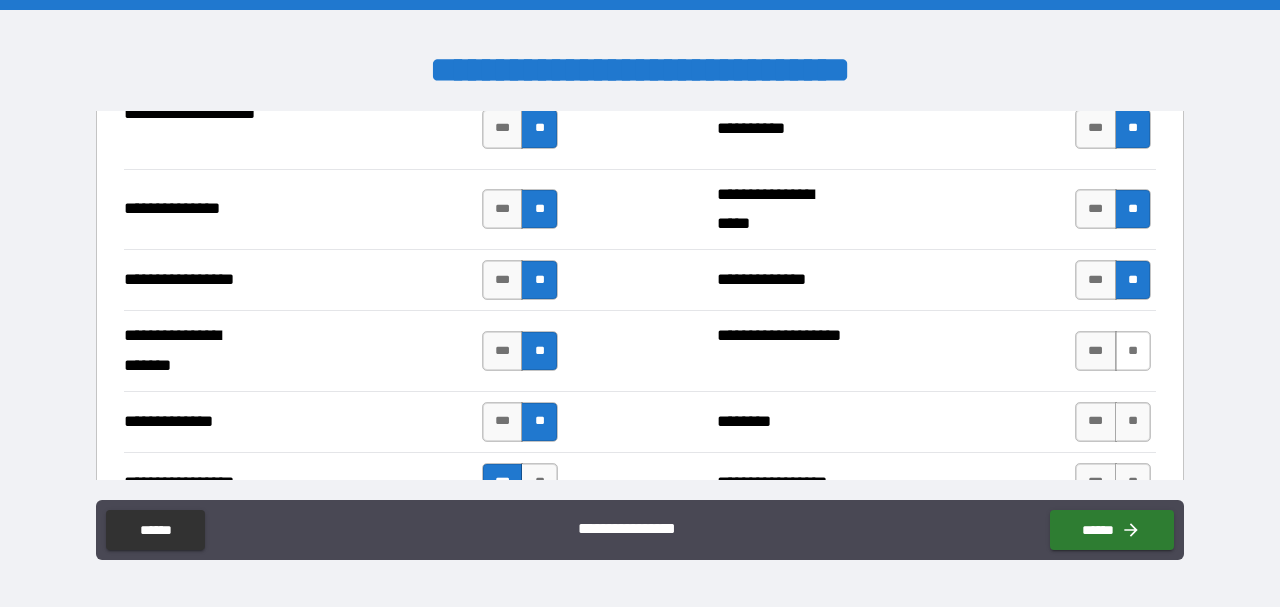 click on "**" at bounding box center [1133, 351] 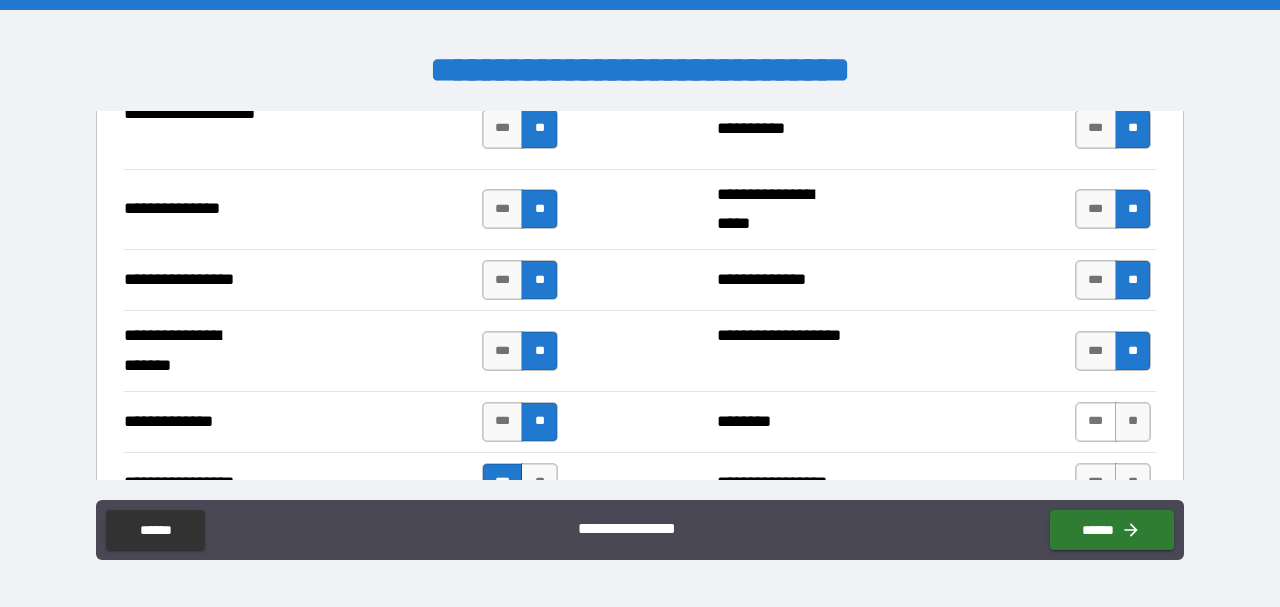 click on "***" at bounding box center [1096, 422] 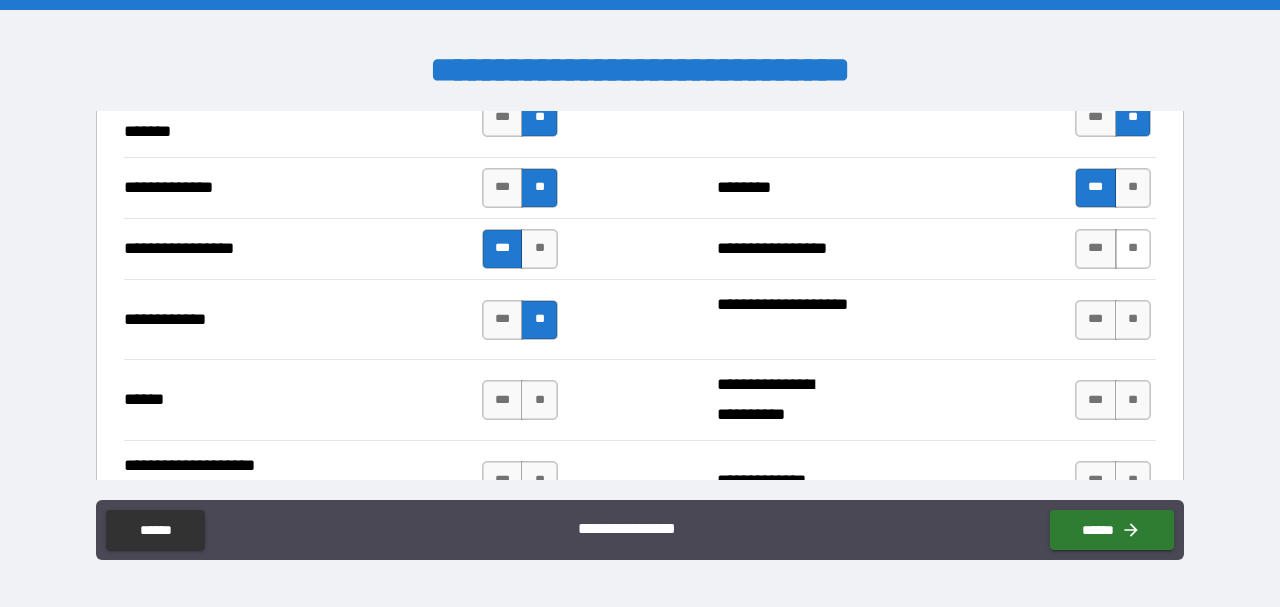 scroll, scrollTop: 2884, scrollLeft: 0, axis: vertical 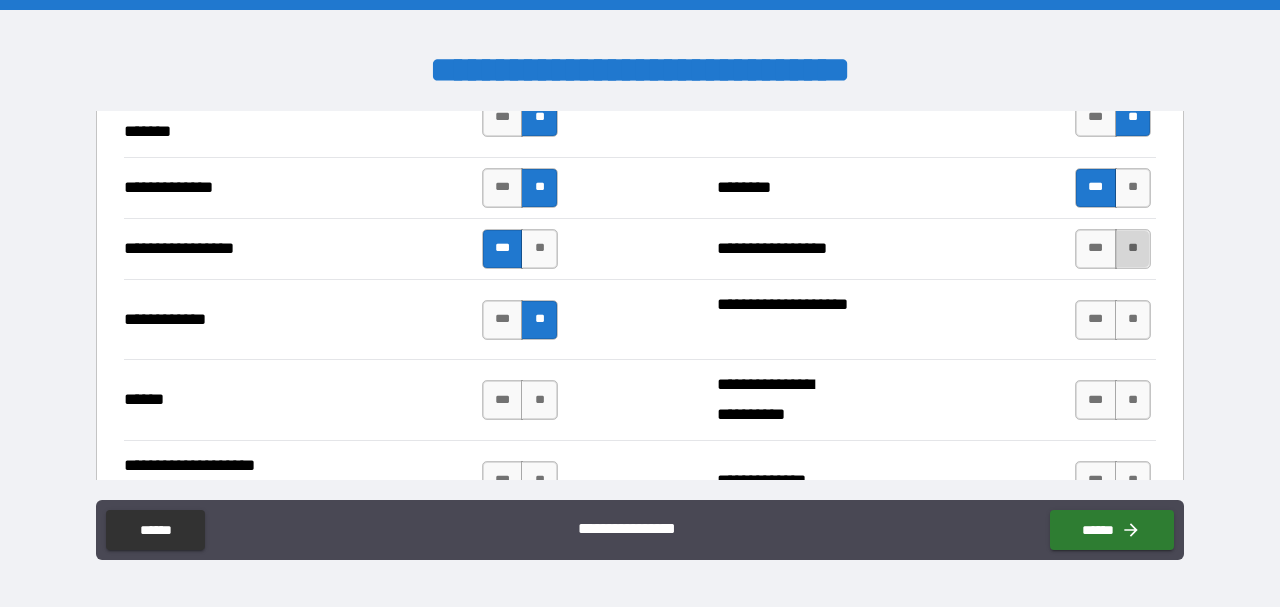 click on "**" at bounding box center [1133, 249] 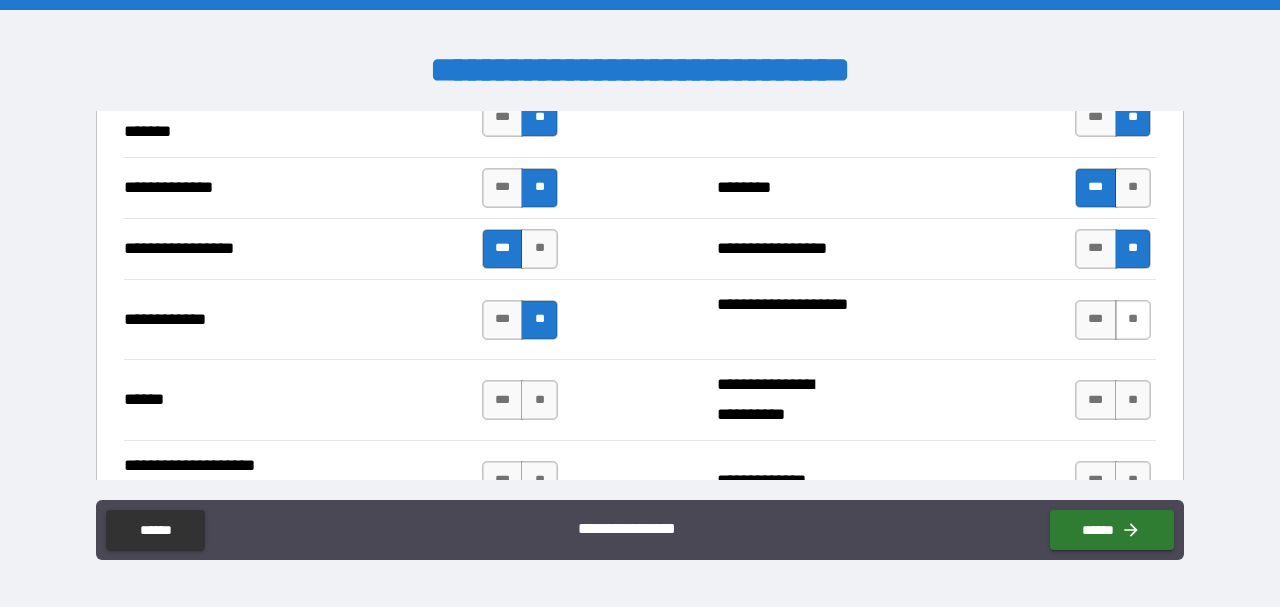 click on "**" at bounding box center [1133, 320] 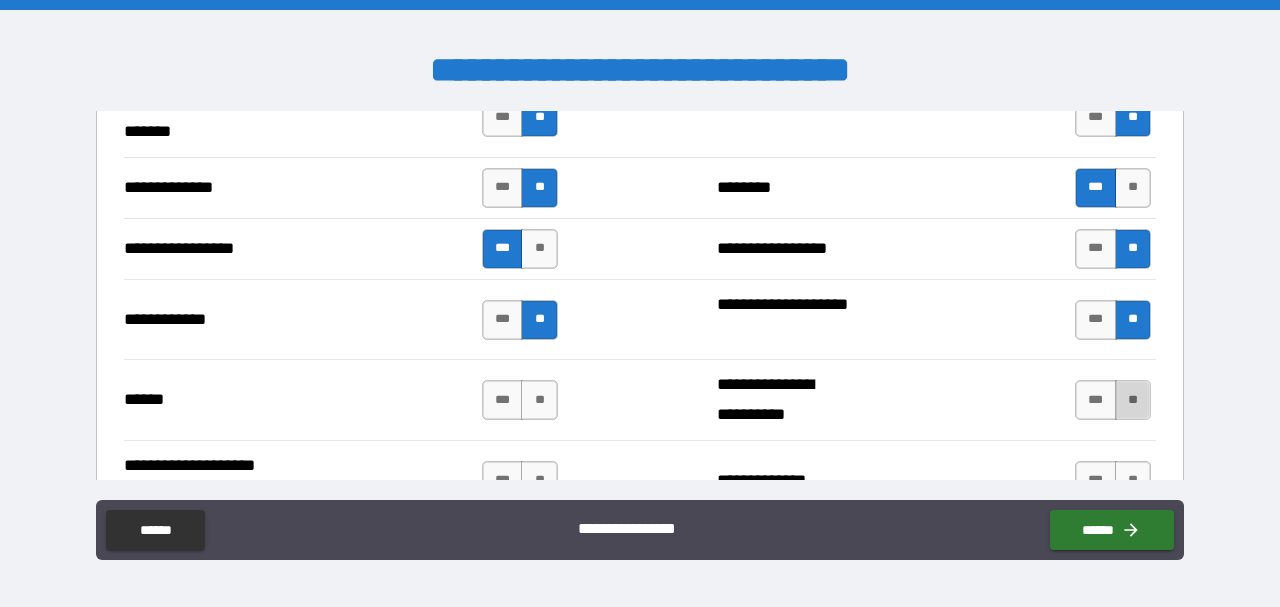click on "**" at bounding box center [1133, 400] 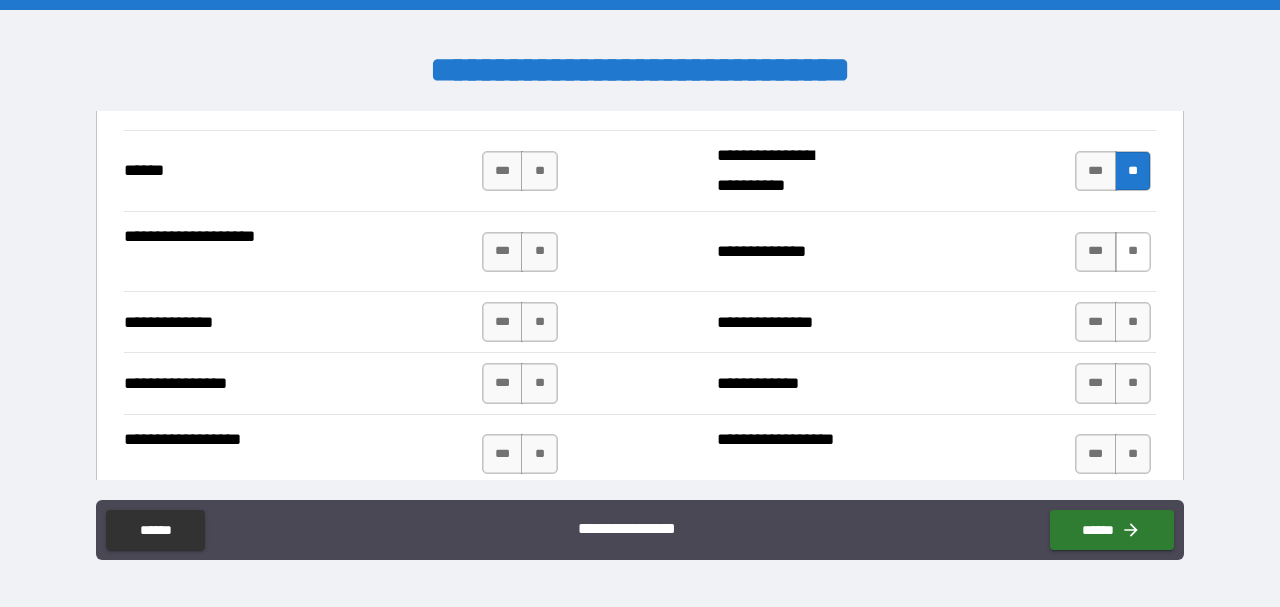 scroll, scrollTop: 3114, scrollLeft: 0, axis: vertical 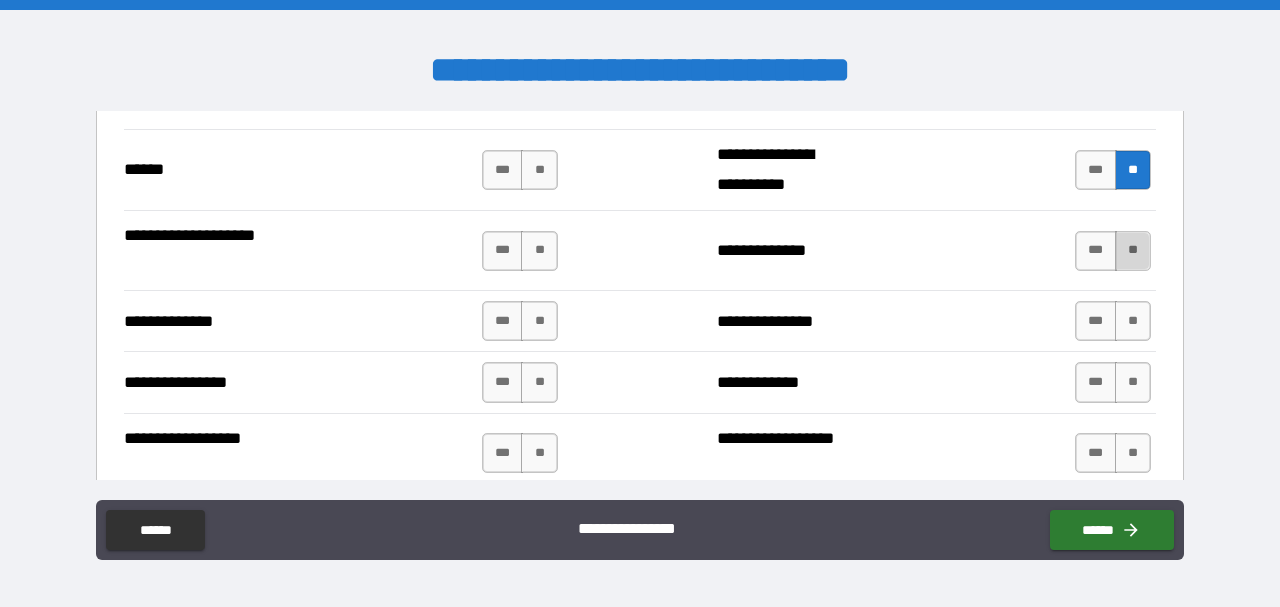 click on "**" at bounding box center (1133, 251) 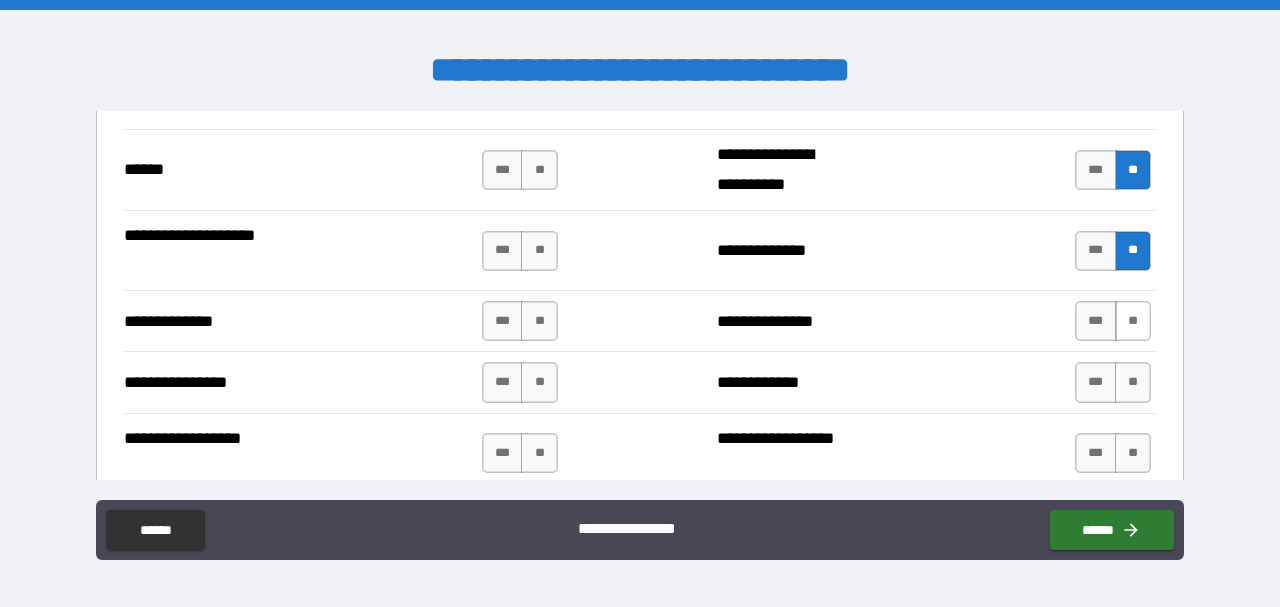 click on "**" at bounding box center (1133, 321) 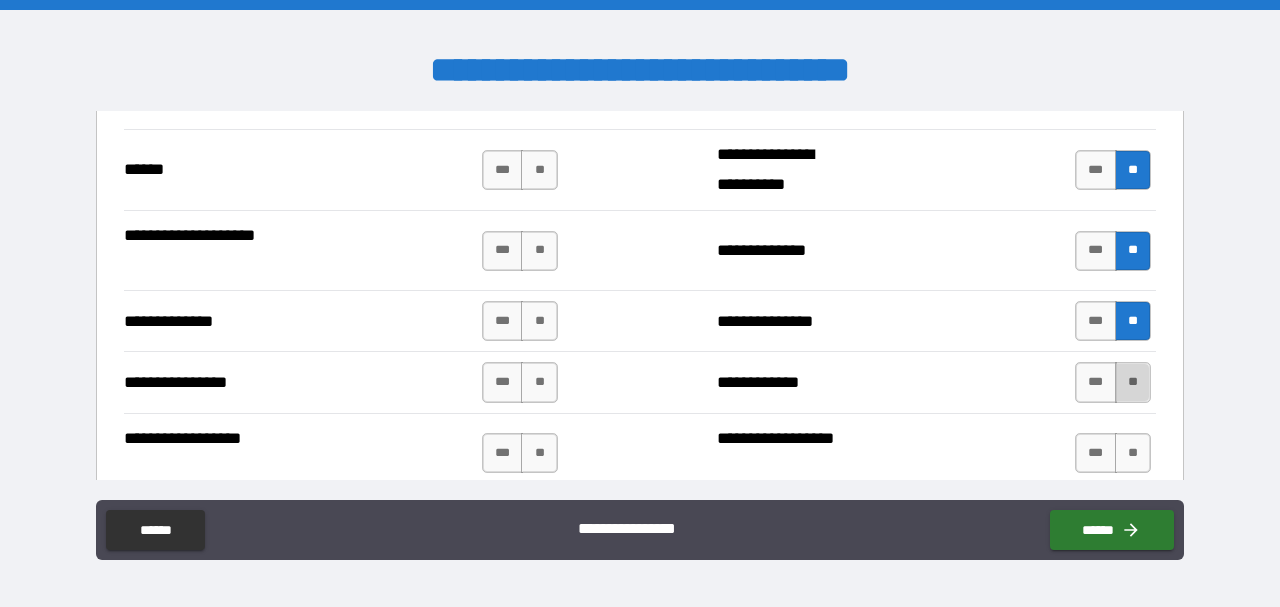click on "**" at bounding box center (1133, 382) 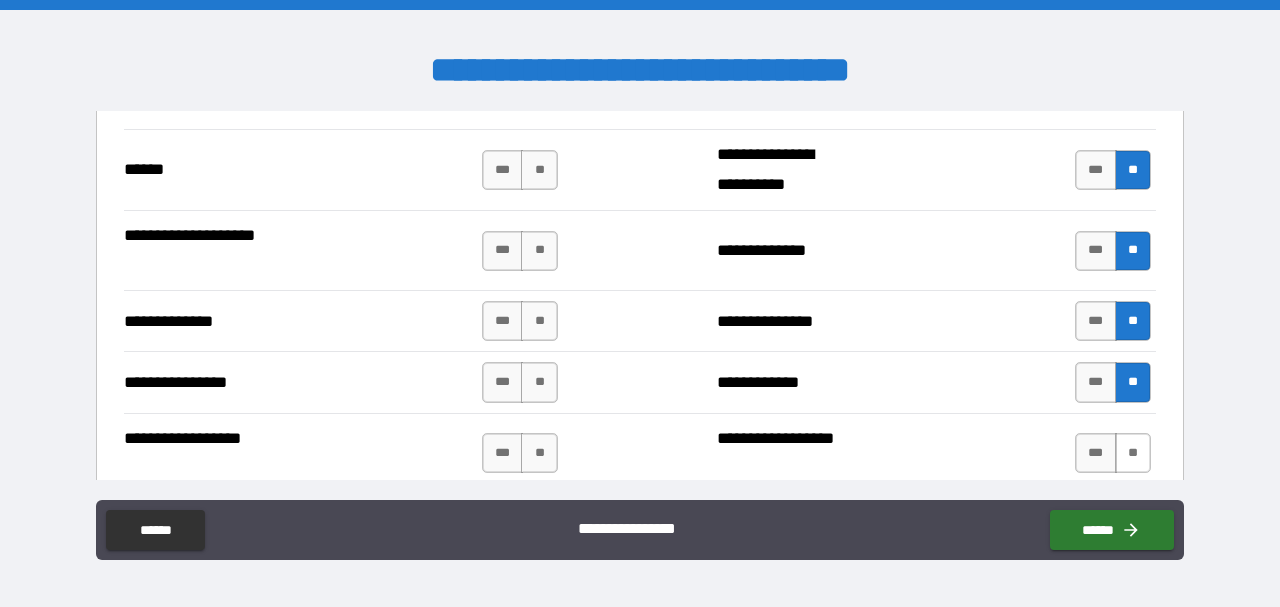 click on "**" at bounding box center (1133, 453) 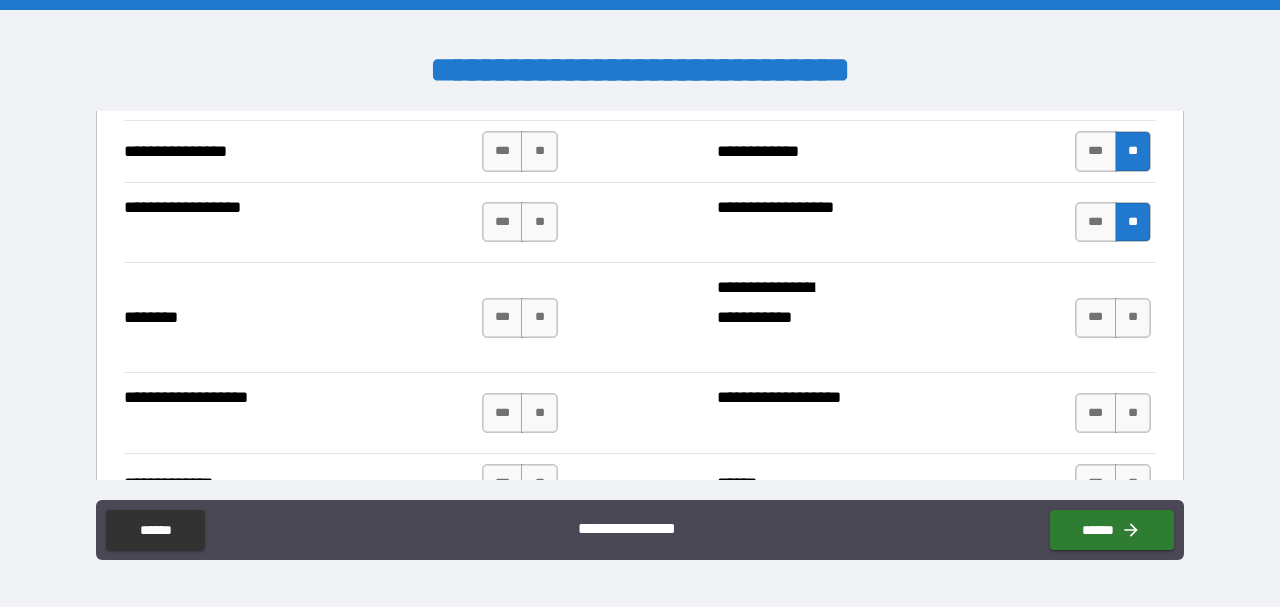 scroll, scrollTop: 3346, scrollLeft: 0, axis: vertical 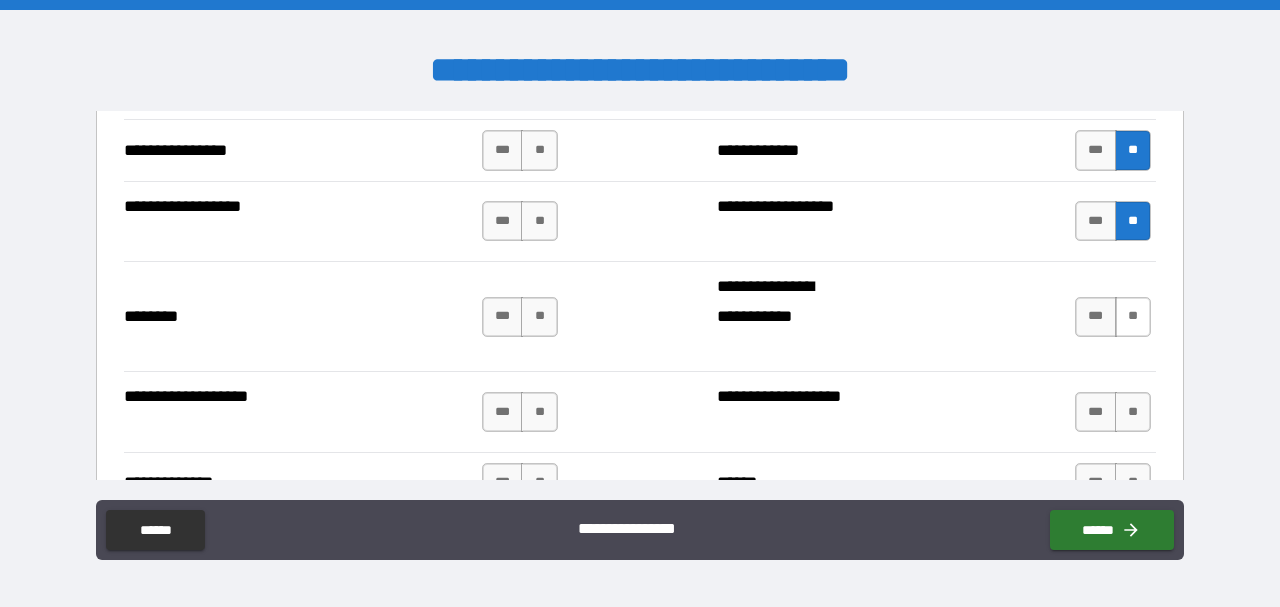 click on "**" at bounding box center (1133, 317) 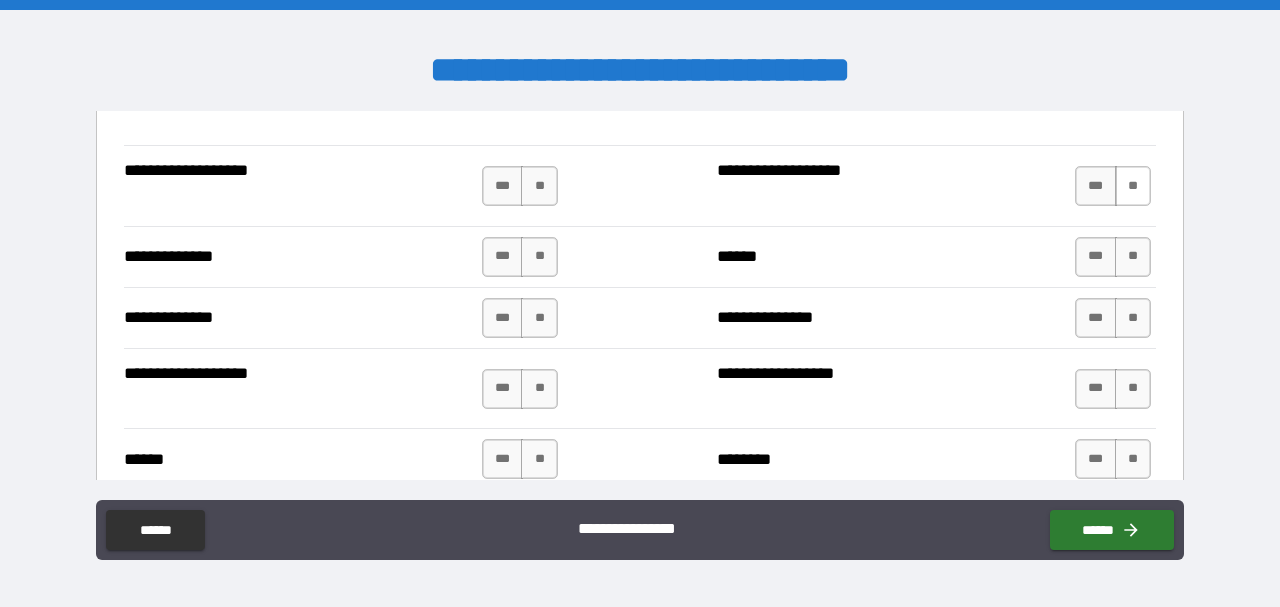 scroll, scrollTop: 3573, scrollLeft: 0, axis: vertical 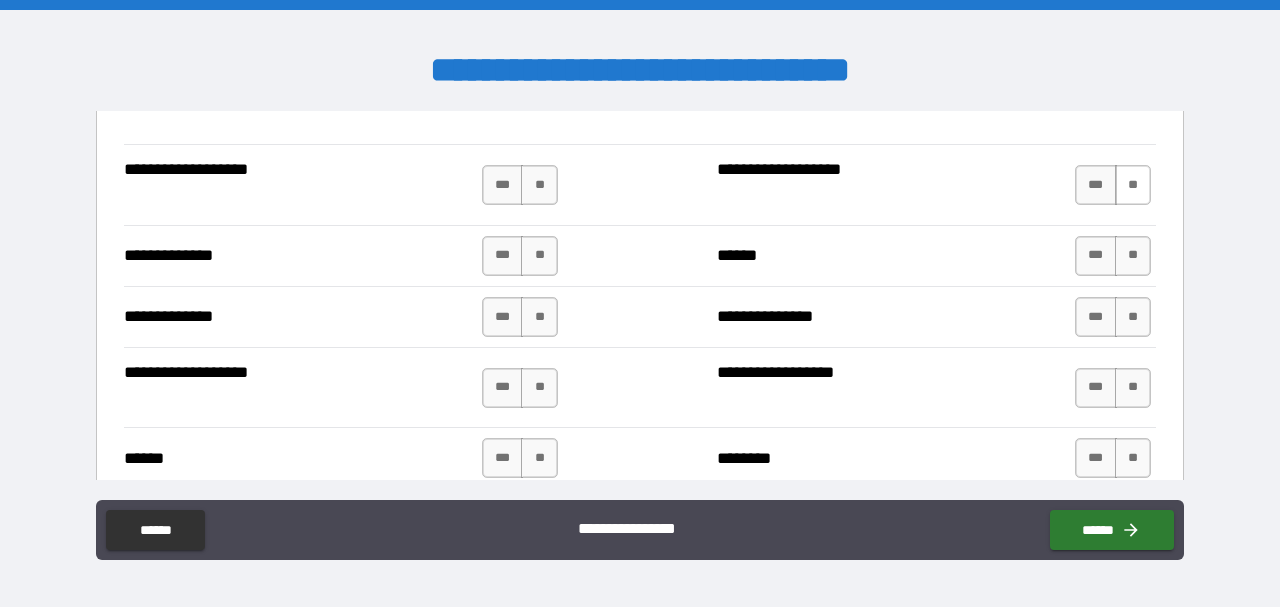 click on "**" at bounding box center (1133, 185) 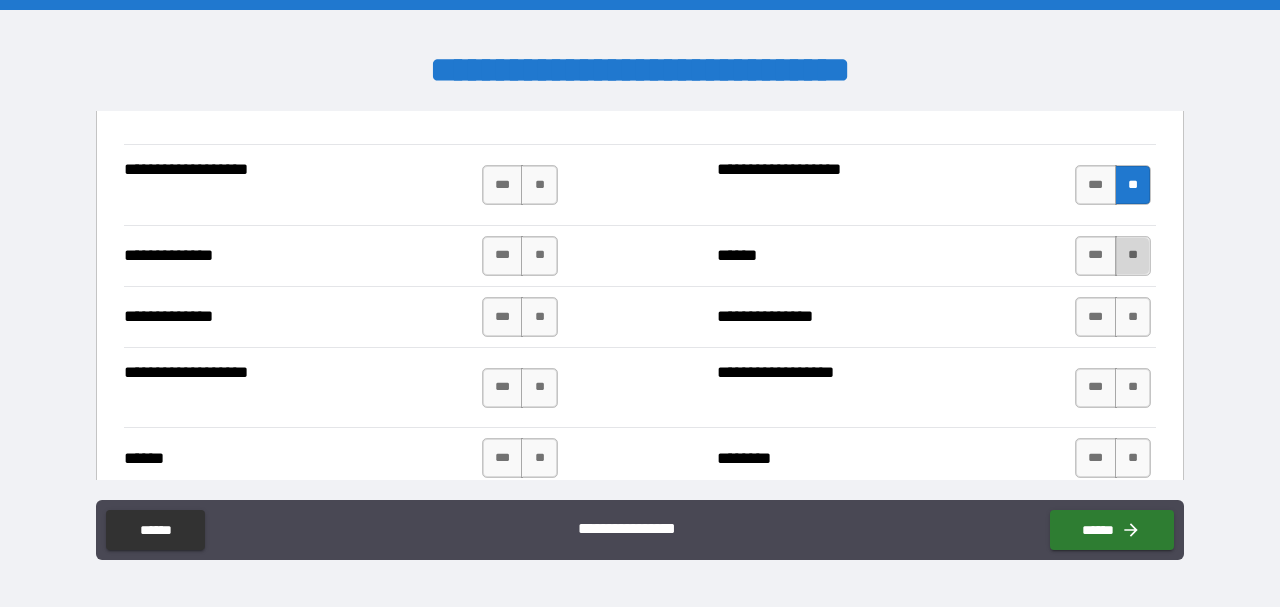 click on "**" at bounding box center [1133, 256] 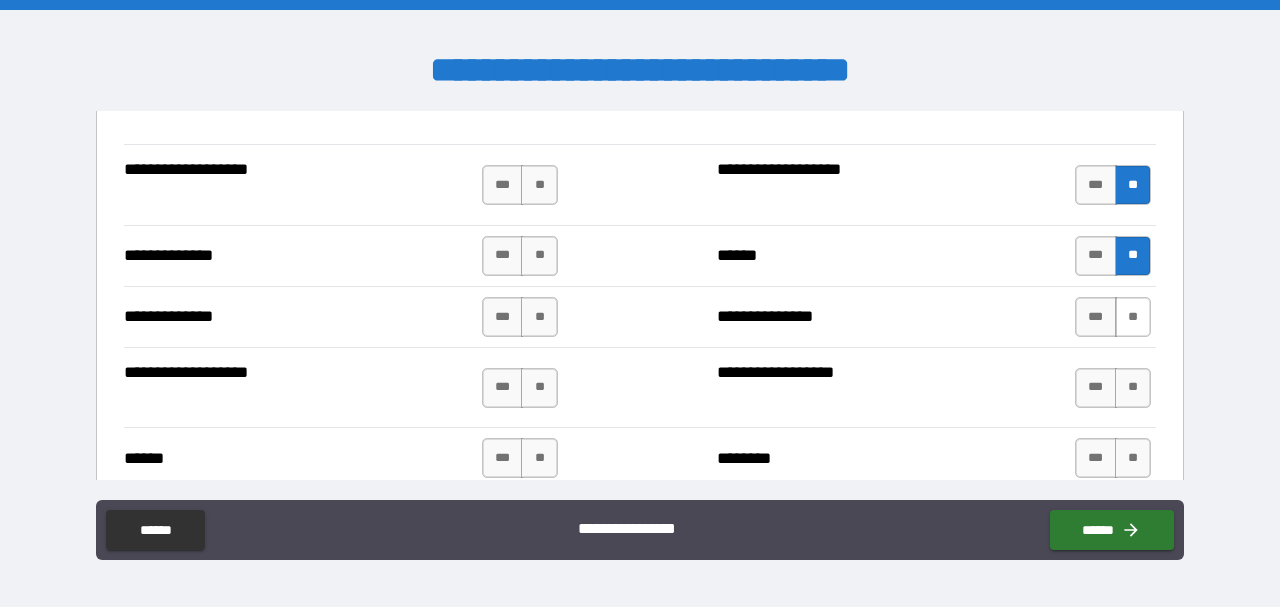 click on "**" at bounding box center (1133, 317) 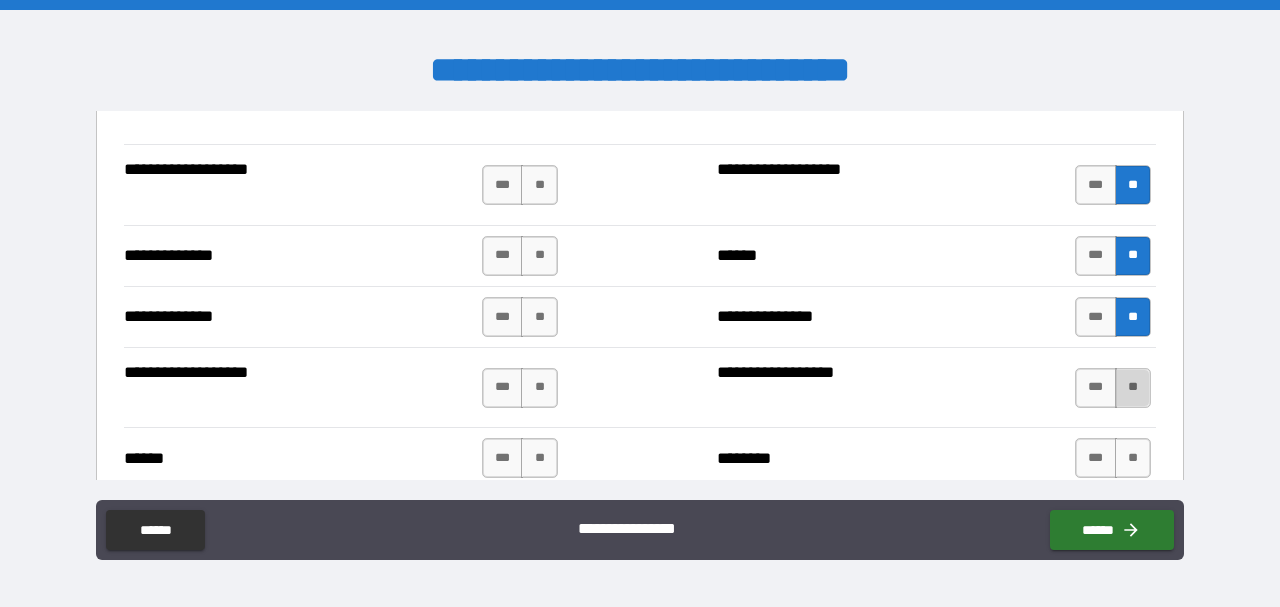 click on "**" at bounding box center [1133, 388] 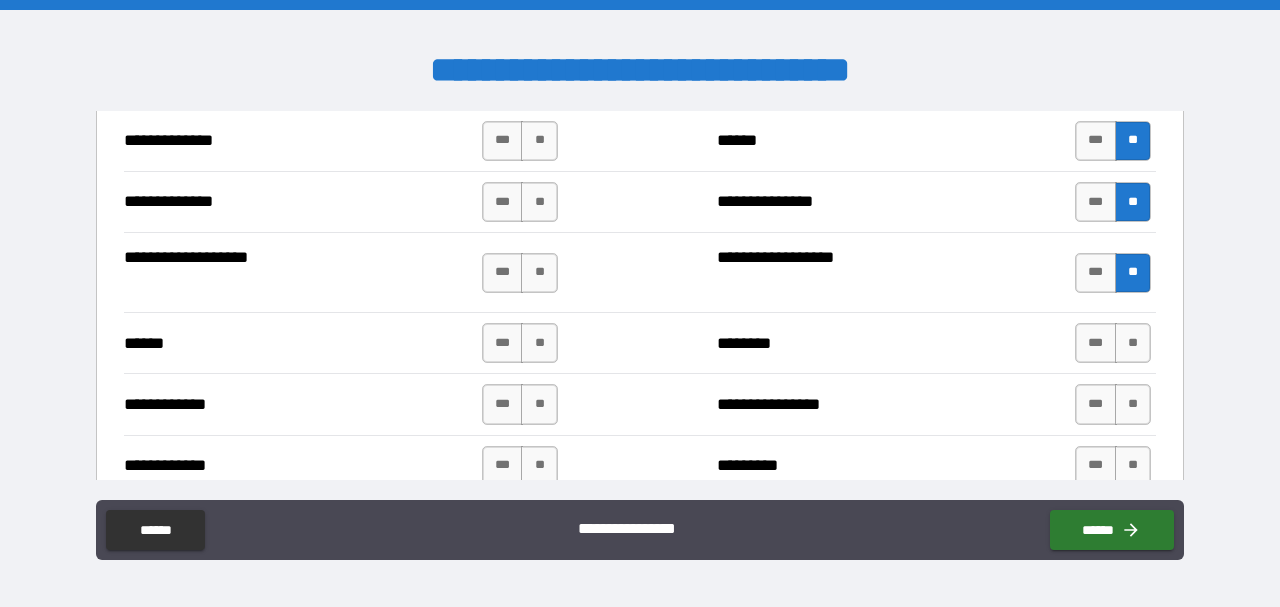 scroll, scrollTop: 3689, scrollLeft: 0, axis: vertical 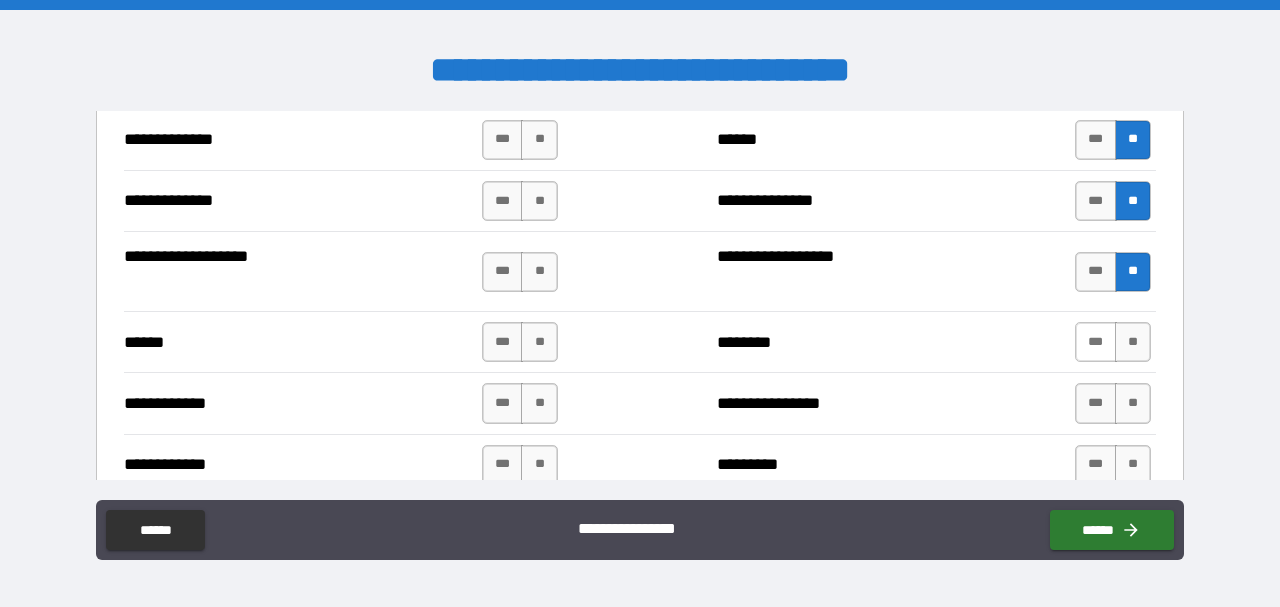 click on "***" at bounding box center [1096, 342] 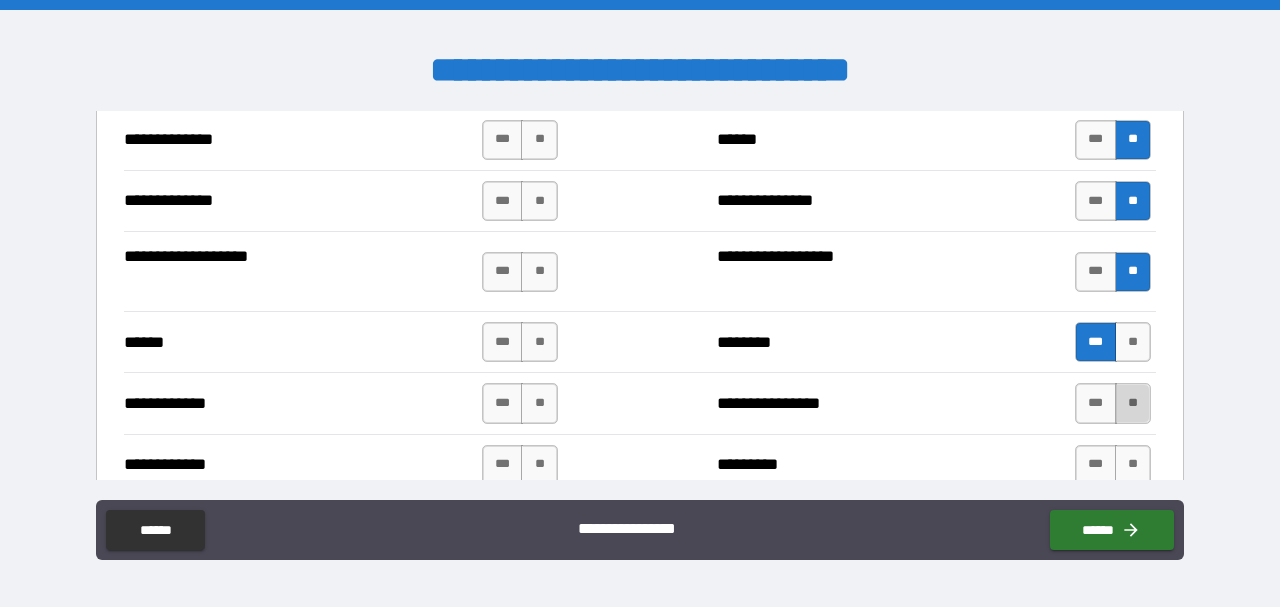 click on "**" at bounding box center (1133, 403) 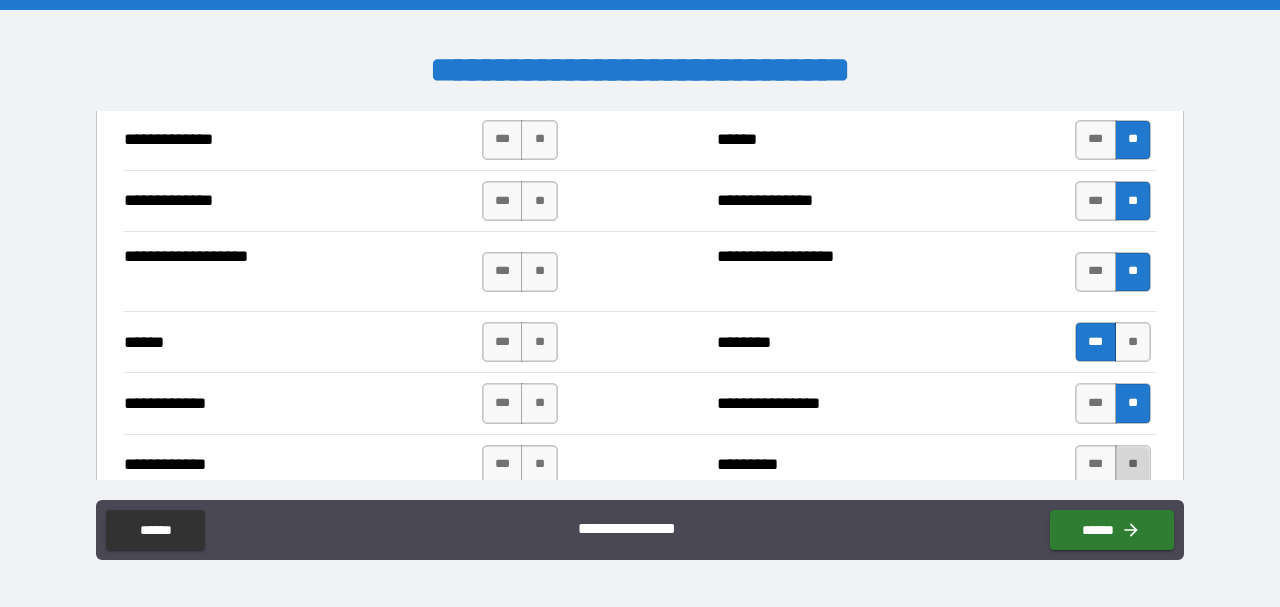 click on "**" at bounding box center [1133, 465] 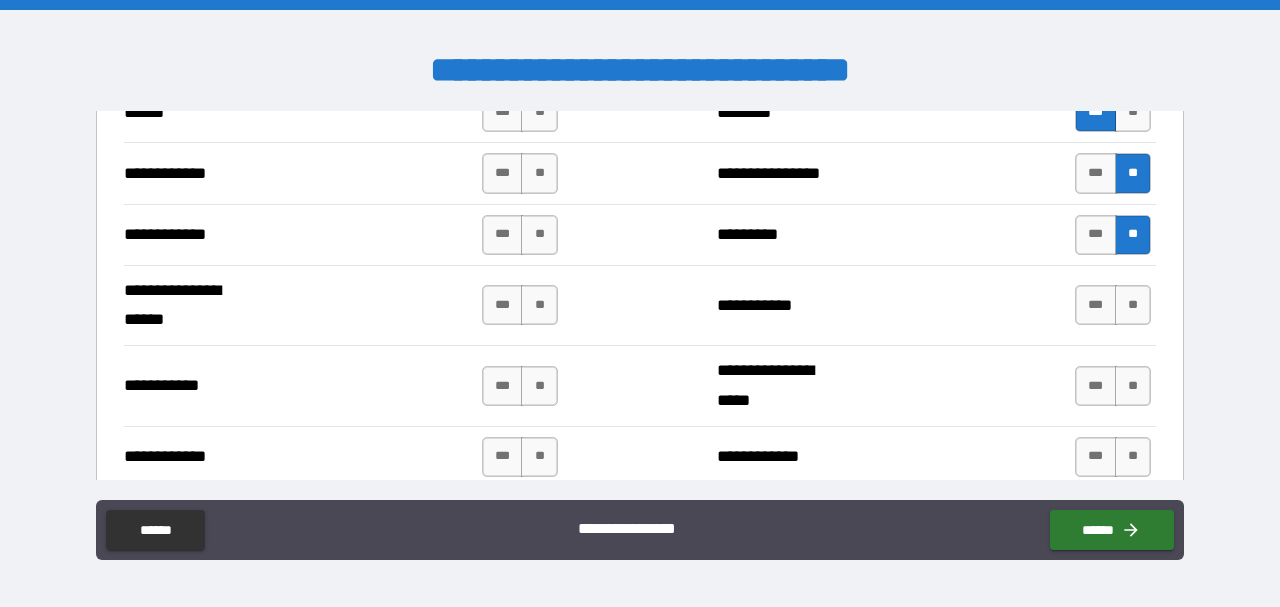 scroll, scrollTop: 3920, scrollLeft: 0, axis: vertical 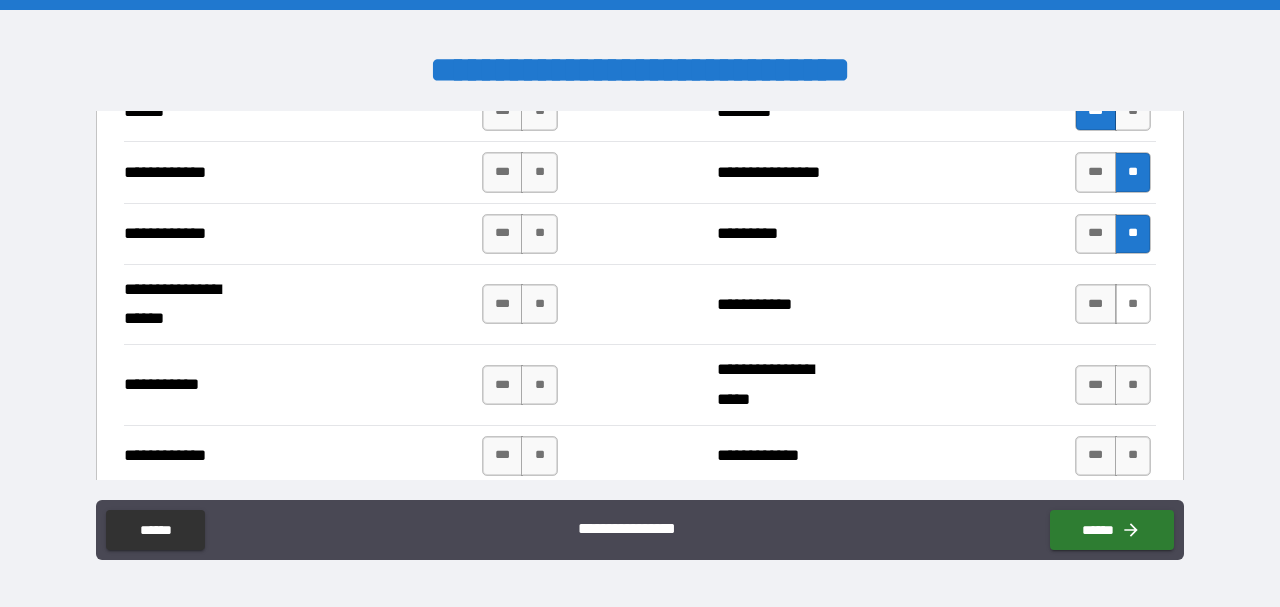 click on "**" at bounding box center (1133, 304) 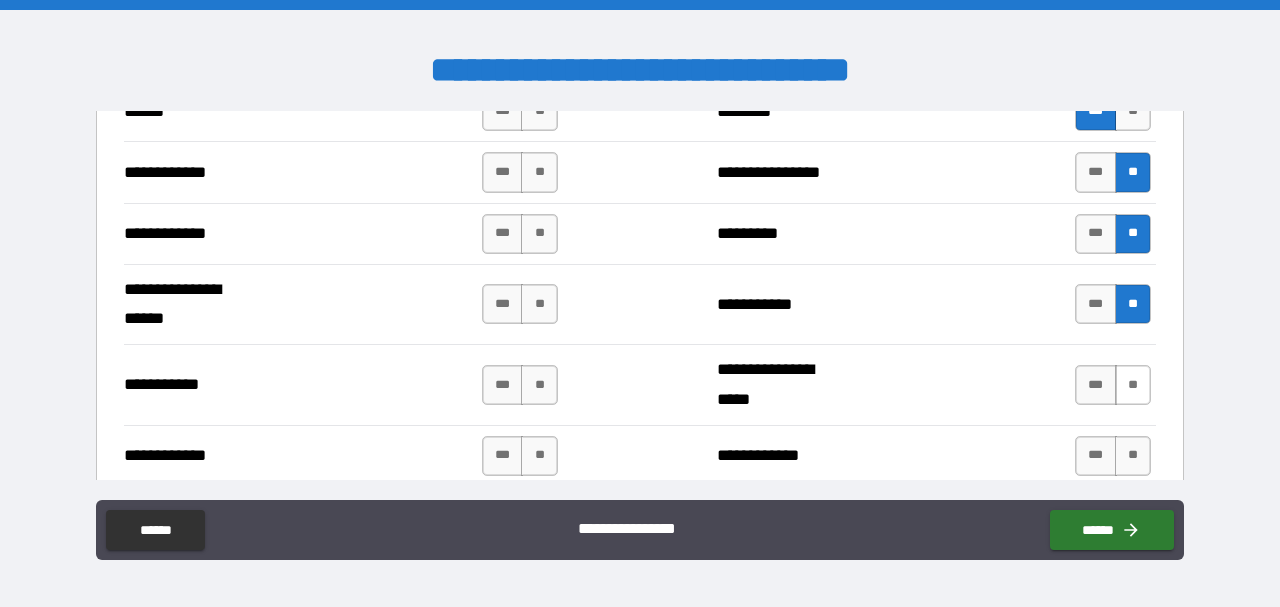 click on "**" at bounding box center [1133, 385] 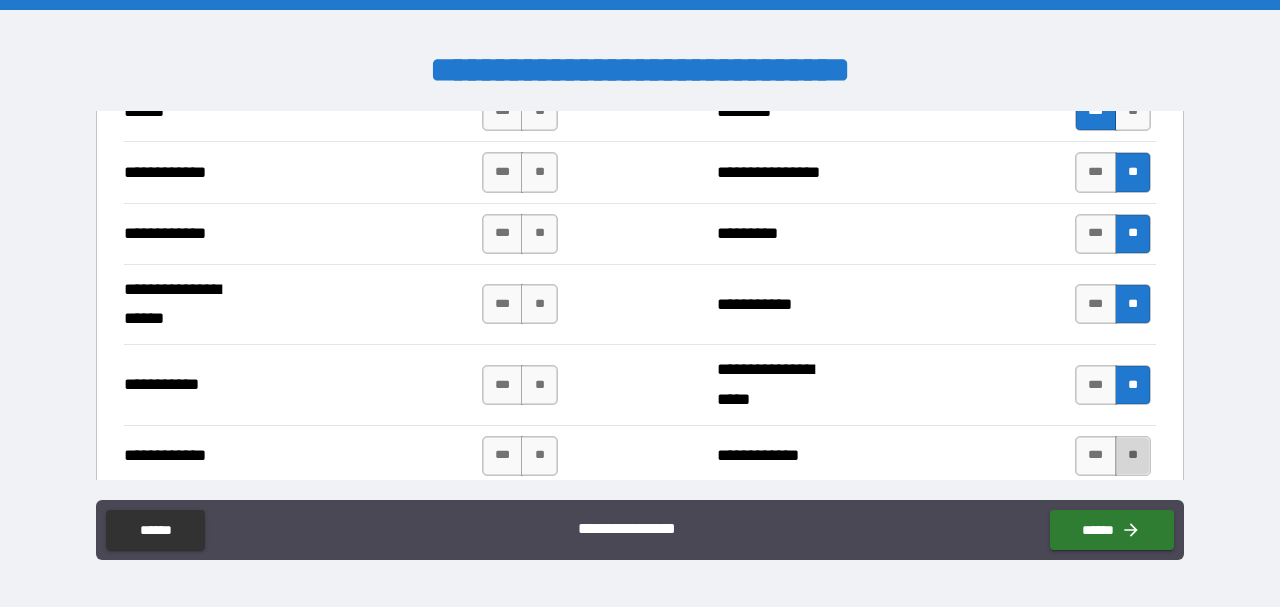 click on "**" at bounding box center (1133, 456) 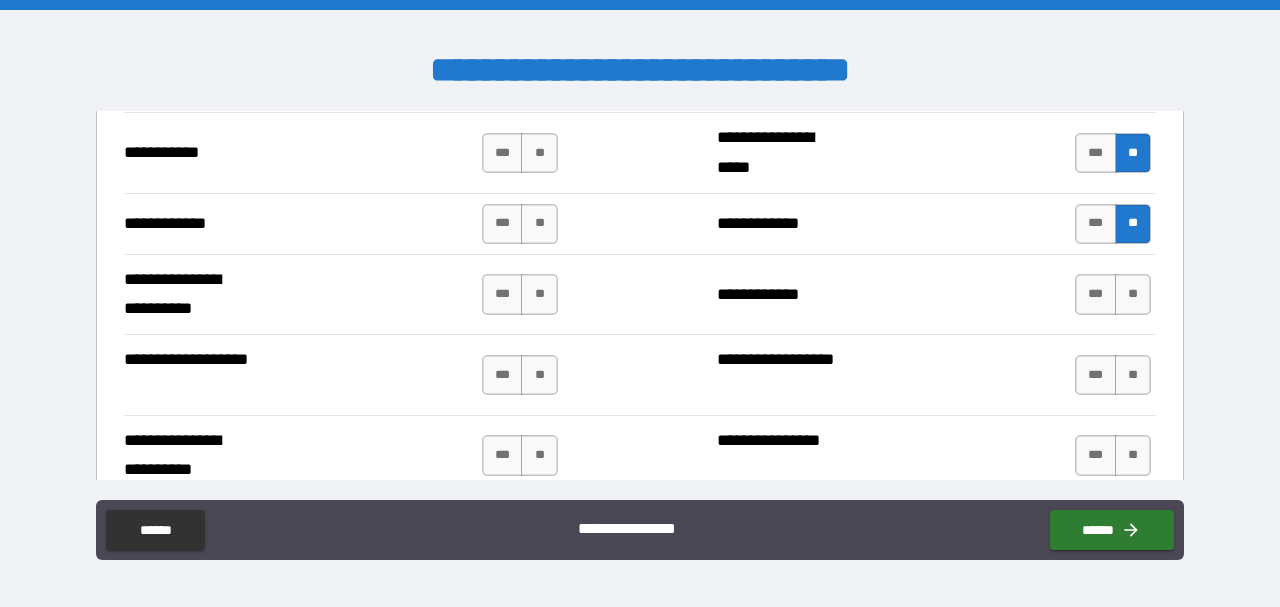 scroll, scrollTop: 4152, scrollLeft: 0, axis: vertical 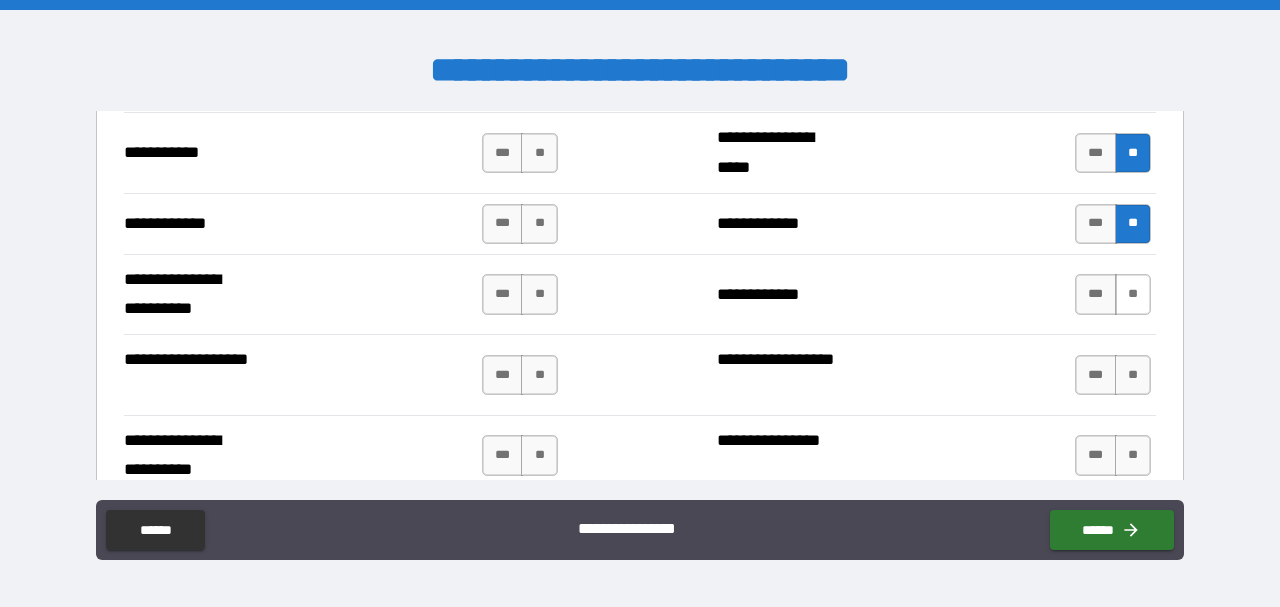 click on "**" at bounding box center [1133, 294] 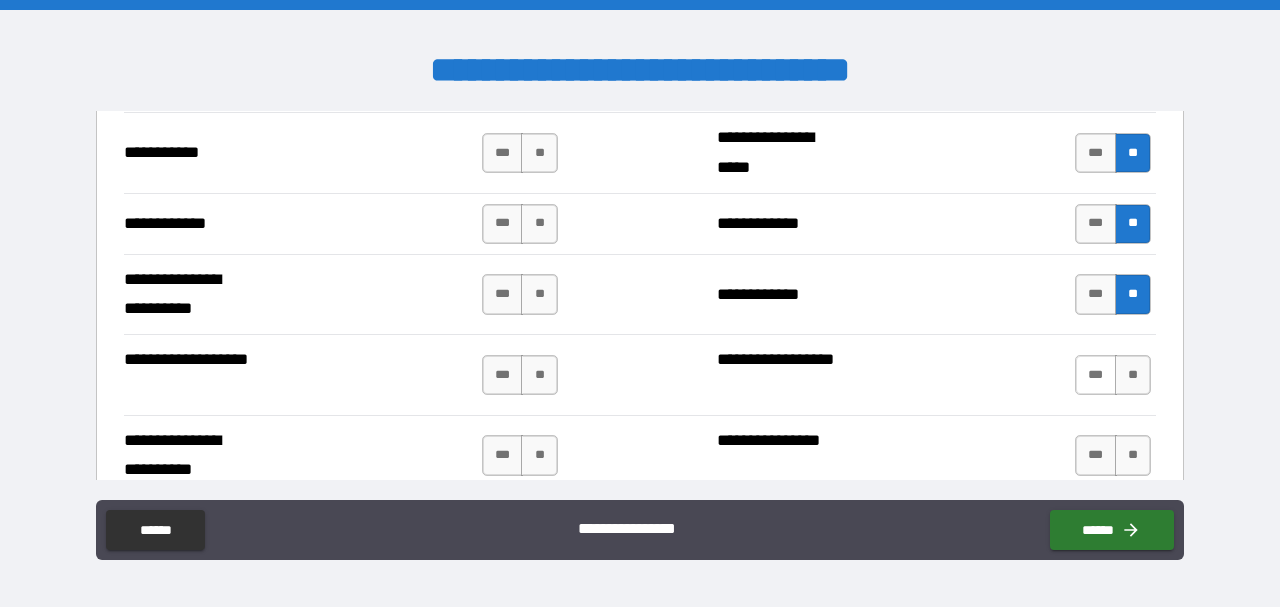 click on "***" at bounding box center (1096, 375) 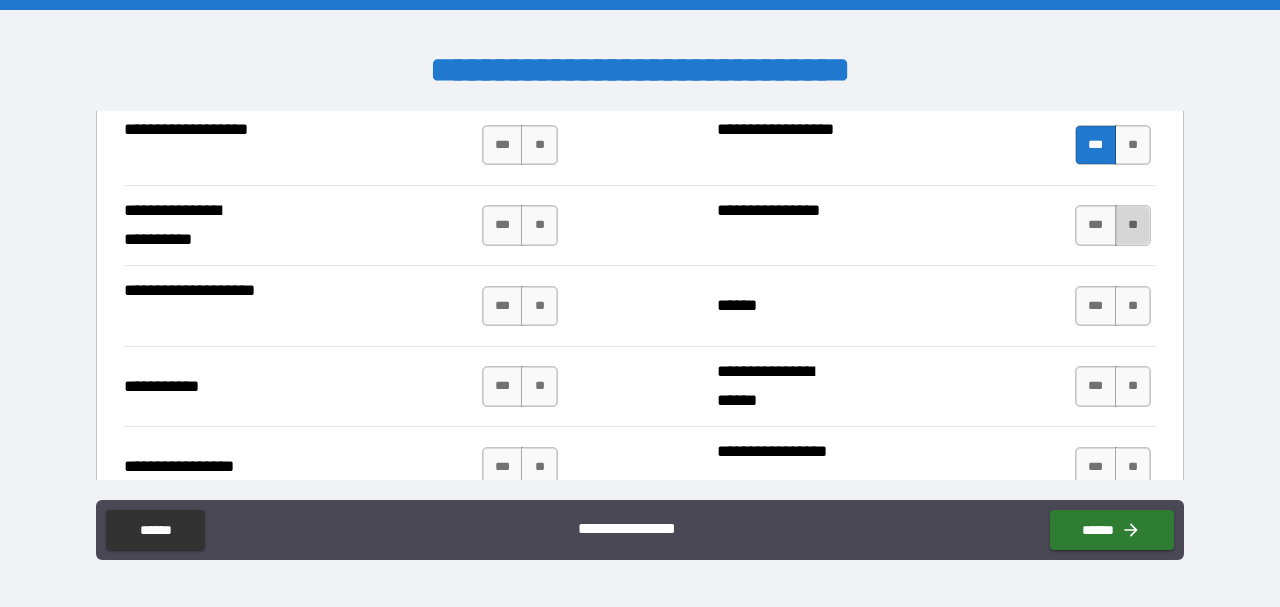 click on "**" at bounding box center (1133, 225) 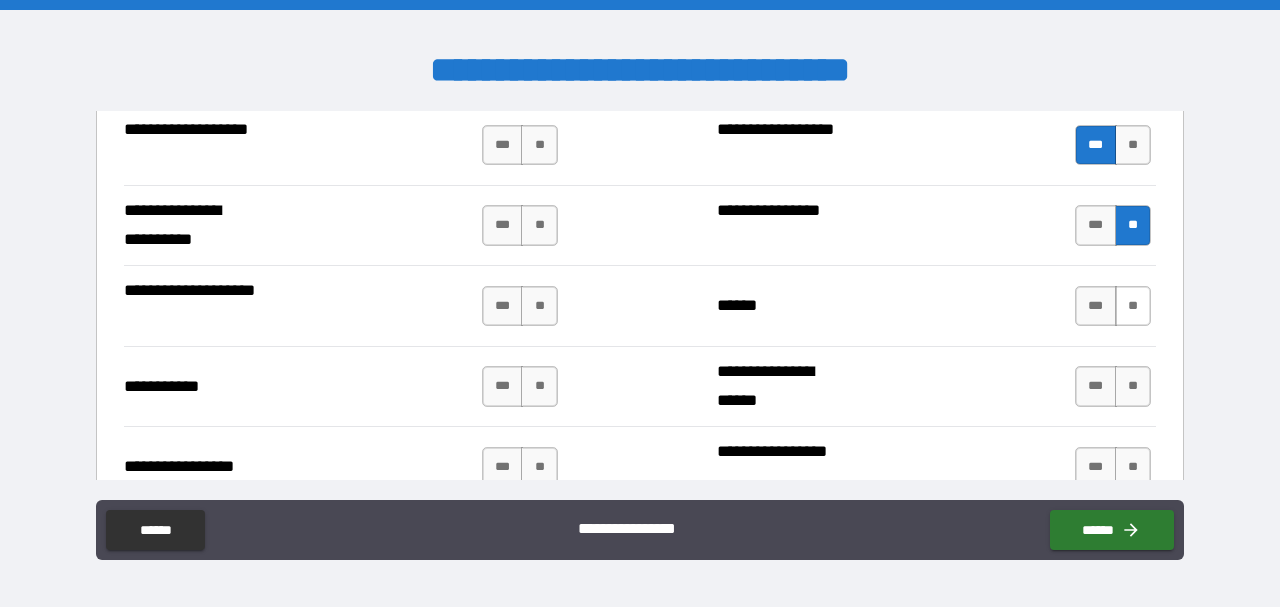 scroll, scrollTop: 4382, scrollLeft: 0, axis: vertical 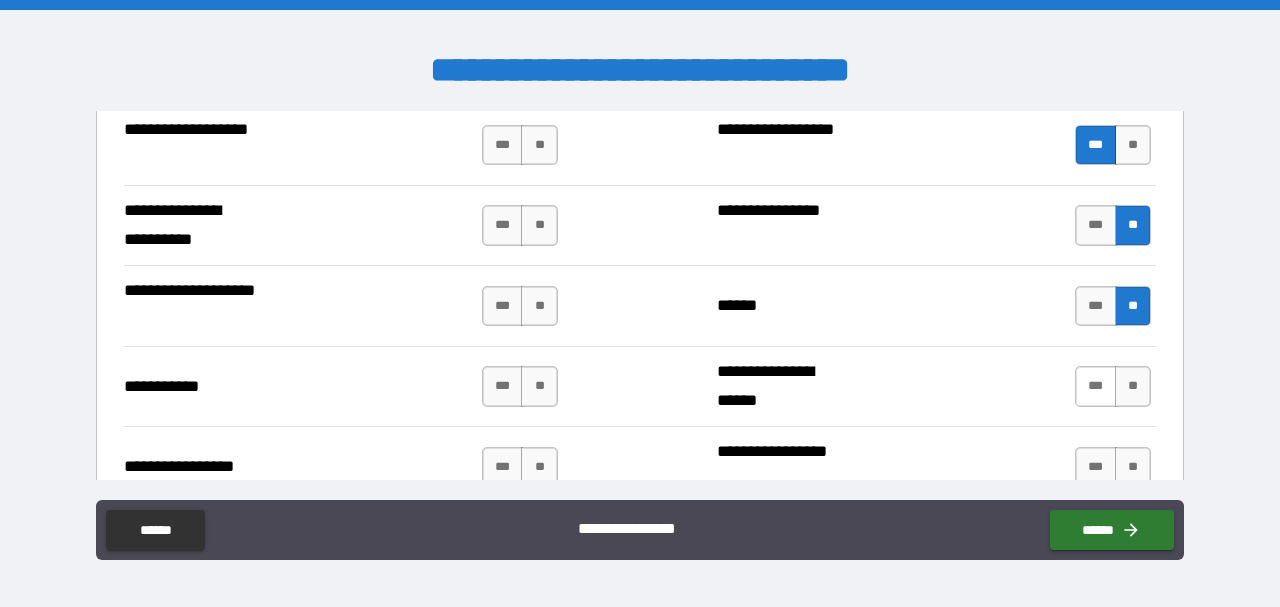 click on "***" at bounding box center [1096, 386] 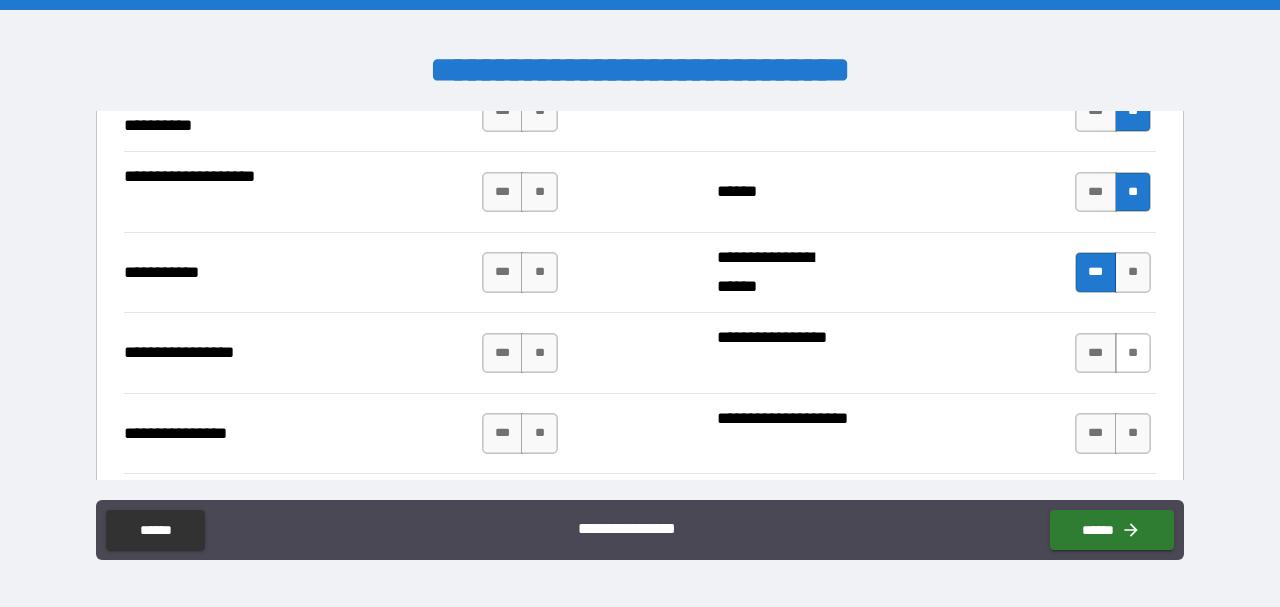 scroll, scrollTop: 4498, scrollLeft: 0, axis: vertical 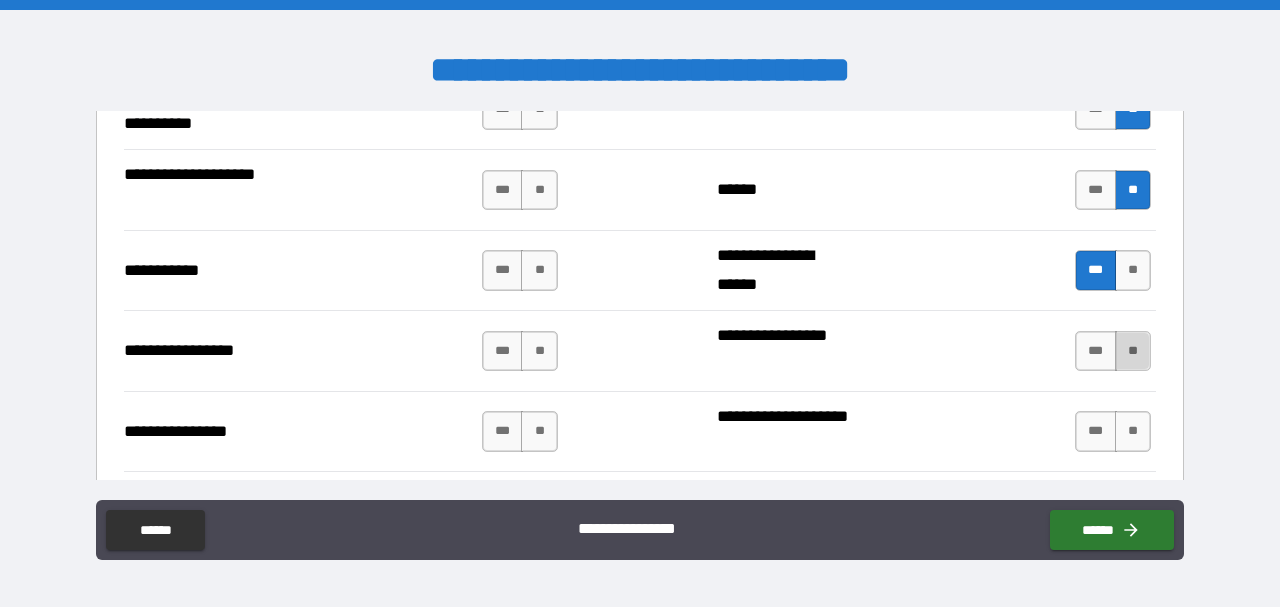click on "**" at bounding box center [1133, 351] 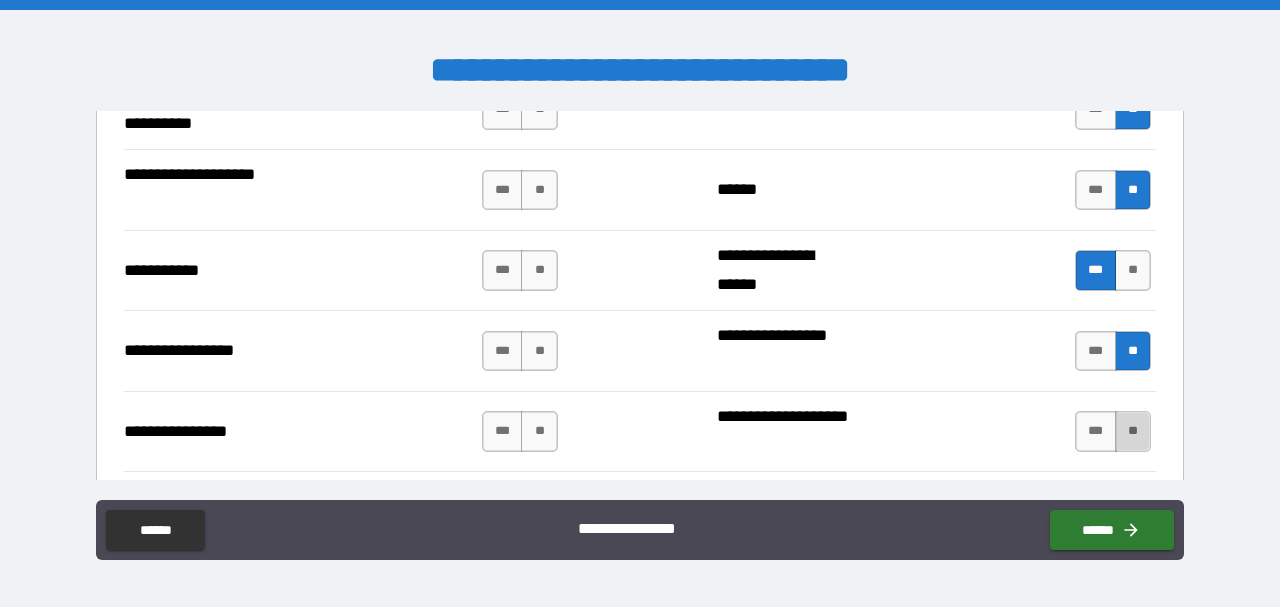 click on "**" at bounding box center (1133, 431) 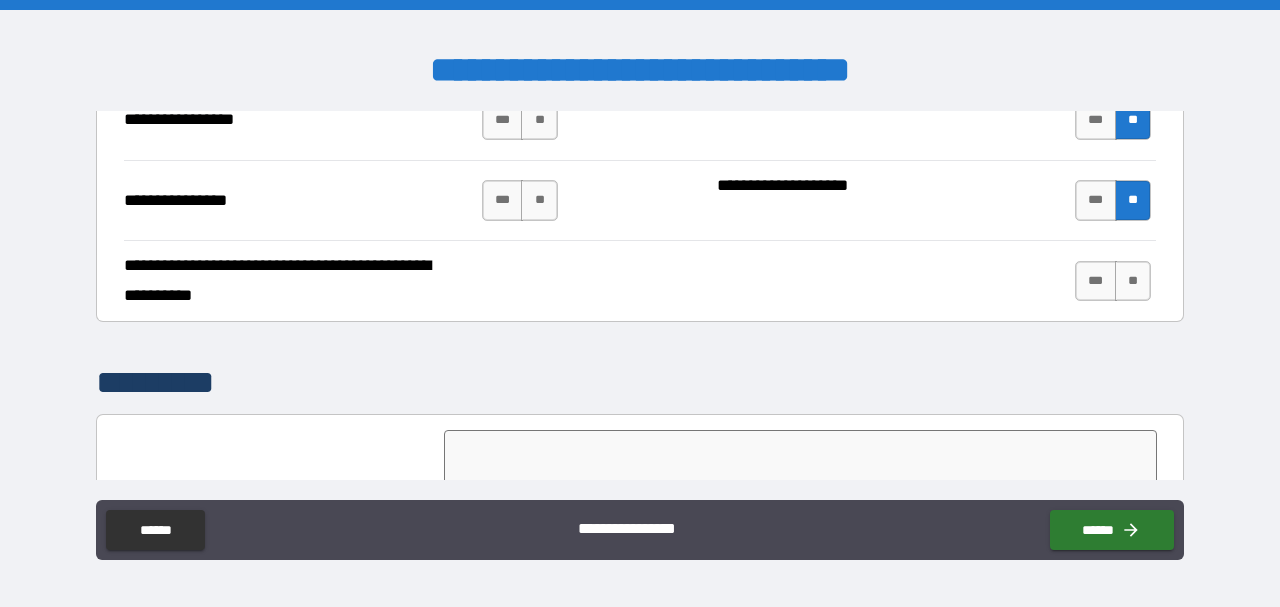 scroll, scrollTop: 4730, scrollLeft: 0, axis: vertical 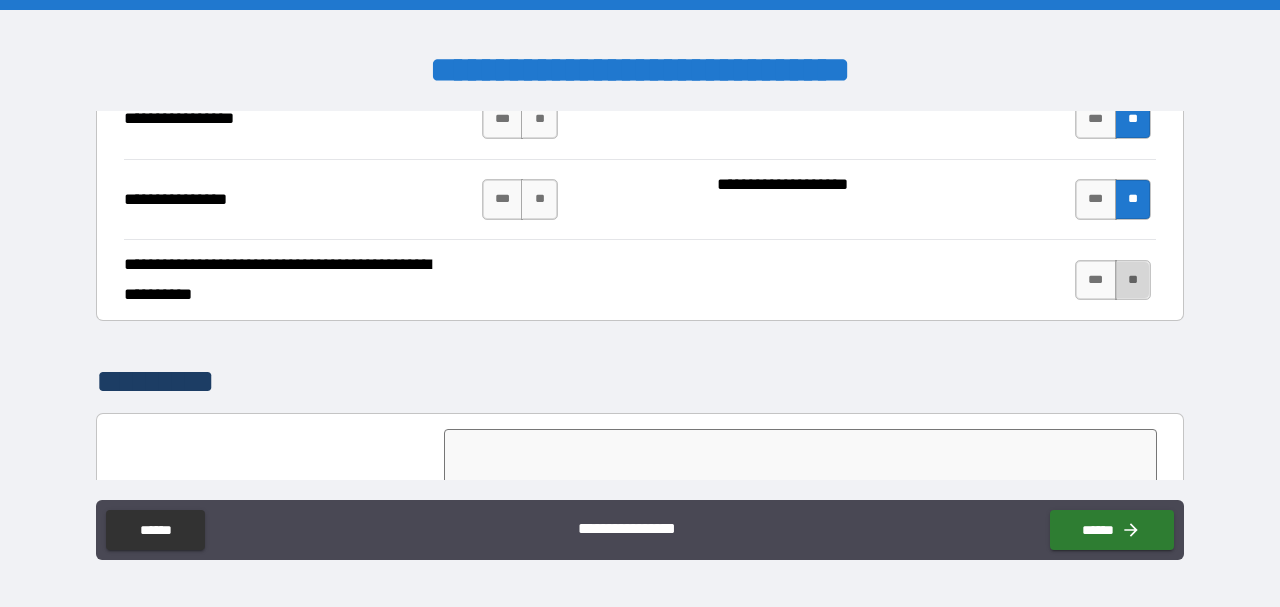 click on "**" at bounding box center (1133, 280) 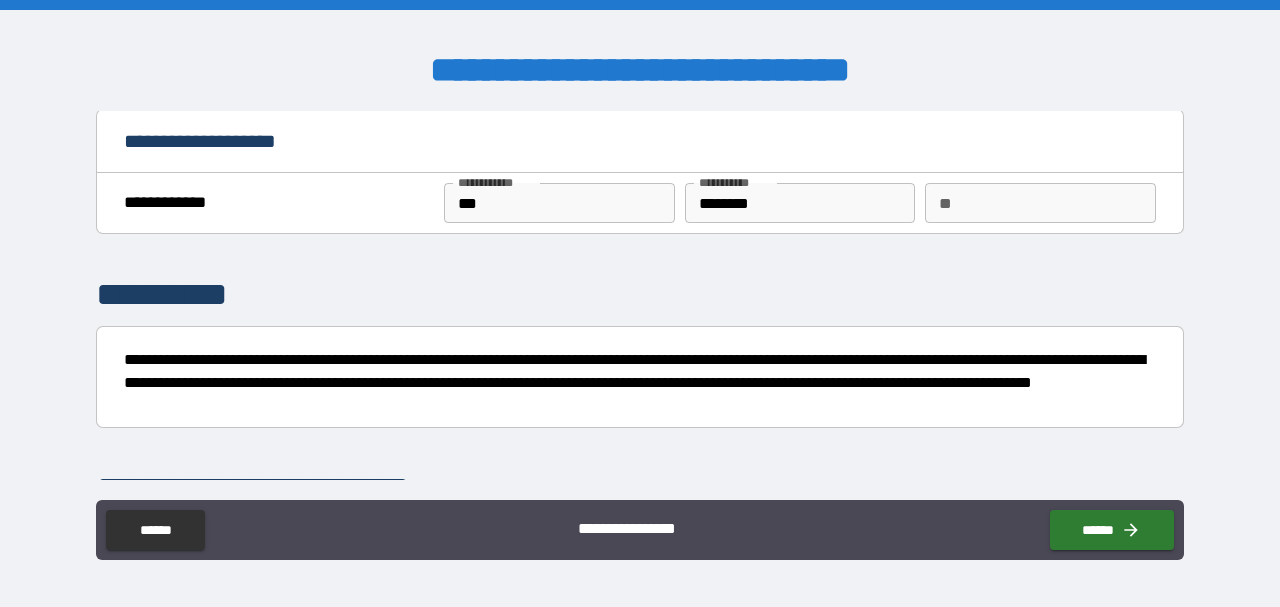 scroll, scrollTop: 0, scrollLeft: 0, axis: both 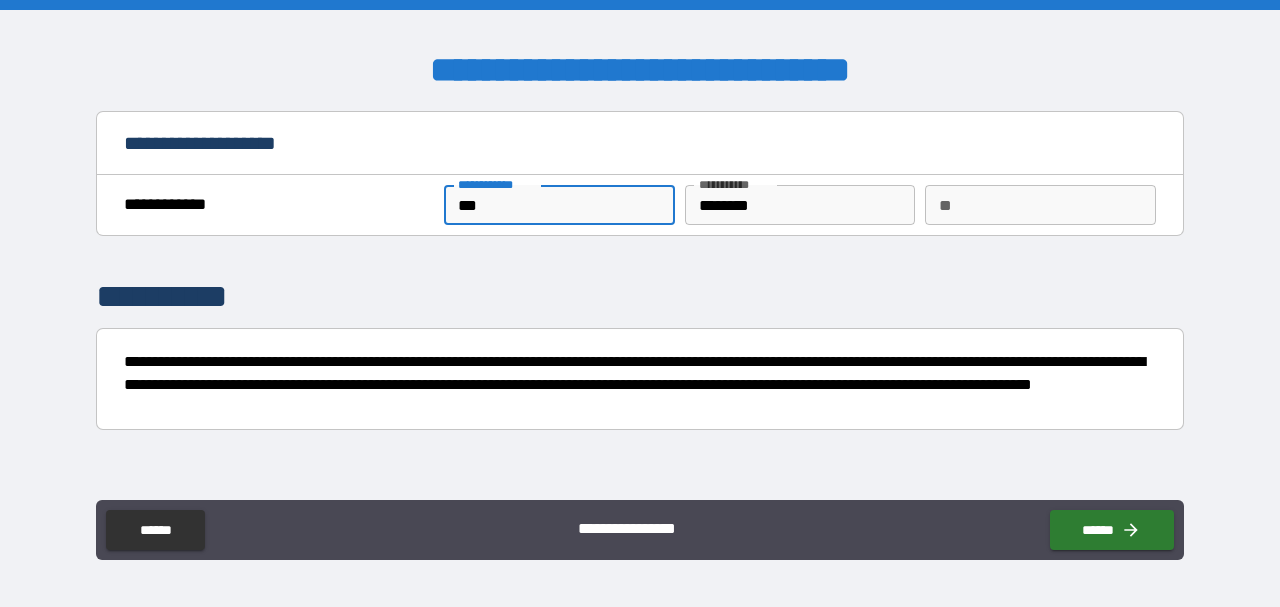 click on "***" at bounding box center (559, 205) 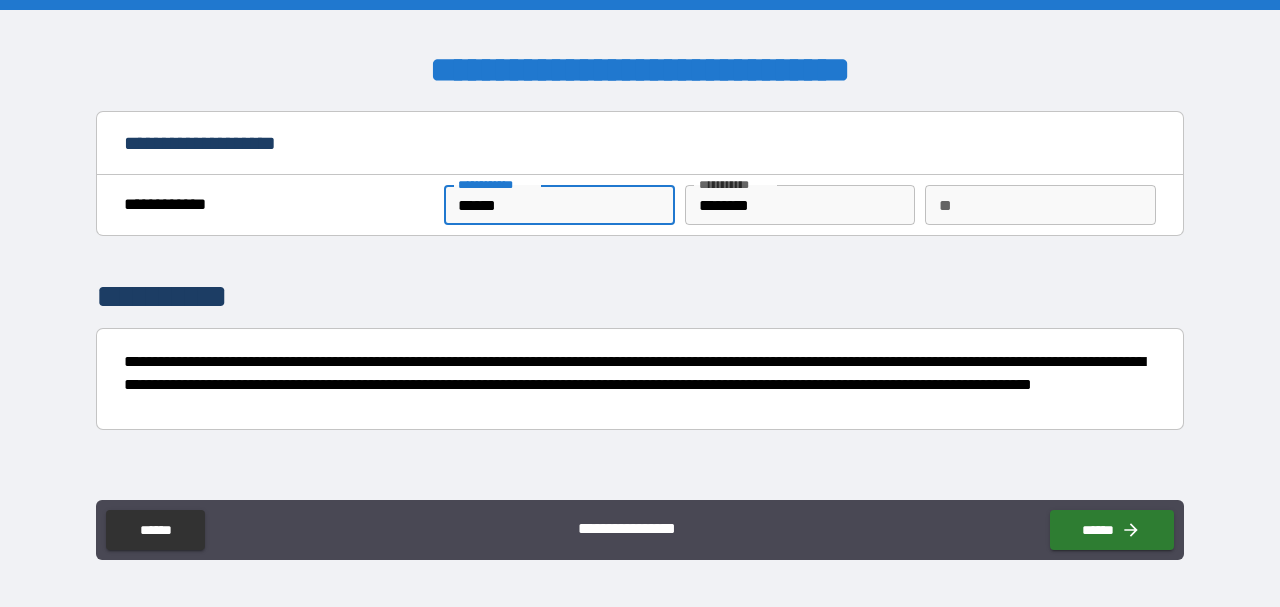 type on "******" 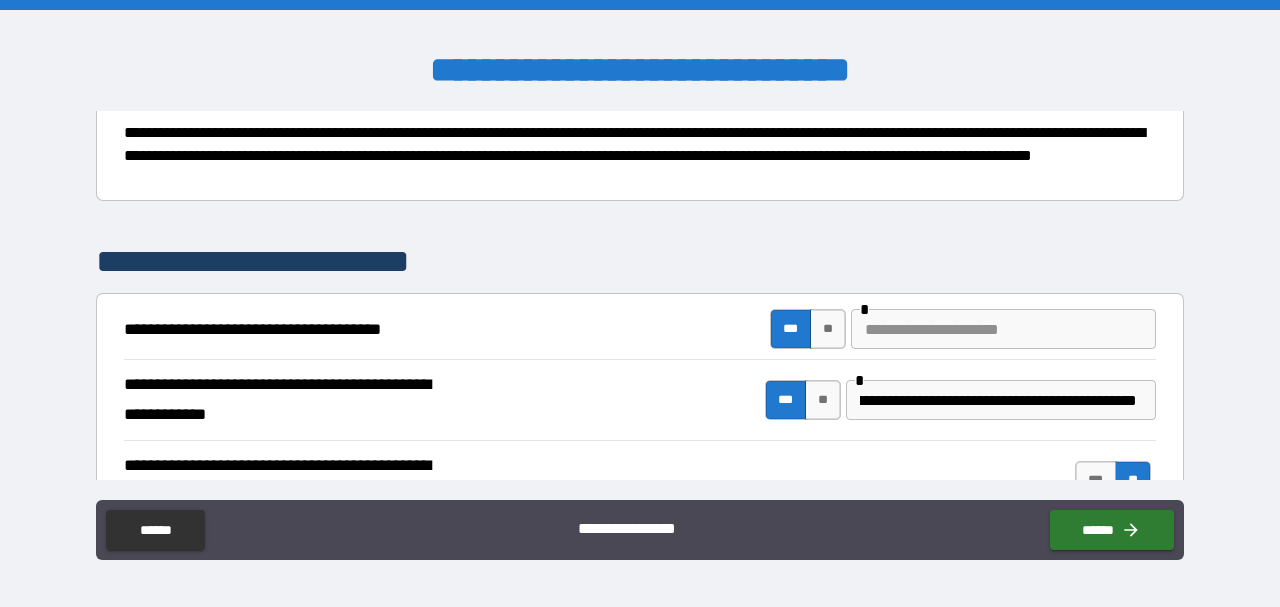 scroll, scrollTop: 230, scrollLeft: 0, axis: vertical 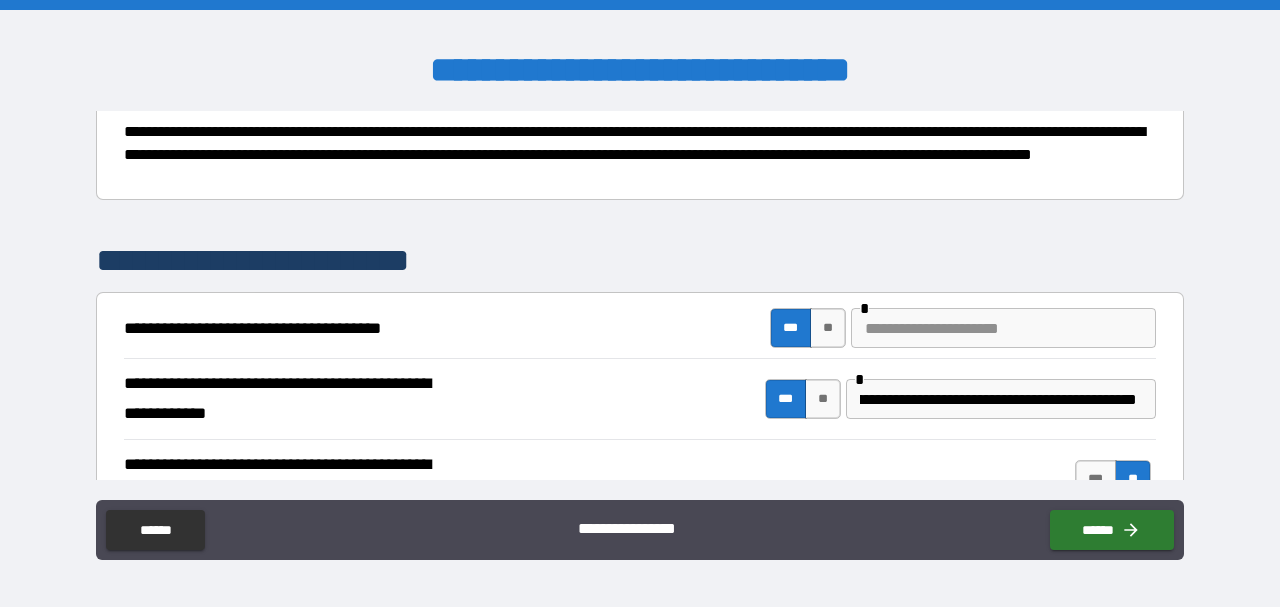 type on "*" 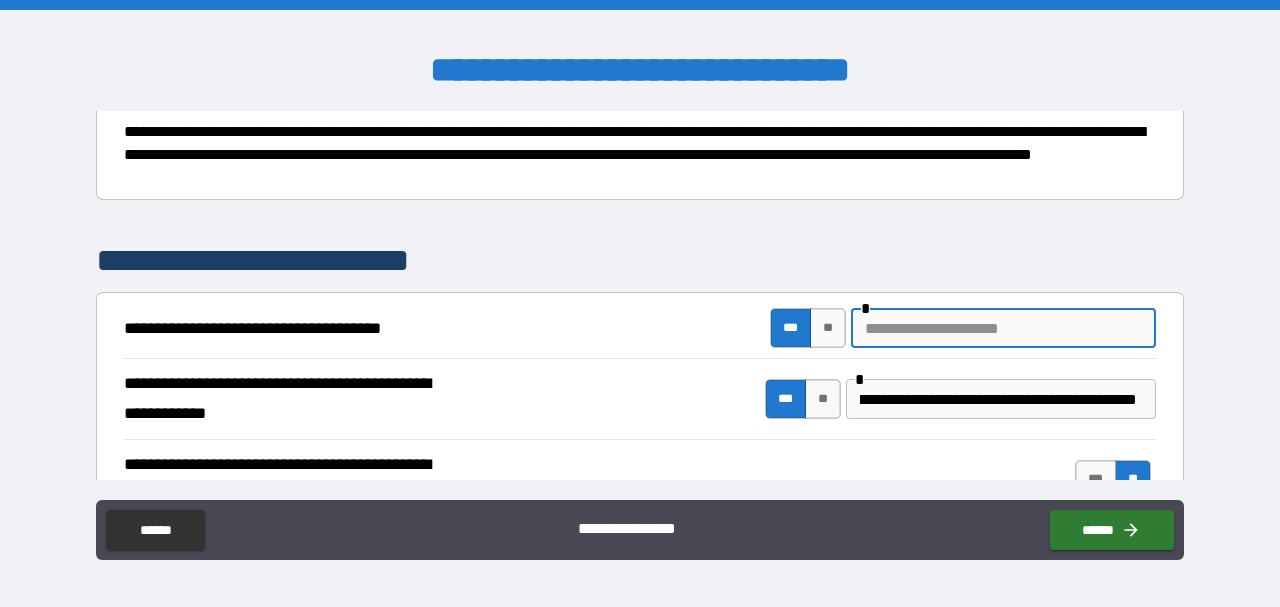 click at bounding box center (1003, 328) 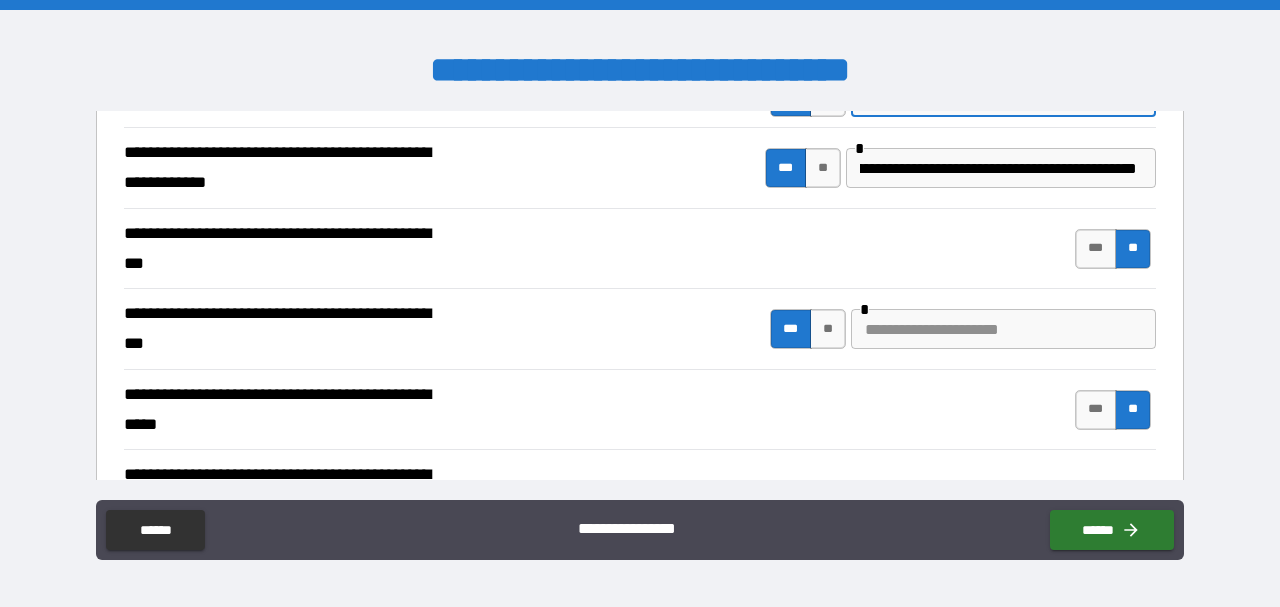 scroll, scrollTop: 462, scrollLeft: 0, axis: vertical 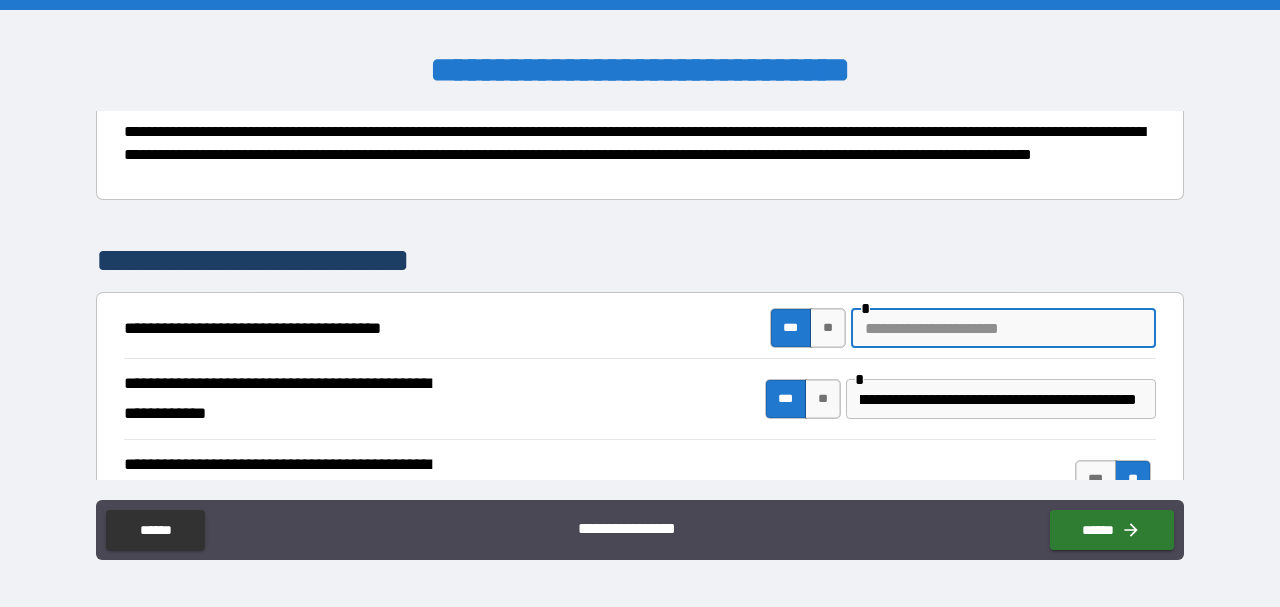 click at bounding box center [1003, 328] 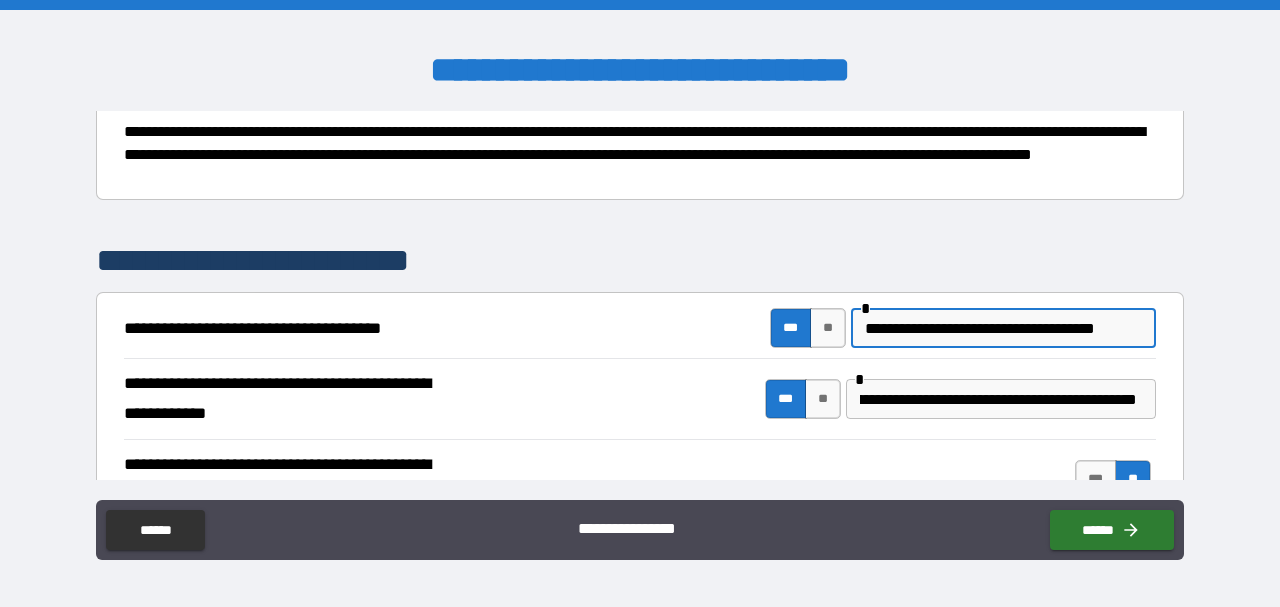 paste on "**********" 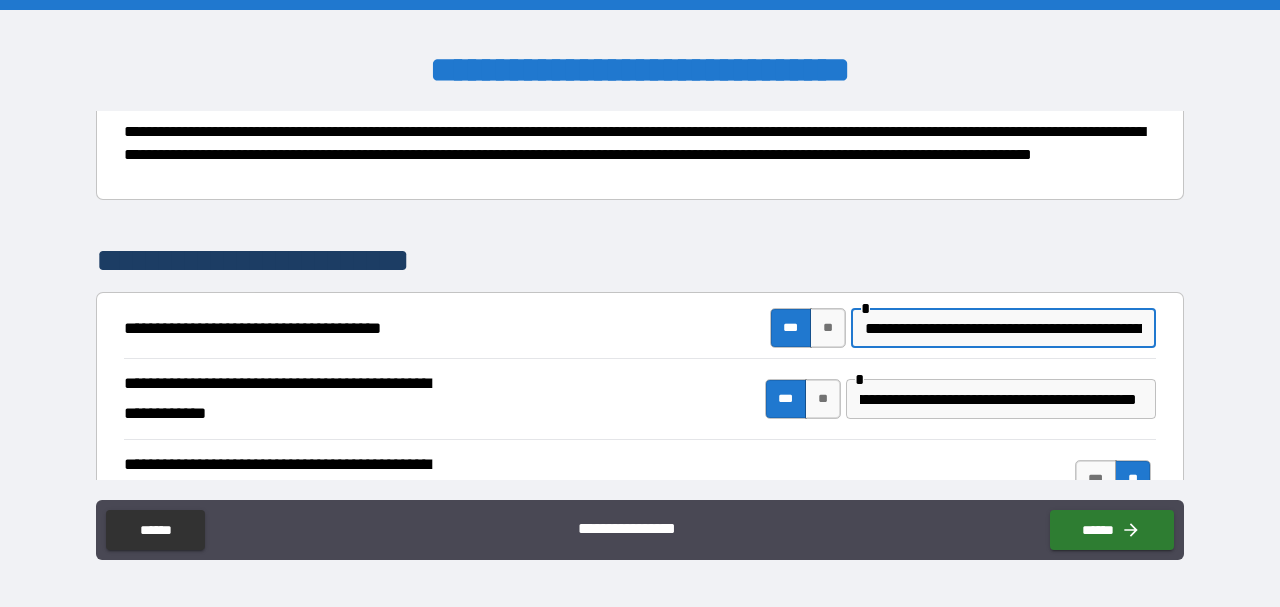 scroll, scrollTop: 0, scrollLeft: 77, axis: horizontal 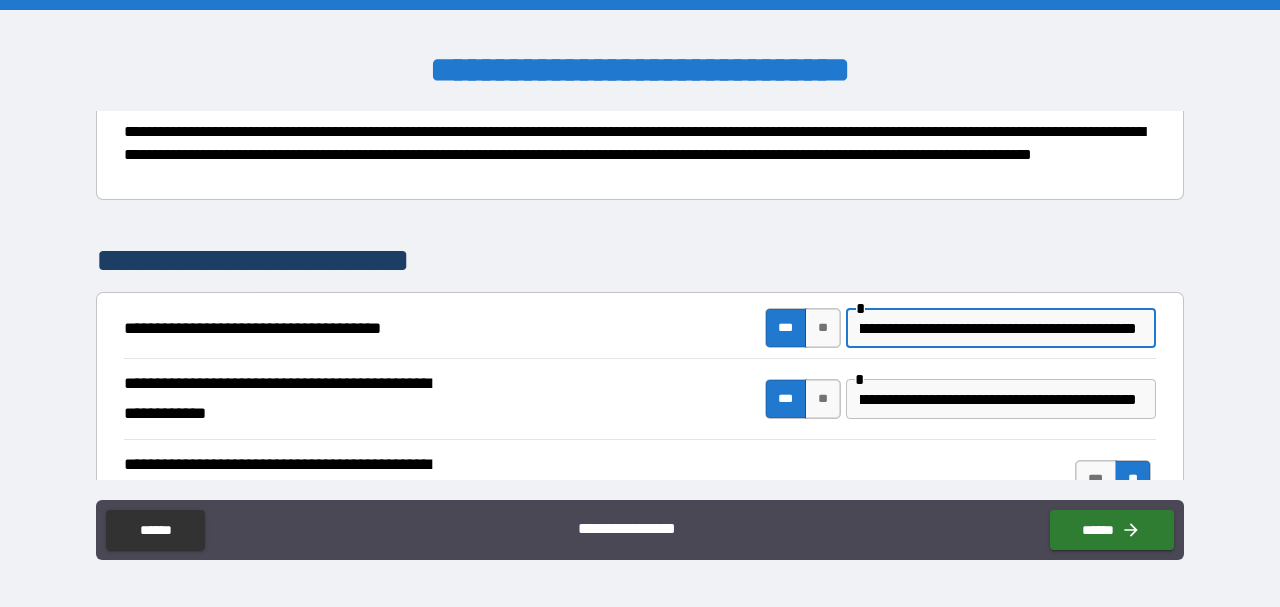 click on "**********" at bounding box center (998, 328) 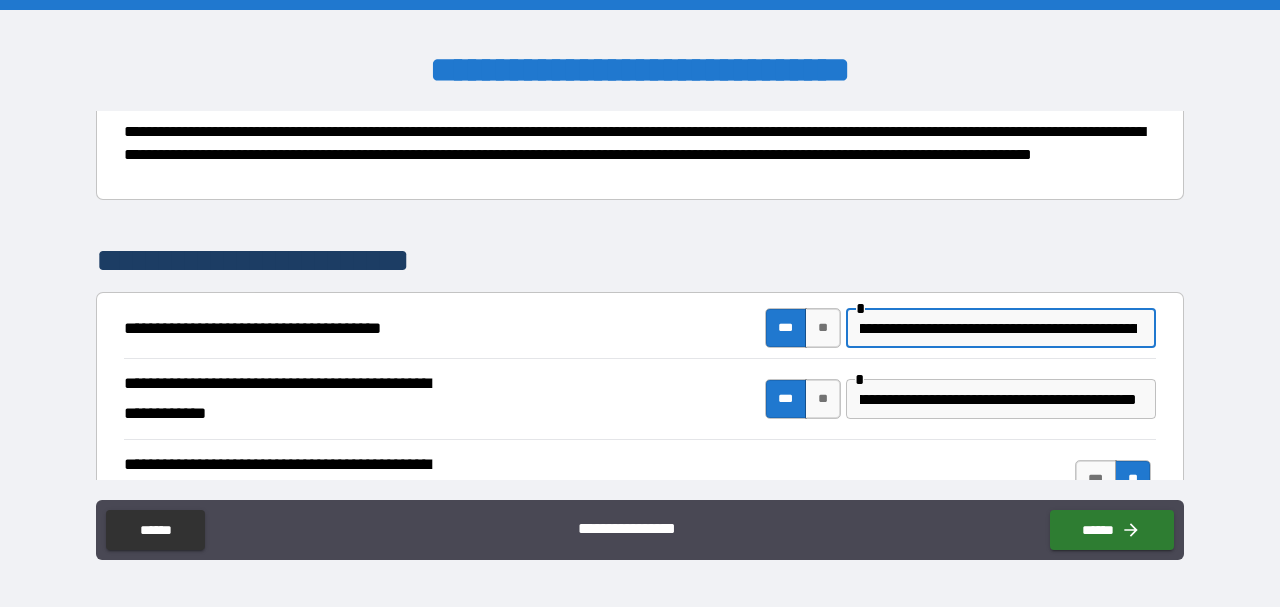 scroll, scrollTop: 0, scrollLeft: 246, axis: horizontal 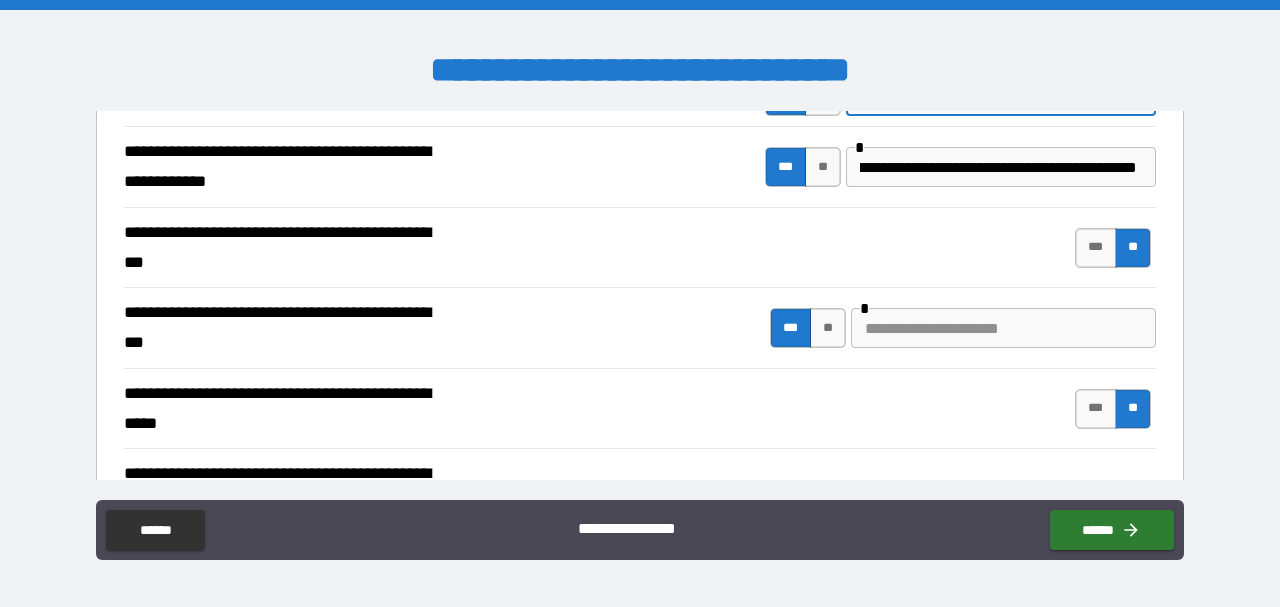 type on "**********" 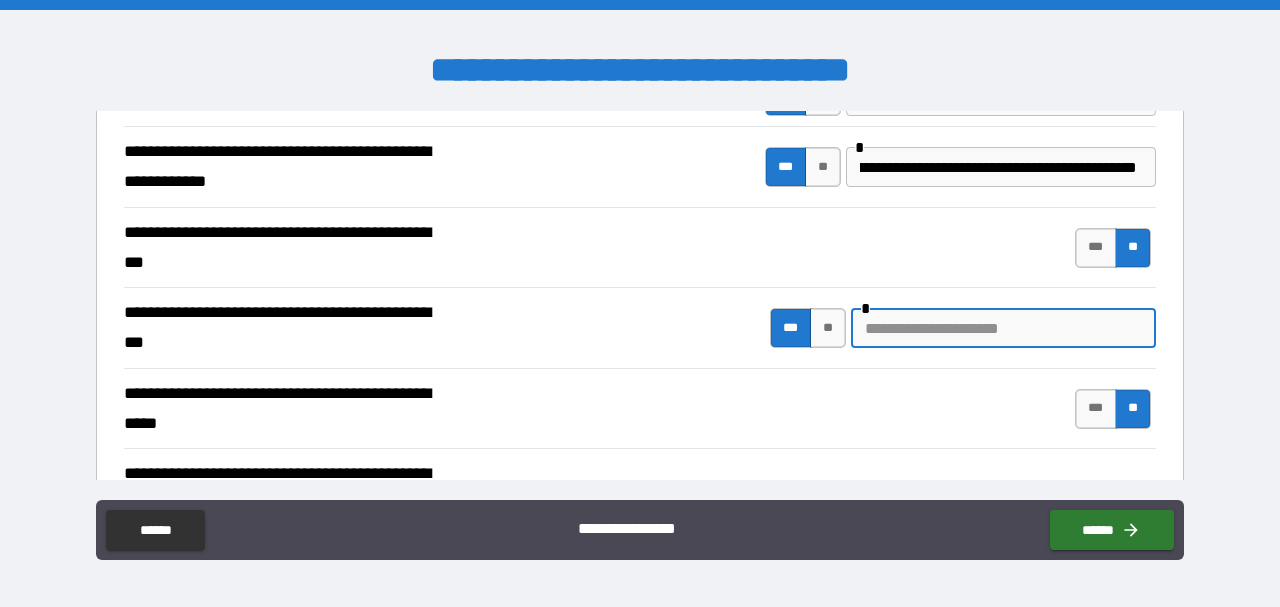 click at bounding box center (1003, 328) 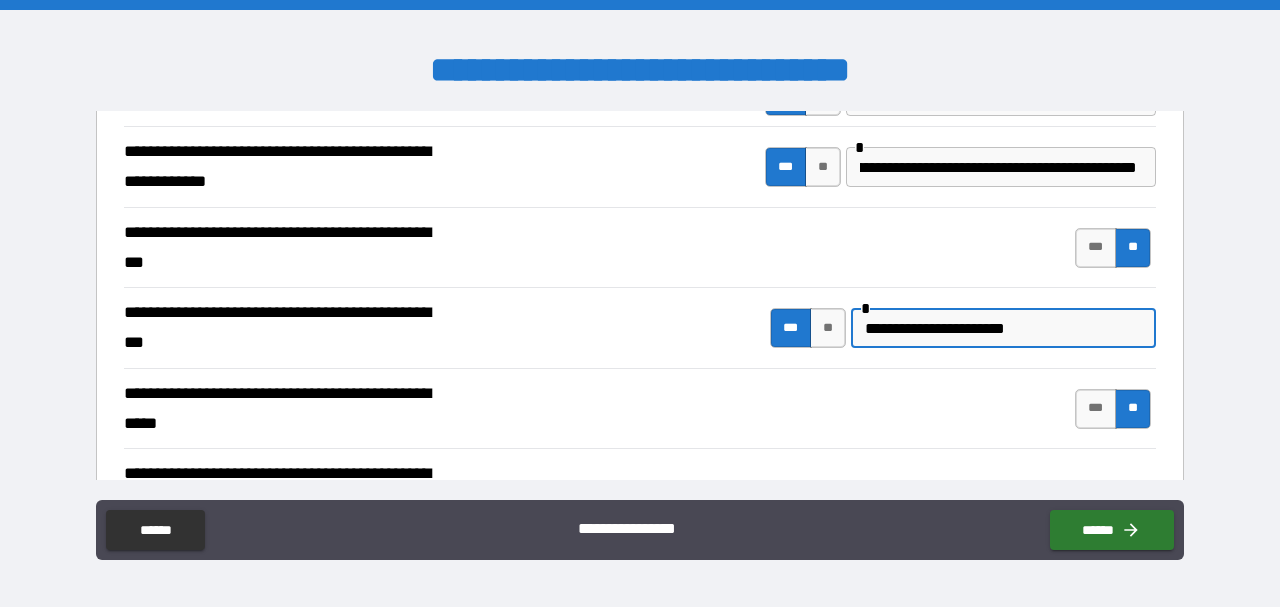 scroll, scrollTop: 430, scrollLeft: 0, axis: vertical 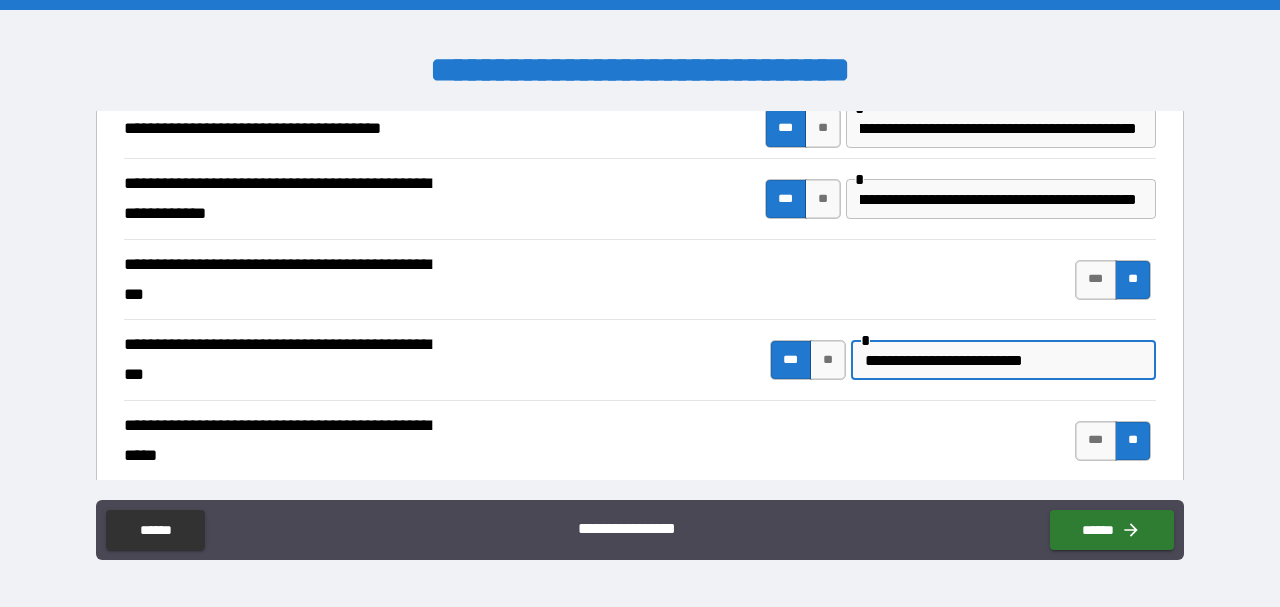 paste on "******" 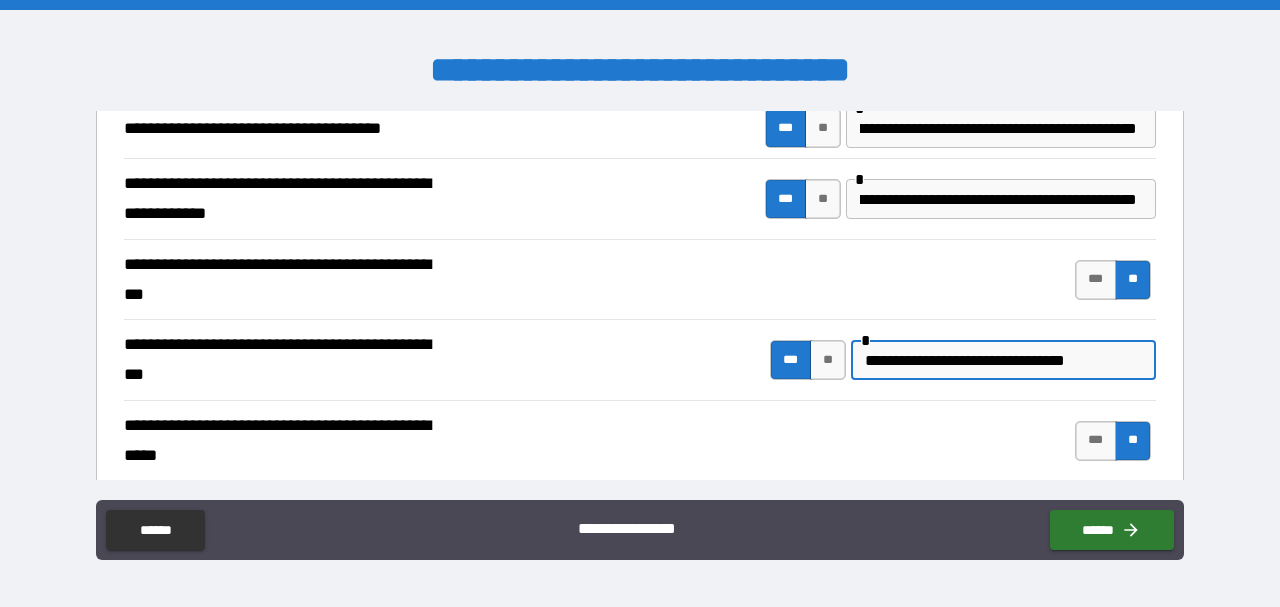 click on "**********" at bounding box center (1003, 360) 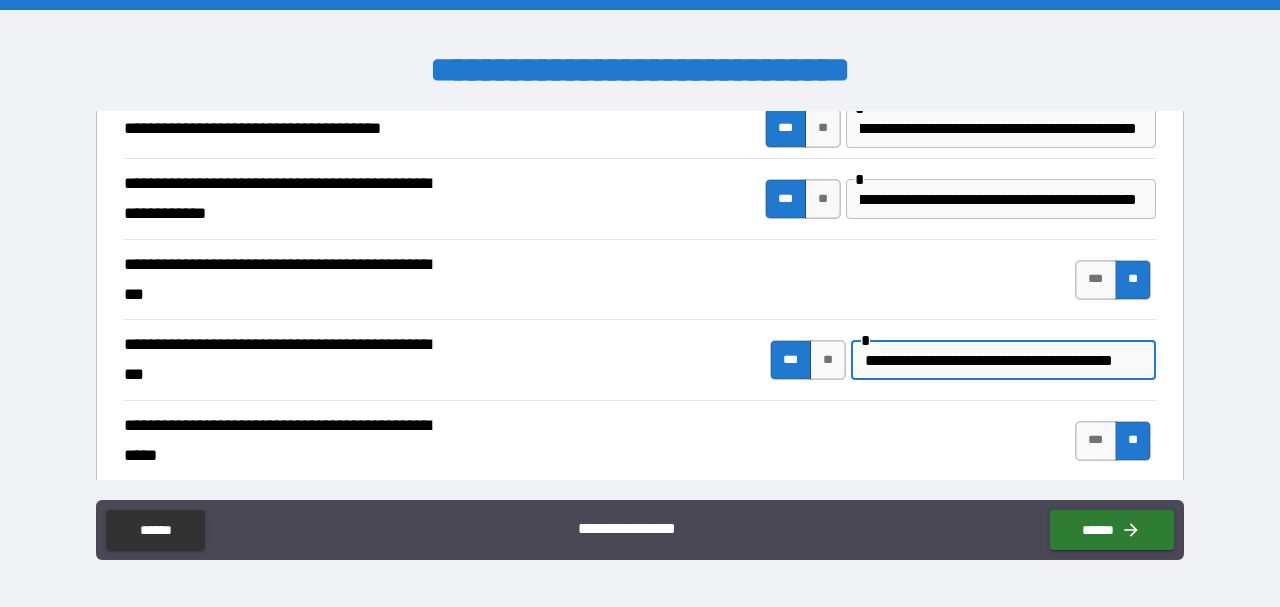 paste on "*****" 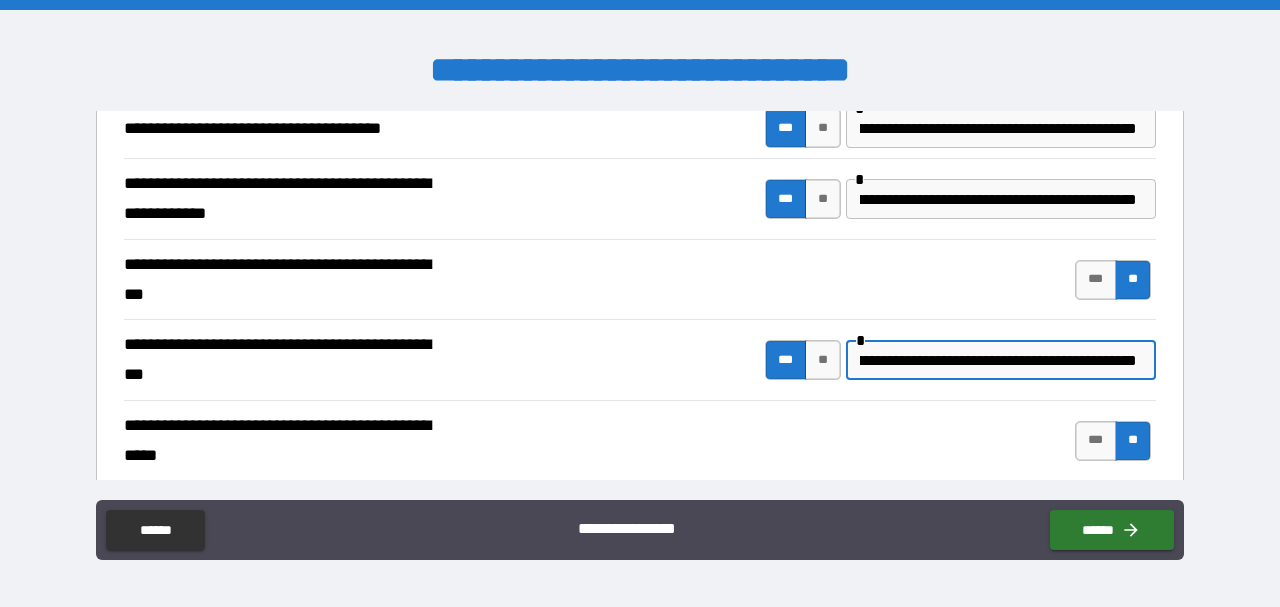 scroll, scrollTop: 0, scrollLeft: 246, axis: horizontal 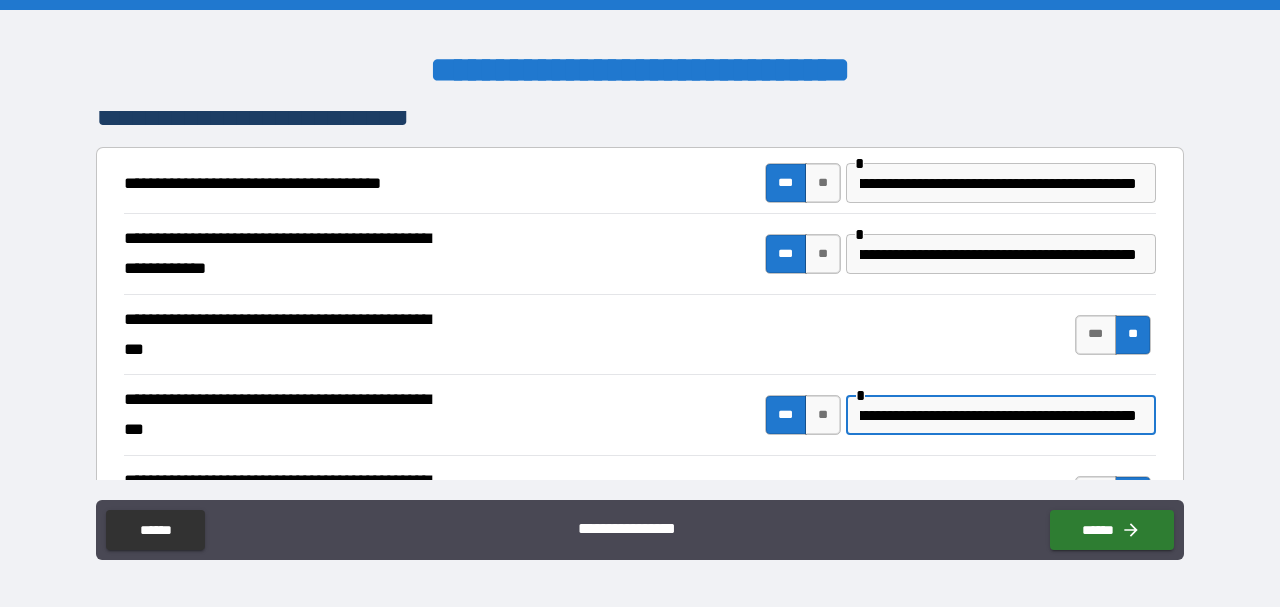 drag, startPoint x: 1150, startPoint y: 414, endPoint x: 625, endPoint y: 475, distance: 528.5319 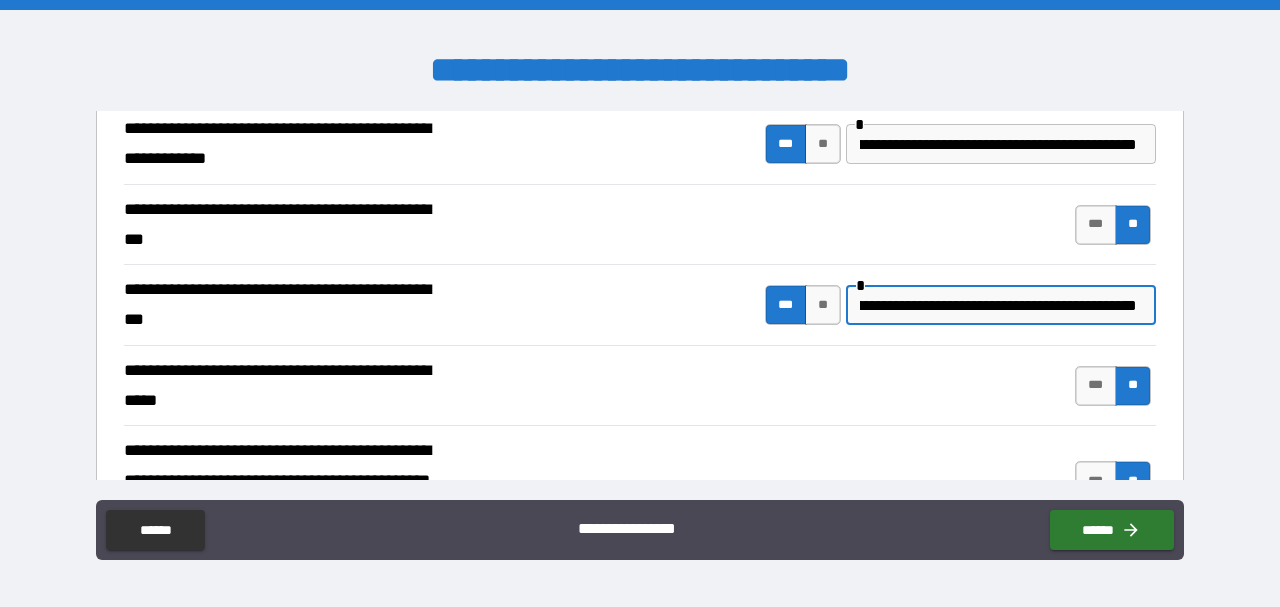 scroll, scrollTop: 486, scrollLeft: 0, axis: vertical 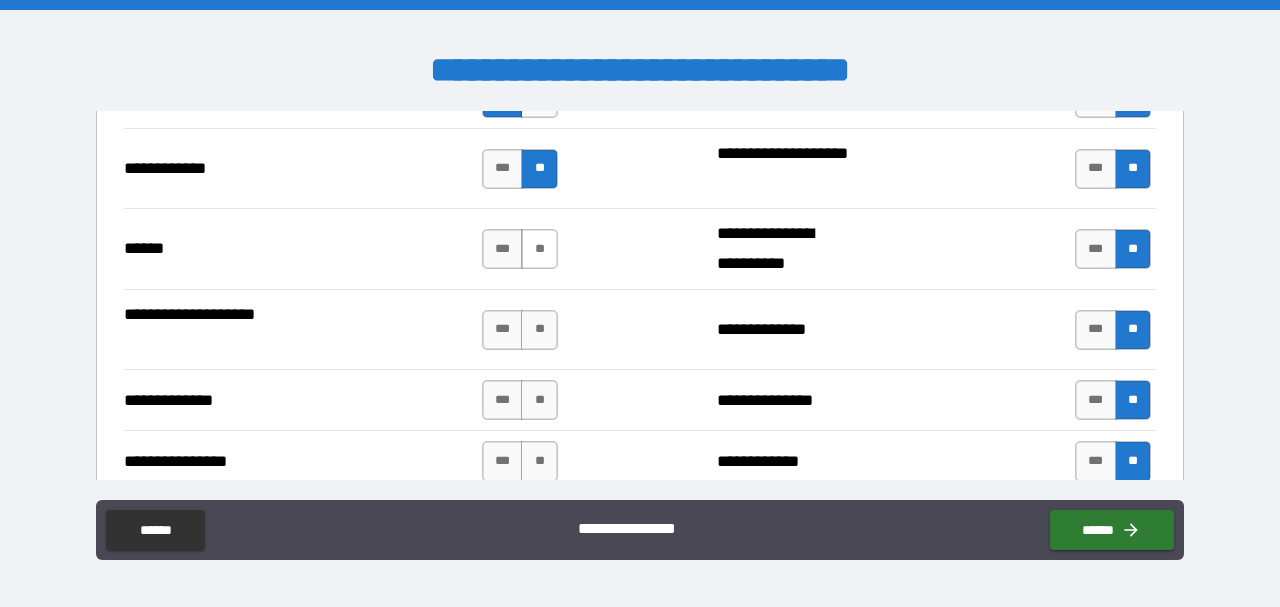 type on "**********" 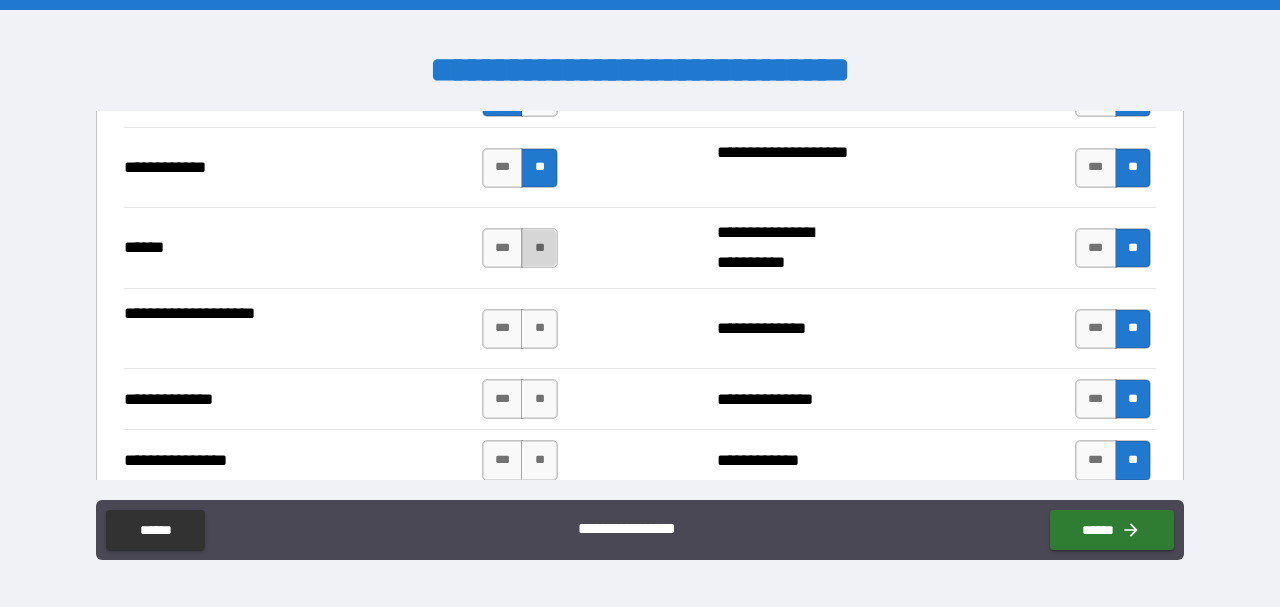 click on "**" at bounding box center (539, 248) 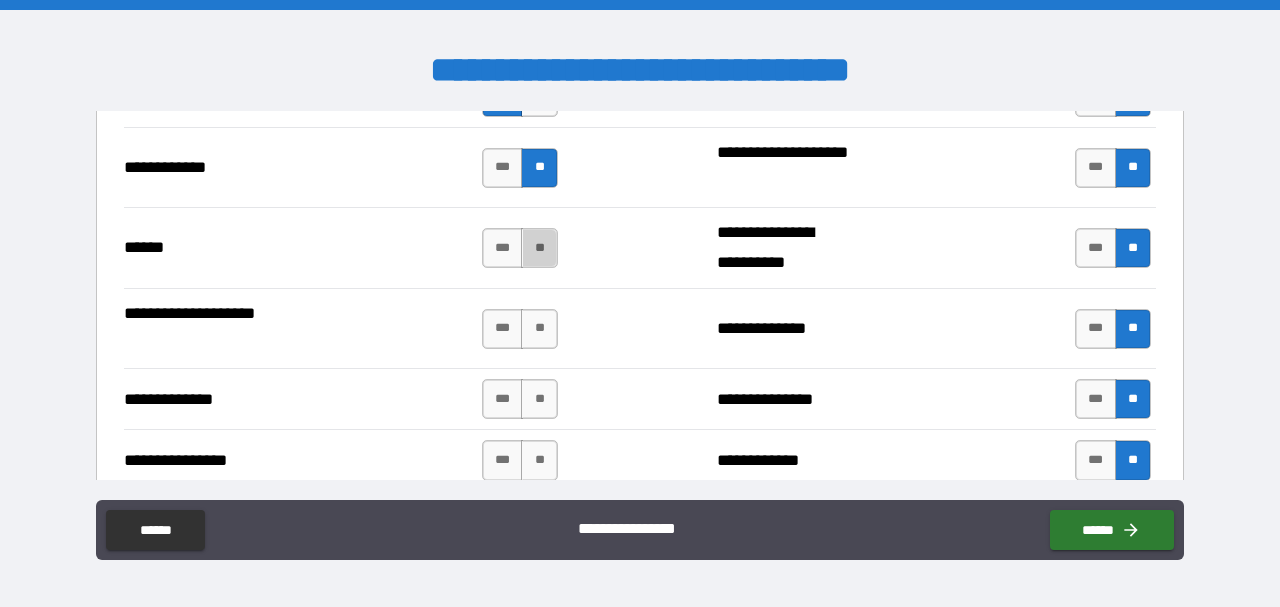 scroll, scrollTop: 3036, scrollLeft: 0, axis: vertical 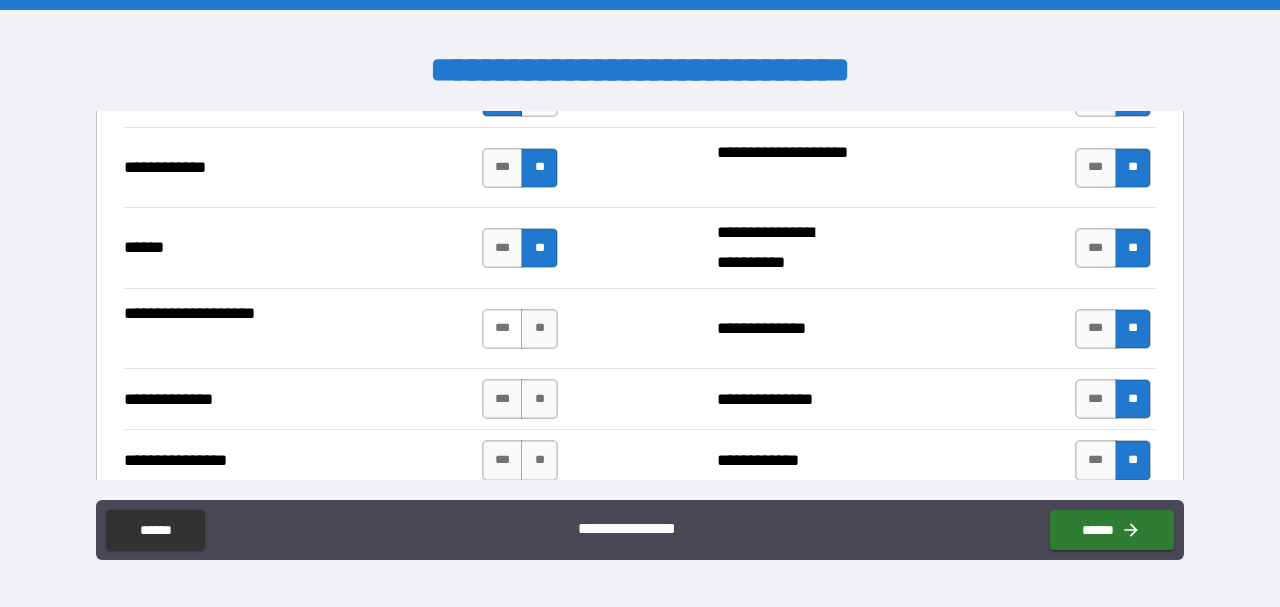 click on "***" at bounding box center [503, 329] 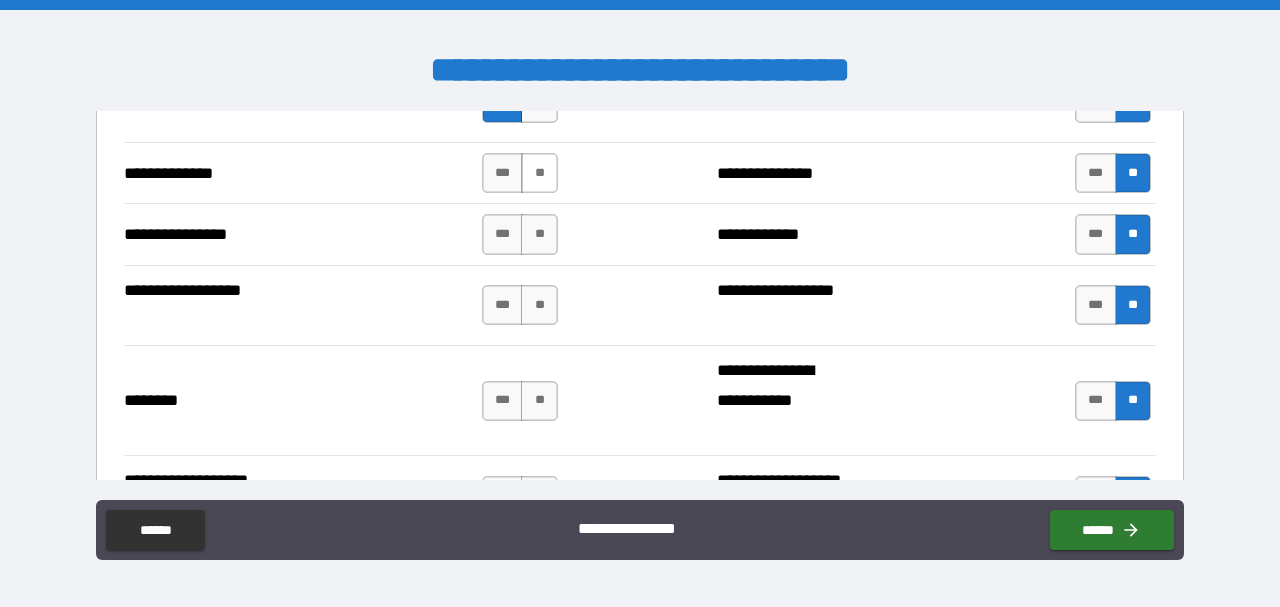 click on "**" at bounding box center (539, 173) 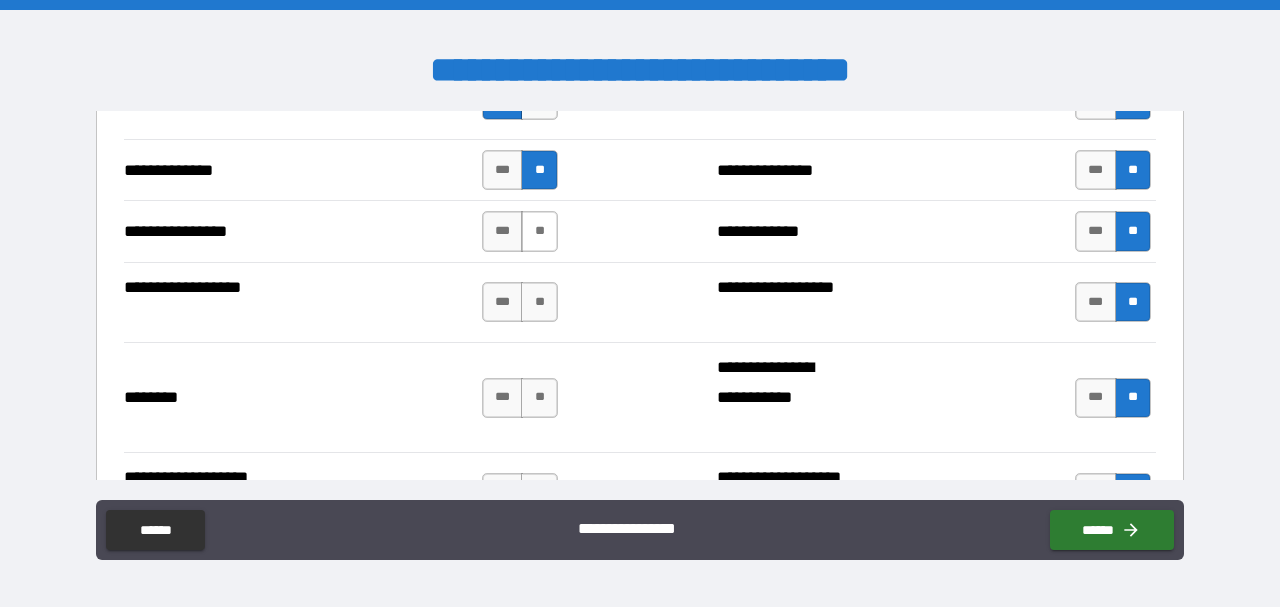 scroll, scrollTop: 3266, scrollLeft: 0, axis: vertical 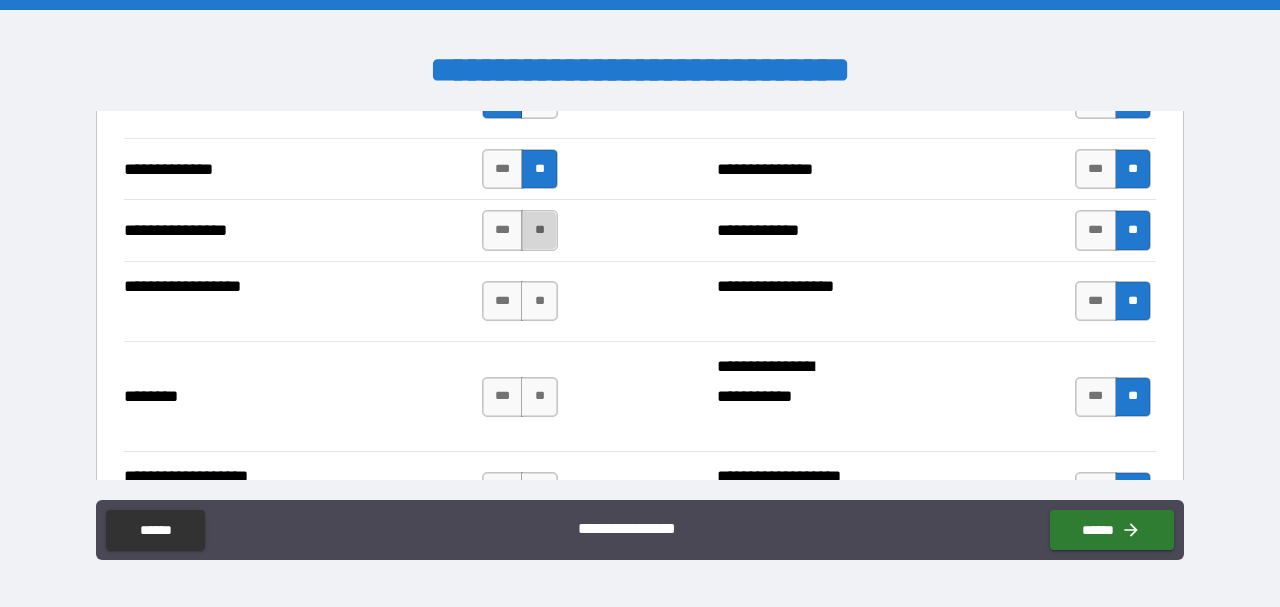 click on "**" at bounding box center (539, 230) 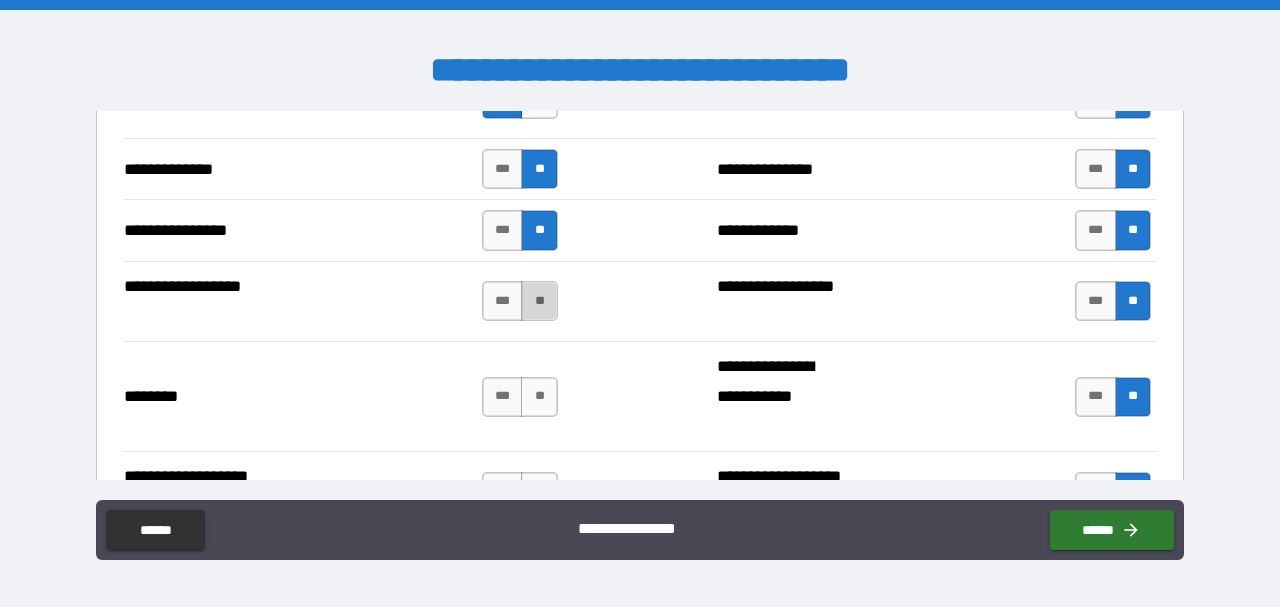 click on "**" at bounding box center (539, 301) 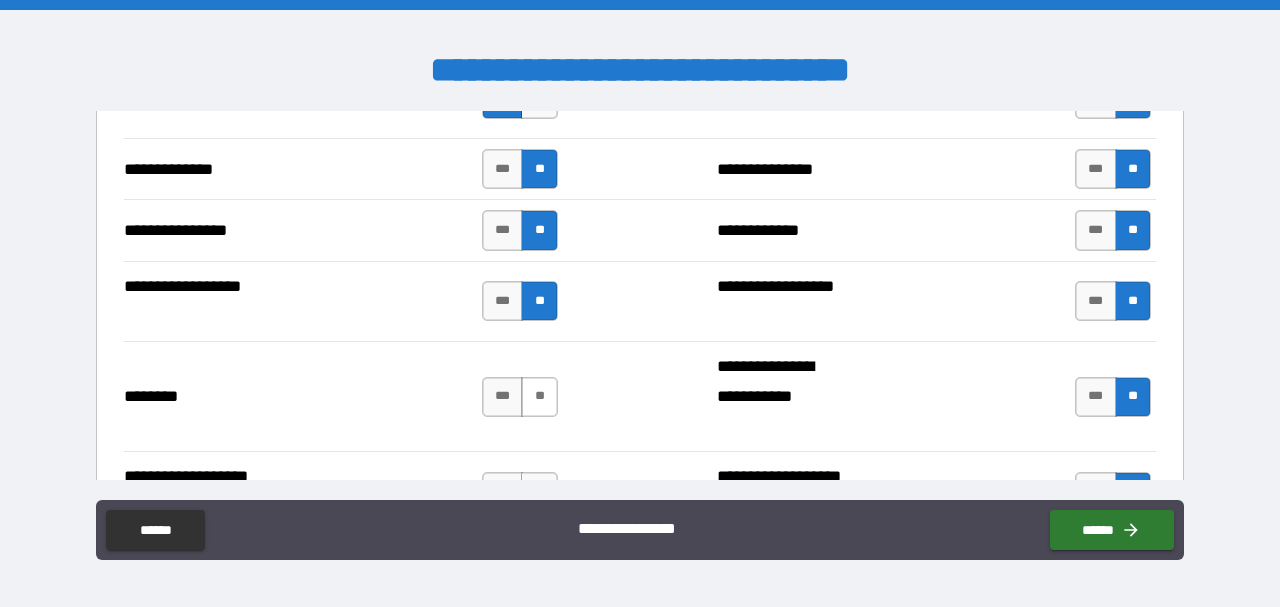 click on "**" at bounding box center (539, 397) 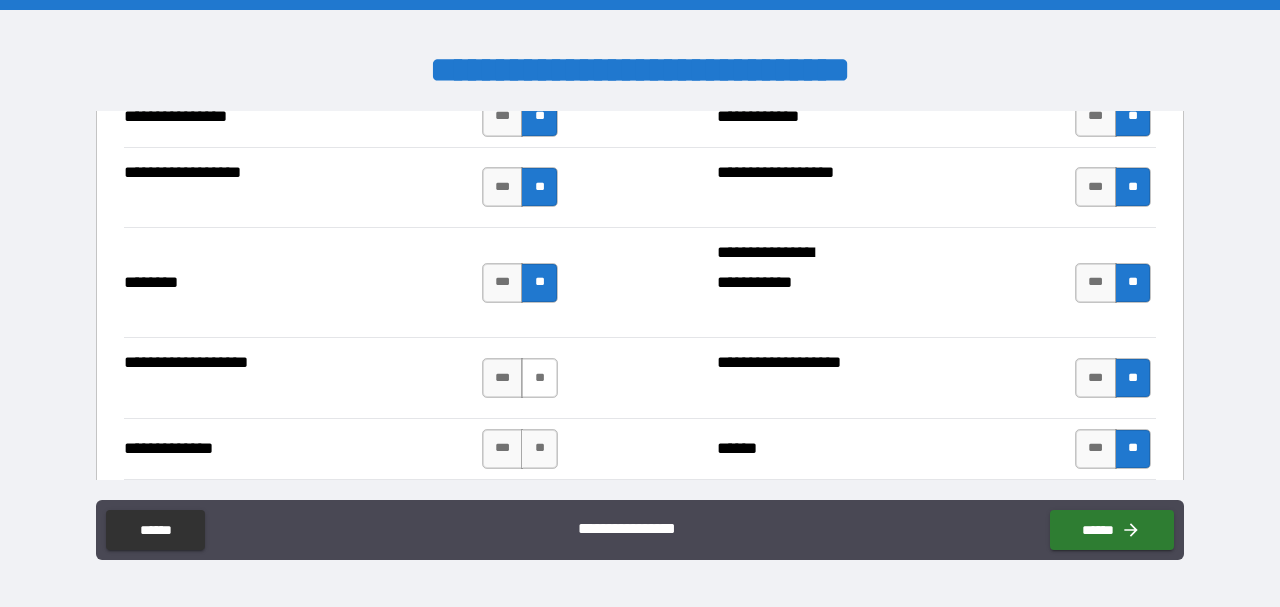 scroll, scrollTop: 3381, scrollLeft: 0, axis: vertical 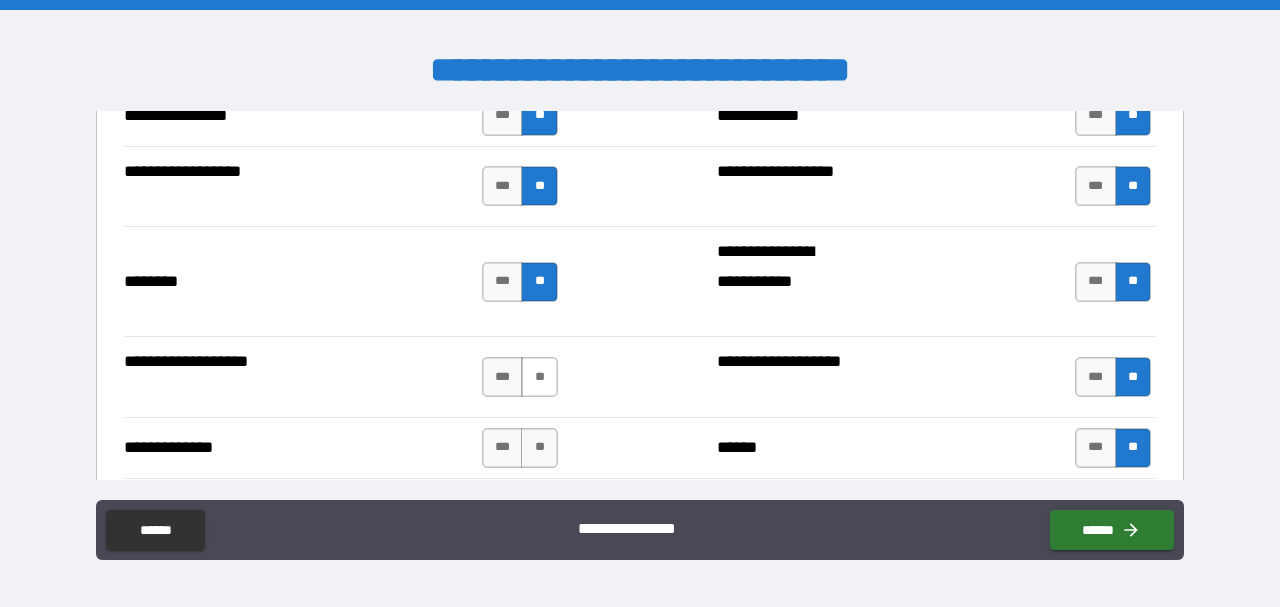click on "**" at bounding box center [539, 377] 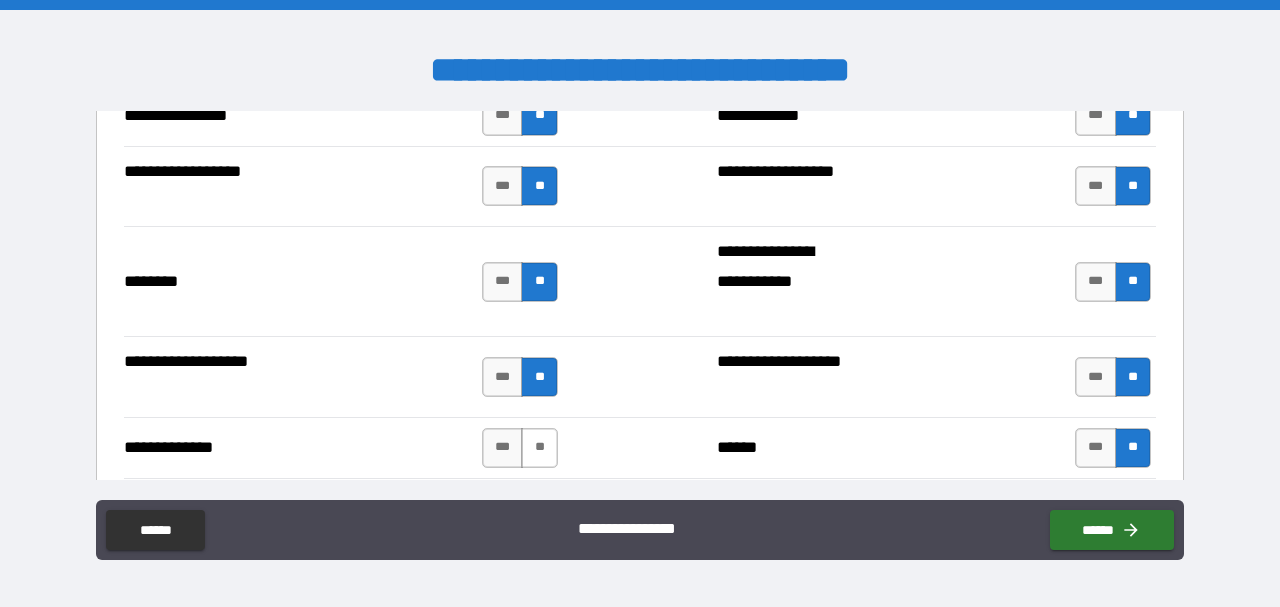 click on "**" at bounding box center [539, 448] 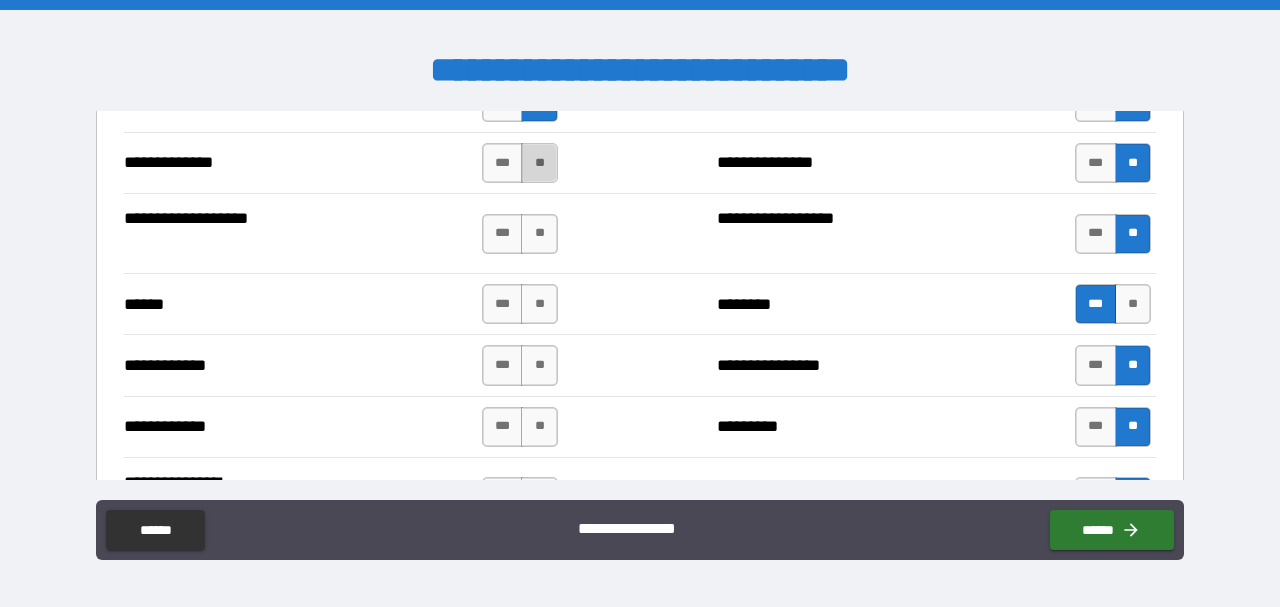 scroll, scrollTop: 3728, scrollLeft: 0, axis: vertical 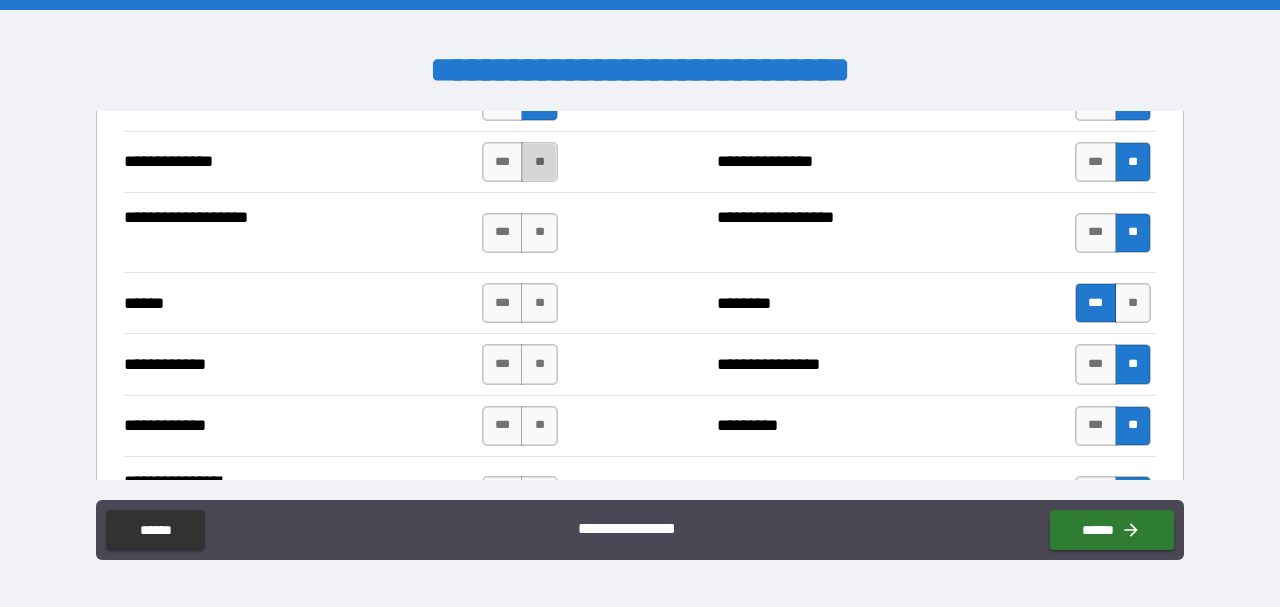 click on "**" at bounding box center (539, 162) 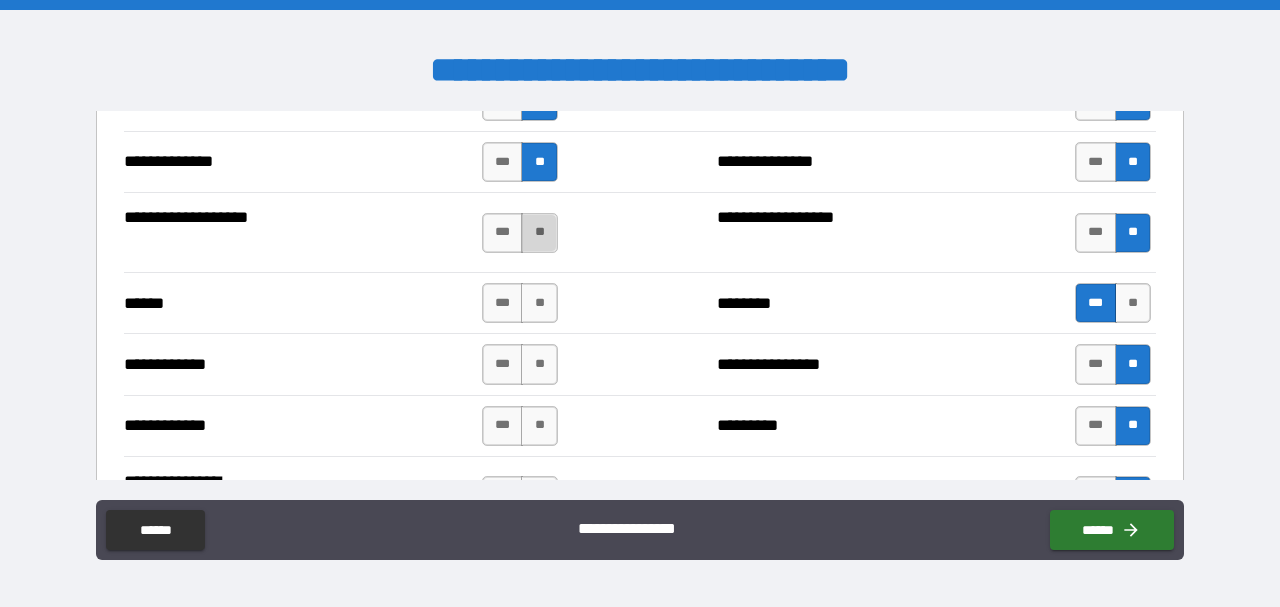 click on "**" at bounding box center (539, 233) 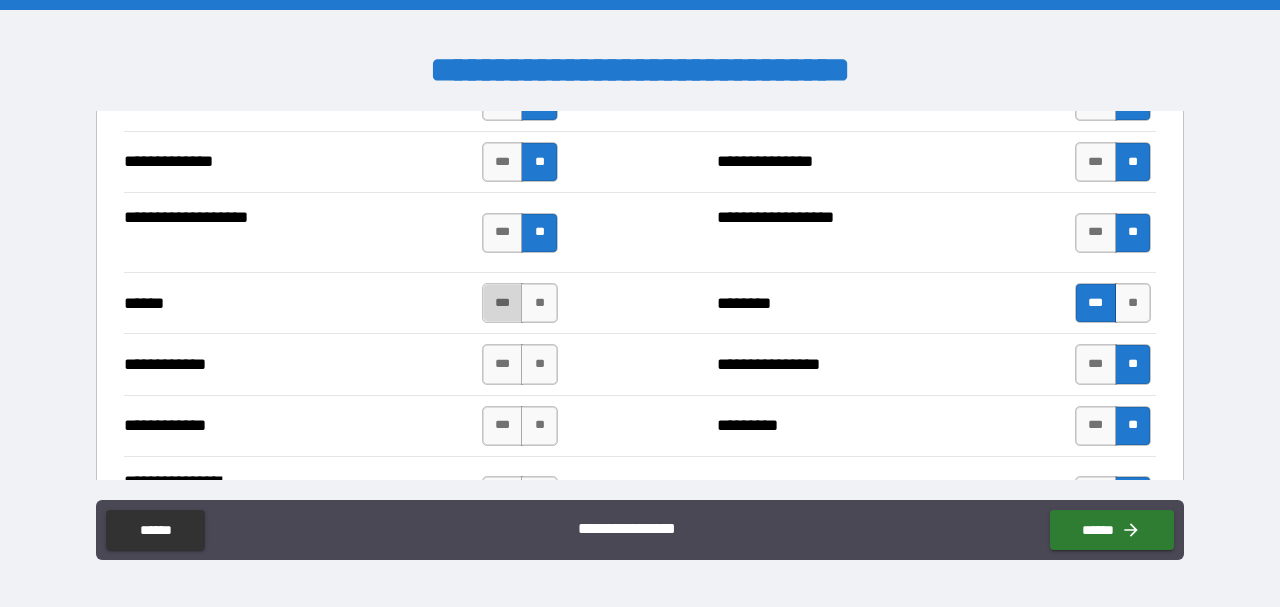 click on "***" at bounding box center (503, 303) 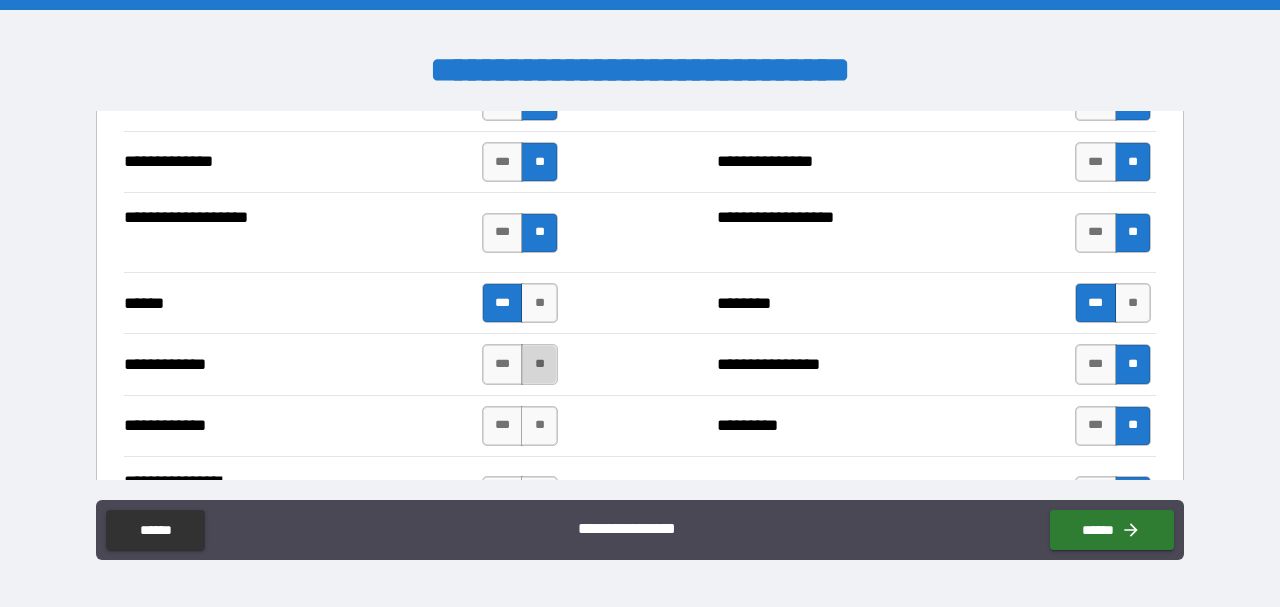 click on "**" at bounding box center [539, 364] 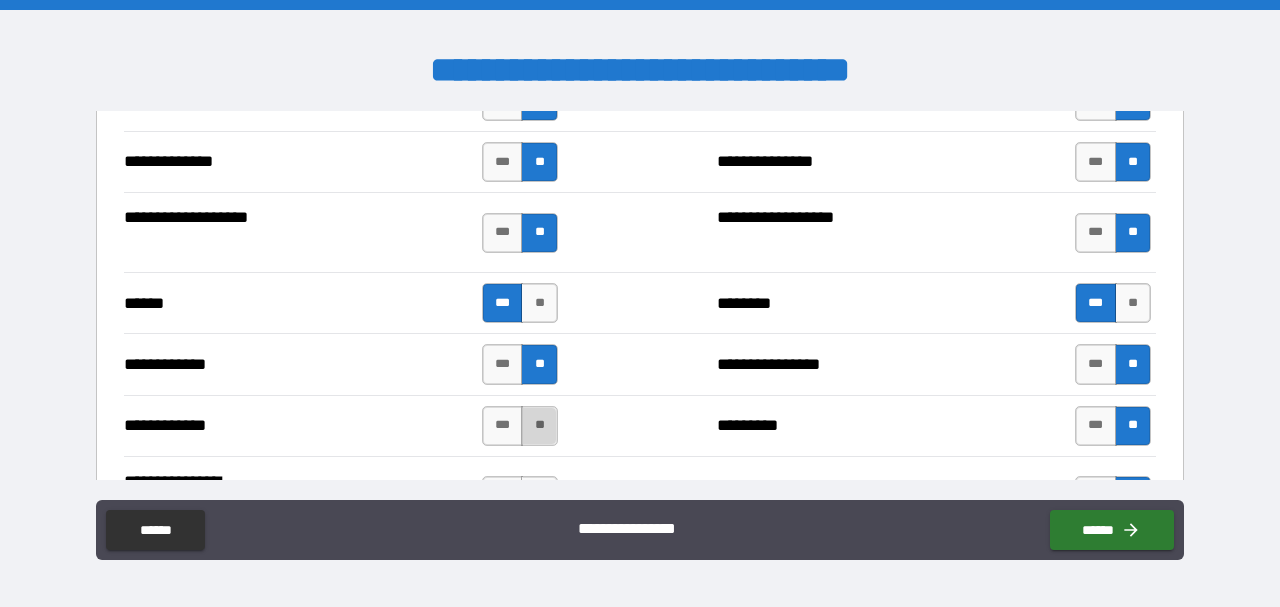 click on "**" at bounding box center (539, 426) 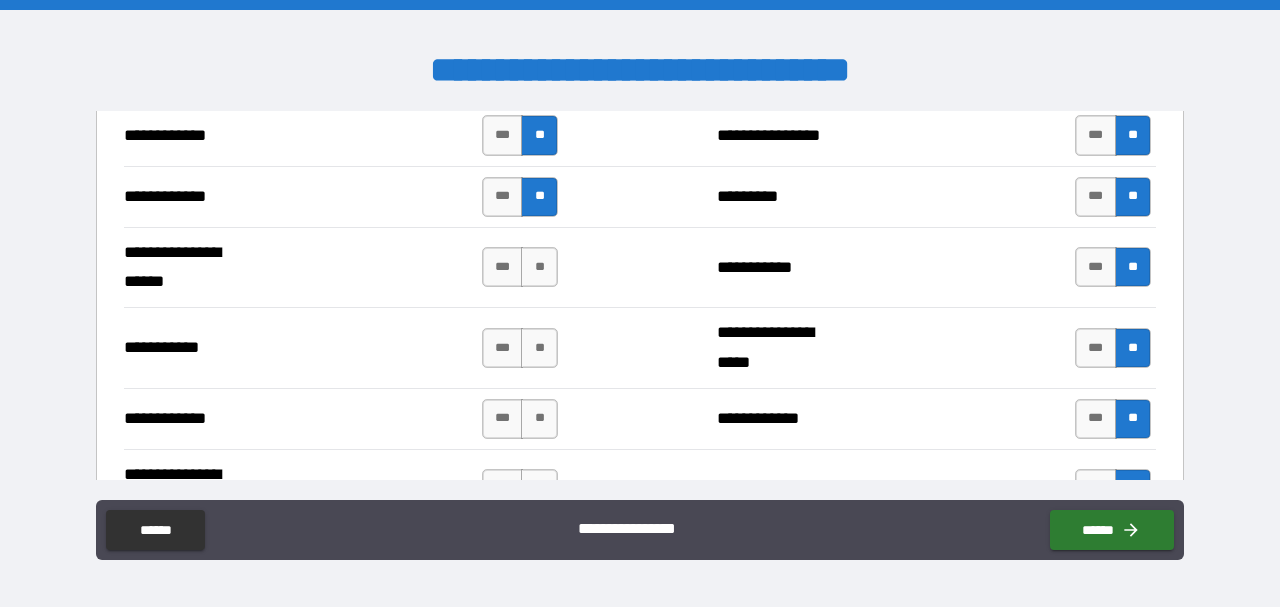 scroll, scrollTop: 3958, scrollLeft: 0, axis: vertical 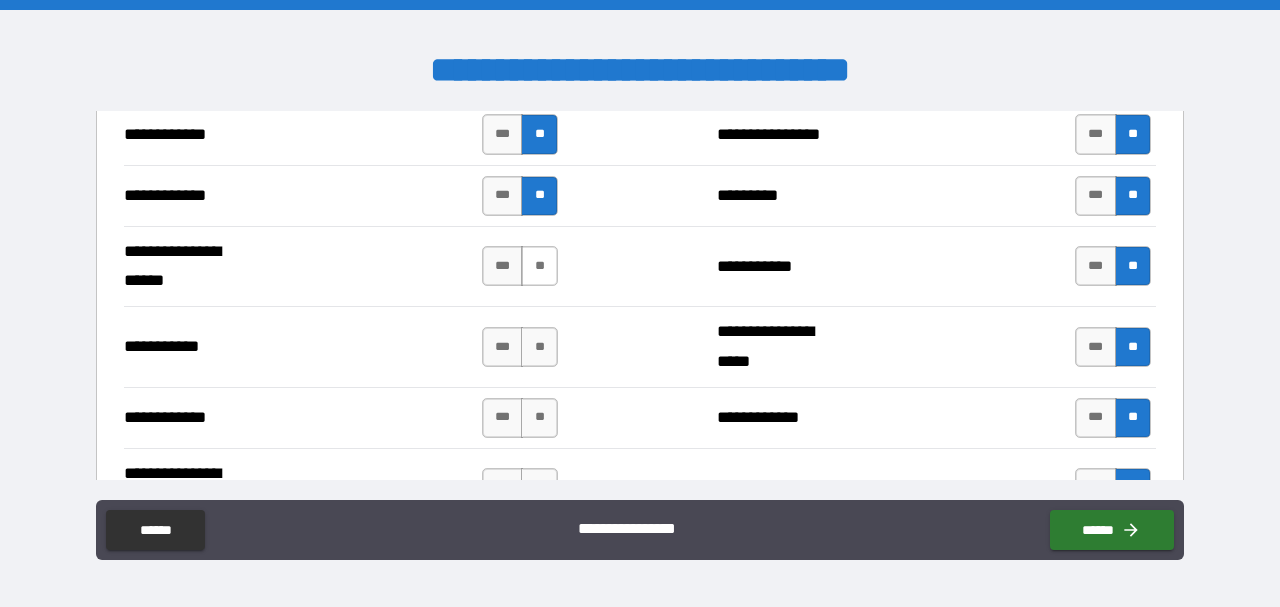 click on "**" at bounding box center (539, 266) 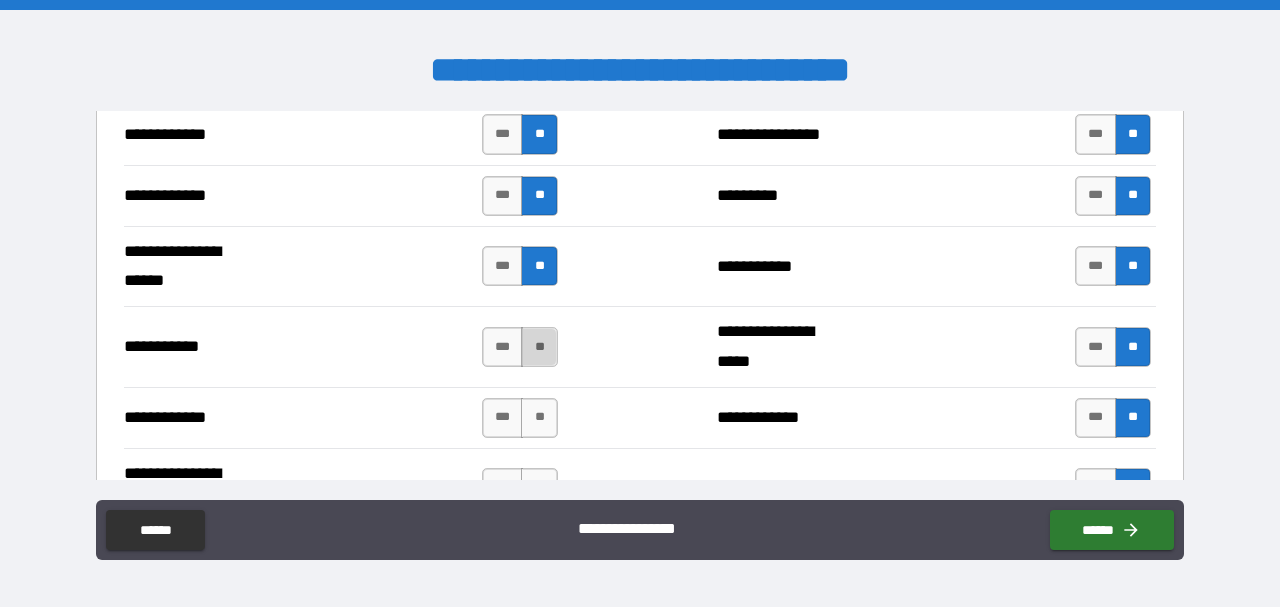 click on "**" at bounding box center (539, 347) 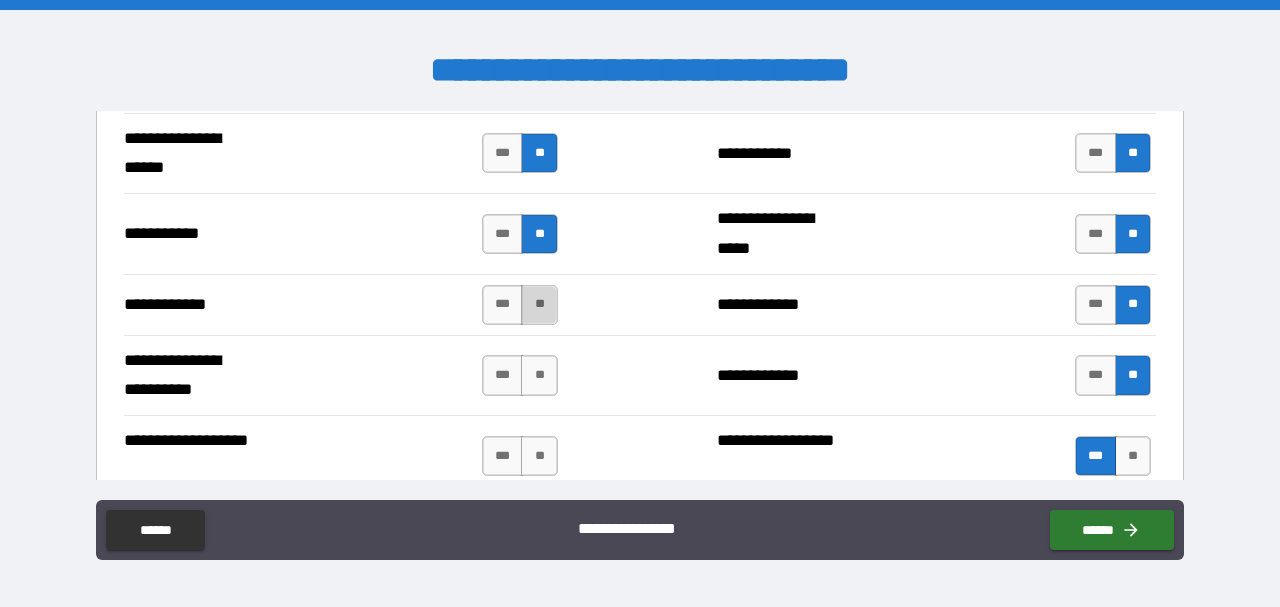 click on "**" at bounding box center [539, 305] 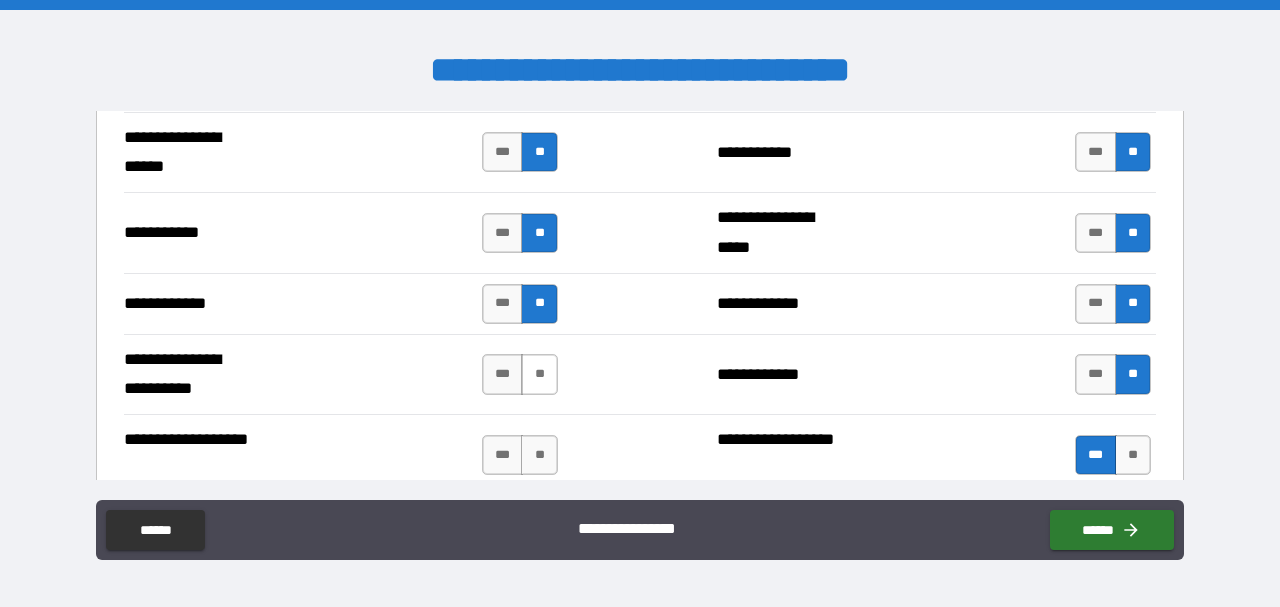 scroll, scrollTop: 4073, scrollLeft: 0, axis: vertical 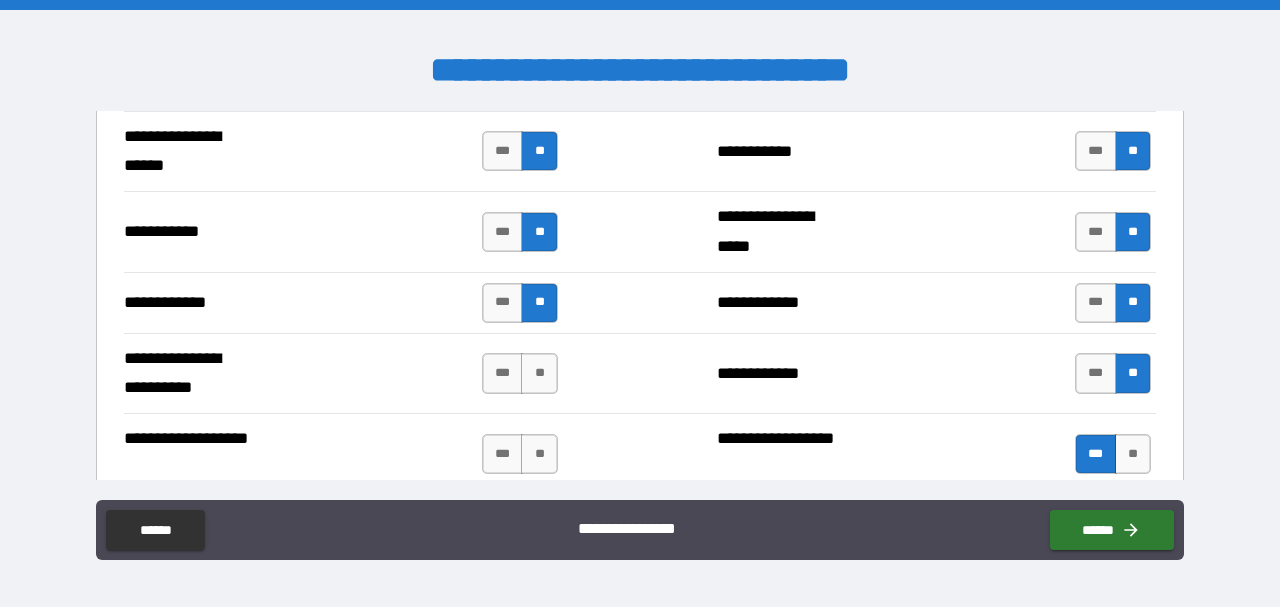 drag, startPoint x: 543, startPoint y: 347, endPoint x: 523, endPoint y: 325, distance: 29.732138 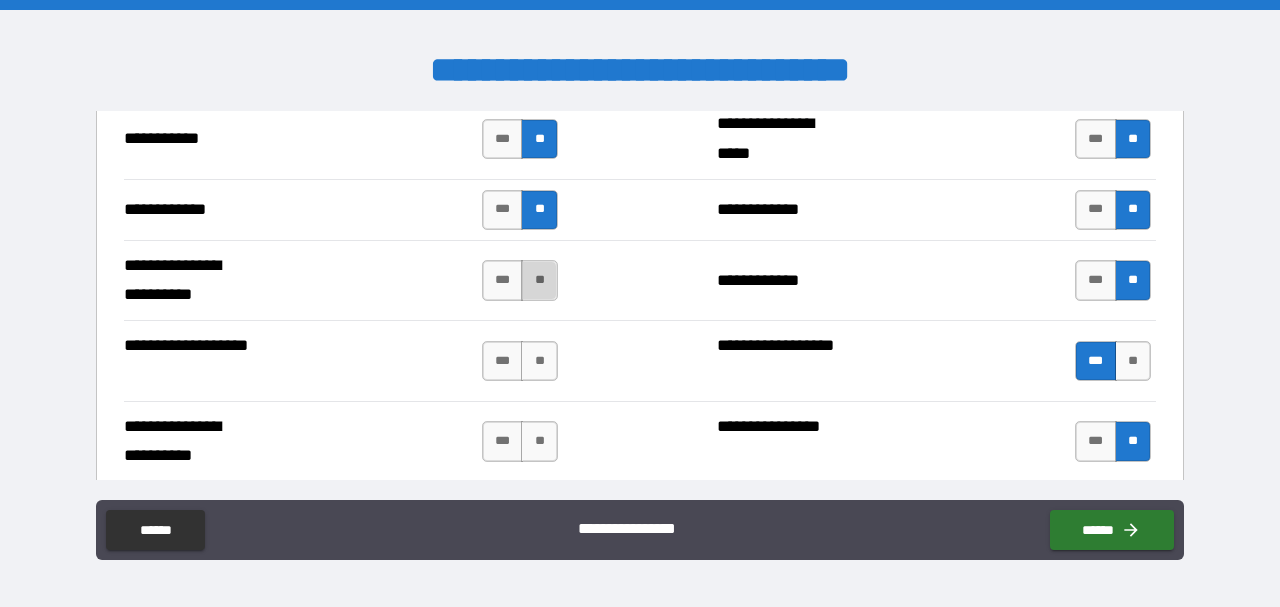 click on "**" at bounding box center [539, 280] 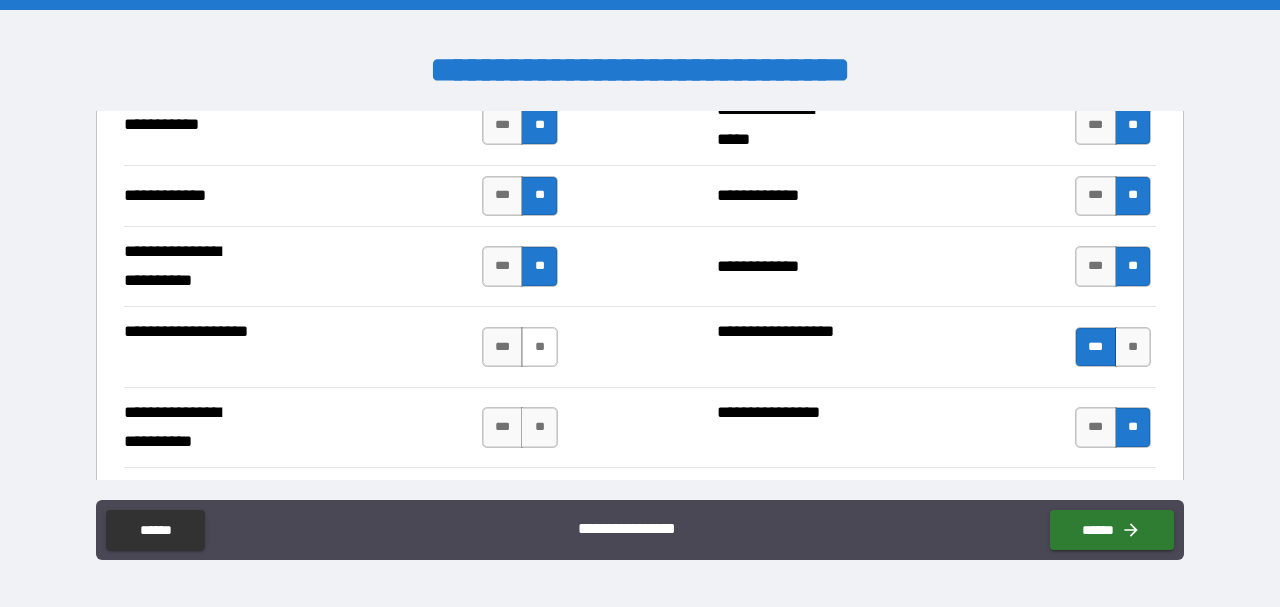 click on "**" at bounding box center (539, 347) 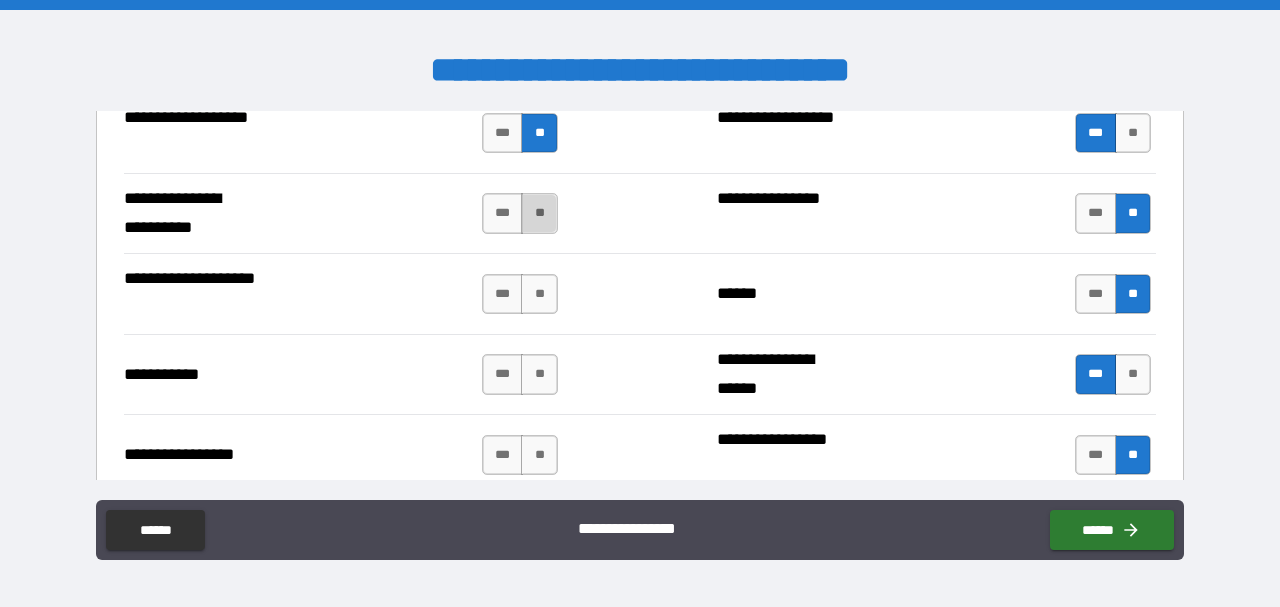 click on "**" at bounding box center (539, 213) 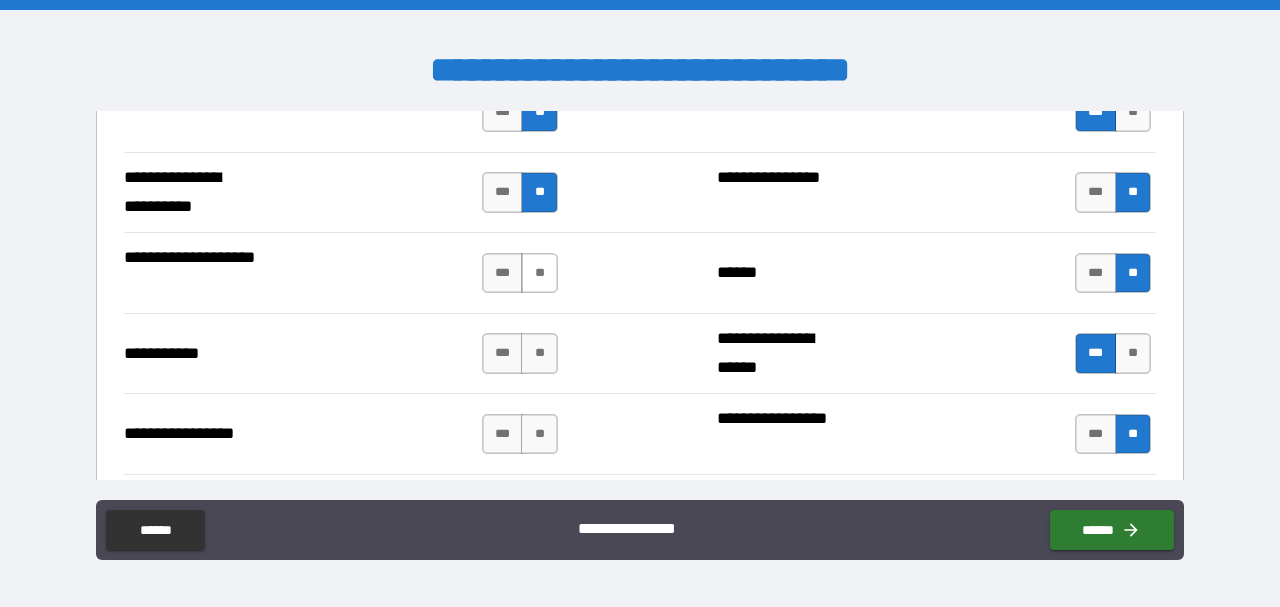click on "**" at bounding box center (539, 273) 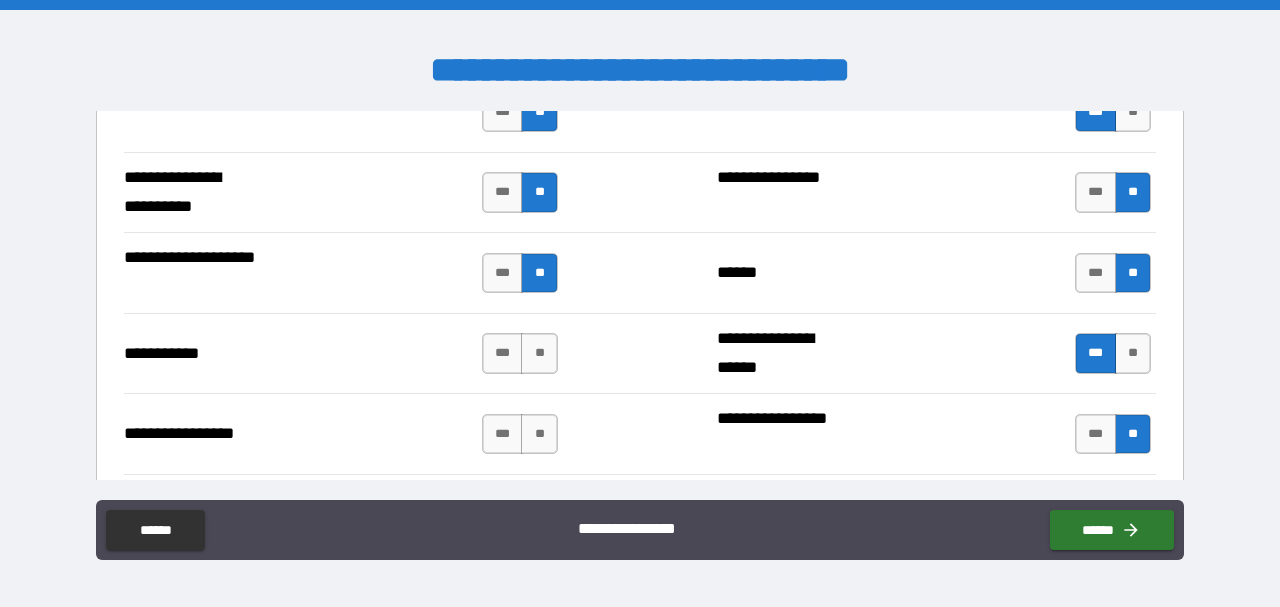 scroll, scrollTop: 4416, scrollLeft: 0, axis: vertical 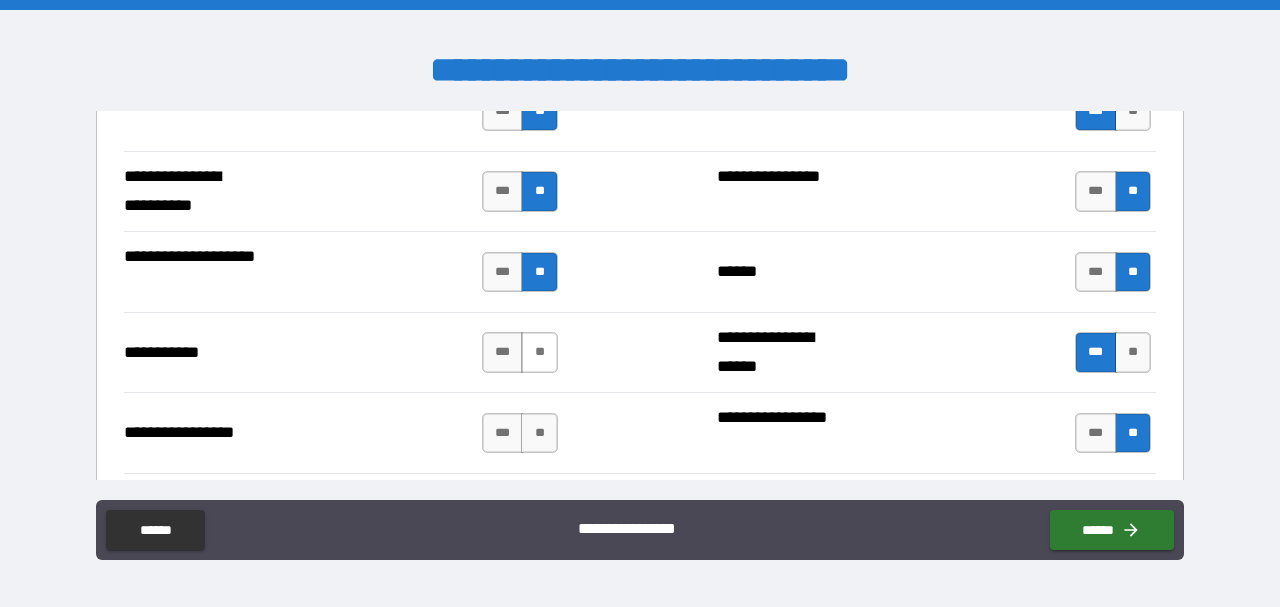 click on "**" at bounding box center [539, 352] 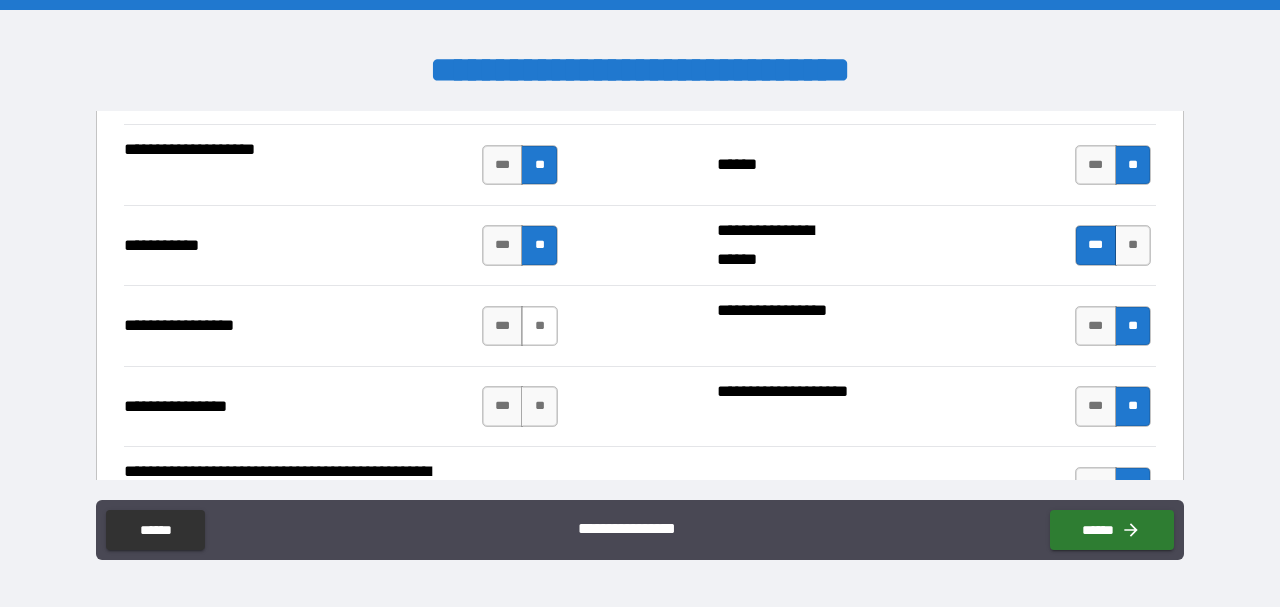 click on "**" at bounding box center (539, 326) 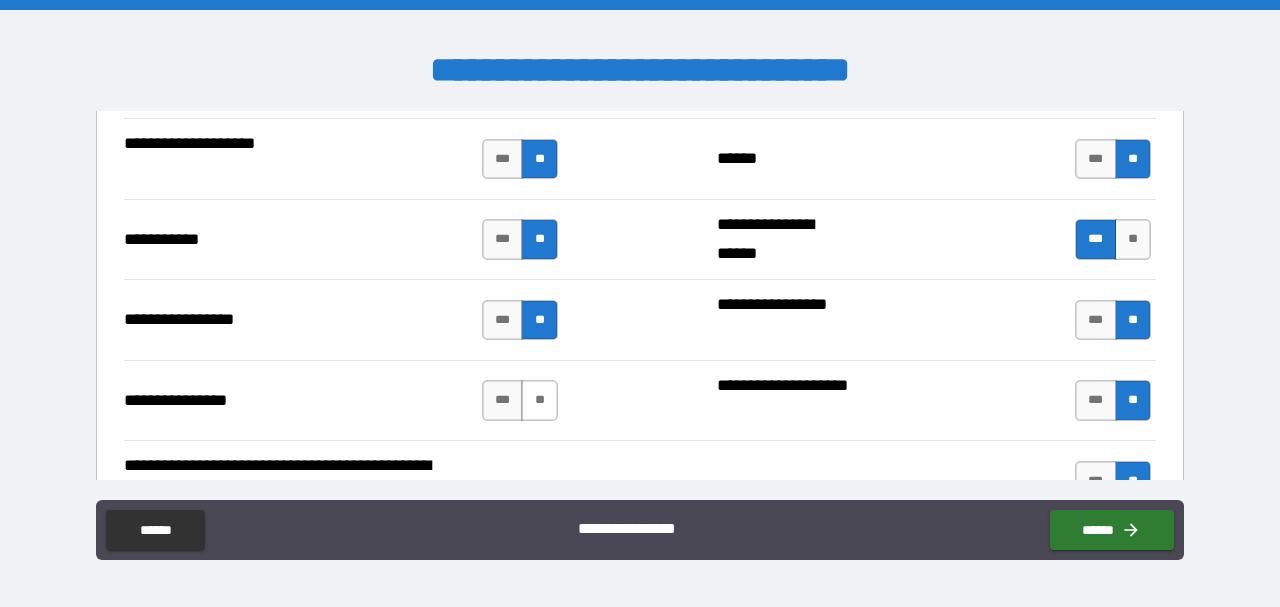 click on "**" at bounding box center (539, 400) 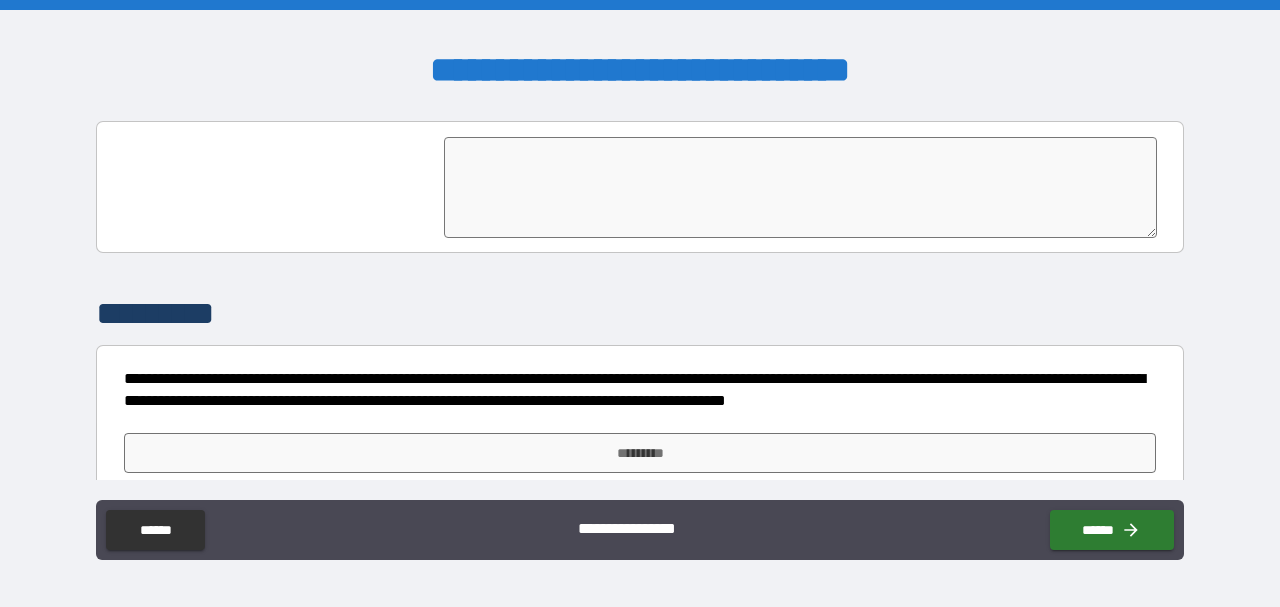 scroll, scrollTop: 5022, scrollLeft: 0, axis: vertical 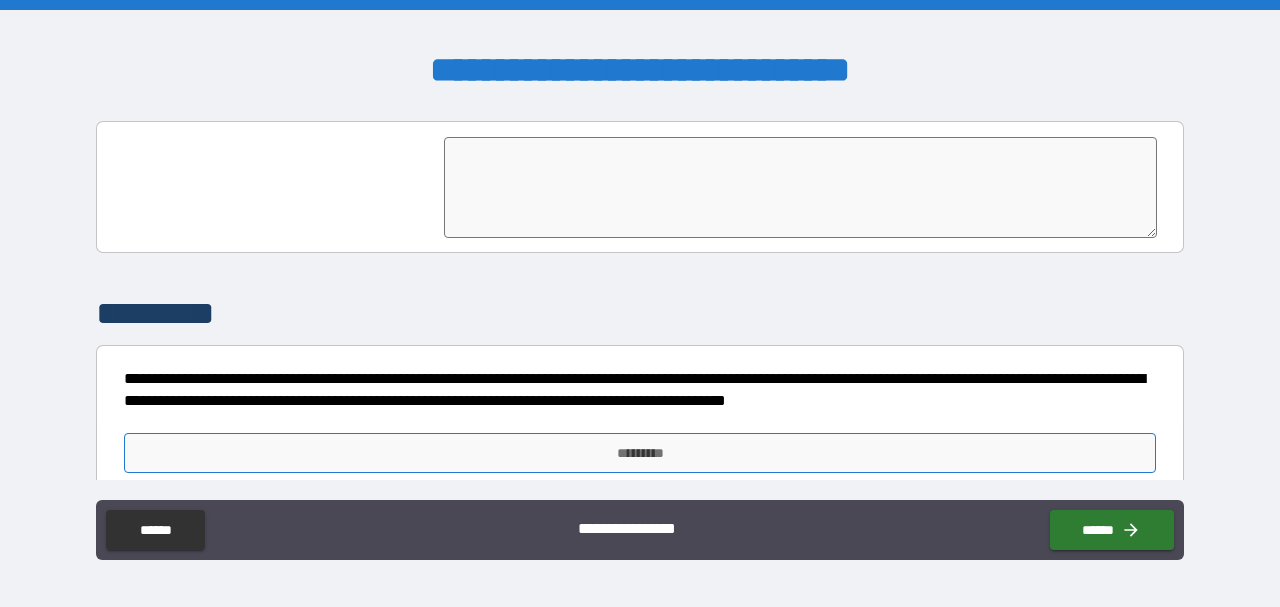 click on "*********" at bounding box center (640, 453) 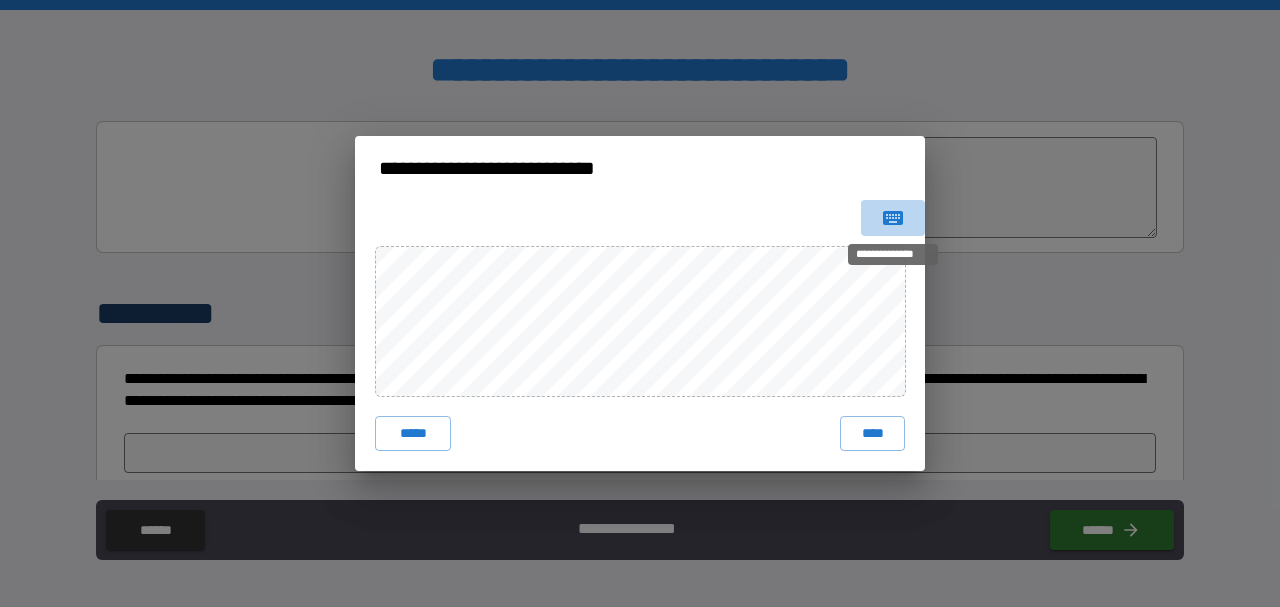 click 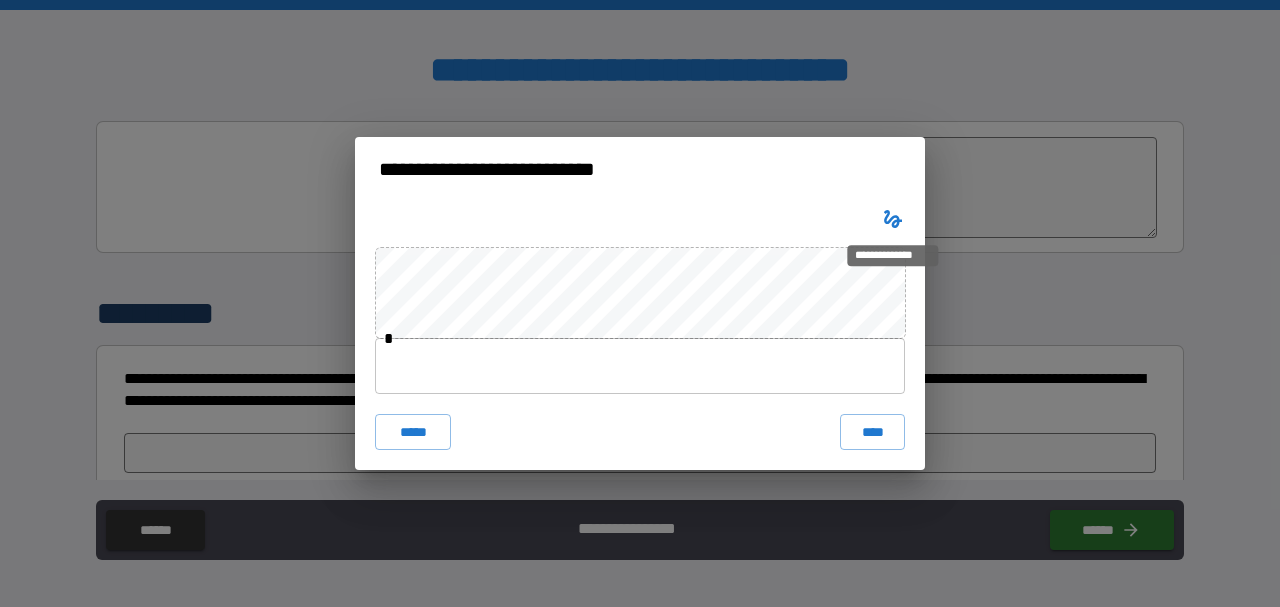 type 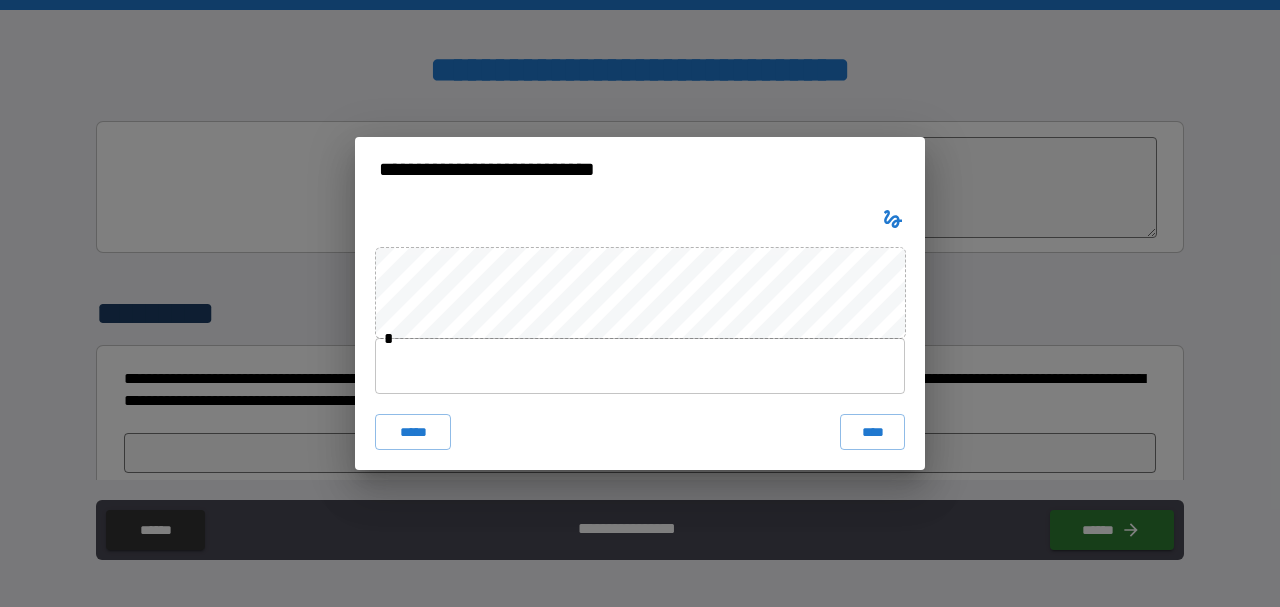 click at bounding box center (640, 366) 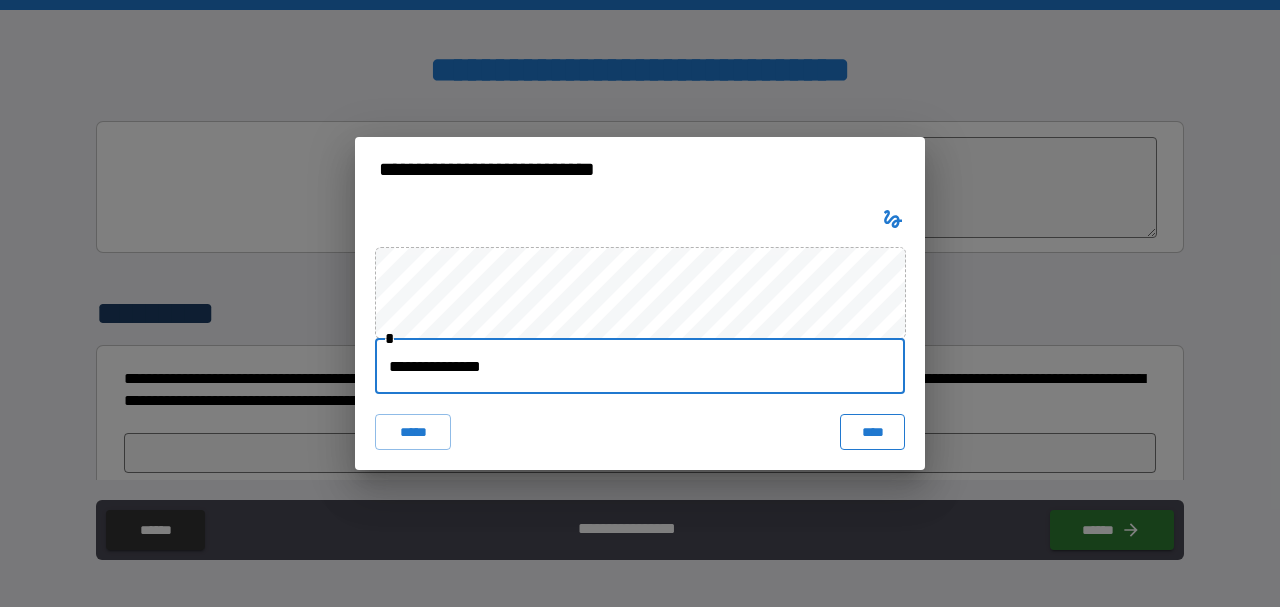 type on "**********" 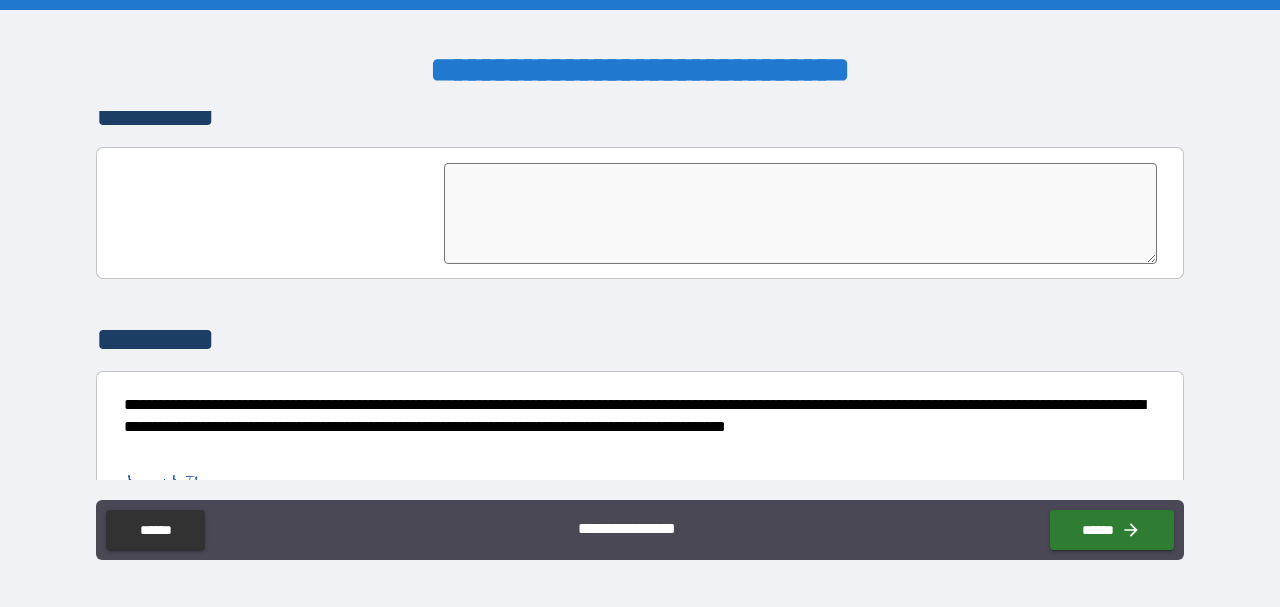 scroll, scrollTop: 5040, scrollLeft: 0, axis: vertical 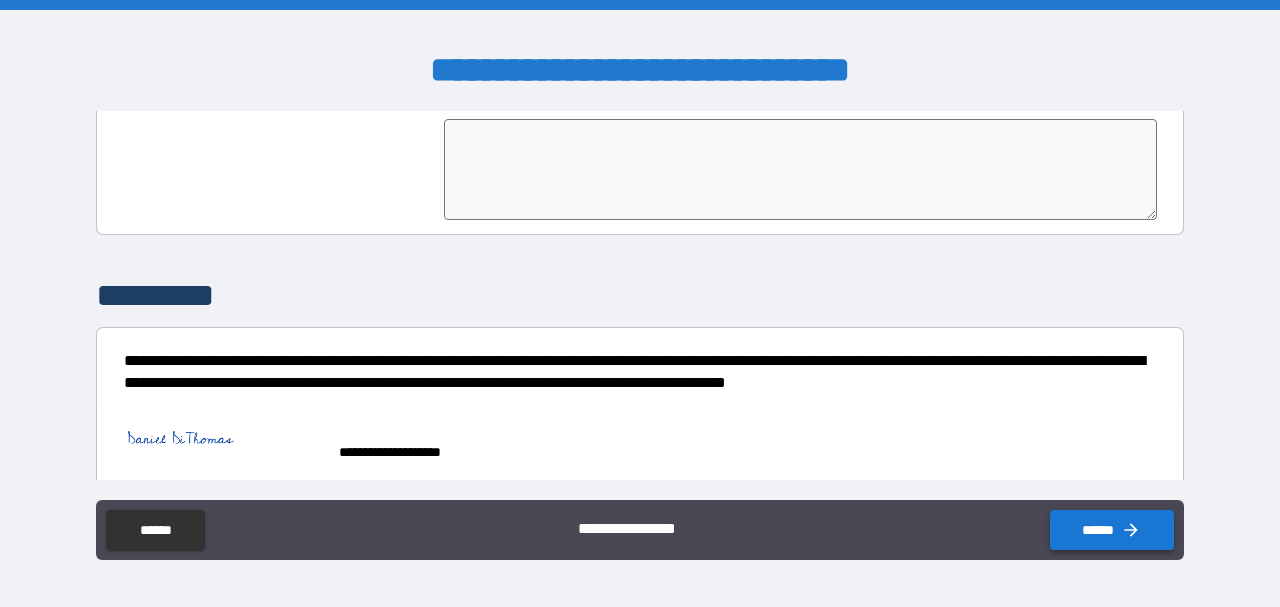 click on "******" at bounding box center (1112, 530) 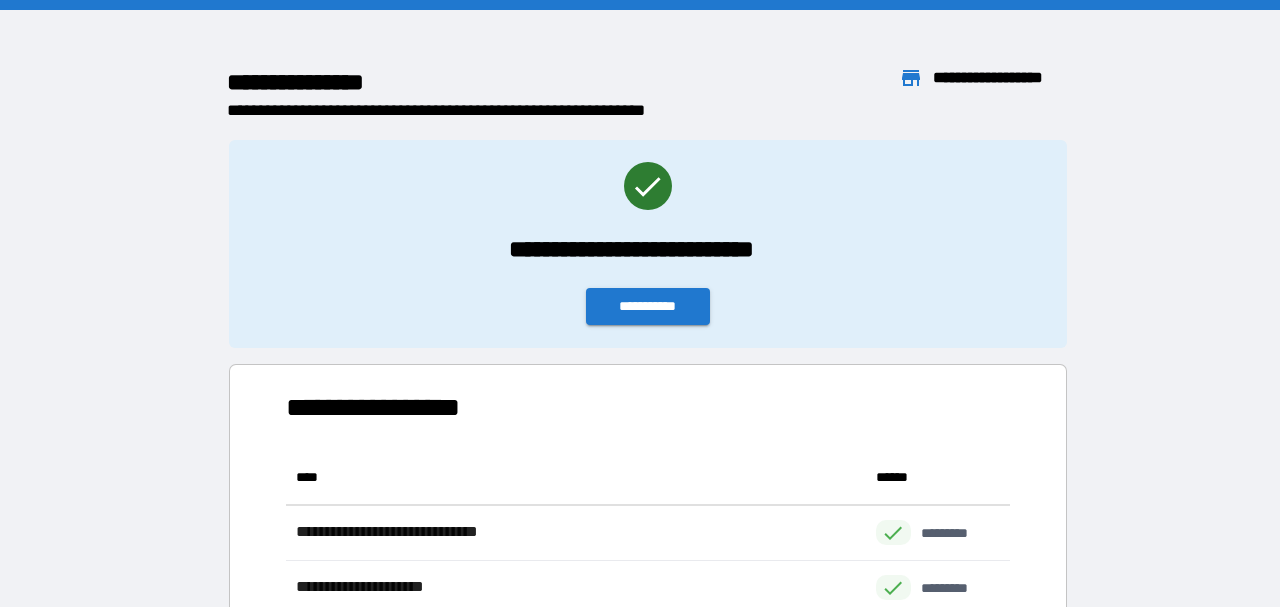scroll, scrollTop: 1, scrollLeft: 1, axis: both 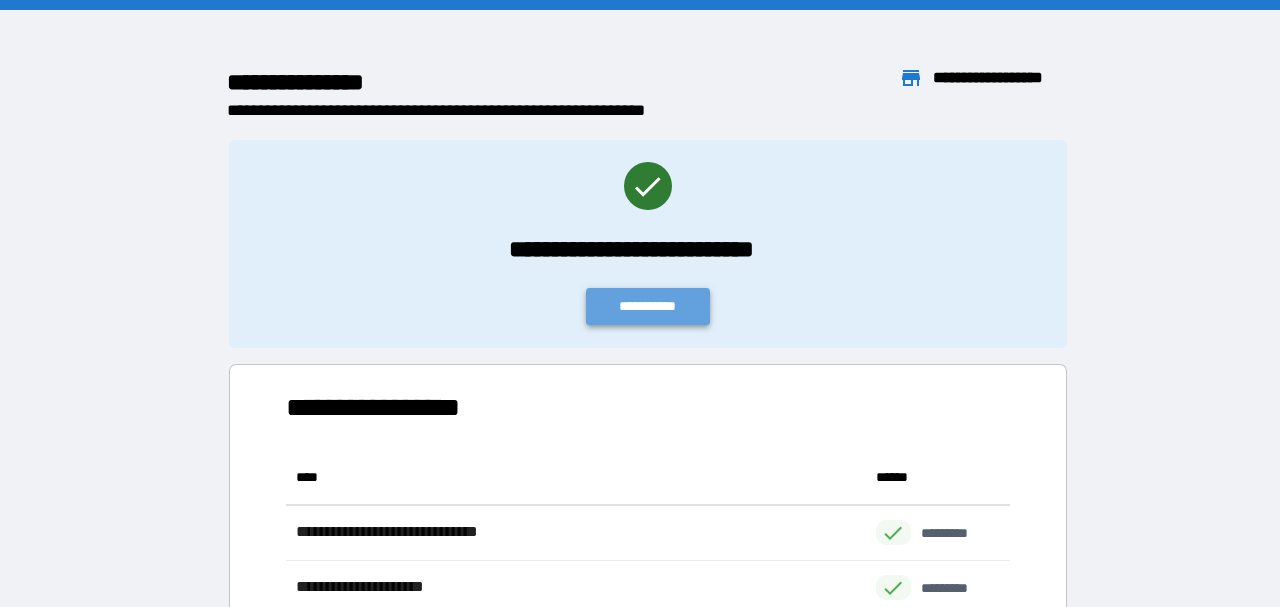 click on "**********" at bounding box center (648, 306) 